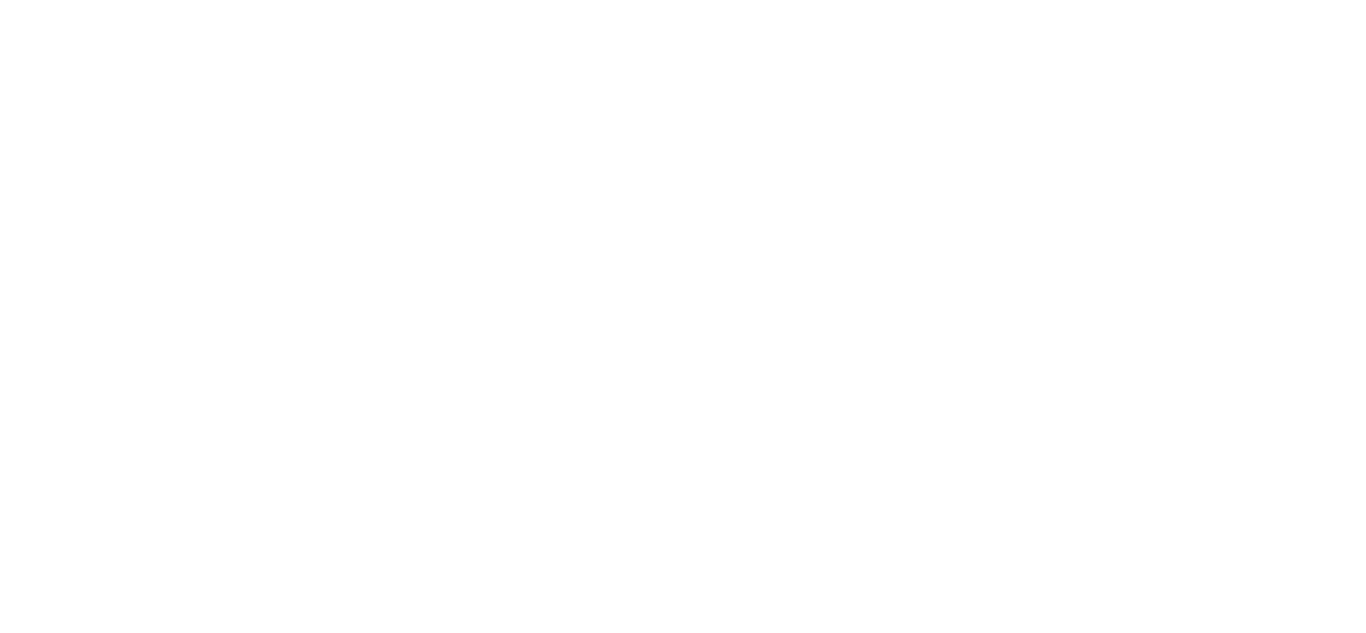 scroll, scrollTop: 0, scrollLeft: 0, axis: both 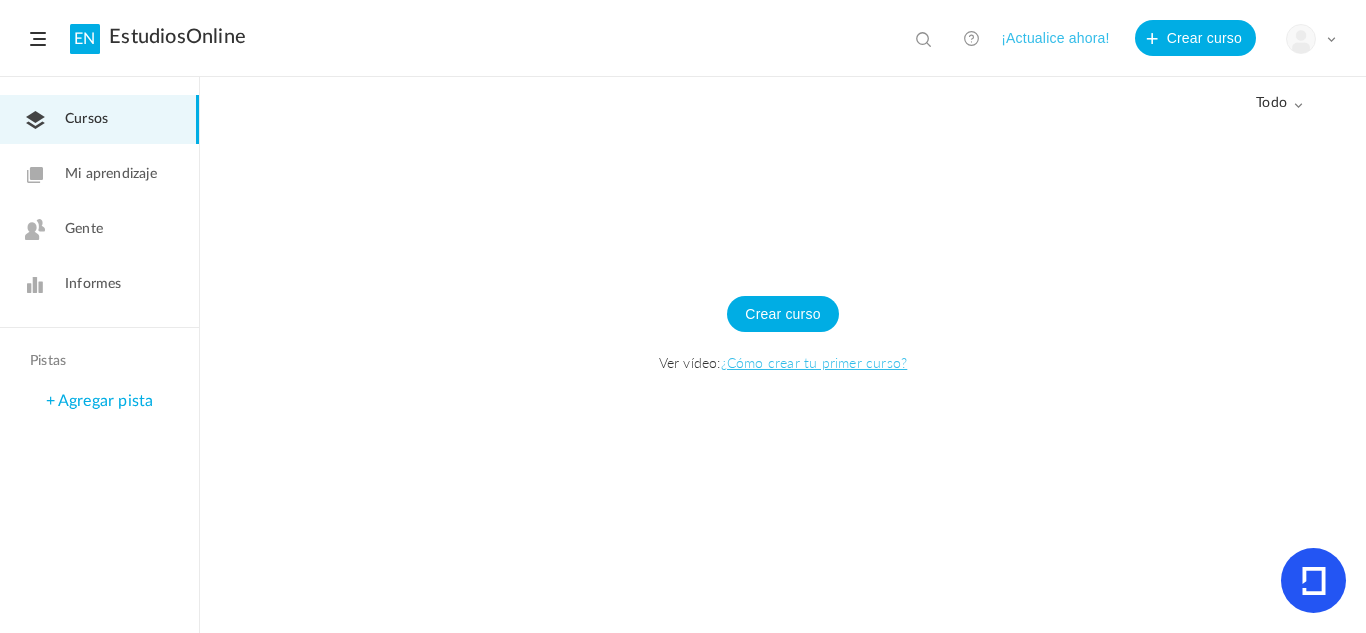 click 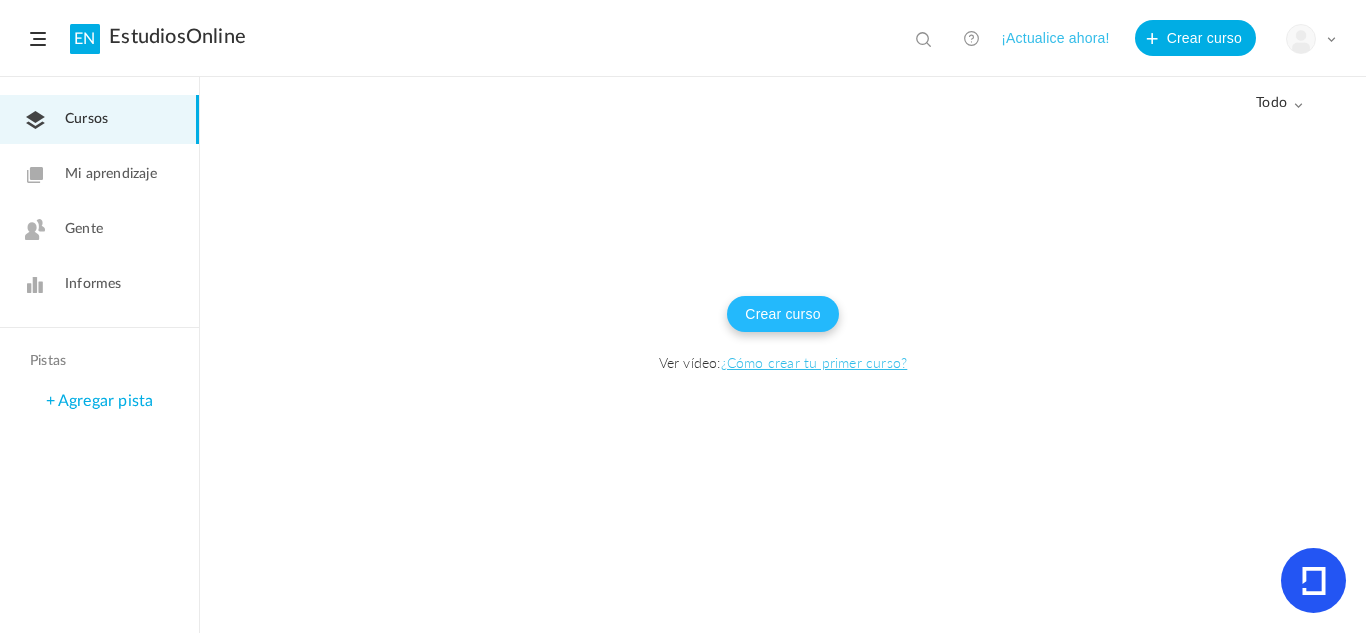 click on "Crear curso" 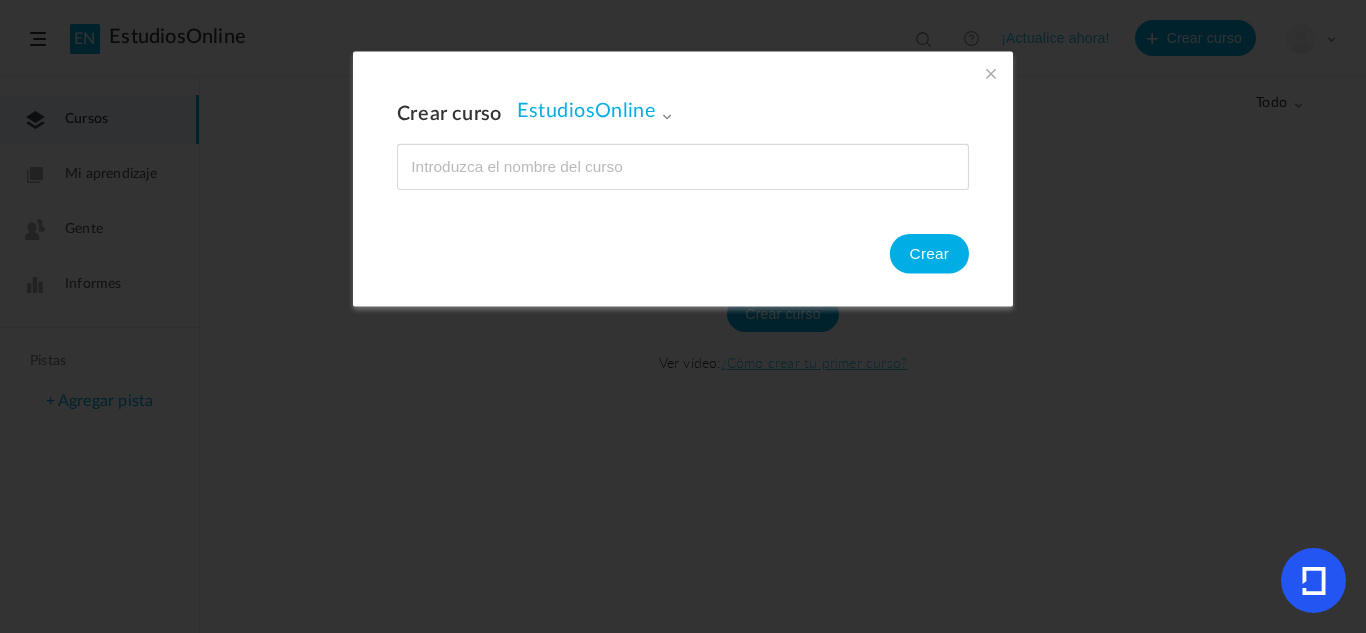 click at bounding box center [683, 167] 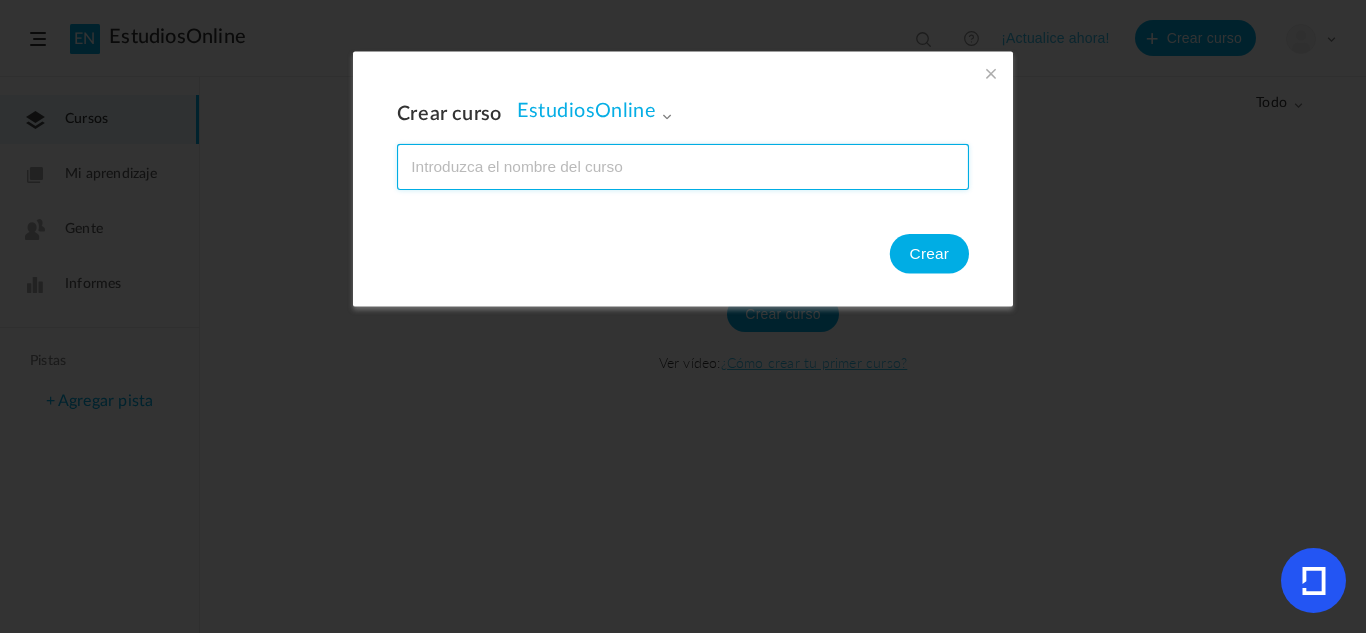click at bounding box center [683, 167] 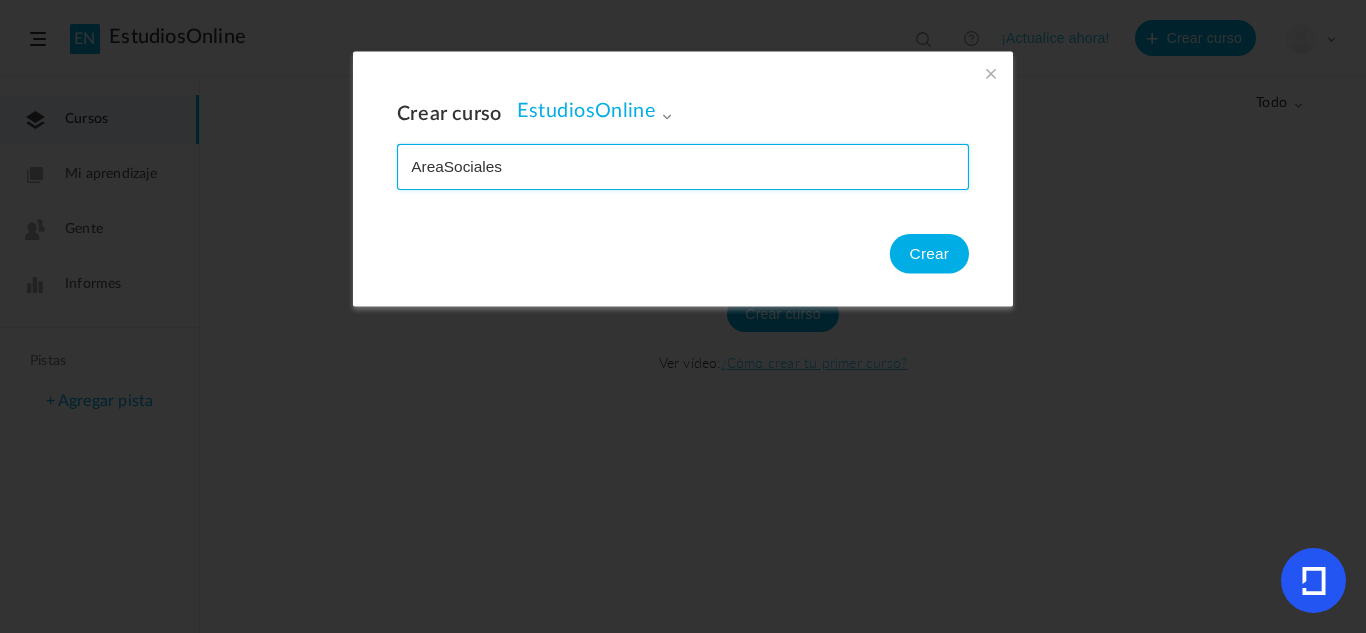 type on "AreaSociales" 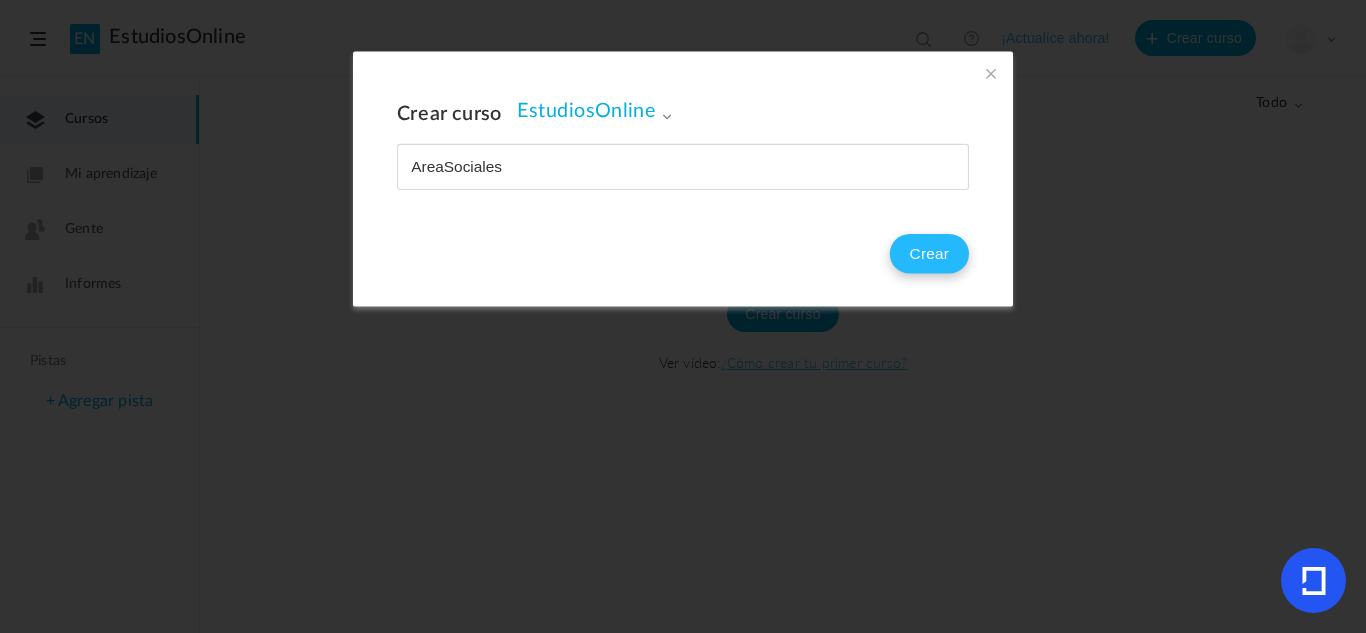 click on "Crear" at bounding box center (930, 254) 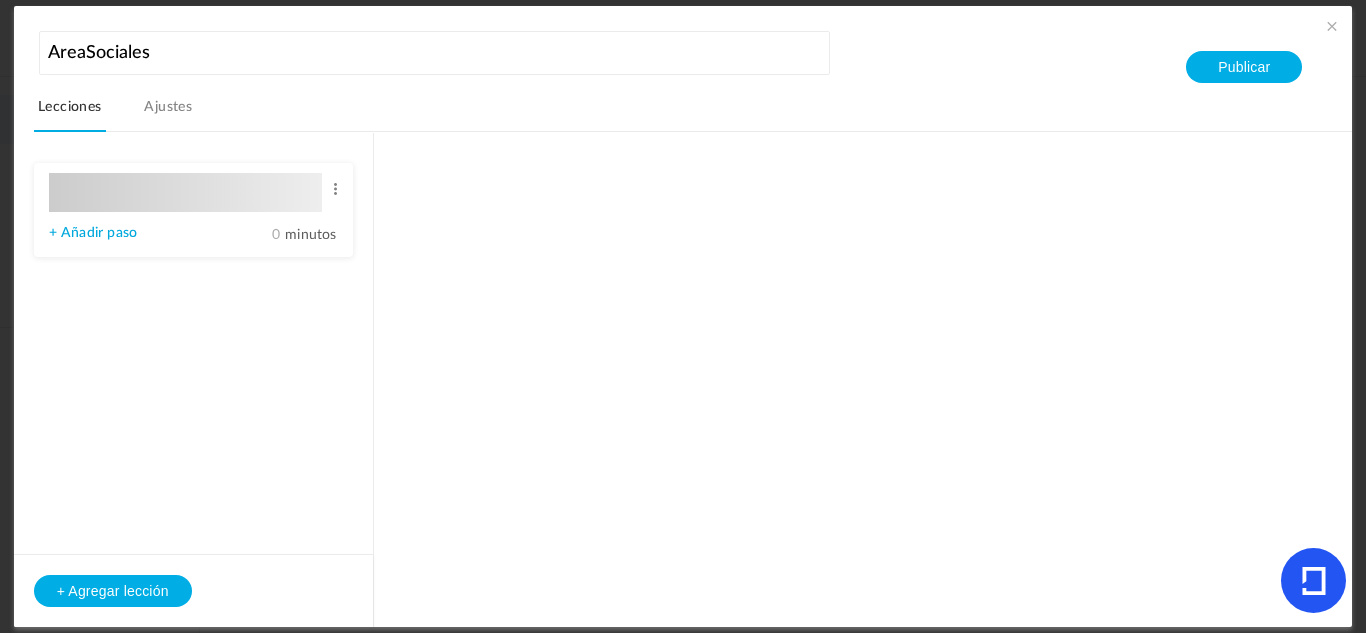 type on "Lesson 1" 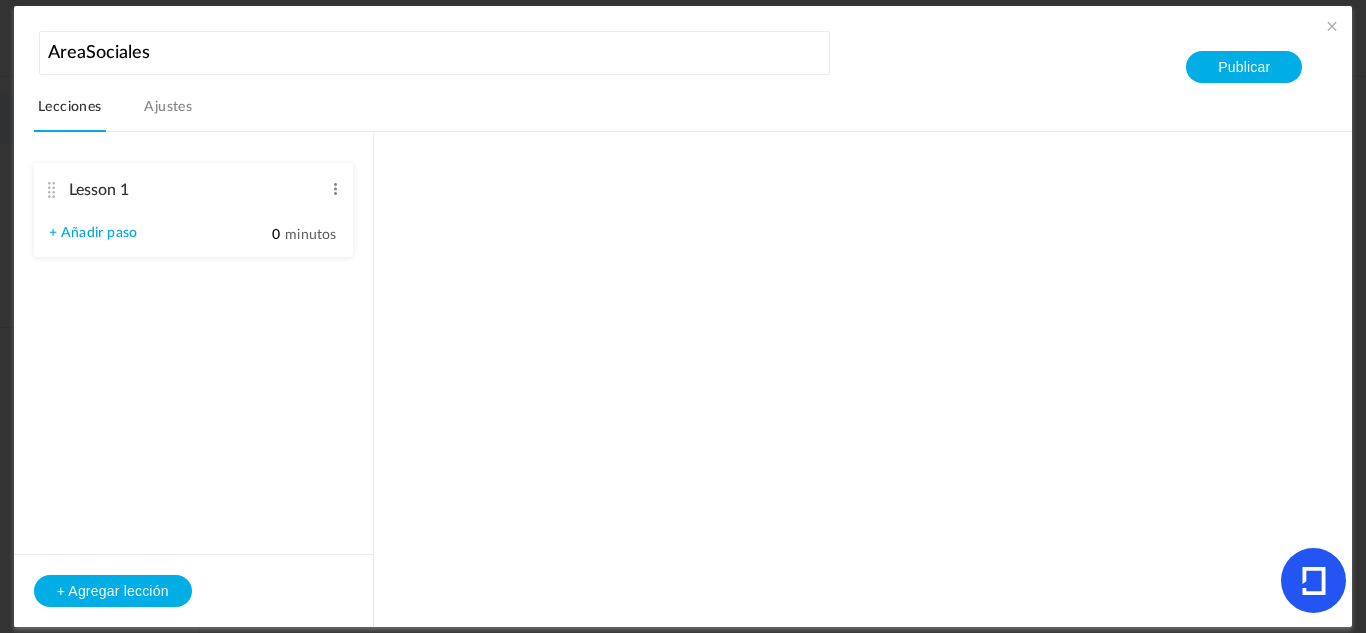 type on "Step 1" 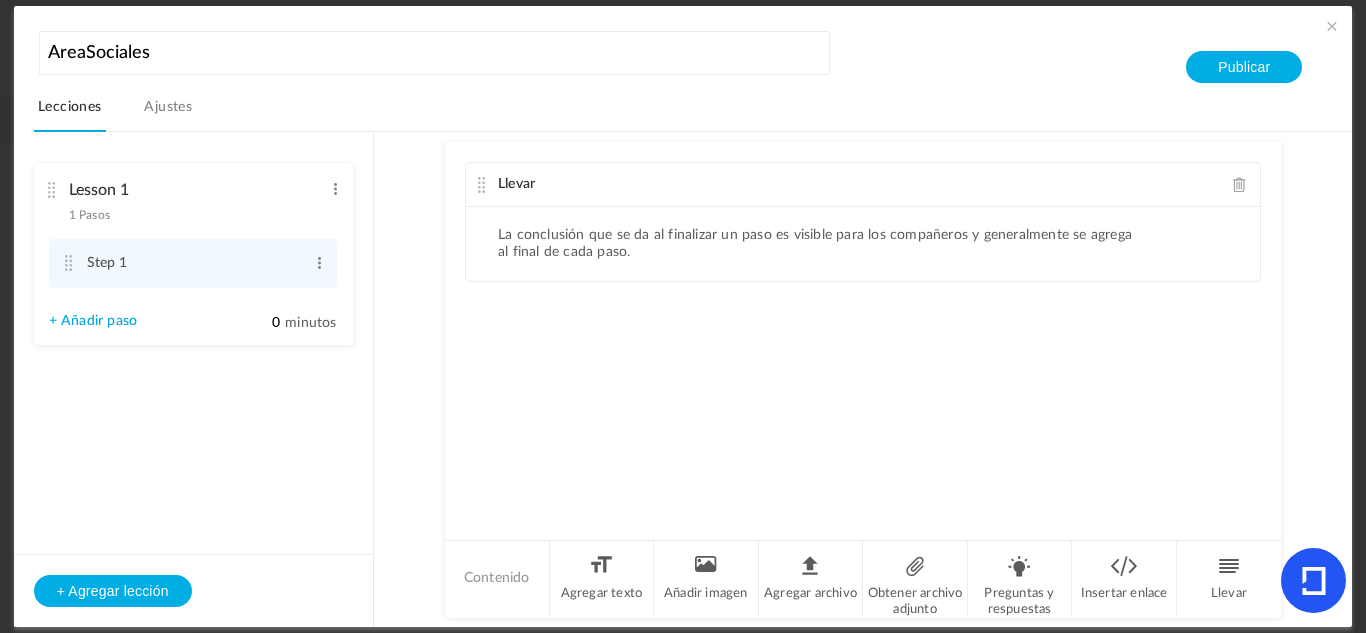 click on "Llevar" 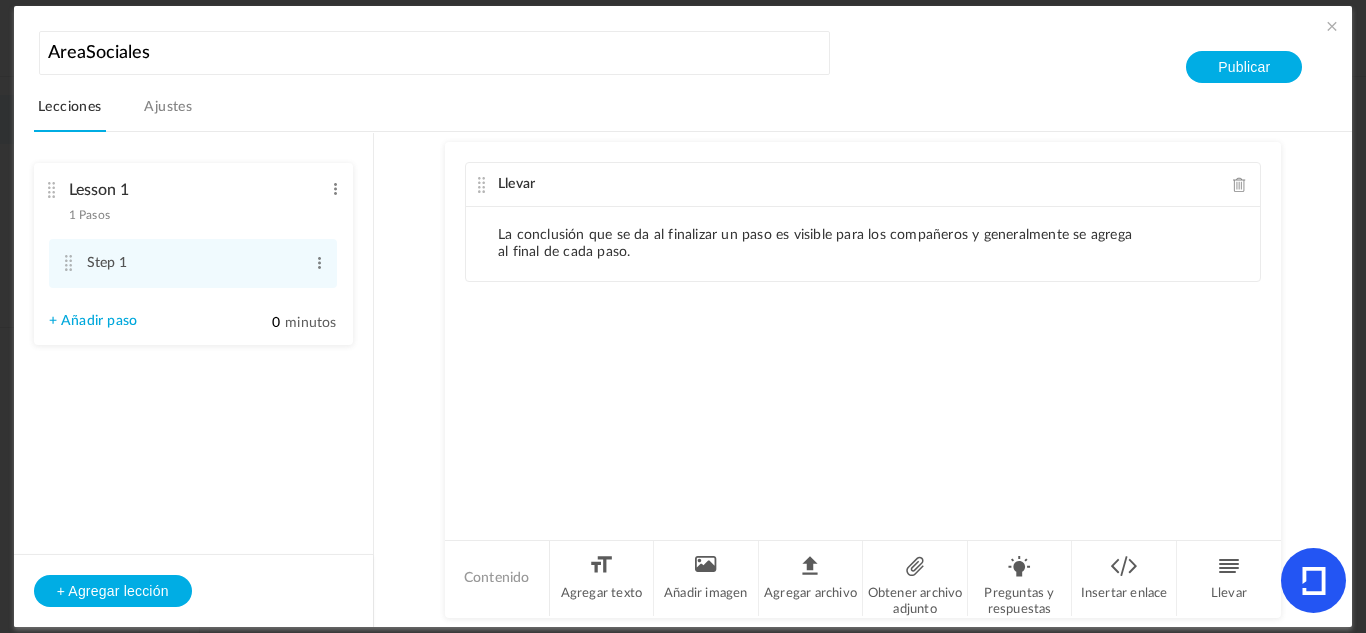 click on "La conclusión que se da al finalizar un paso es visible para los compañeros y generalmente se agrega al final de cada paso." 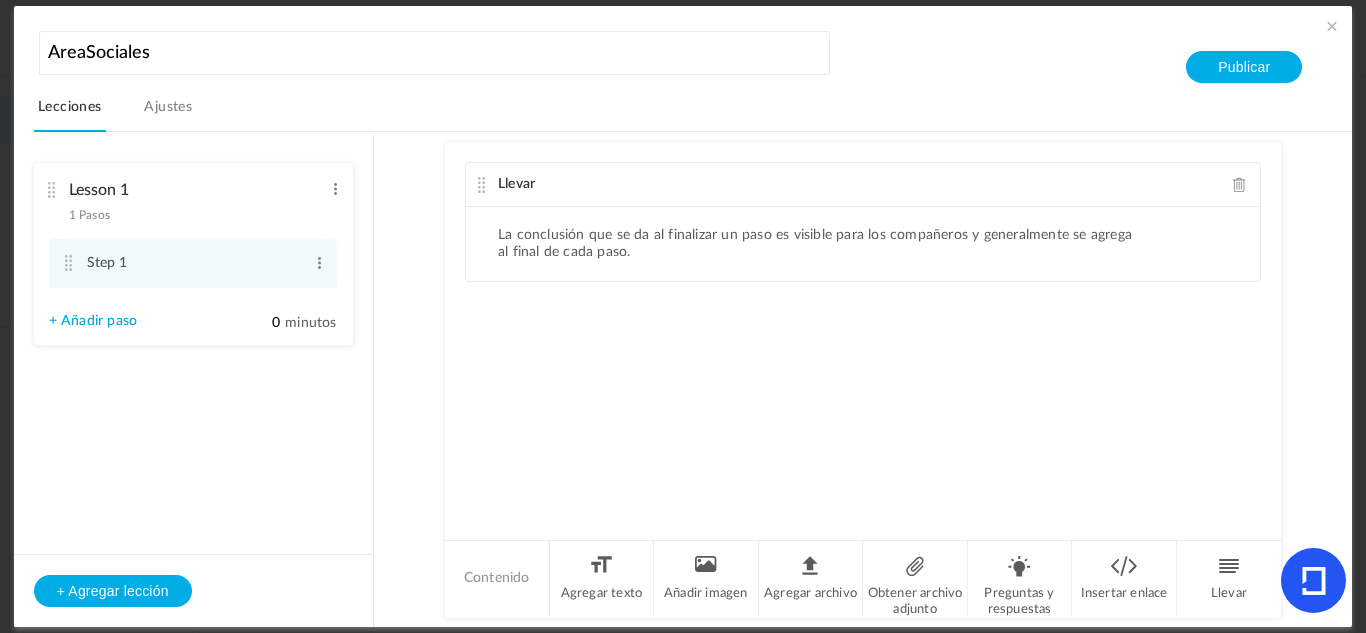 click on "Llevar
La conclusión que se da al finalizar un paso es visible para los compañeros y generalmente se agrega al final de cada paso." 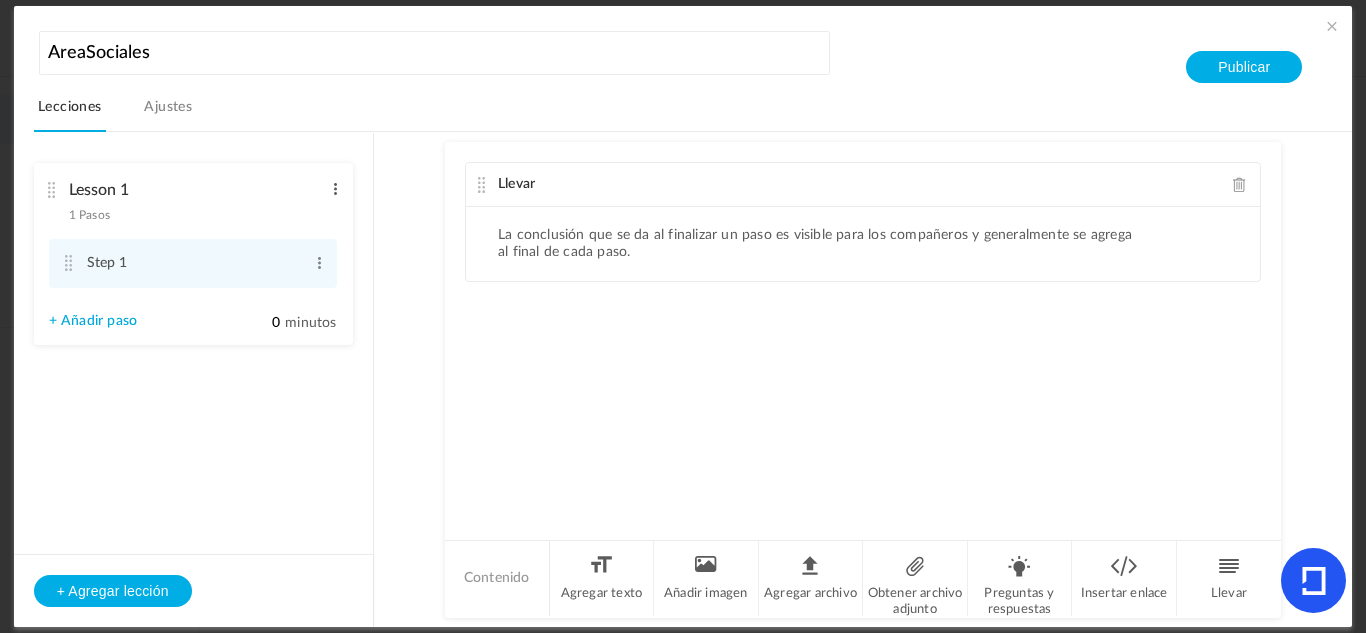 click at bounding box center (335, 189) 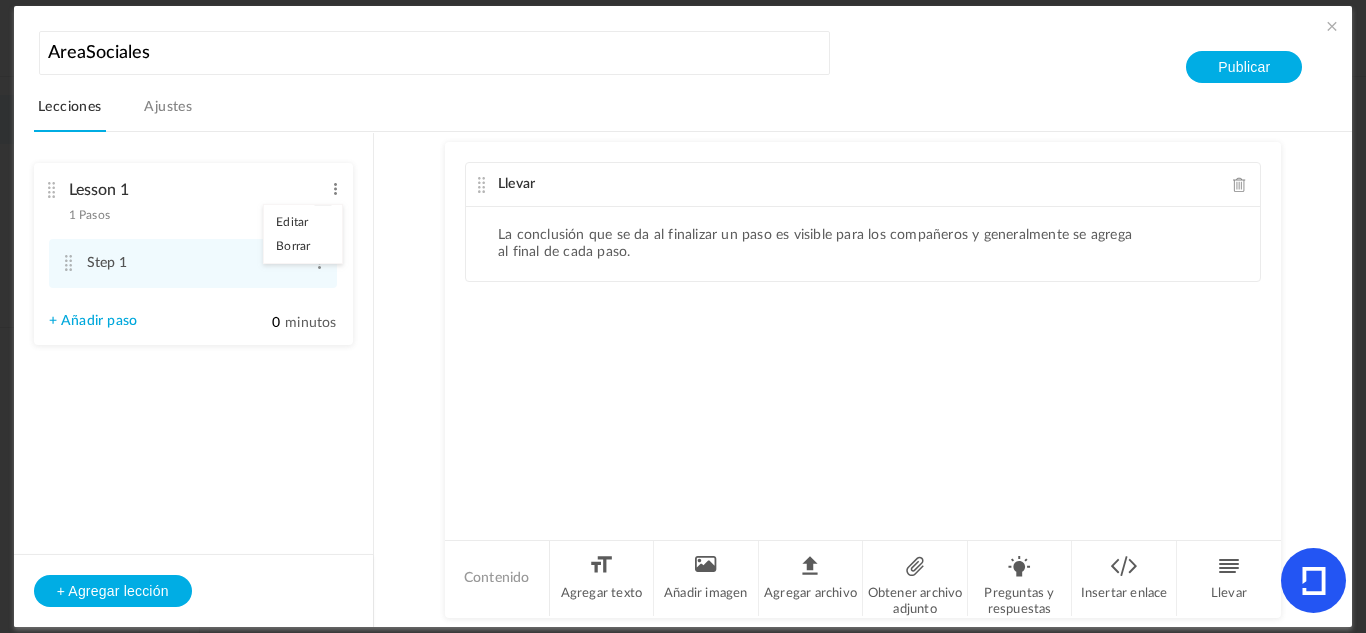 click on "Editar" at bounding box center [303, 222] 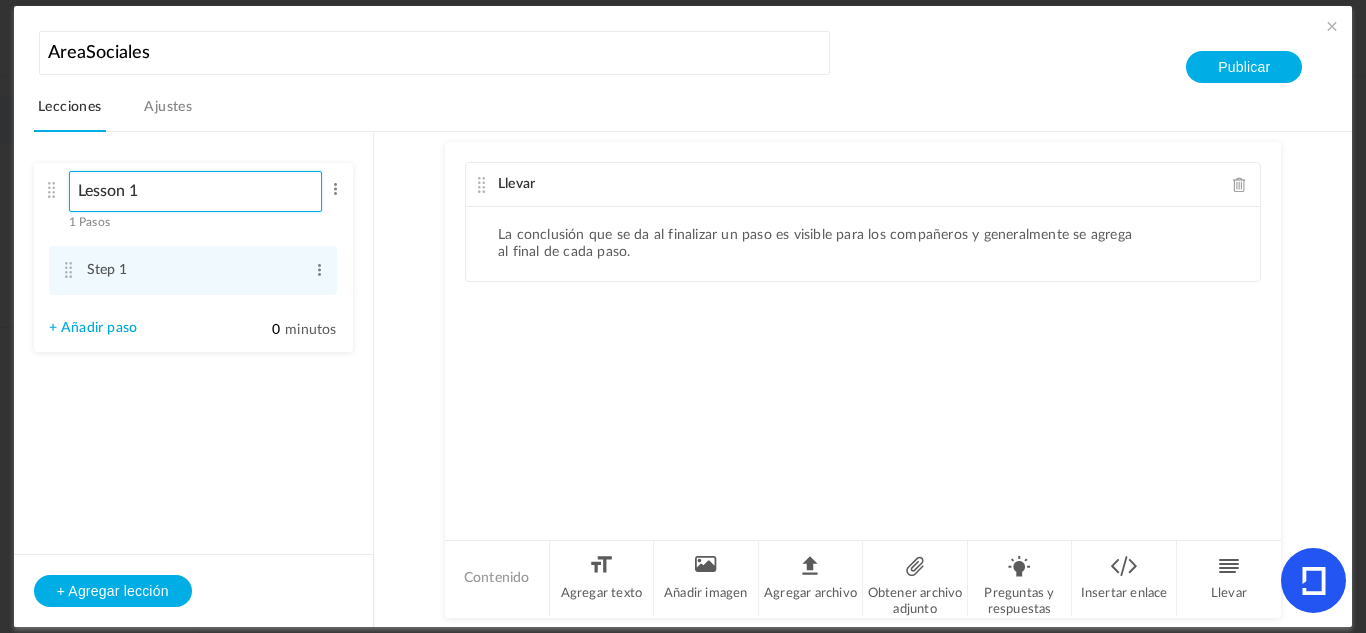 click on "Lesson 1" at bounding box center [196, 191] 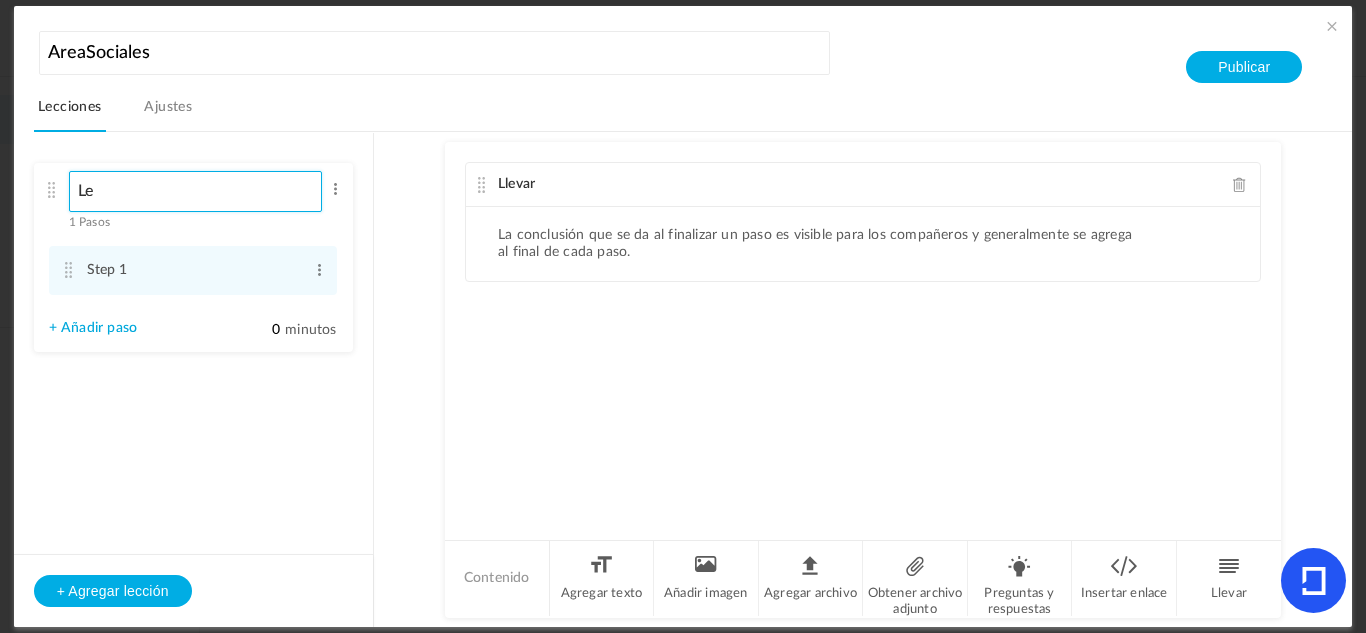 type on "L" 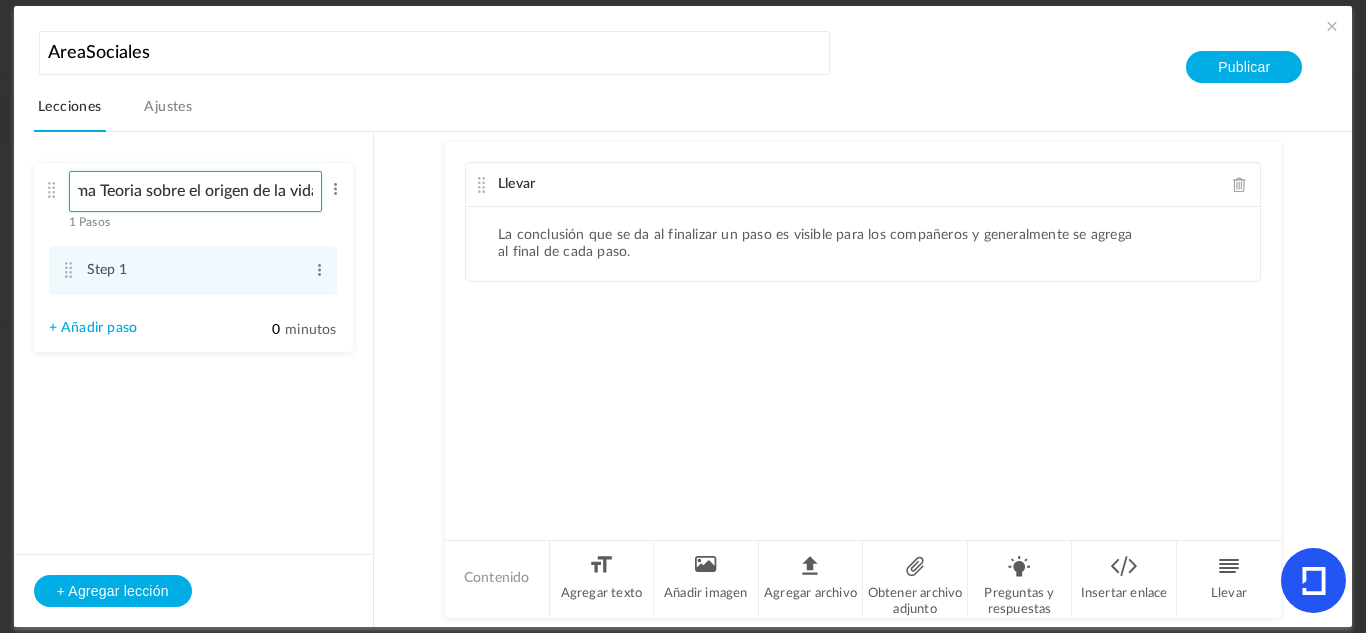 scroll, scrollTop: 0, scrollLeft: 26, axis: horizontal 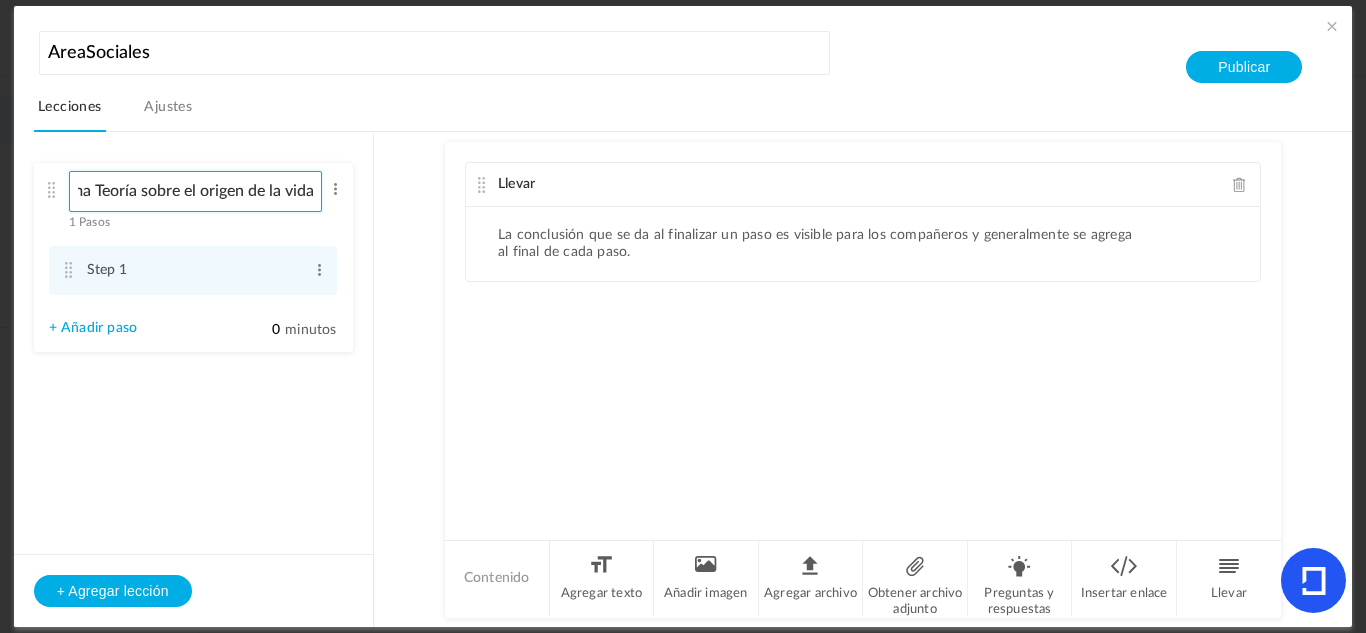 type on "Tema Teoría sobre el origen de la vida" 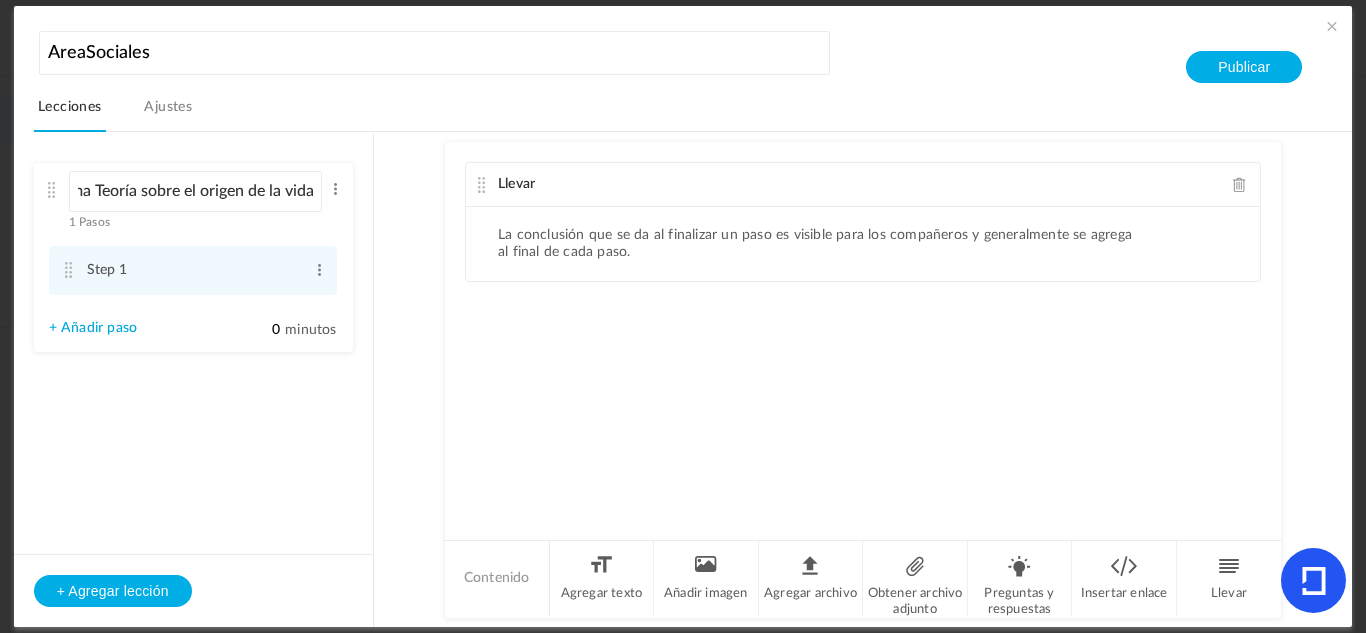 scroll, scrollTop: 0, scrollLeft: 0, axis: both 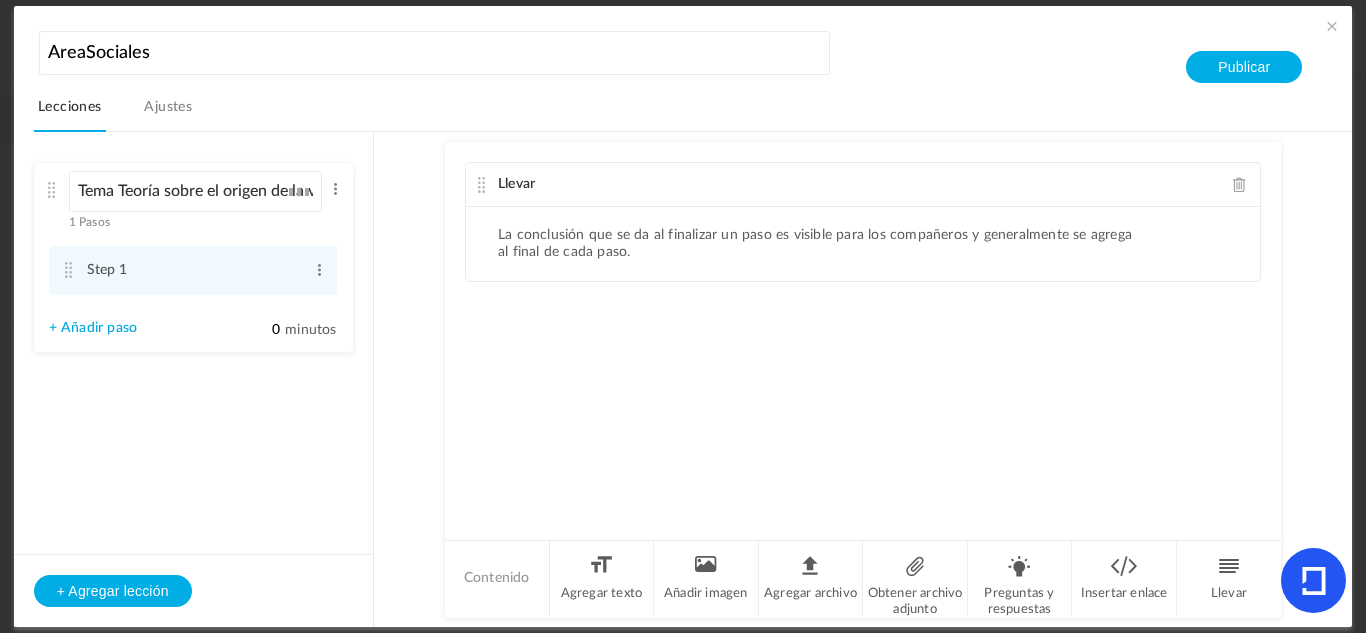 click on "Llevar
La conclusión que se da al finalizar un paso es visible para los compañeros y generalmente se agrega al final de cada paso.
Contenido
Agregar texto
Añadir imagen
Agregar archivo
Obtener archivo adjunto
Preguntas y respuestas
Insertar enlace
Llevar" 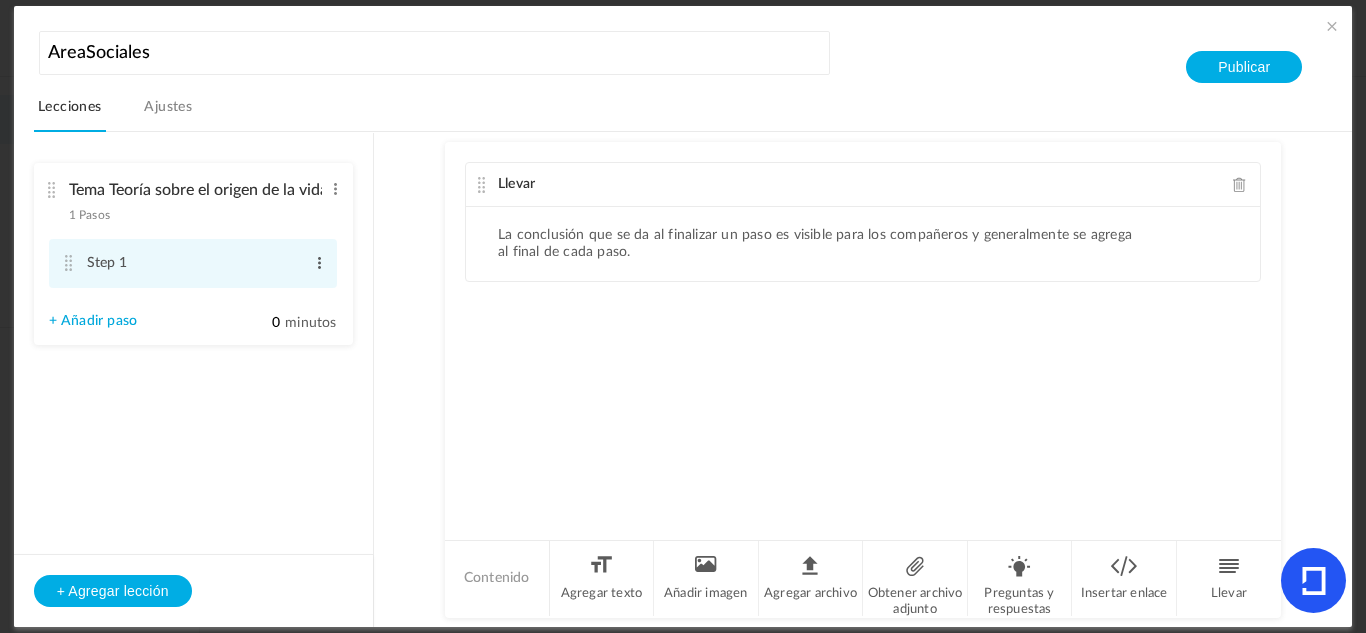 click at bounding box center [319, 263] 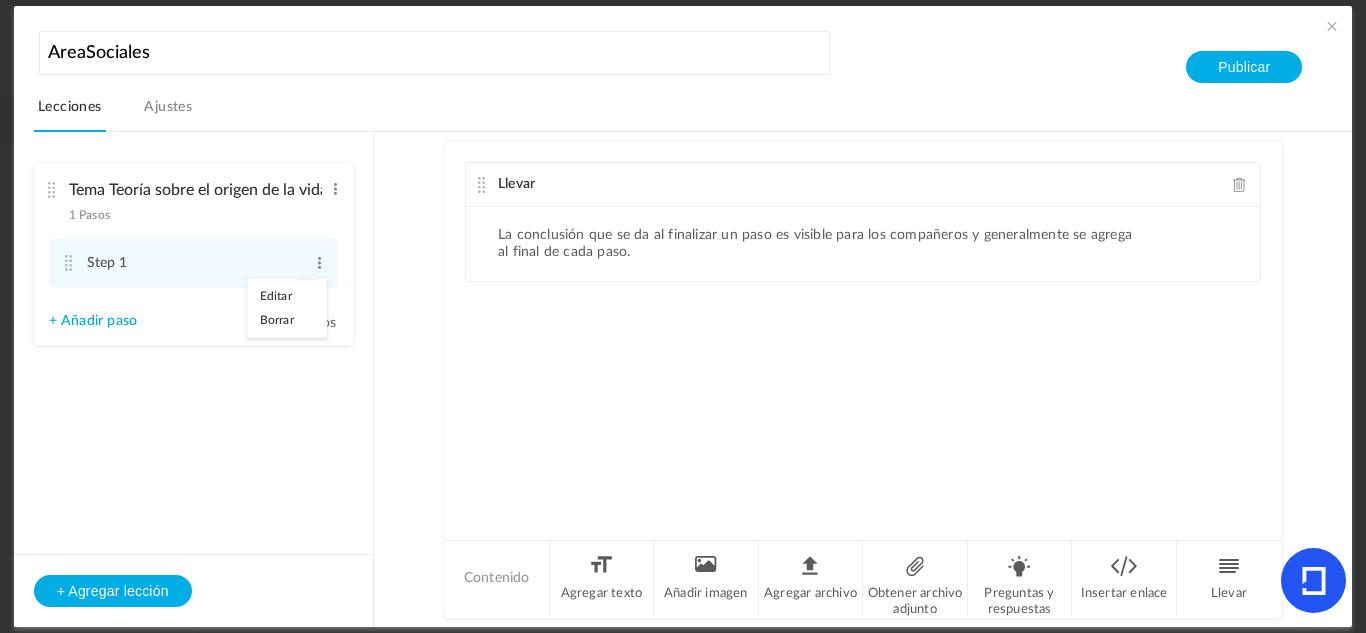 click on "Llevar
La conclusión que se da al finalizar un paso es visible para los compañeros y generalmente se agrega al final de cada paso." 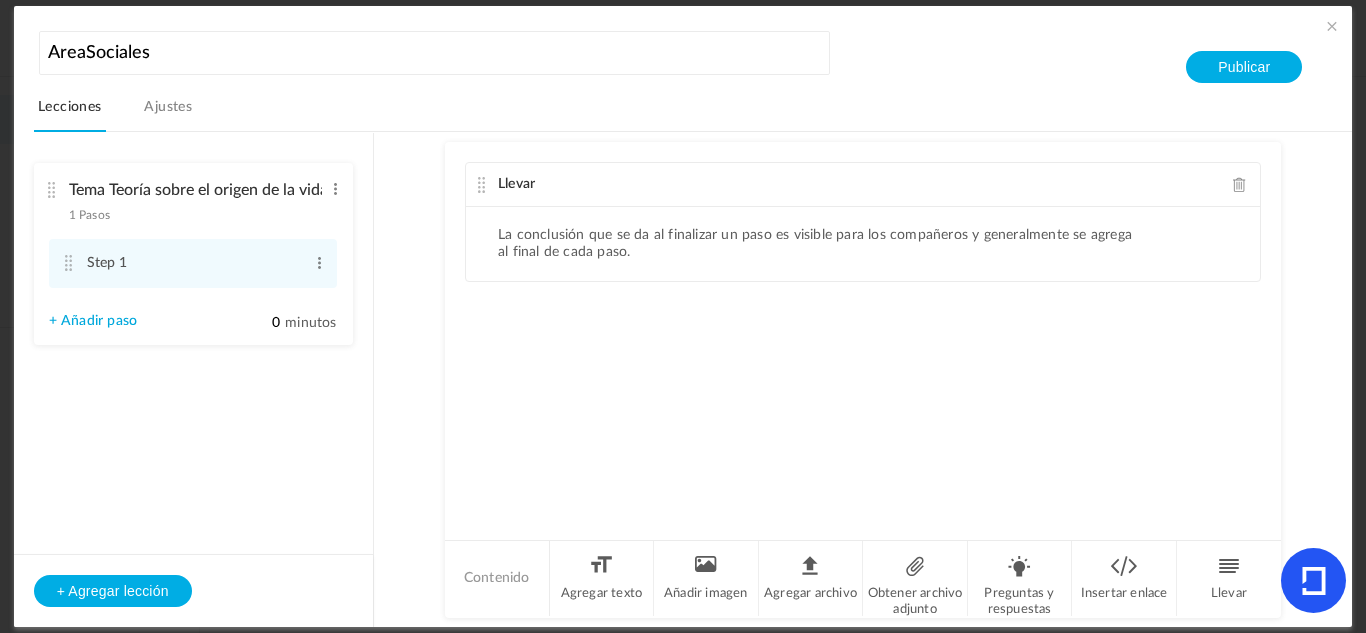 click on "Llevar" 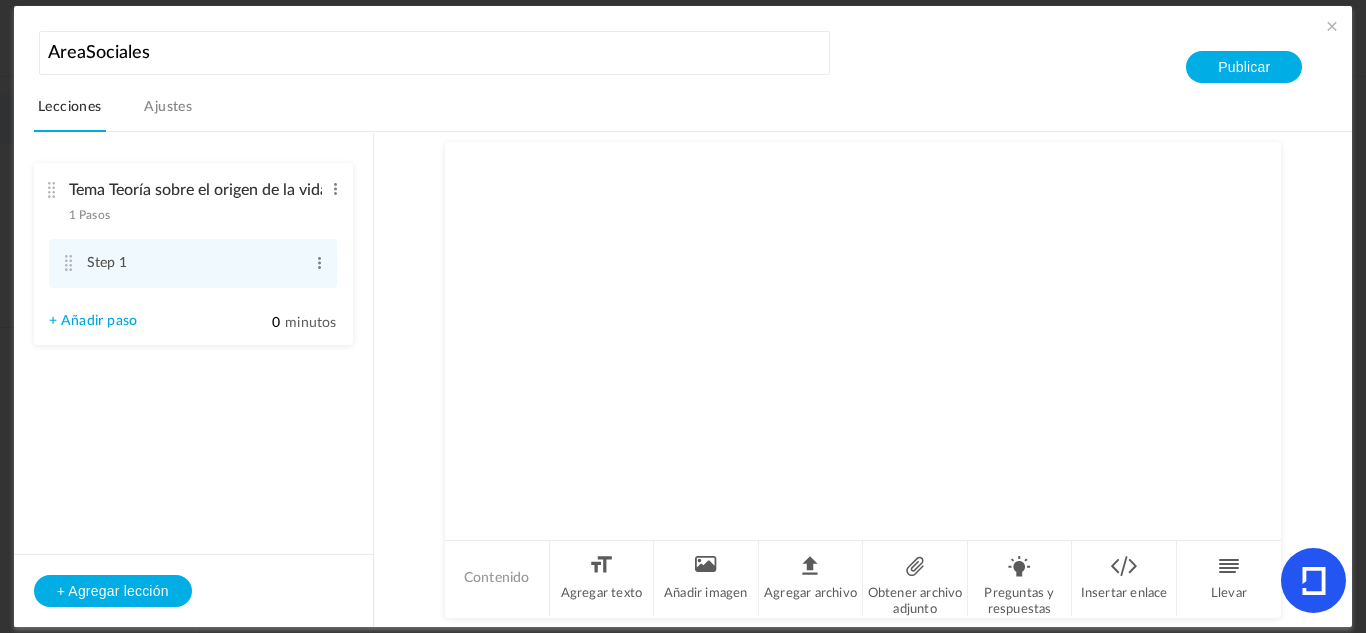 click 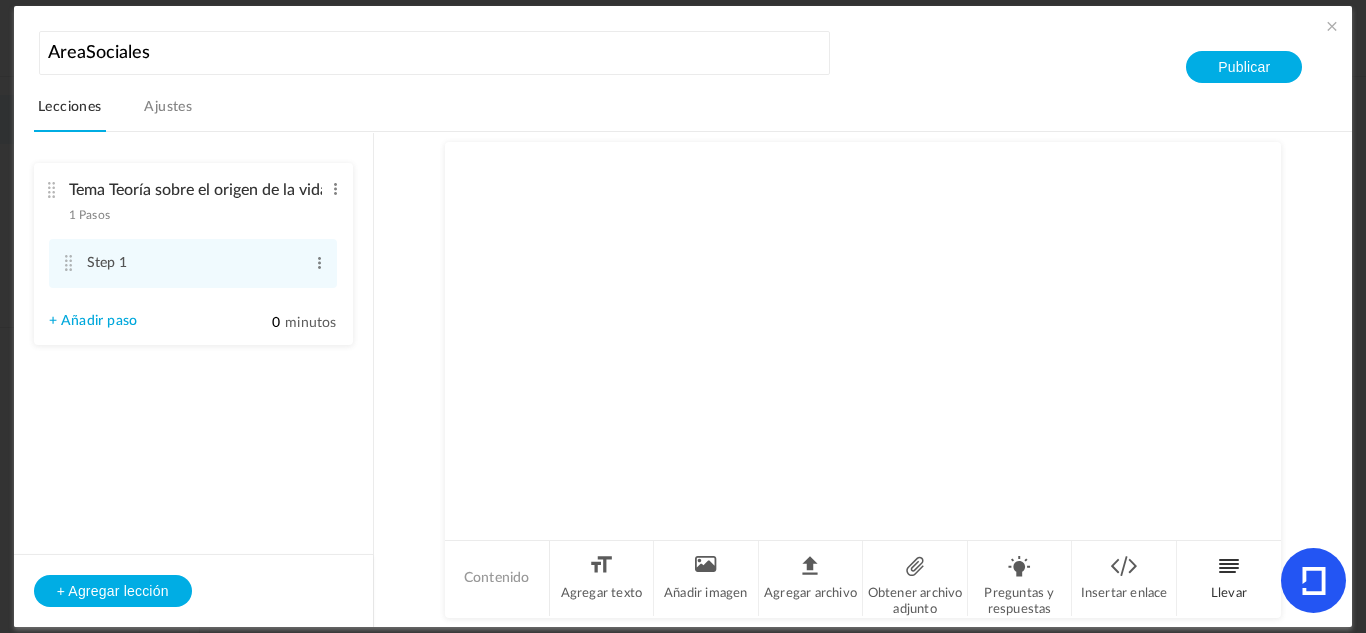 click on "Llevar" 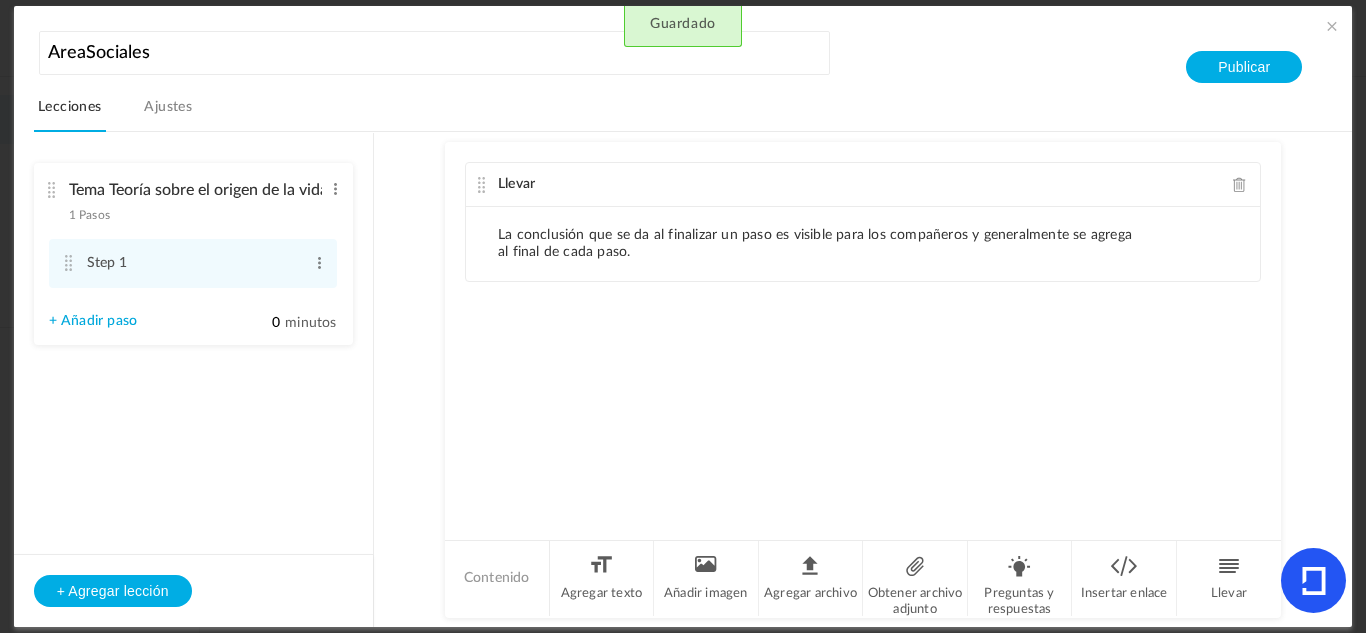 click on "La conclusión que se da al finalizar un paso es visible para los compañeros y generalmente se agrega al final de cada paso." 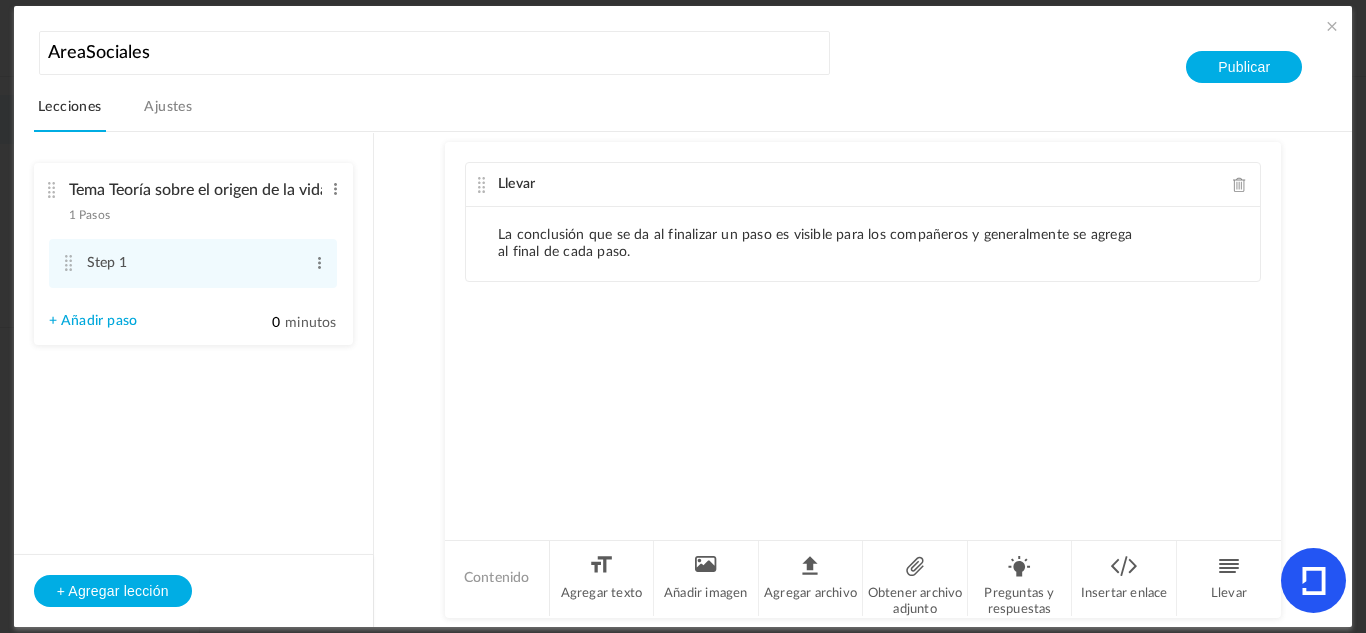 click on "La conclusión que se da al finalizar un paso es visible para los compañeros y generalmente se agrega al final de cada paso." 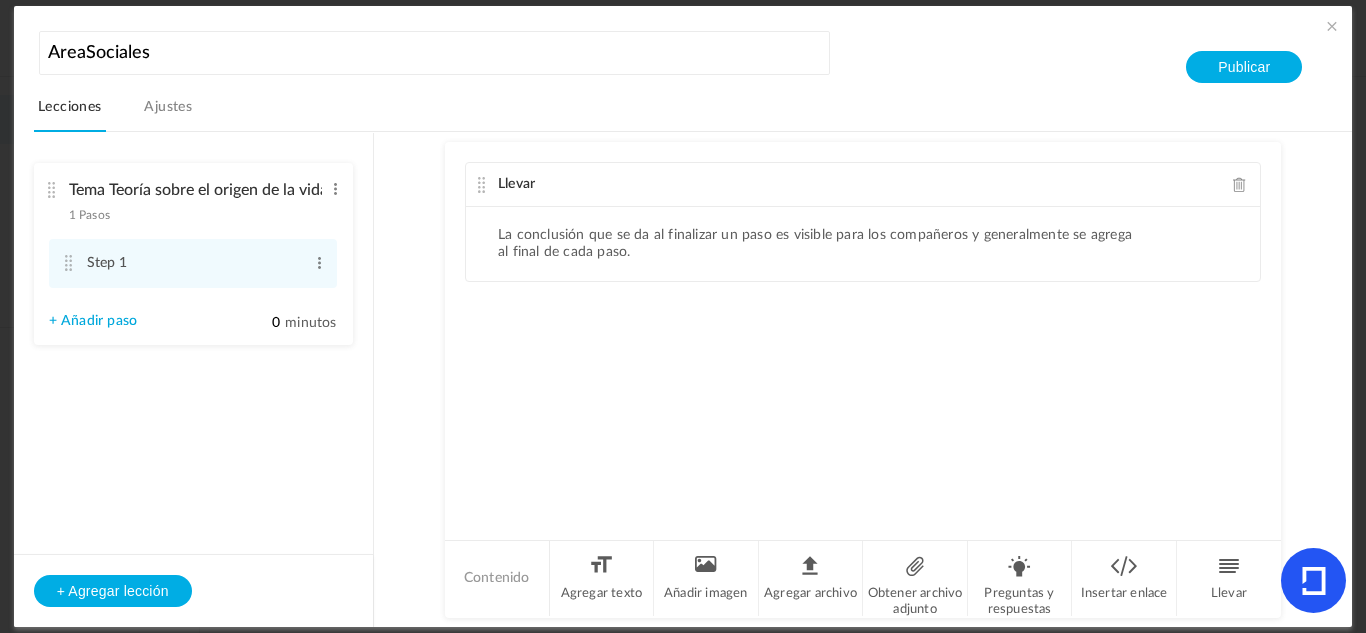 click on "La conclusión que se da al finalizar un paso es visible para los compañeros y generalmente se agrega al final de cada paso." 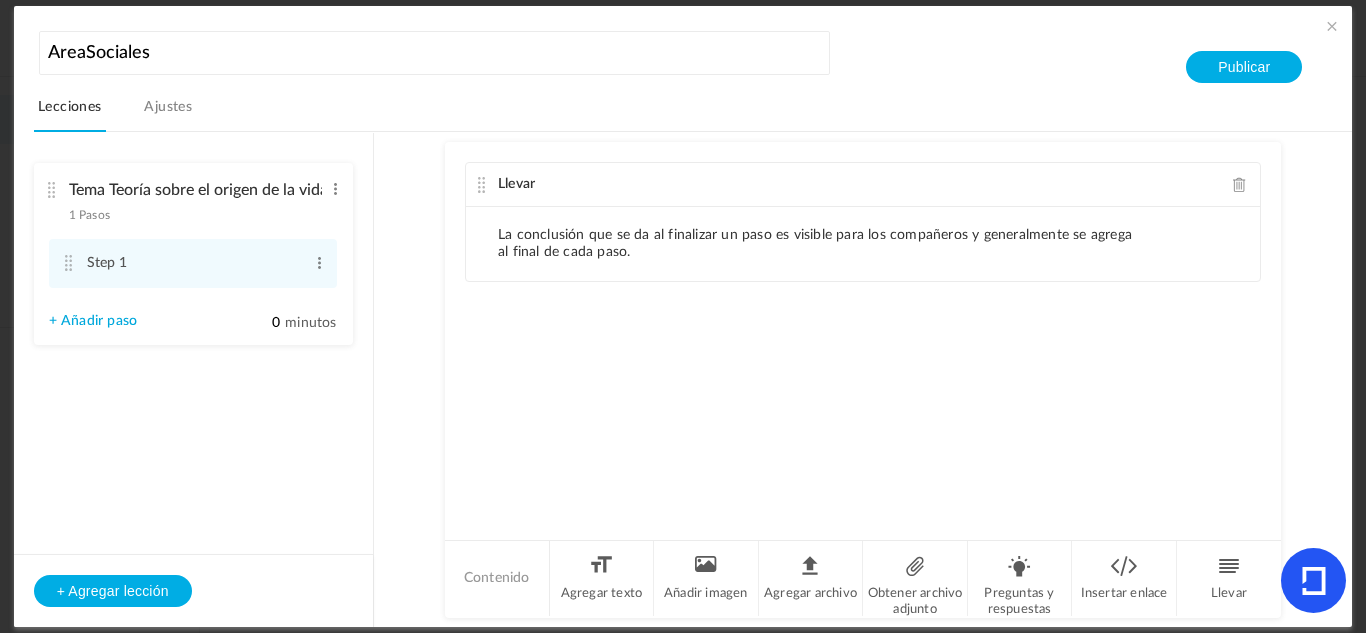 click on "La conclusión que se da al finalizar un paso es visible para los compañeros y generalmente se agrega al final de cada paso." 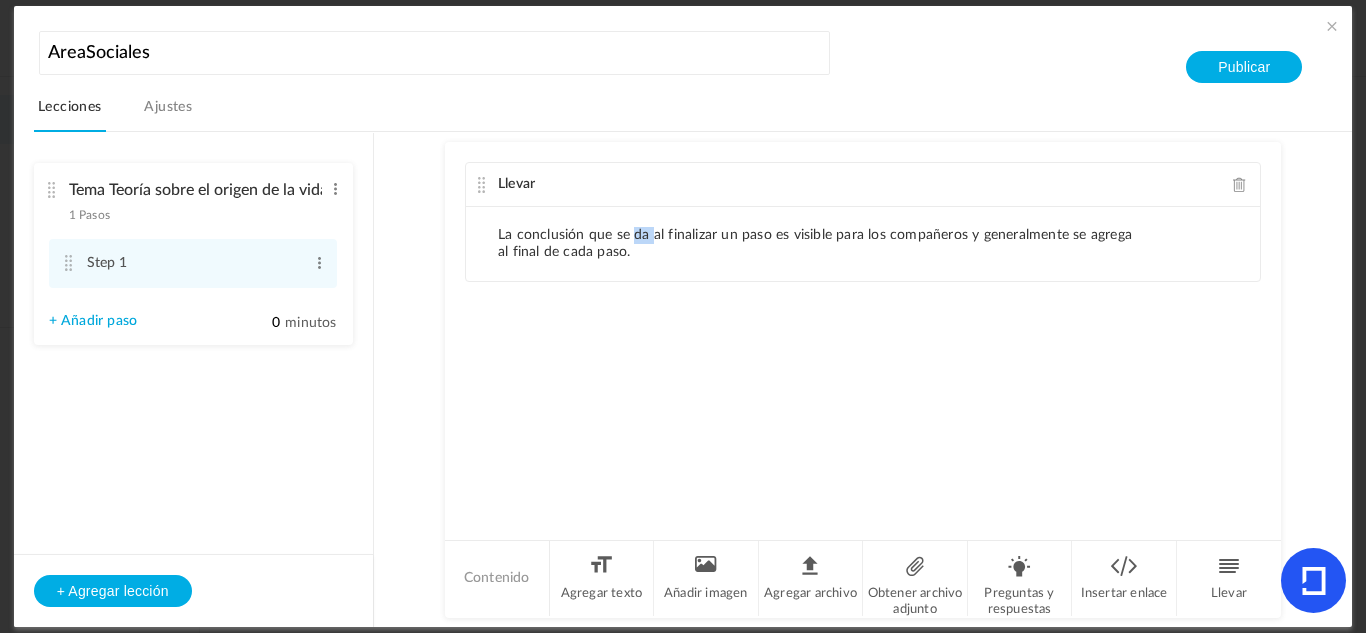 click on "La conclusión que se da al finalizar un paso es visible para los compañeros y generalmente se agrega al final de cada paso." 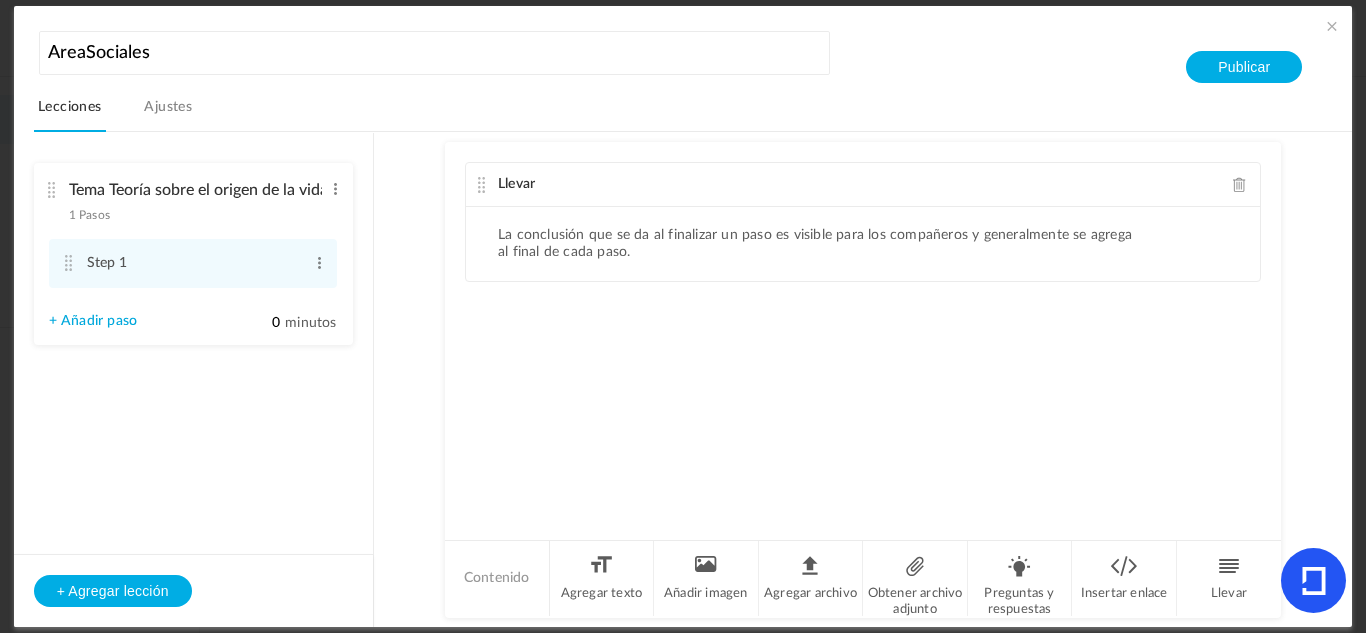 click on "Llevar" 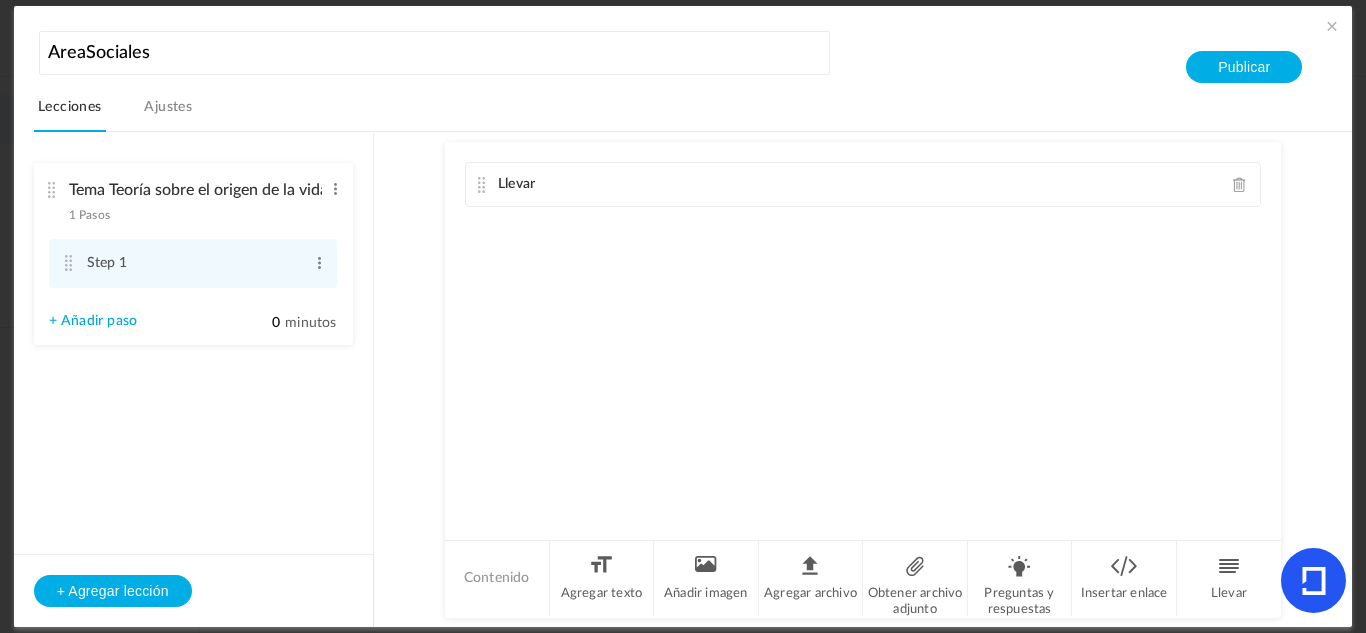 click on "Llevar
La conclusión que se da al finalizar un paso es visible para los compañeros y generalmente se agrega al final de cada paso." 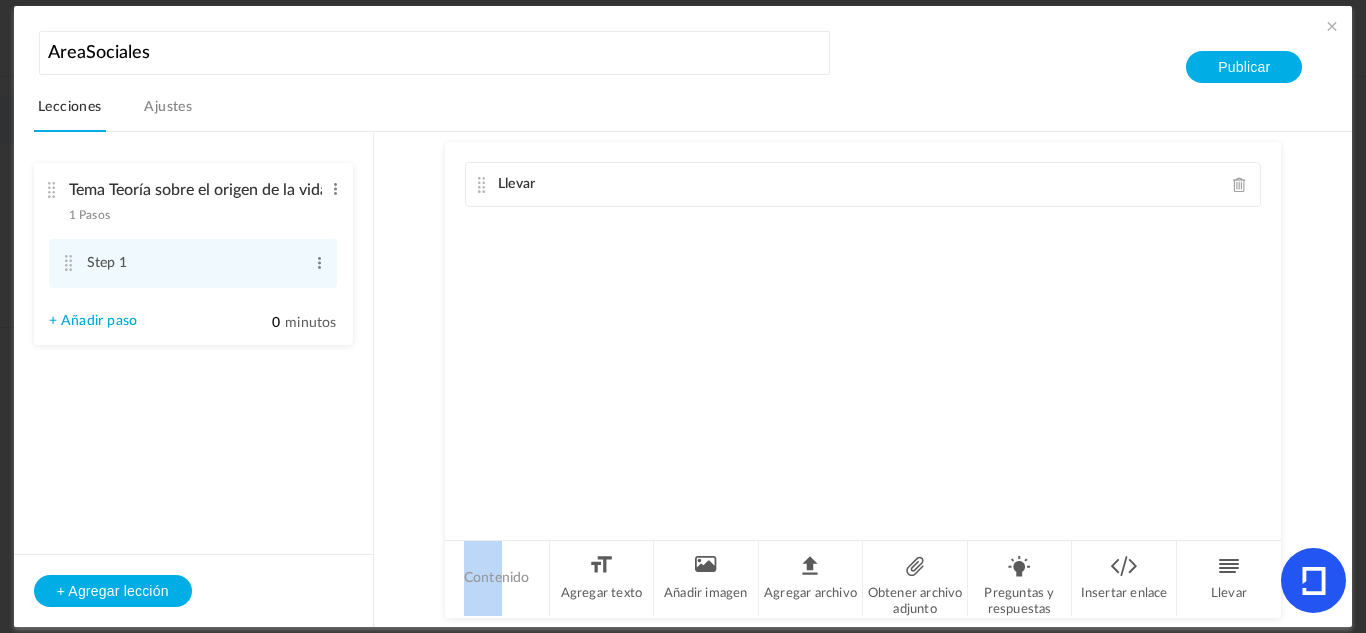drag, startPoint x: 496, startPoint y: 573, endPoint x: 527, endPoint y: 422, distance: 154.14928 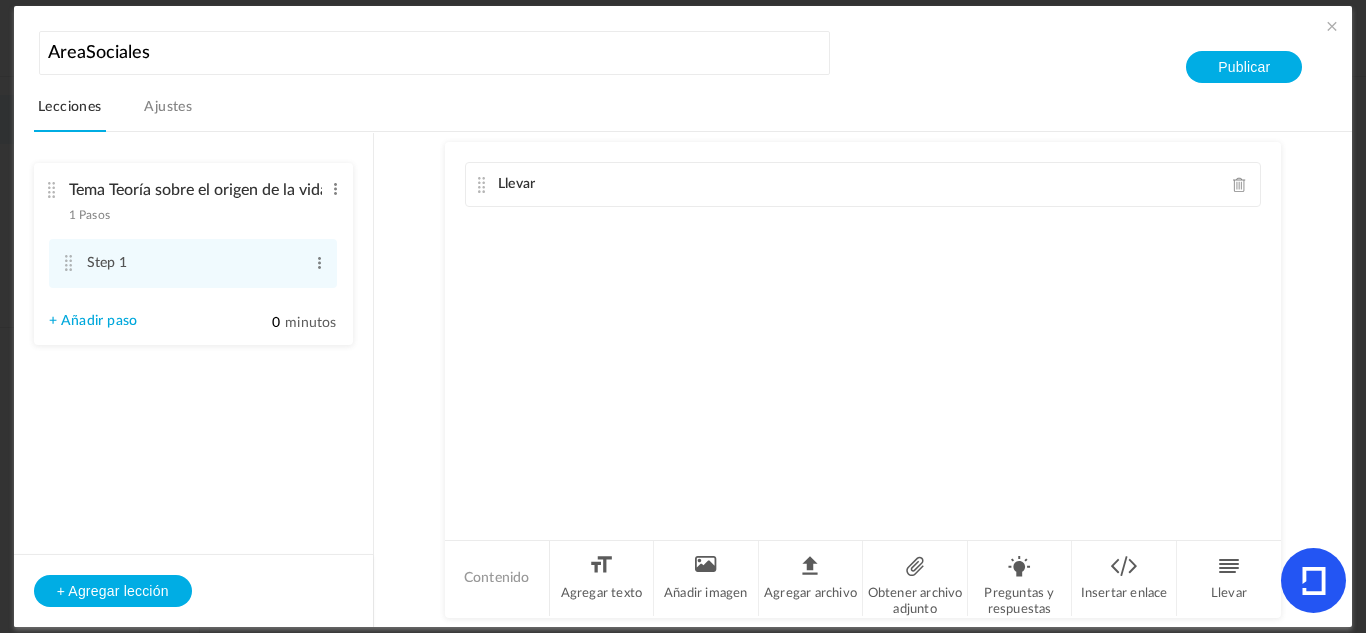 click on "Contenido" 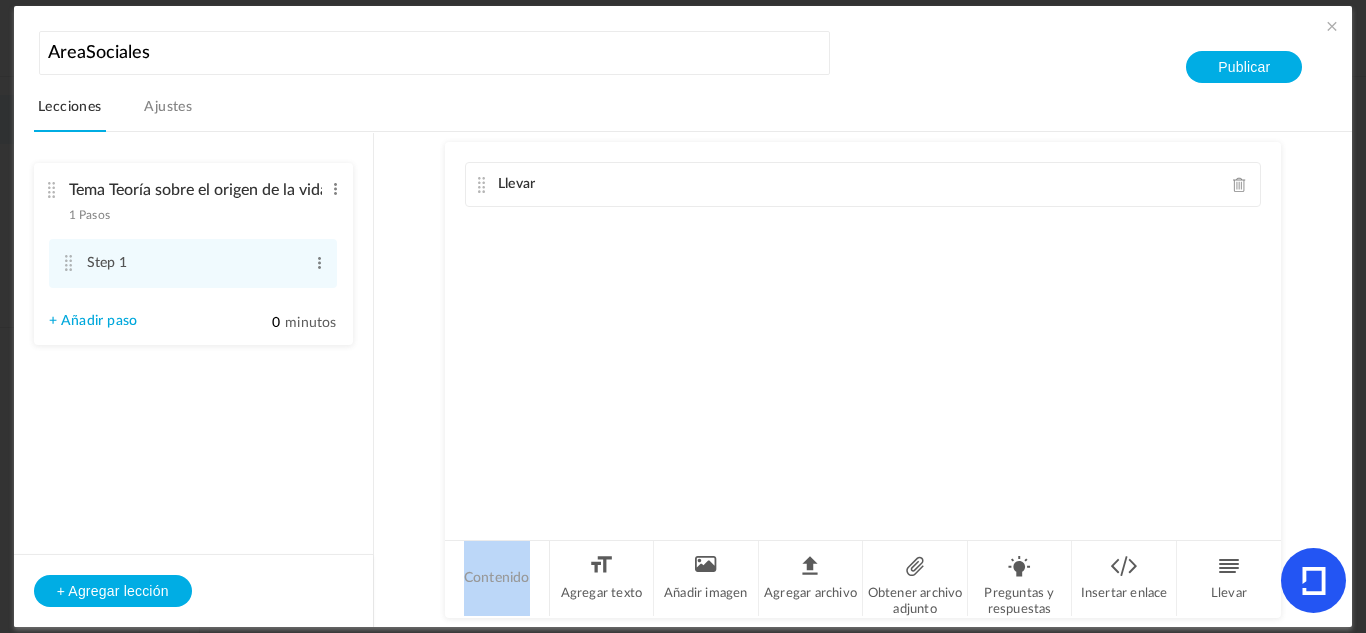 click on "Contenido" 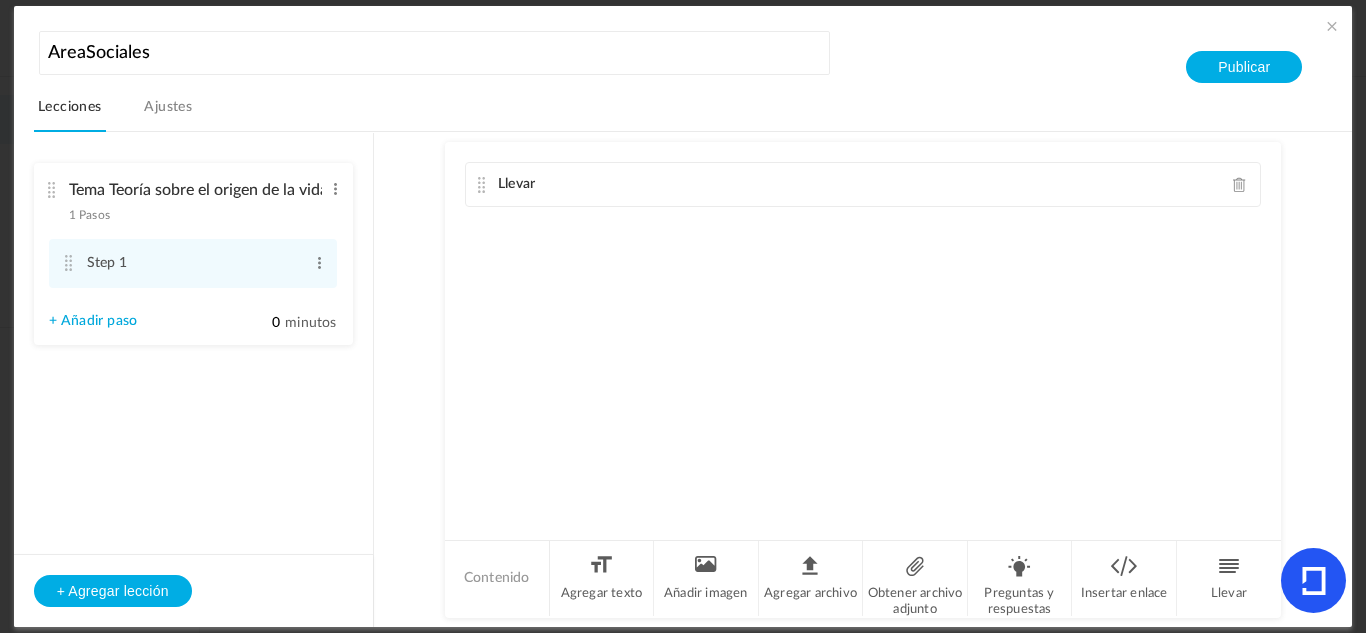 click on "Llevar
La conclusión que se da al finalizar un paso es visible para los compañeros y generalmente se agrega al final de cada paso." 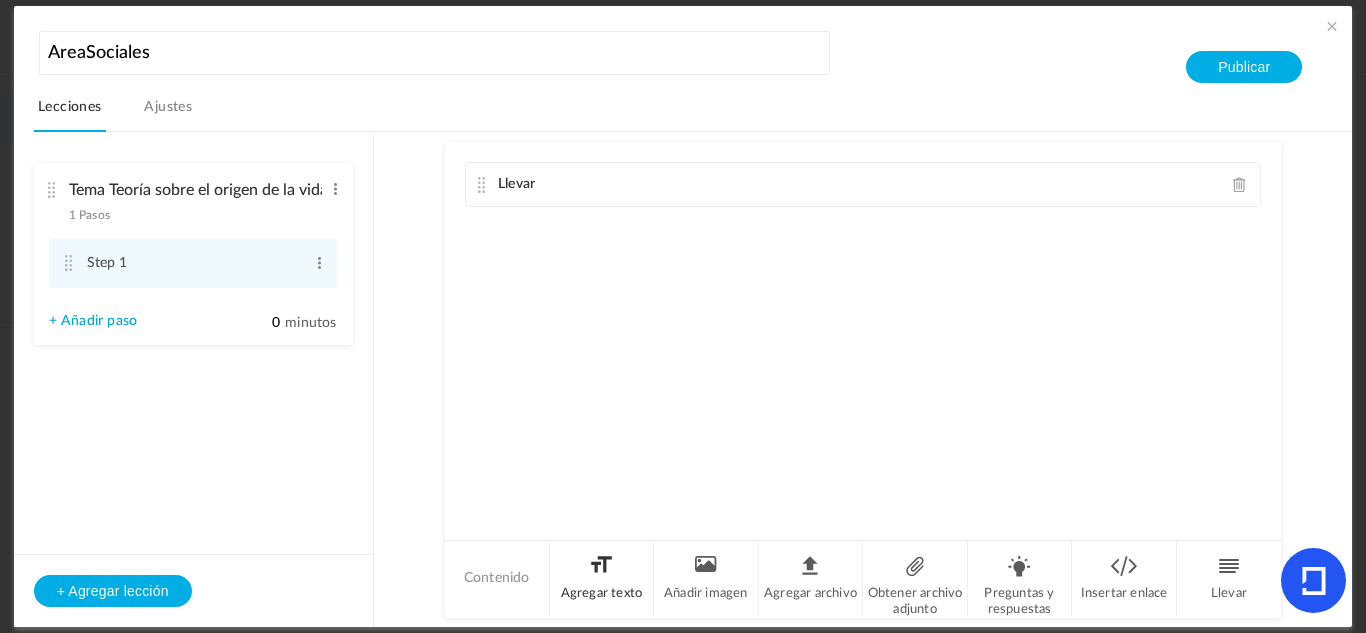 click on "Agregar texto" 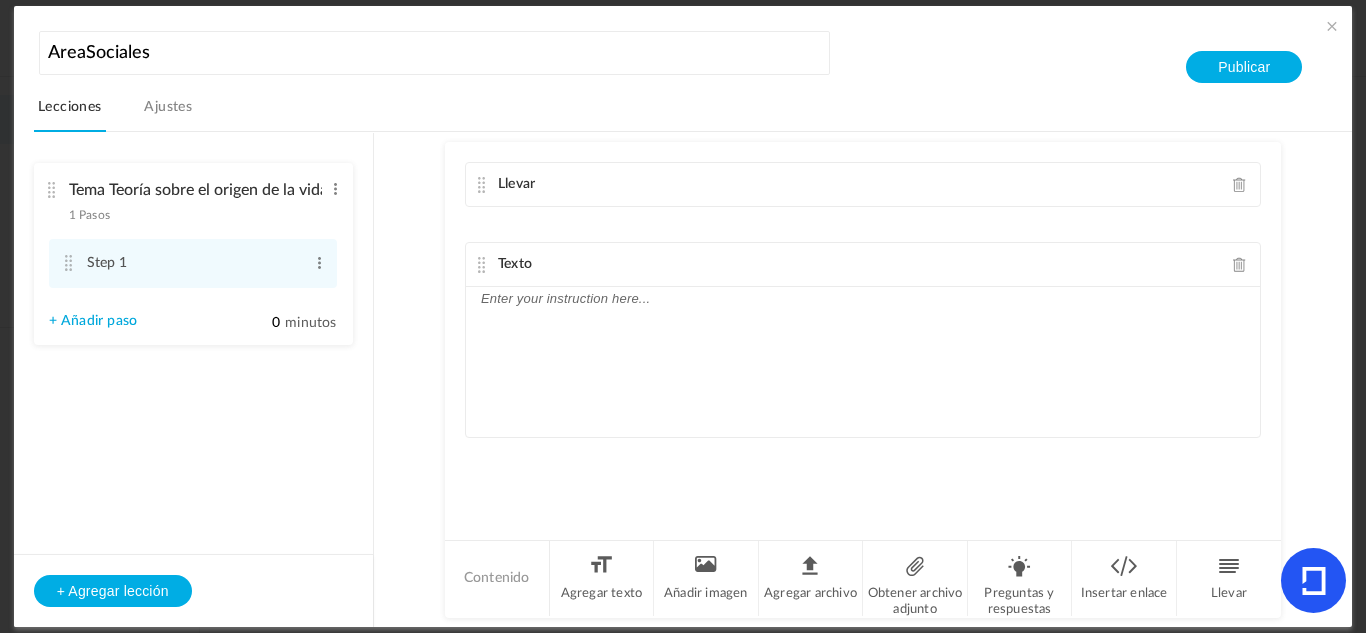 click on "Texto" 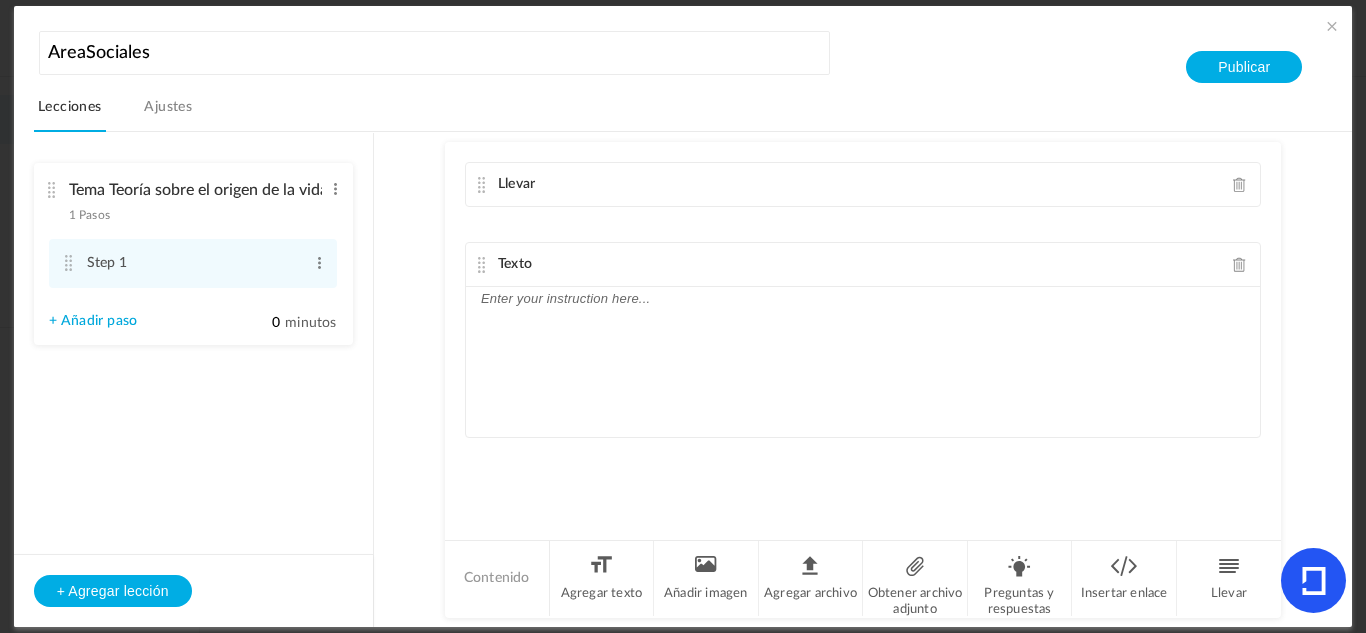 drag, startPoint x: 508, startPoint y: 267, endPoint x: 545, endPoint y: 269, distance: 37.054016 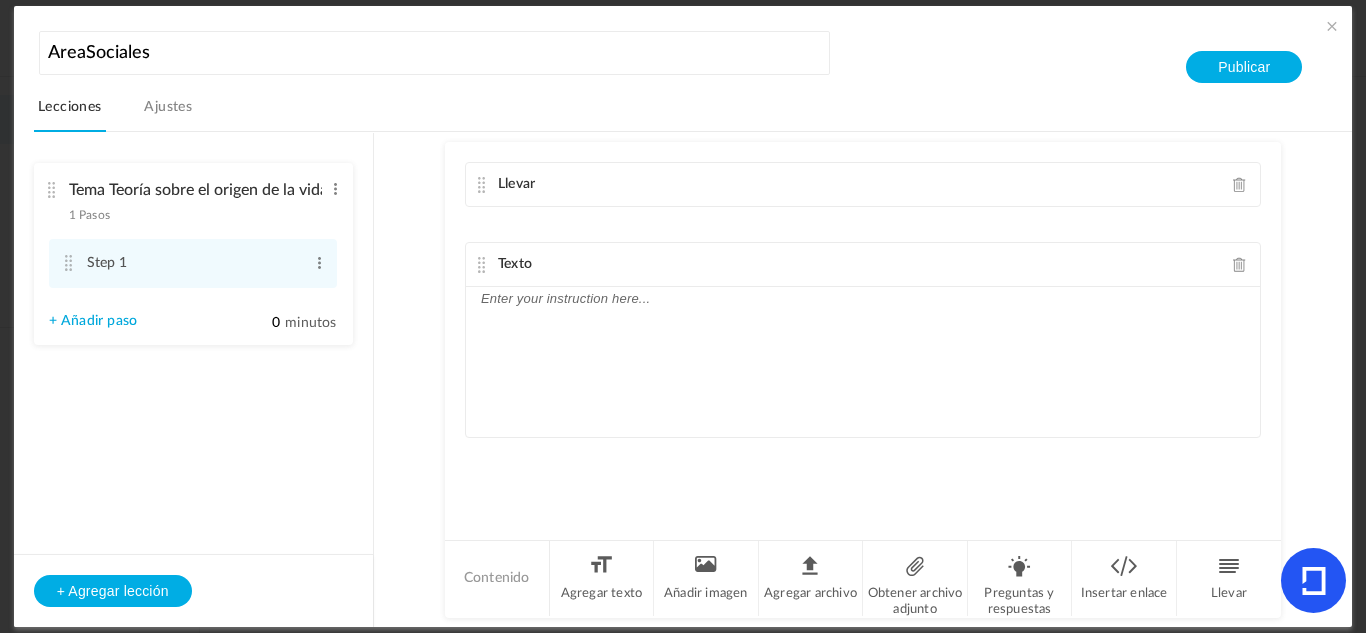 click on "Texto" 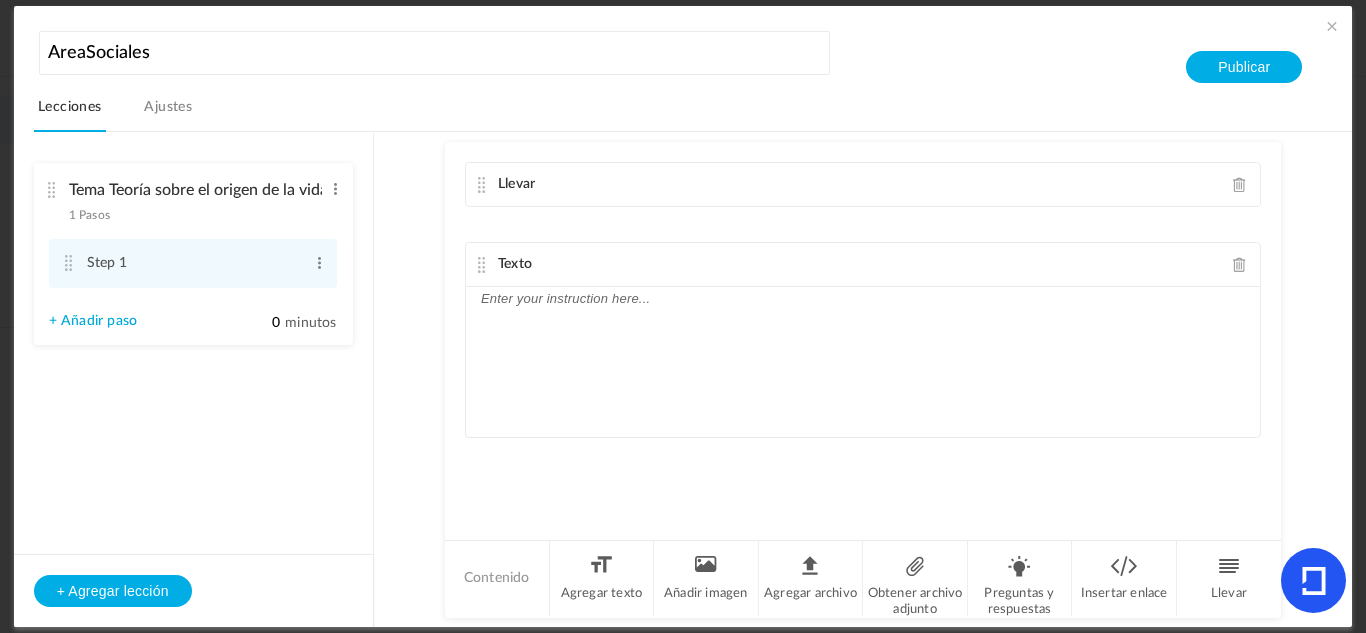 click 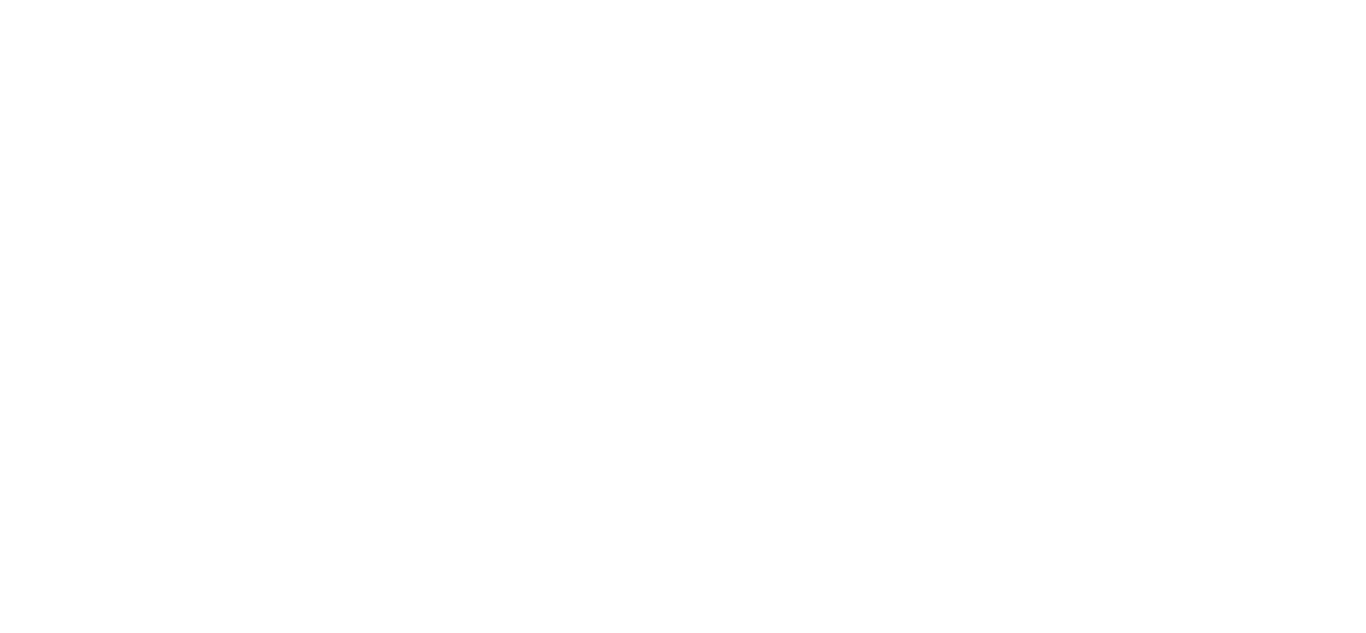 scroll, scrollTop: 0, scrollLeft: 0, axis: both 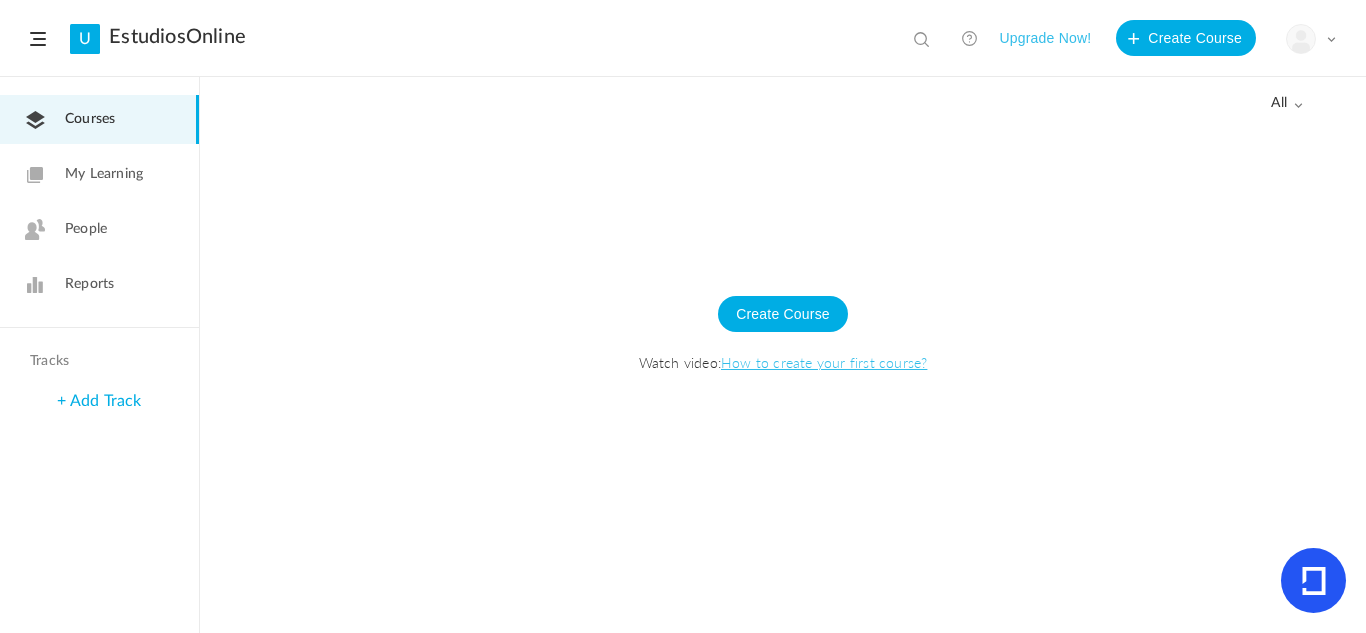 click on "My Learning" 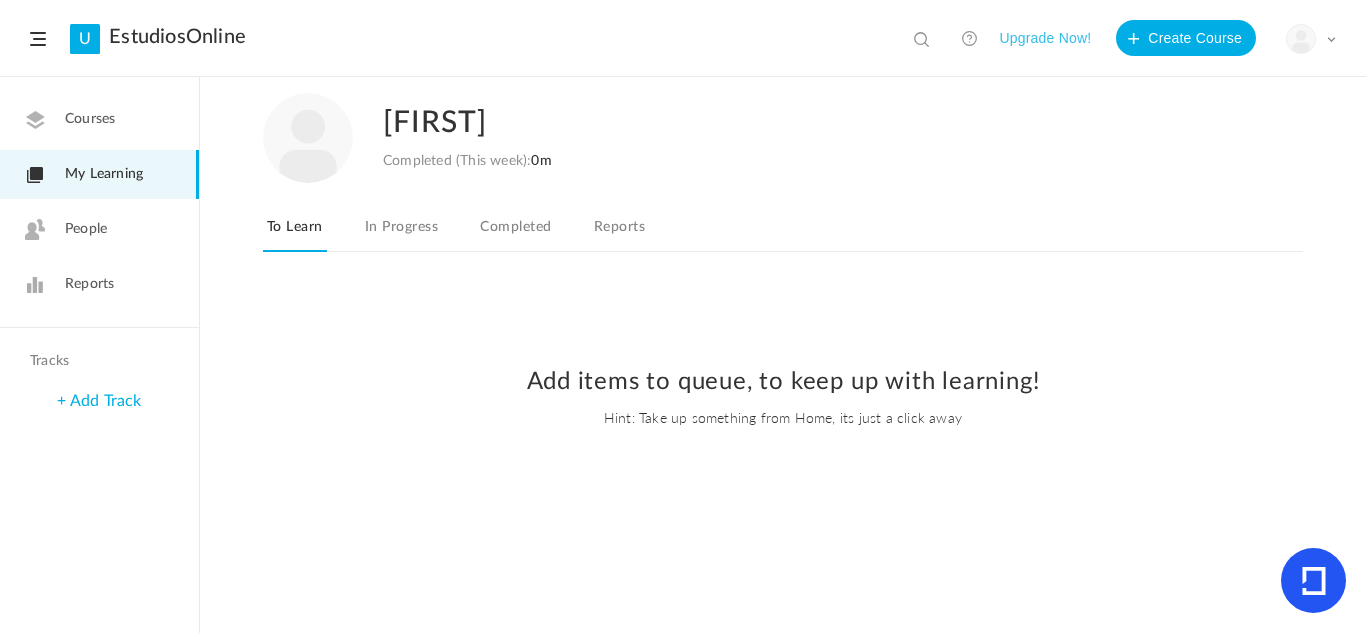 click on "People" 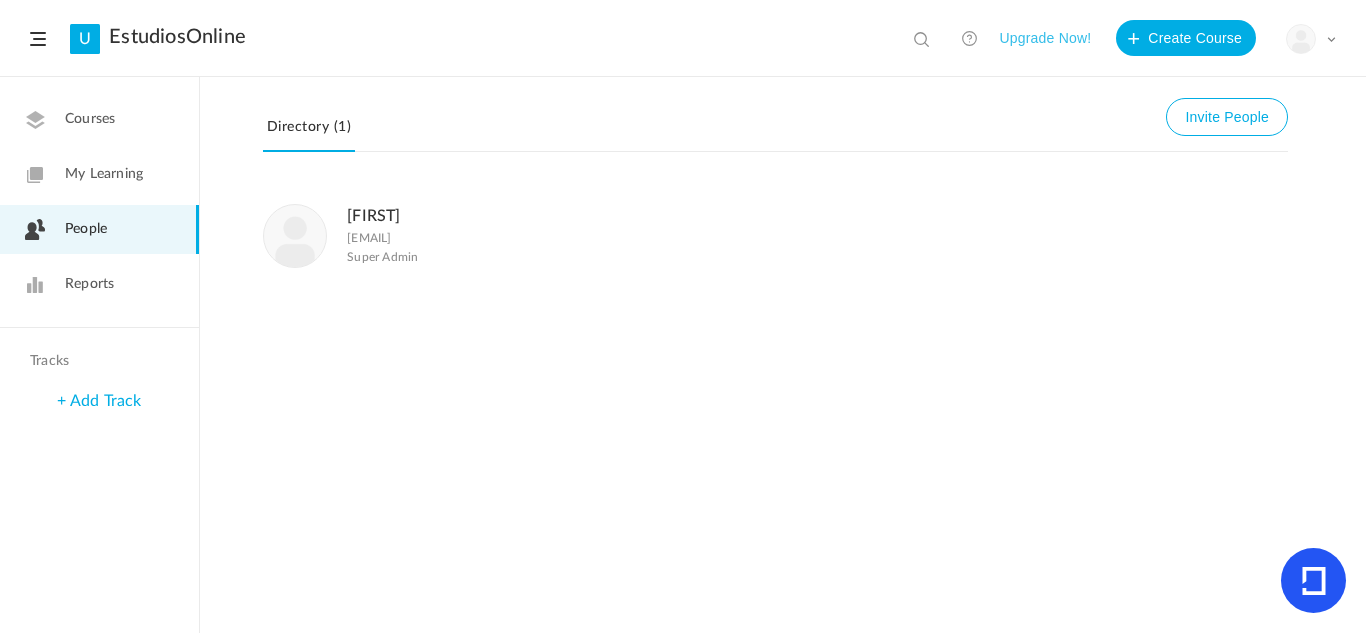 click on "Reports" 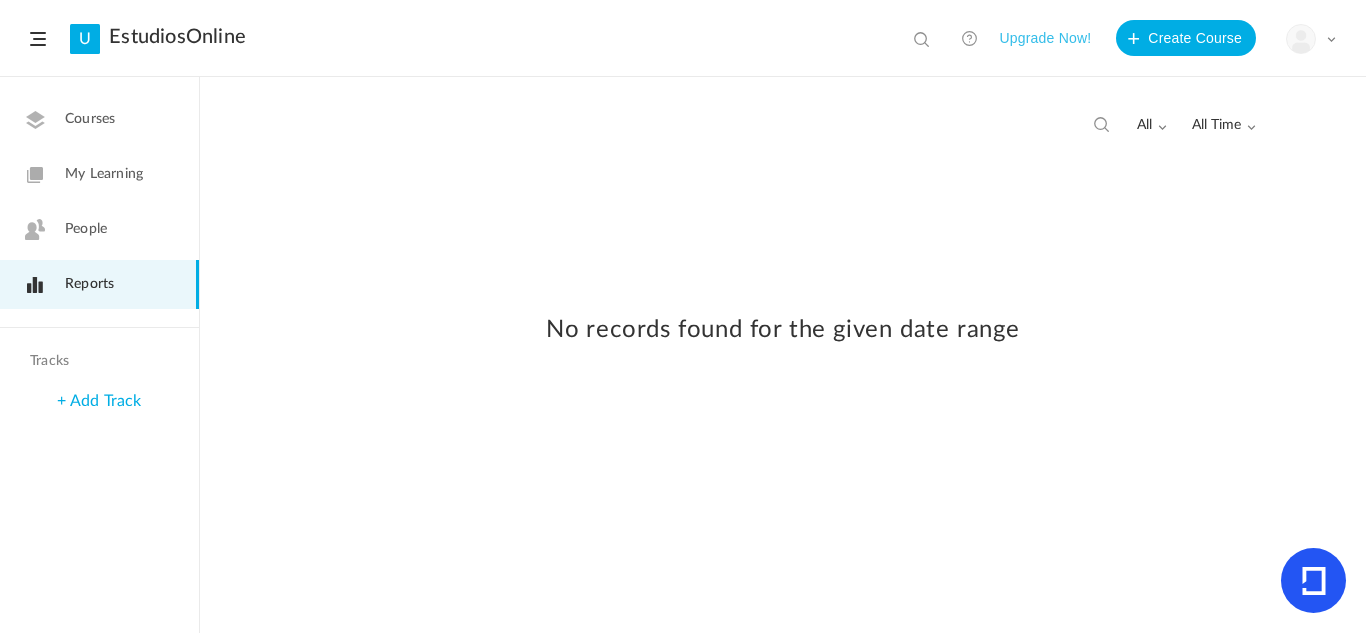 click on "Courses" 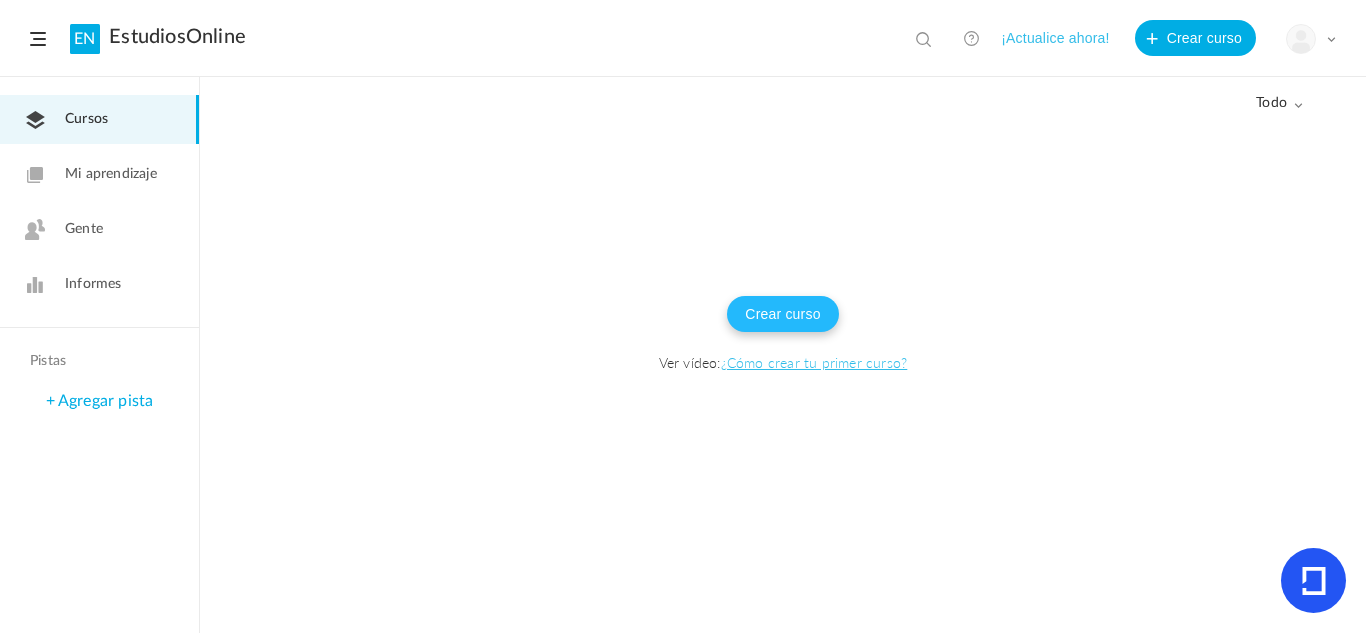 click on "Crear curso" 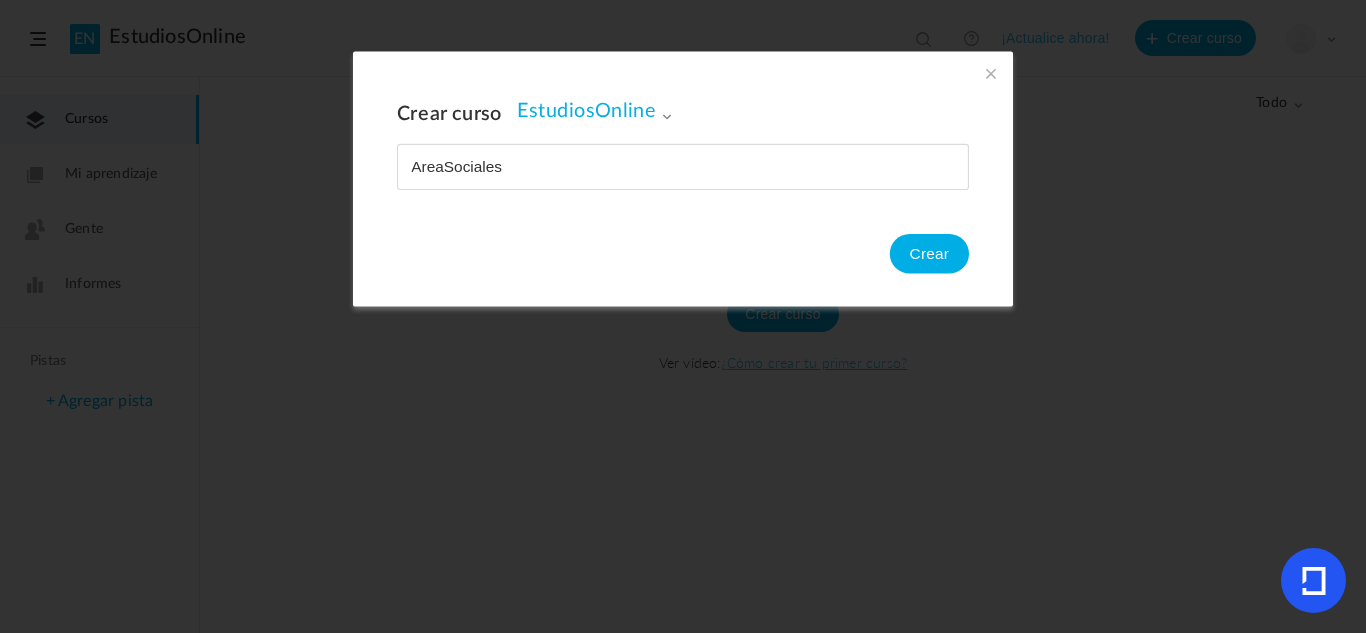 type on "AreaSociales" 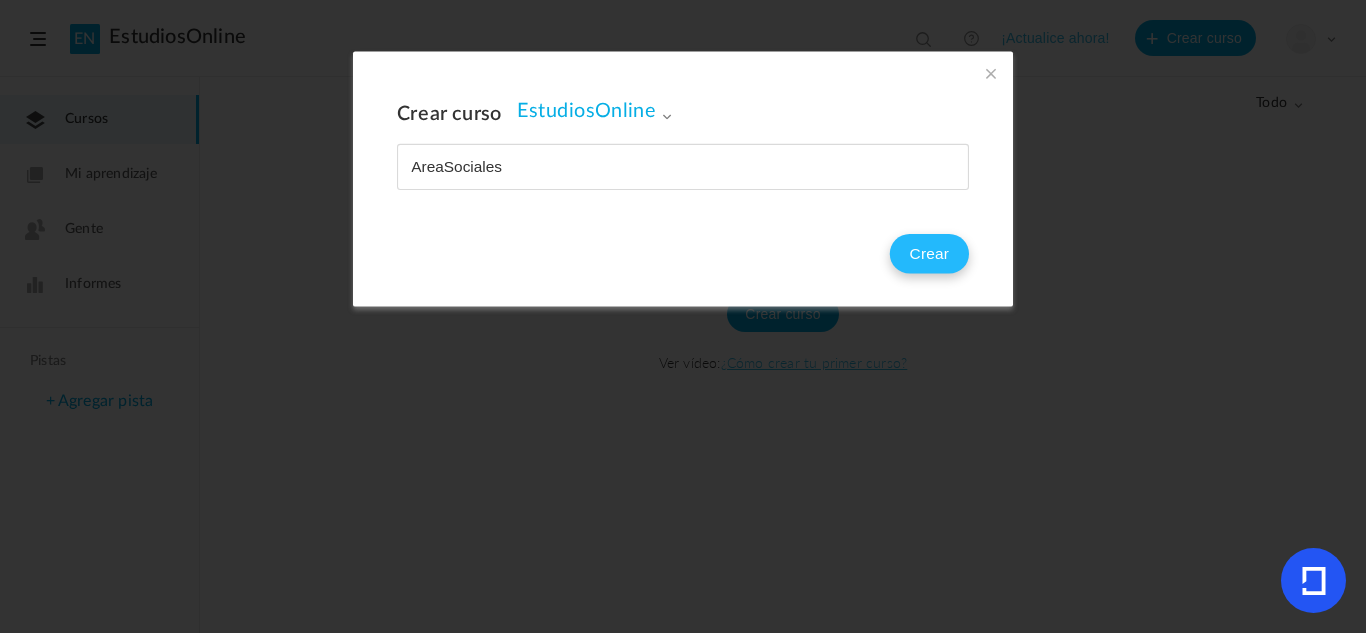 click on "Crear" at bounding box center [930, 254] 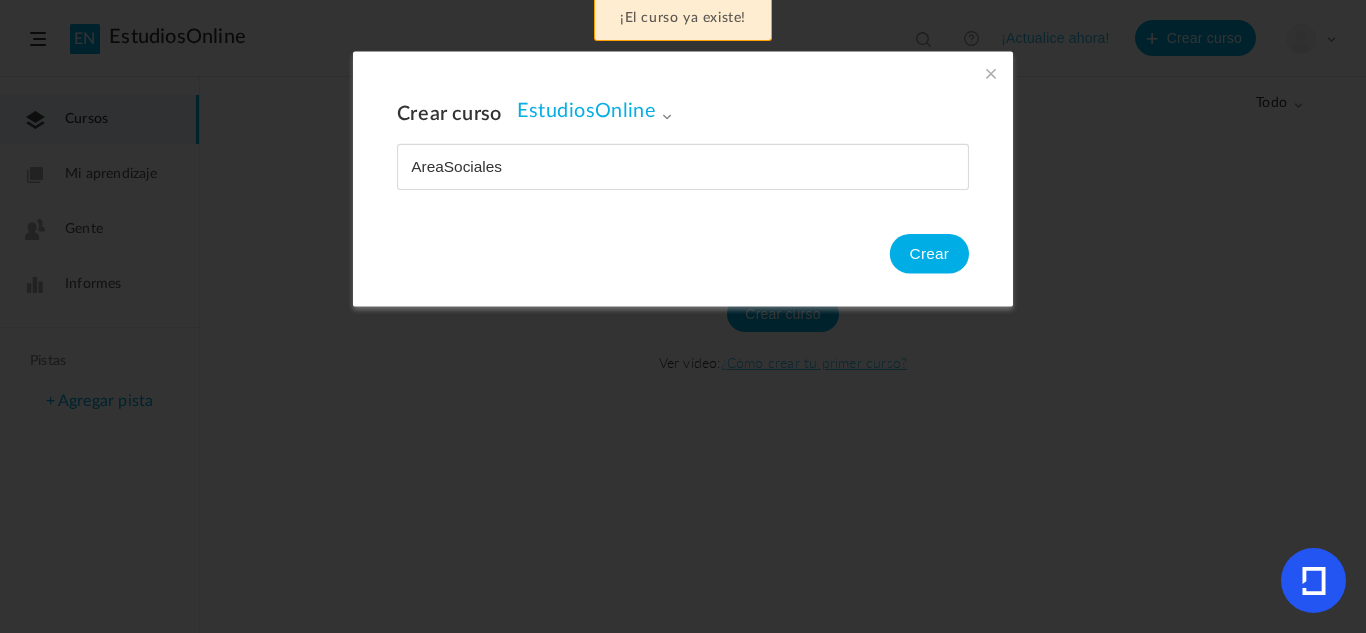 click on "Crear curso
EstudiosOnline
EstudiosOnline
Crear" at bounding box center (683, 316) 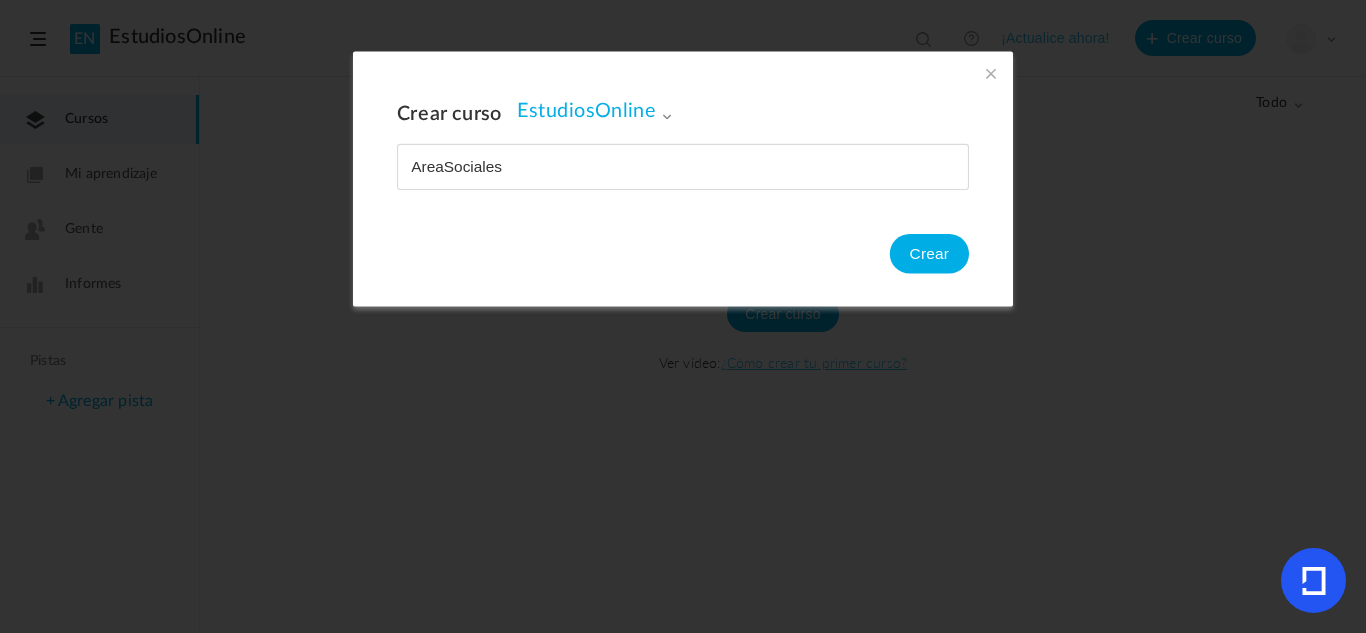 click at bounding box center (991, 74) 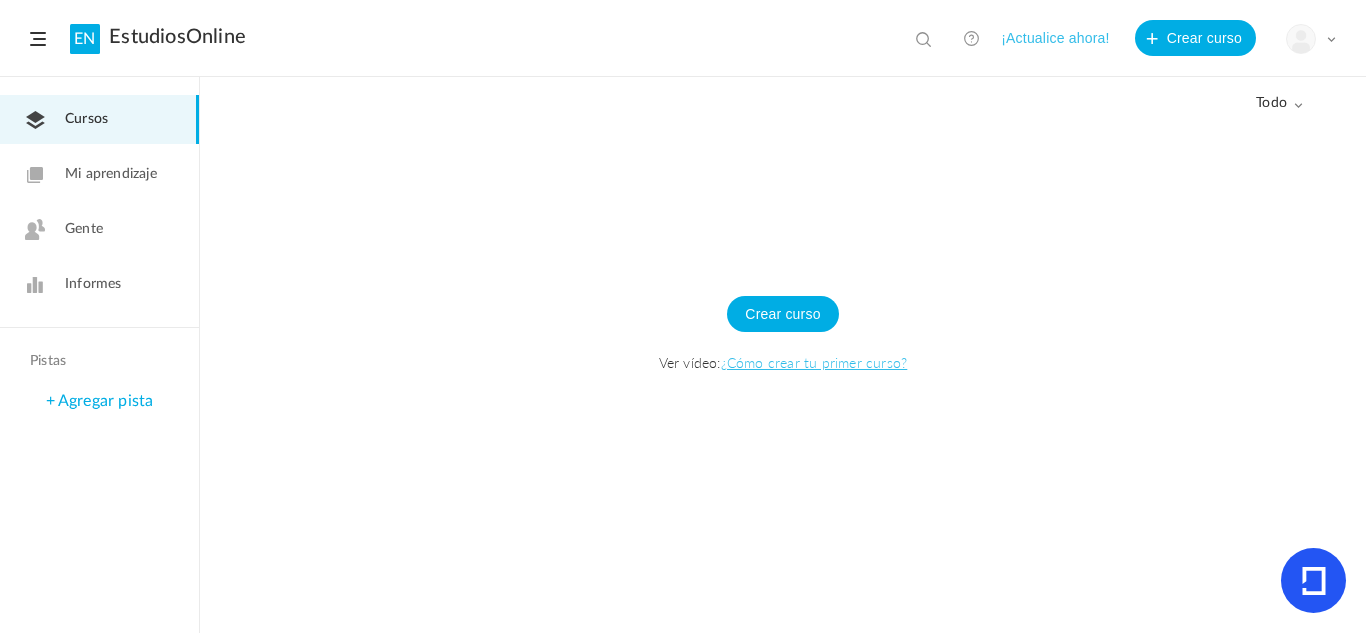 click on "todo" 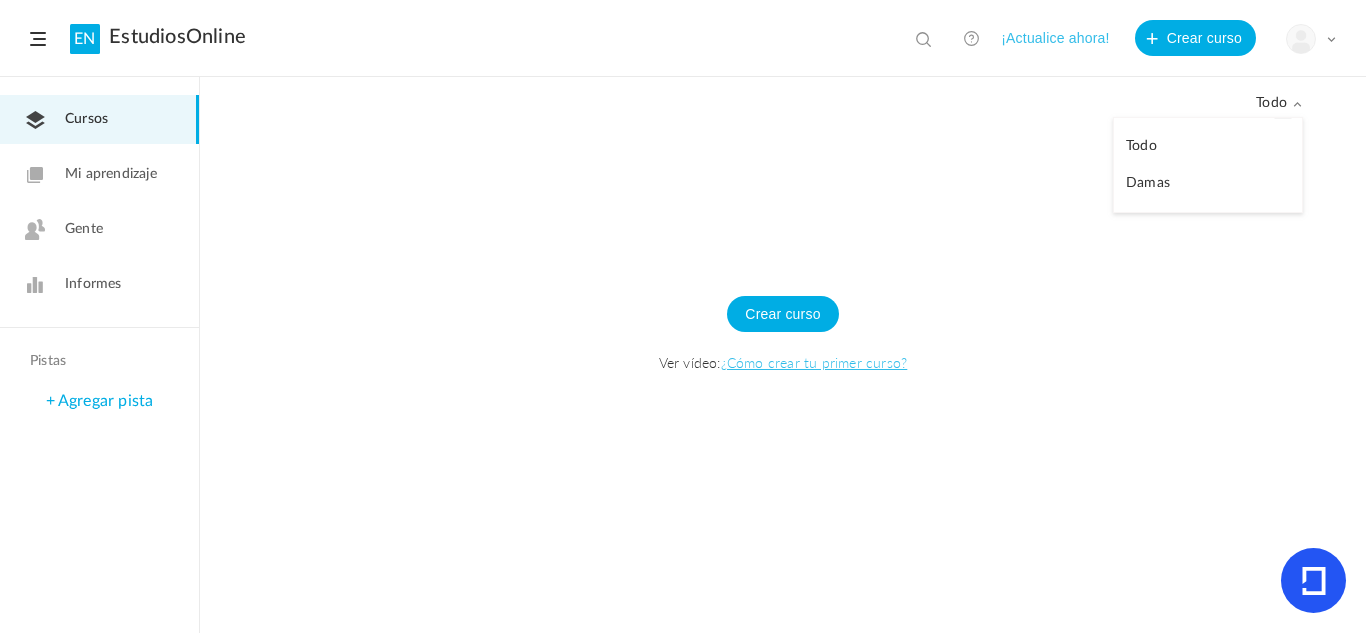 click on "Todo" 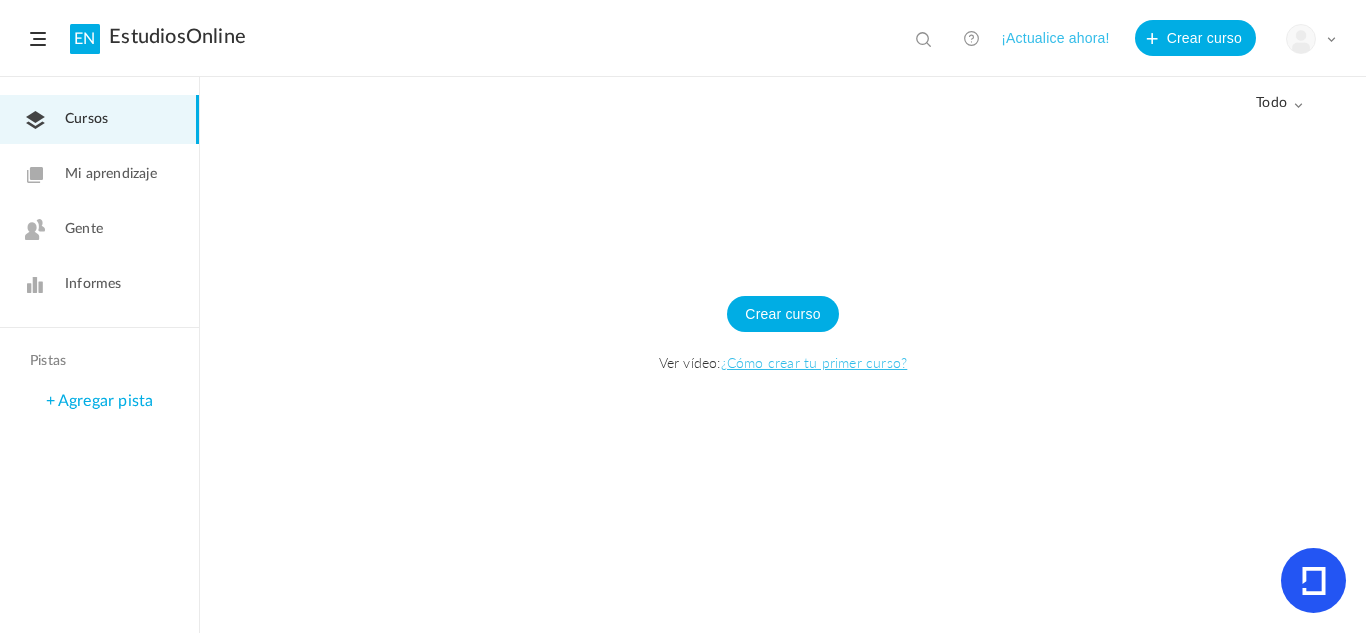 click on "Mi aprendizaje" 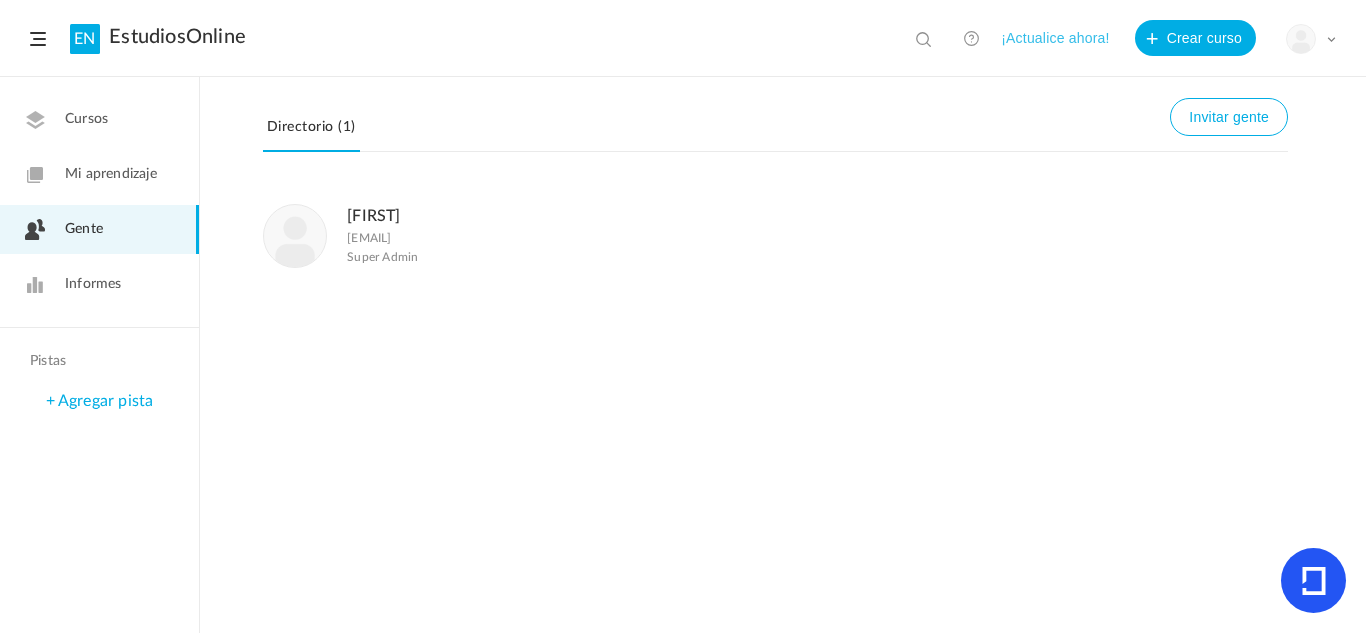 click on "Informes" 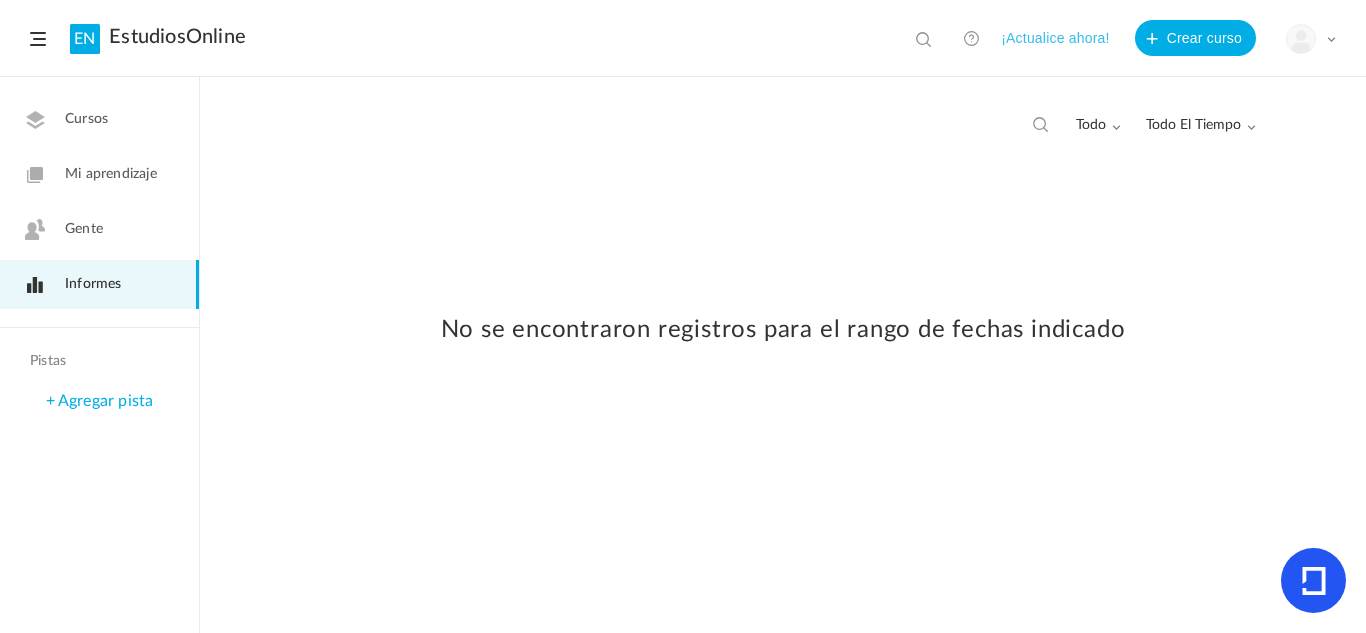 click on "Cursos" 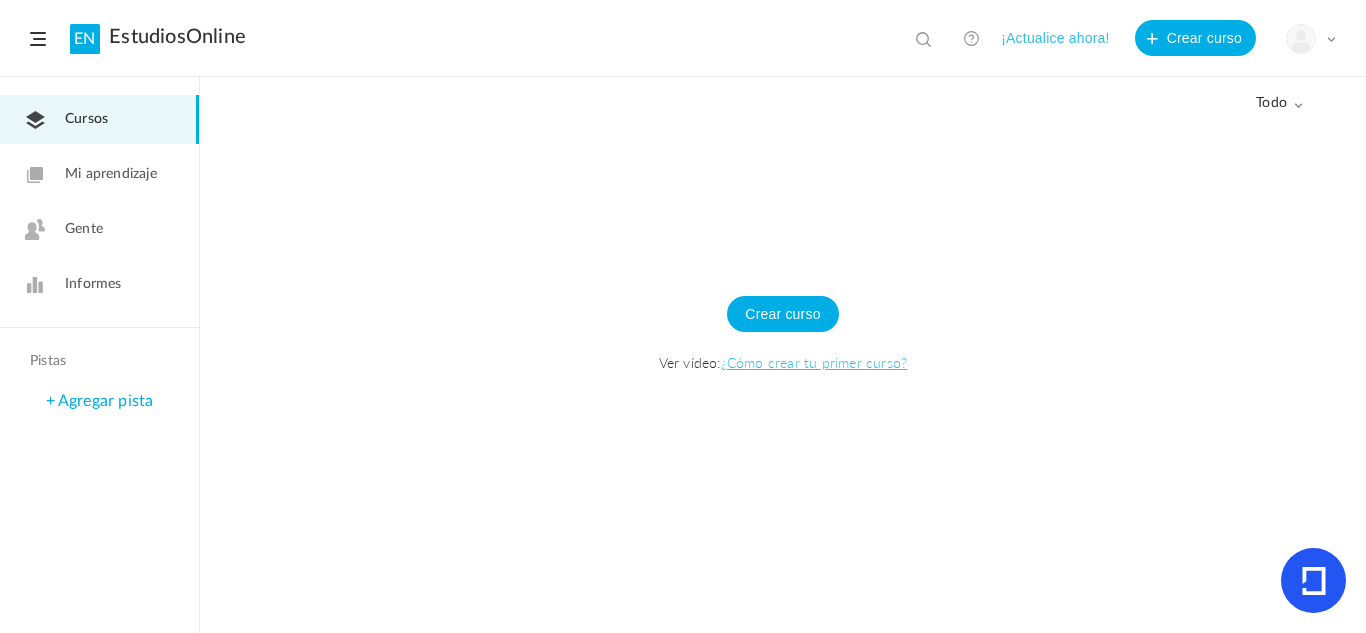 click on "EN
EstudiosOnline
Ver todo
No hay resultados
¡Actualice ahora!
Crear curso
Mi perfil
Configuración universitaria
Plan actual
Cerrar sesión" 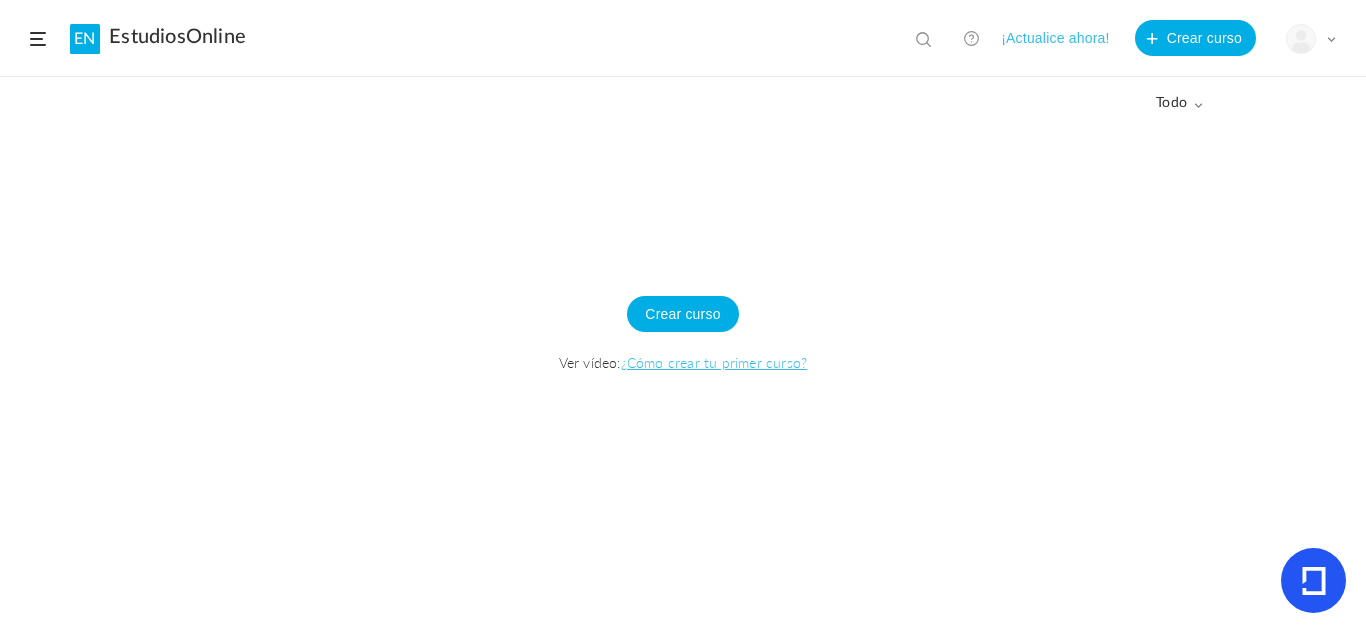 click 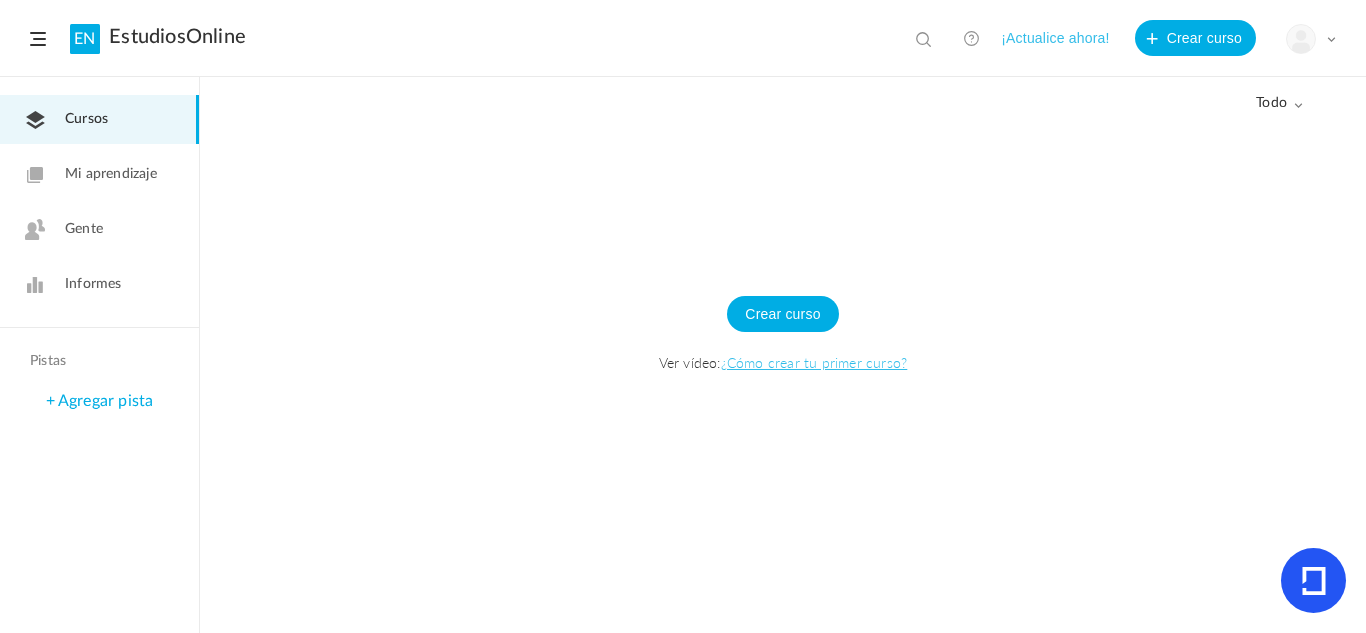 click 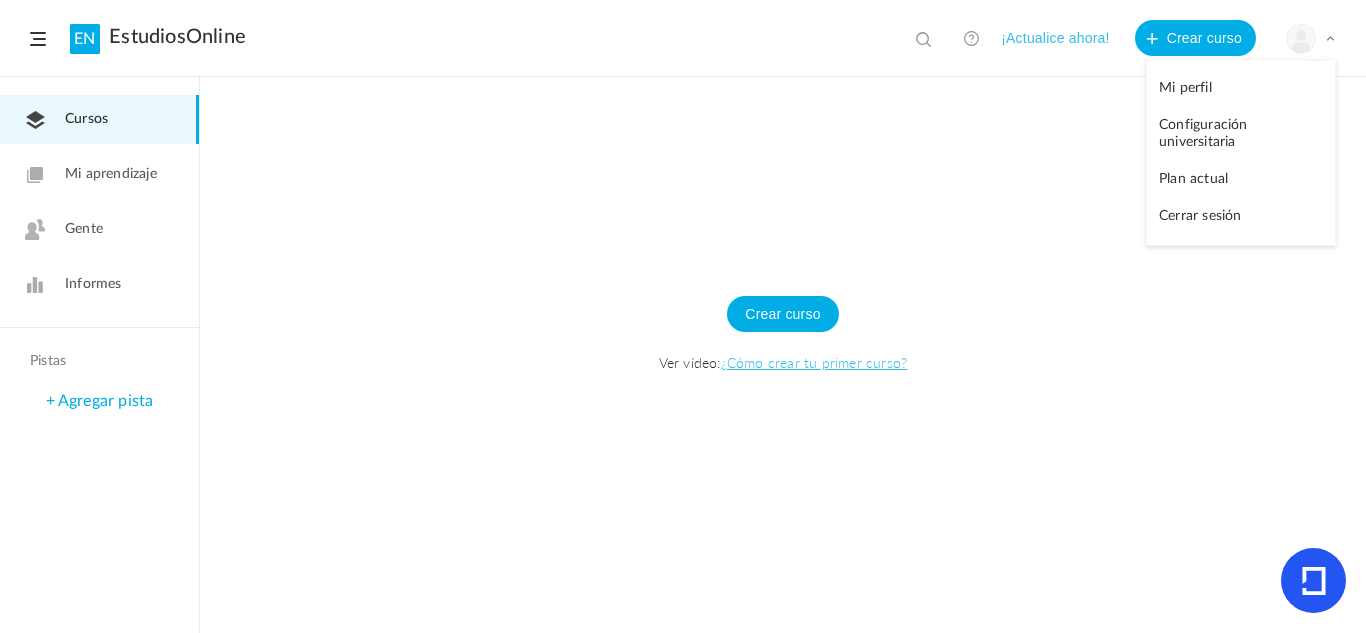 click on "¡Actualice ahora!" 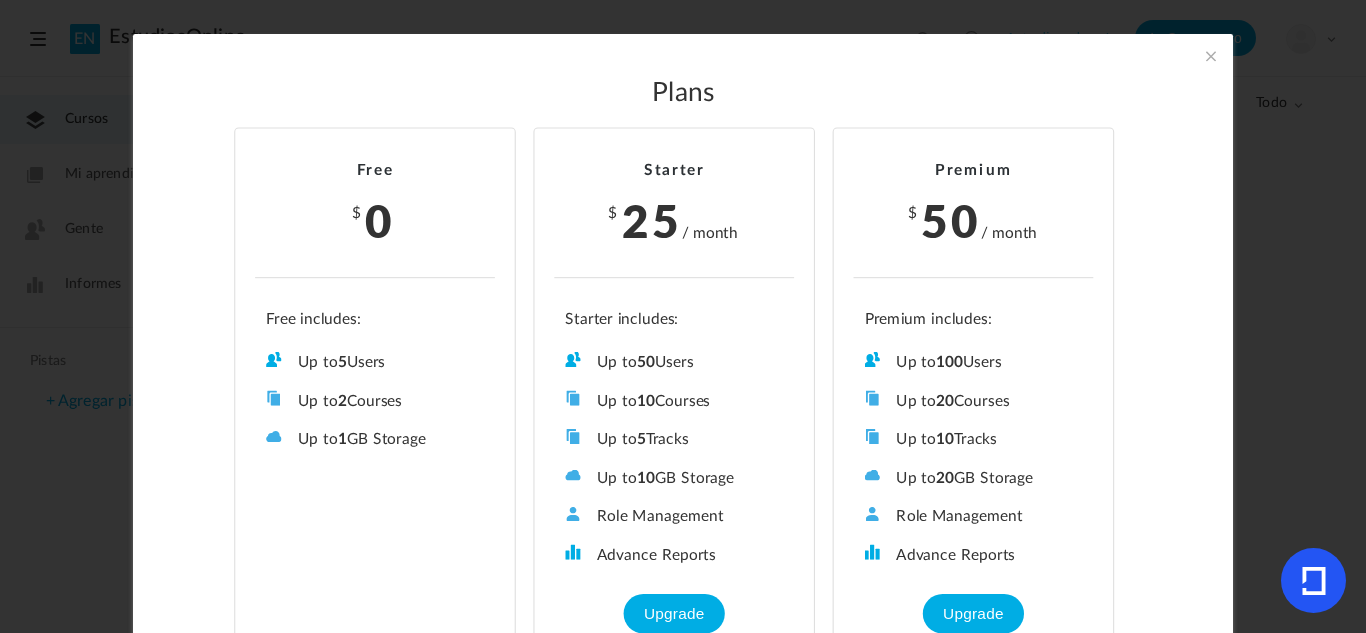 click at bounding box center [1211, 56] 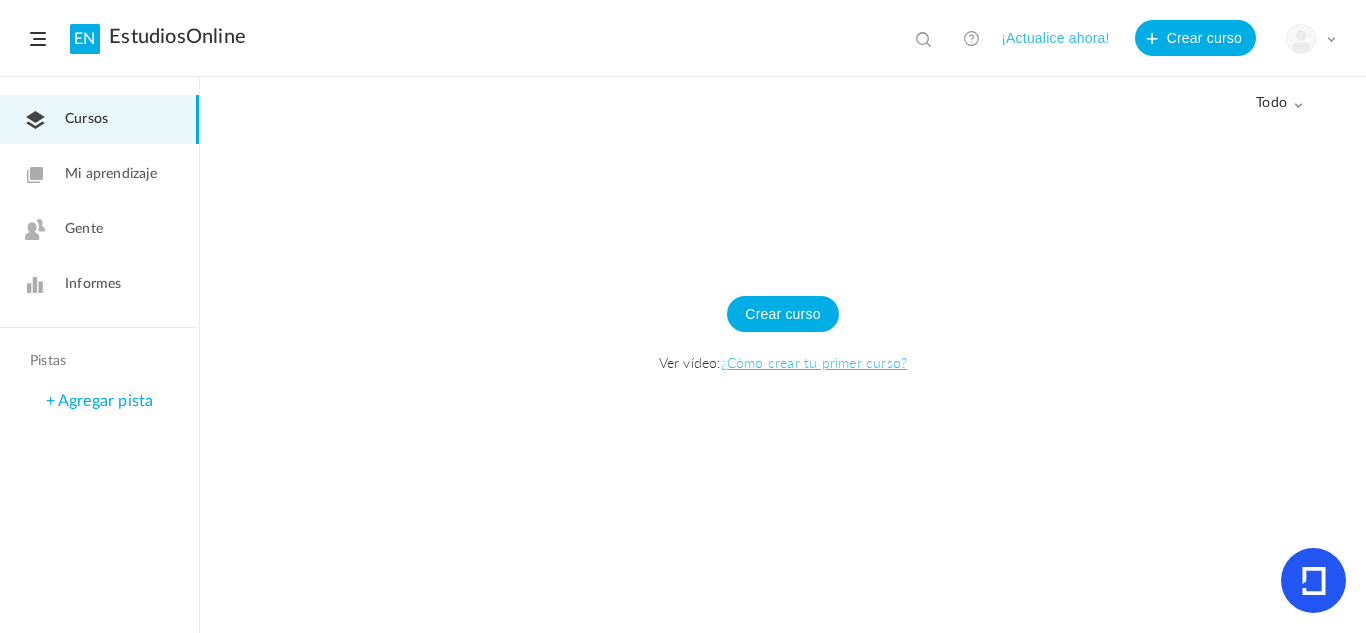 click on "¿Cómo crear tu primer curso?" 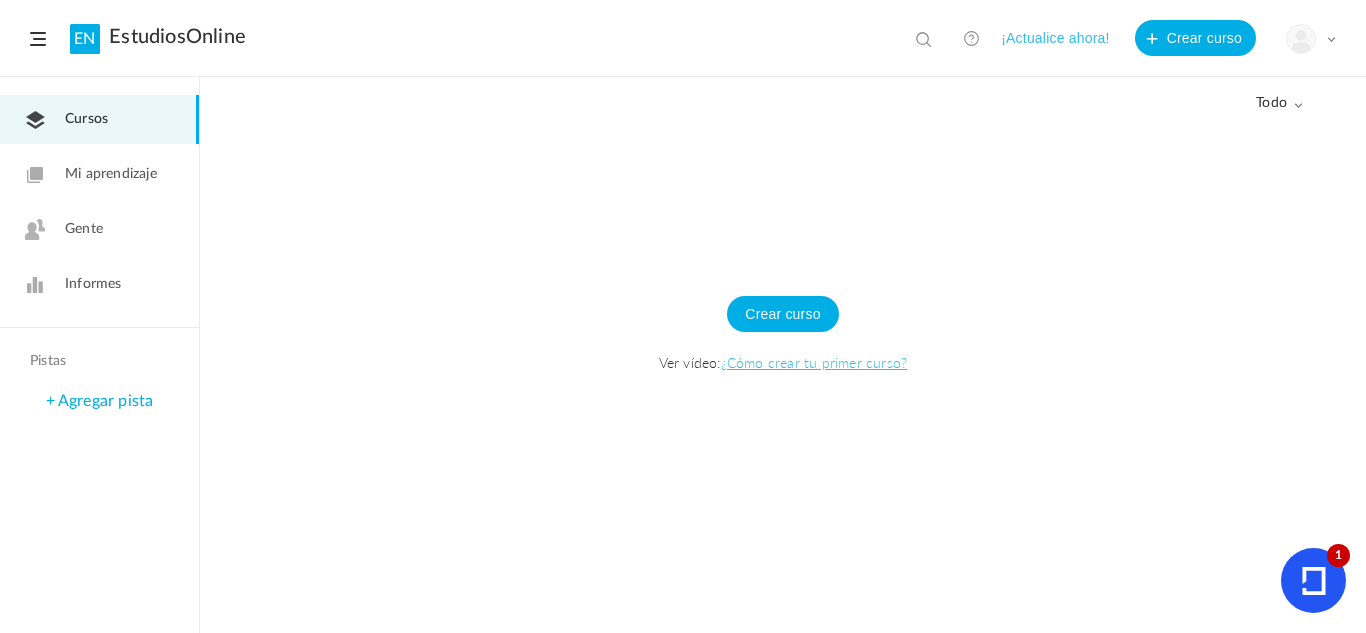 click 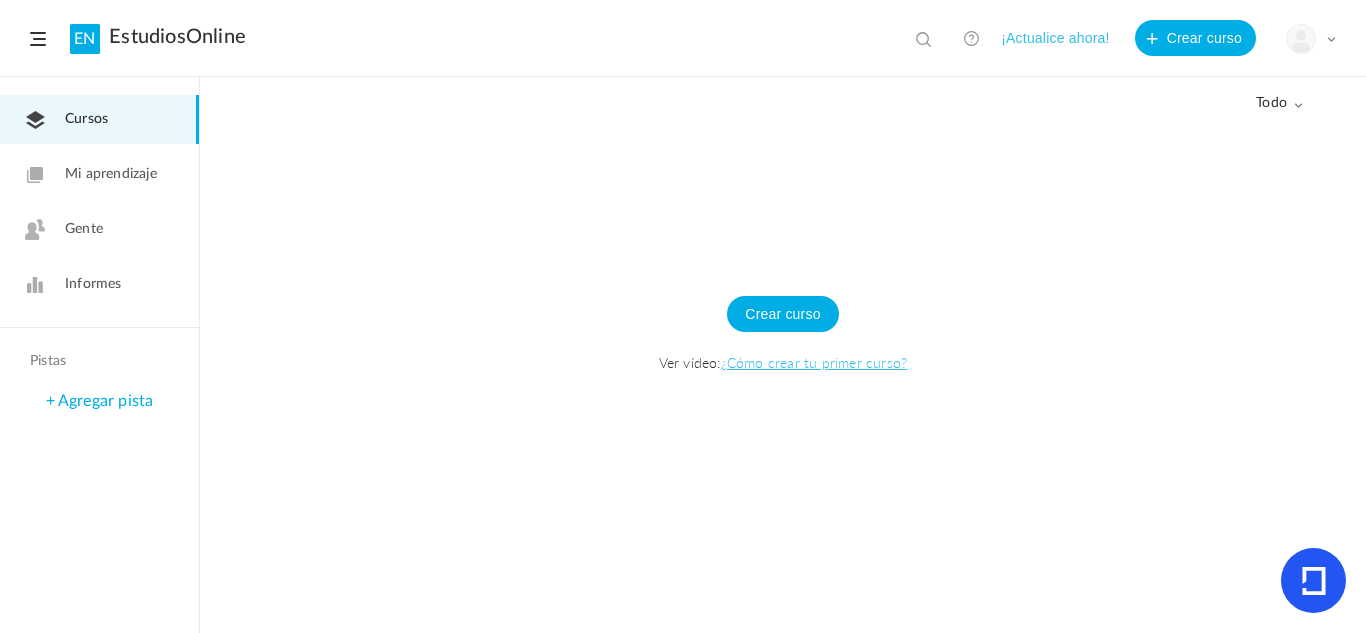 click on "+ Agregar pista" 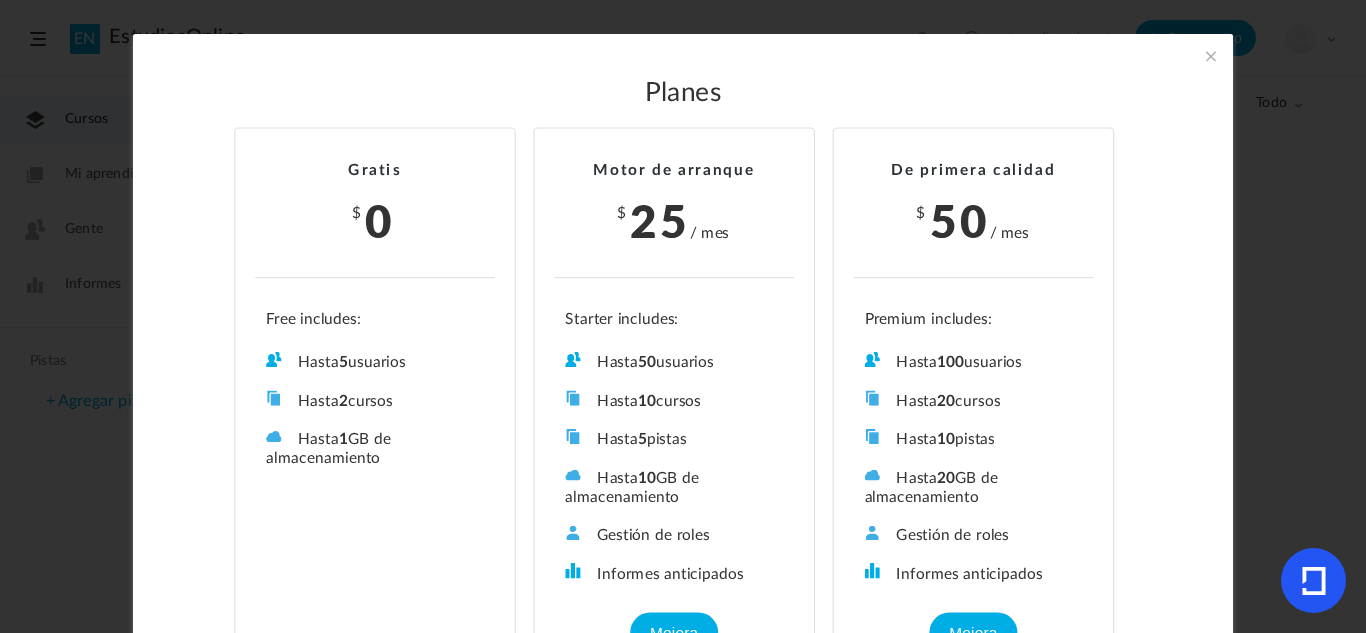 click at bounding box center (1211, 56) 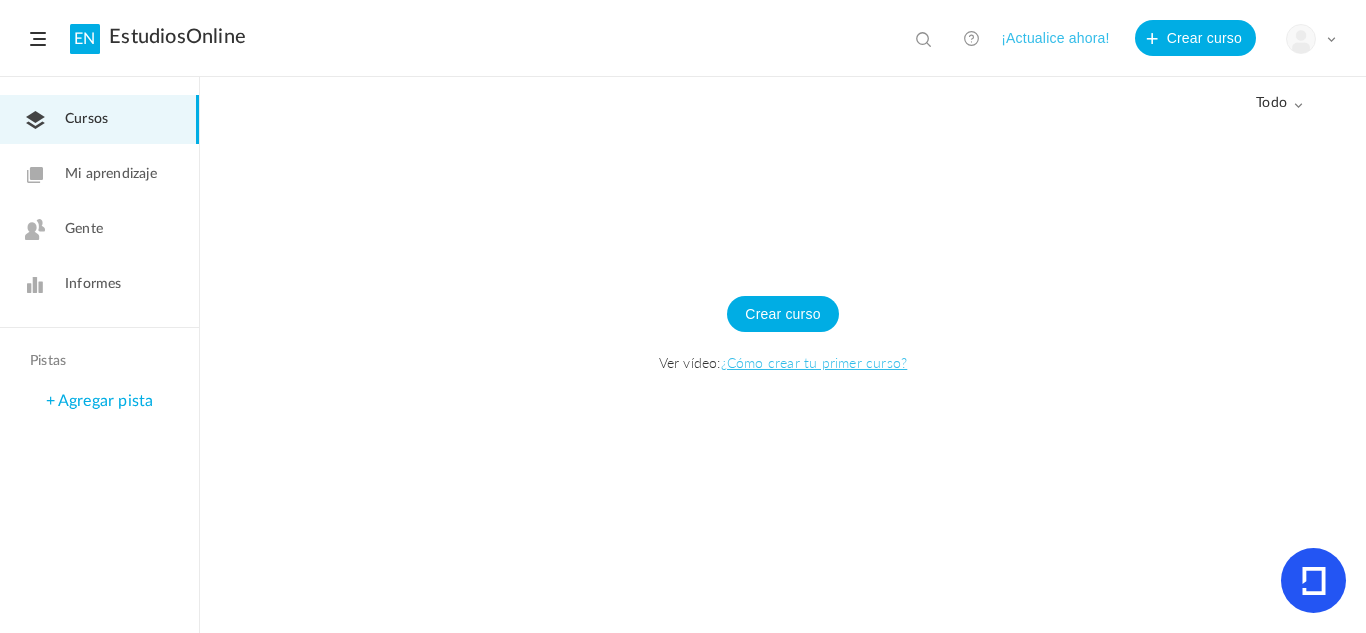 click on "todo" 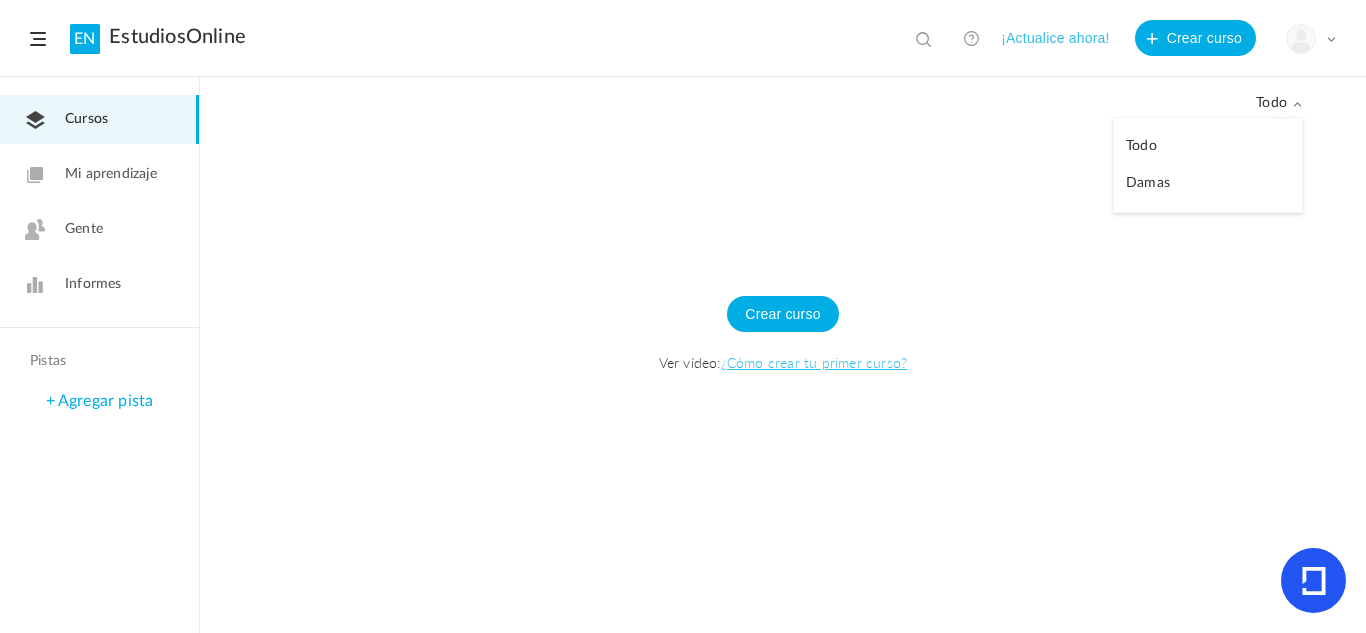 click on "Damas" 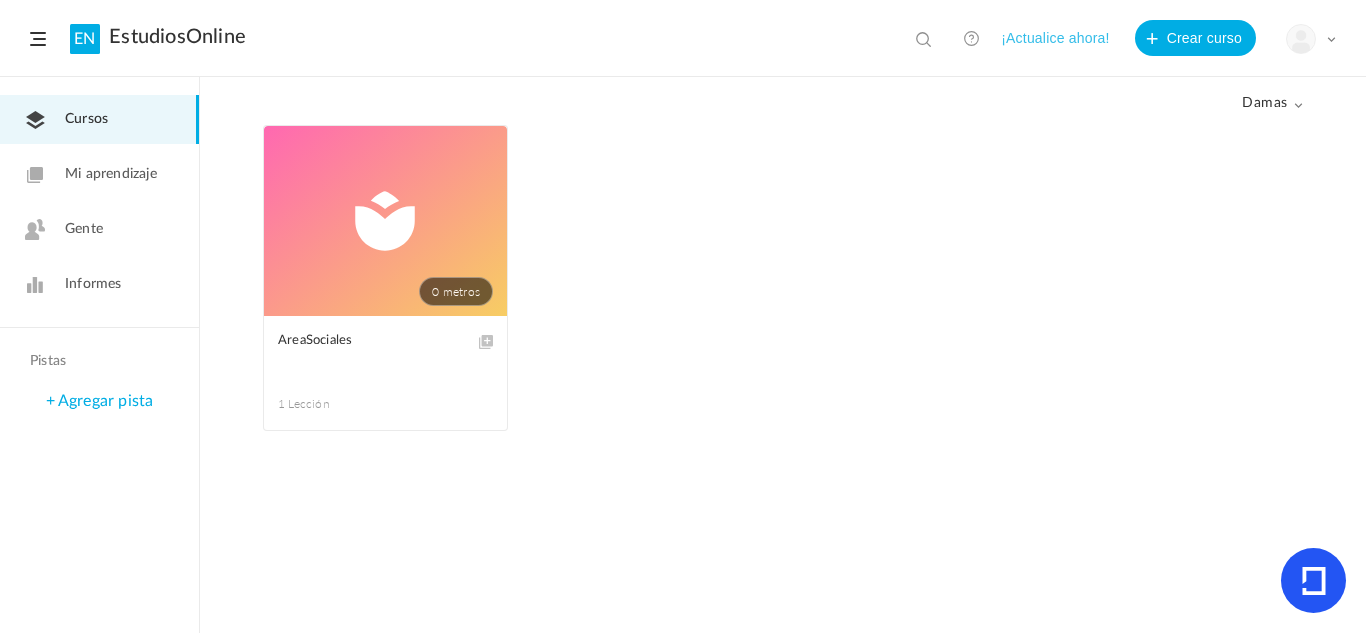 click on "0 metros" 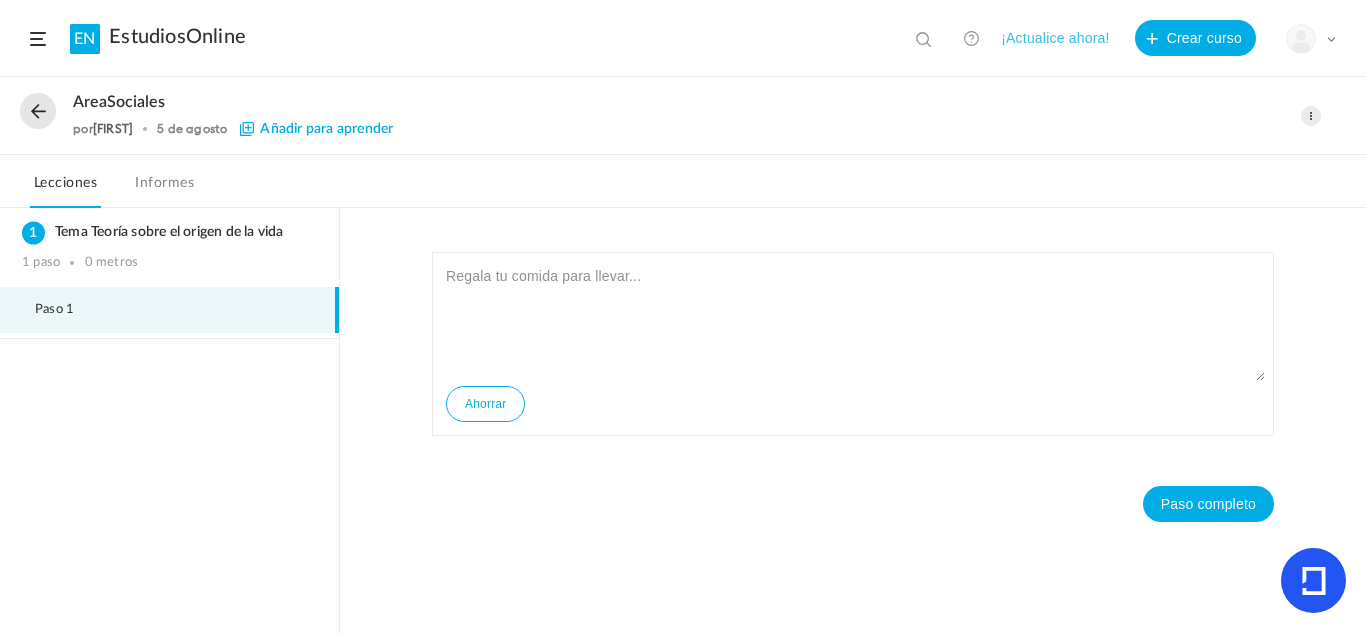 click on "Ahorrar" 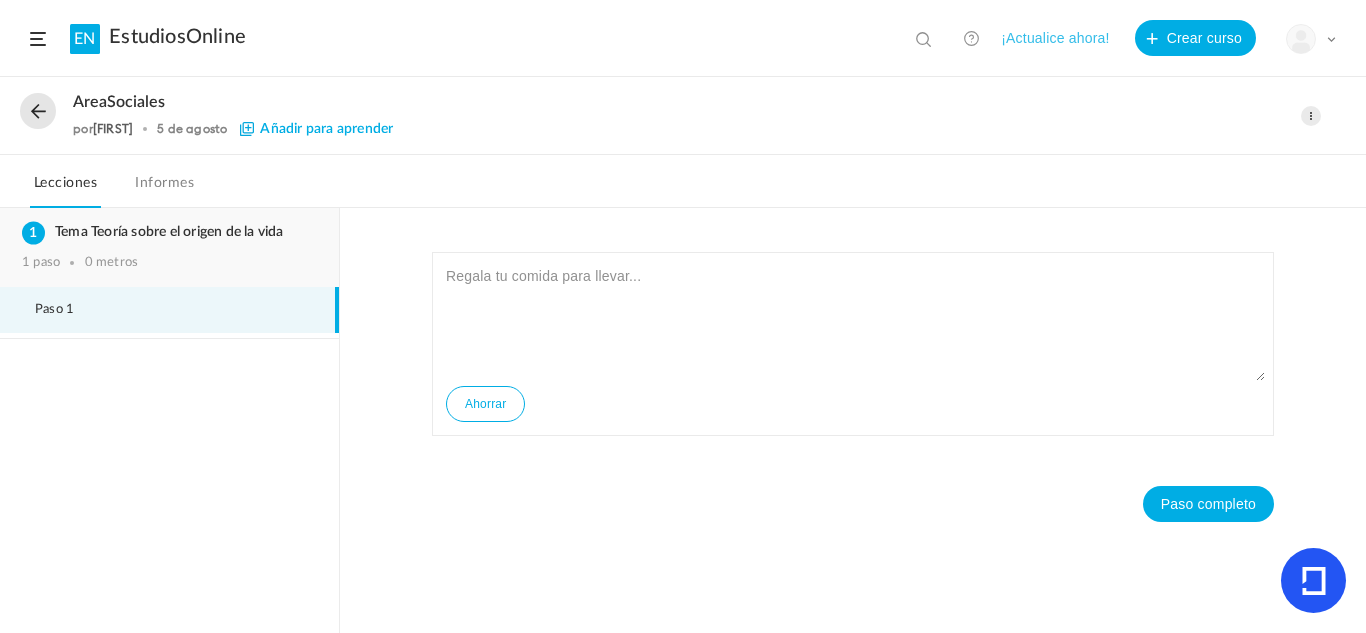 click on "Tema Teoría sobre el origen de la vida" at bounding box center [169, 232] 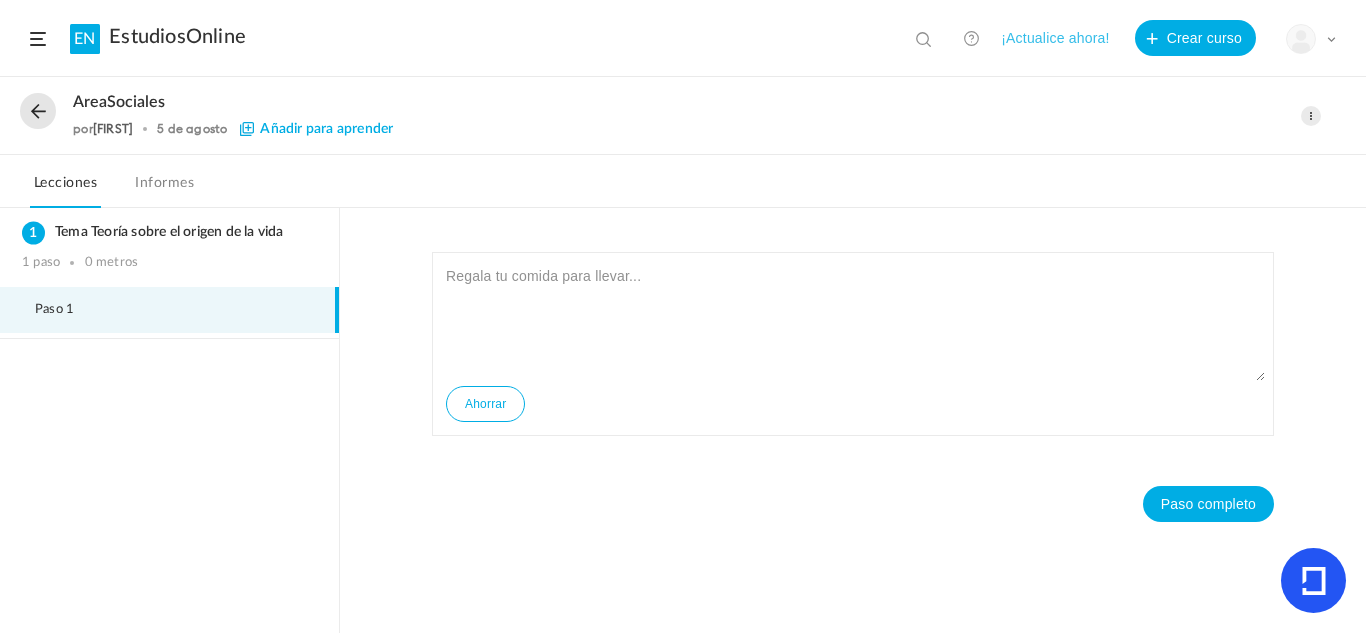 click 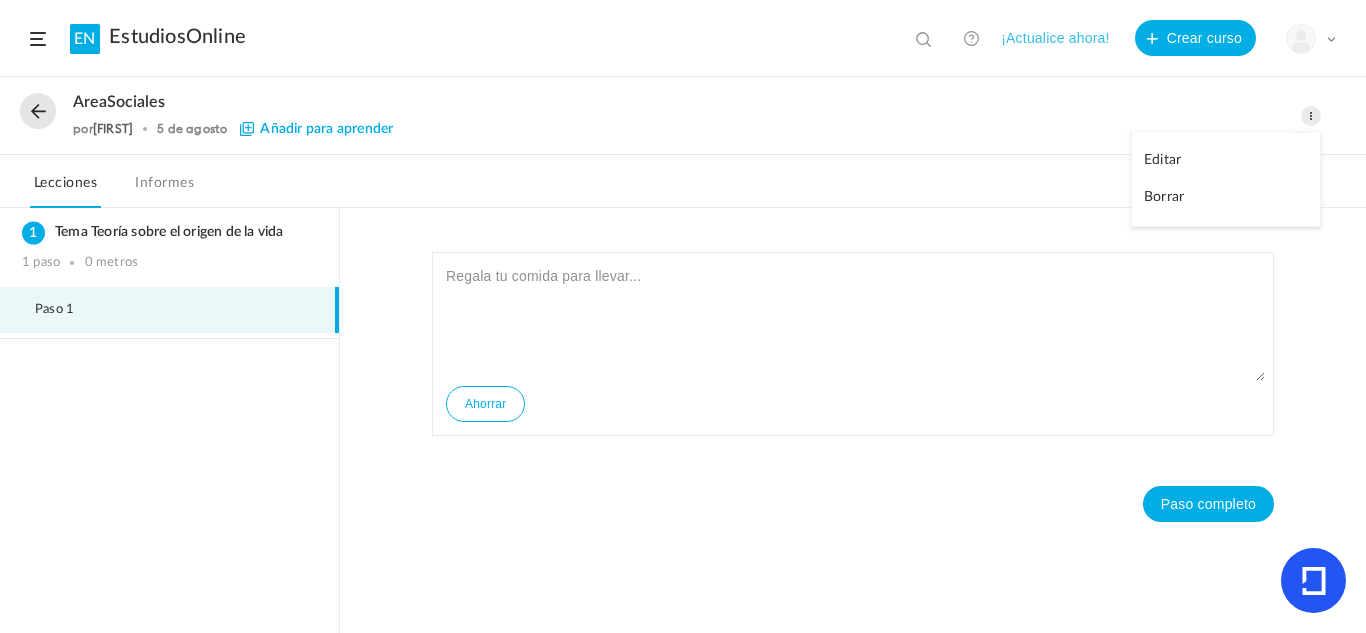 click on "Editar" 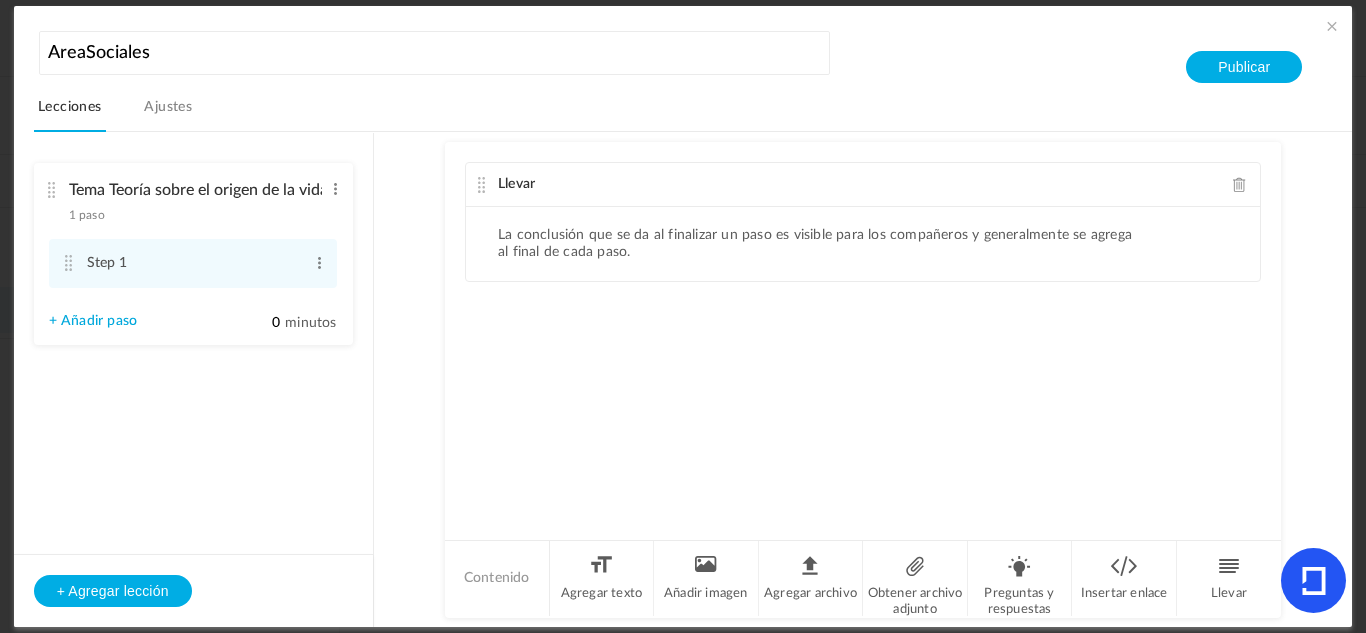 click on "Ajustes" at bounding box center (168, 107) 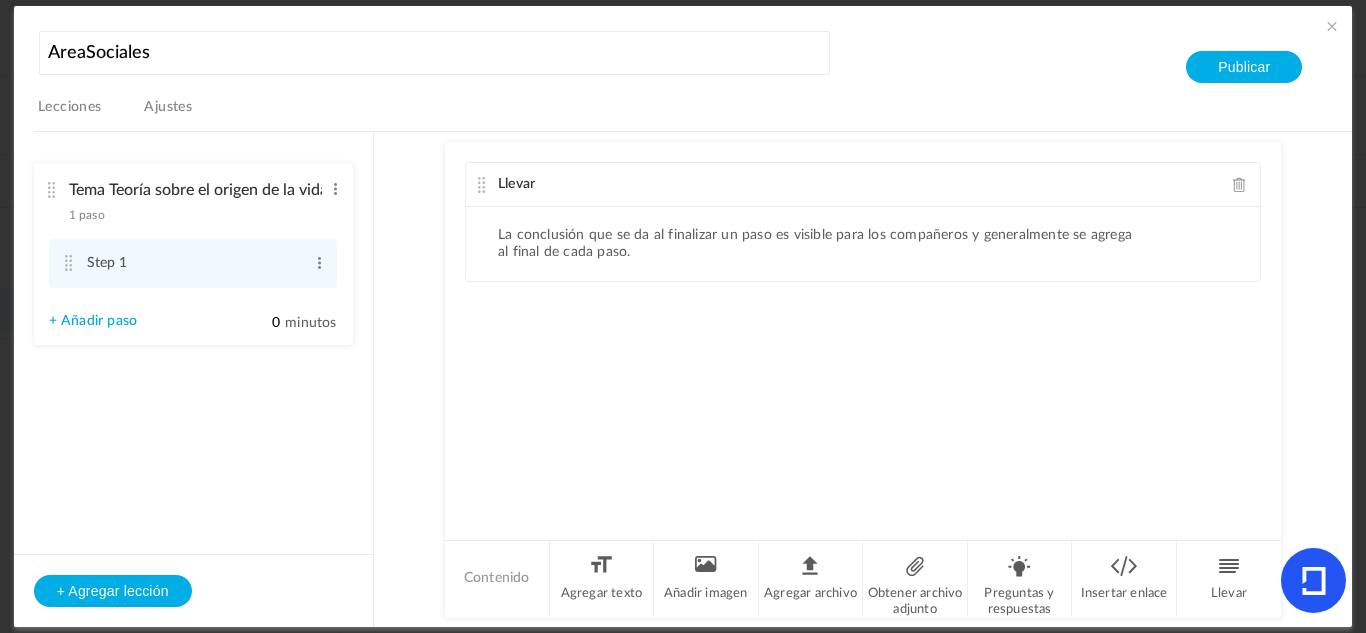 click on "Ajustes" at bounding box center [168, 107] 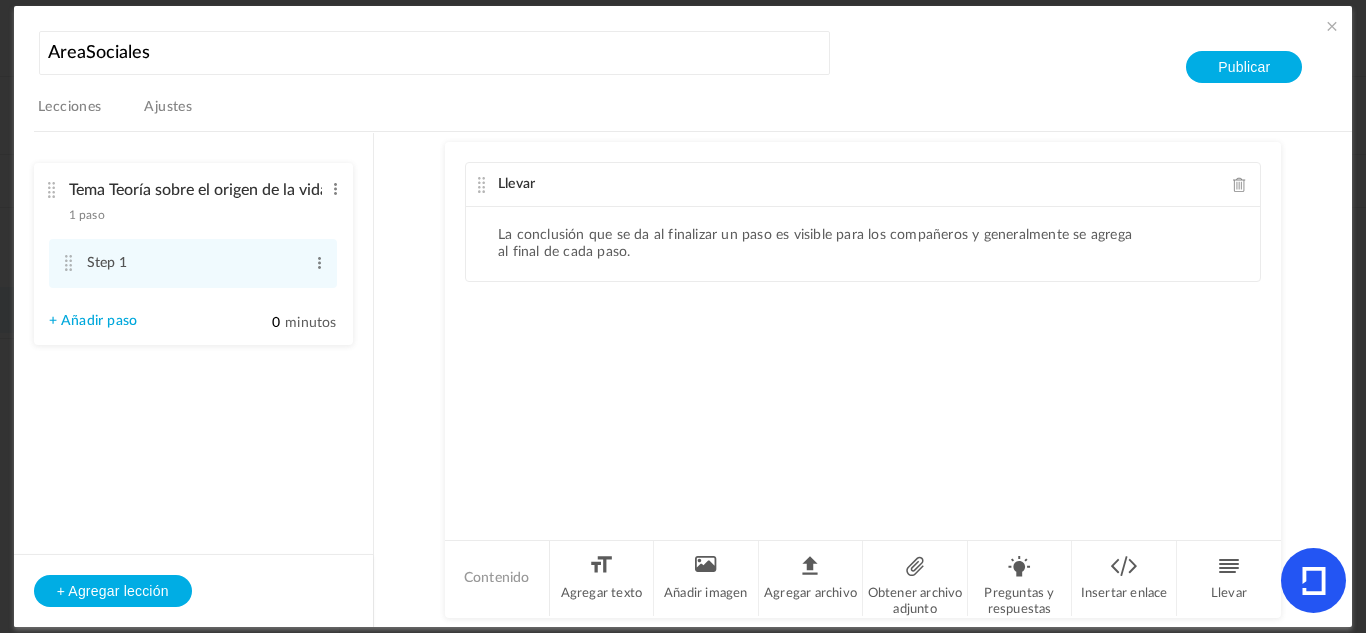 click on "Lecciones" at bounding box center (70, 107) 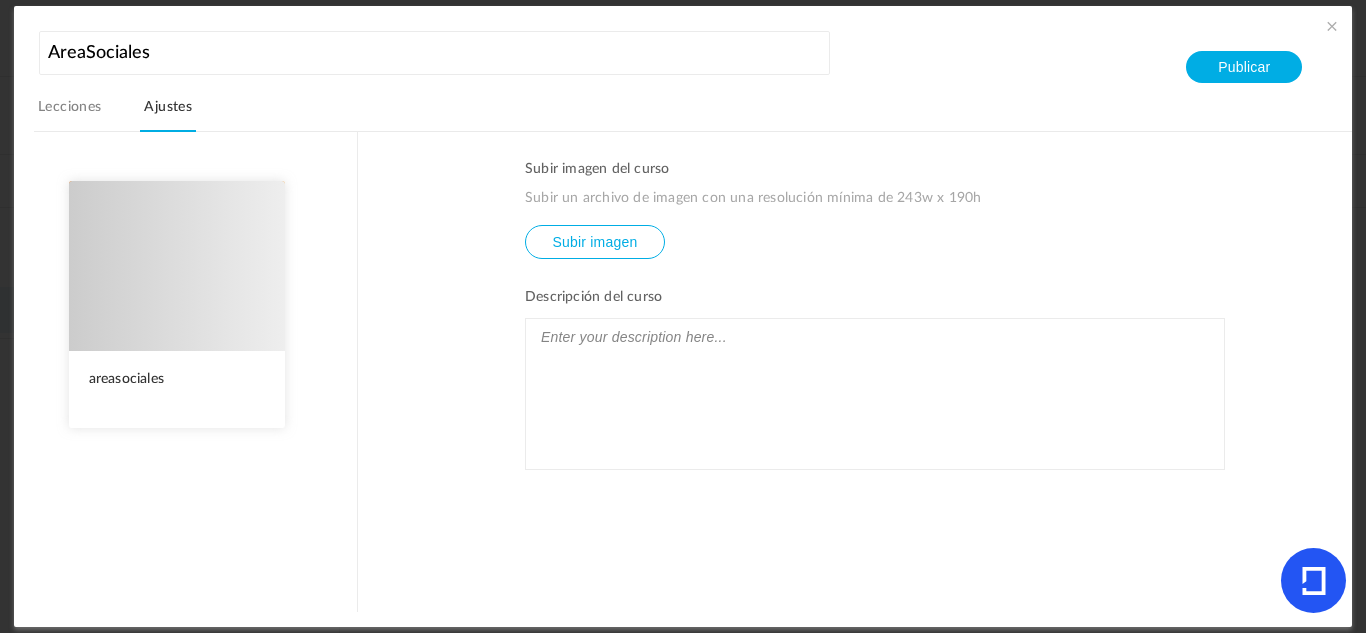 click on "Ajustes" at bounding box center [168, 113] 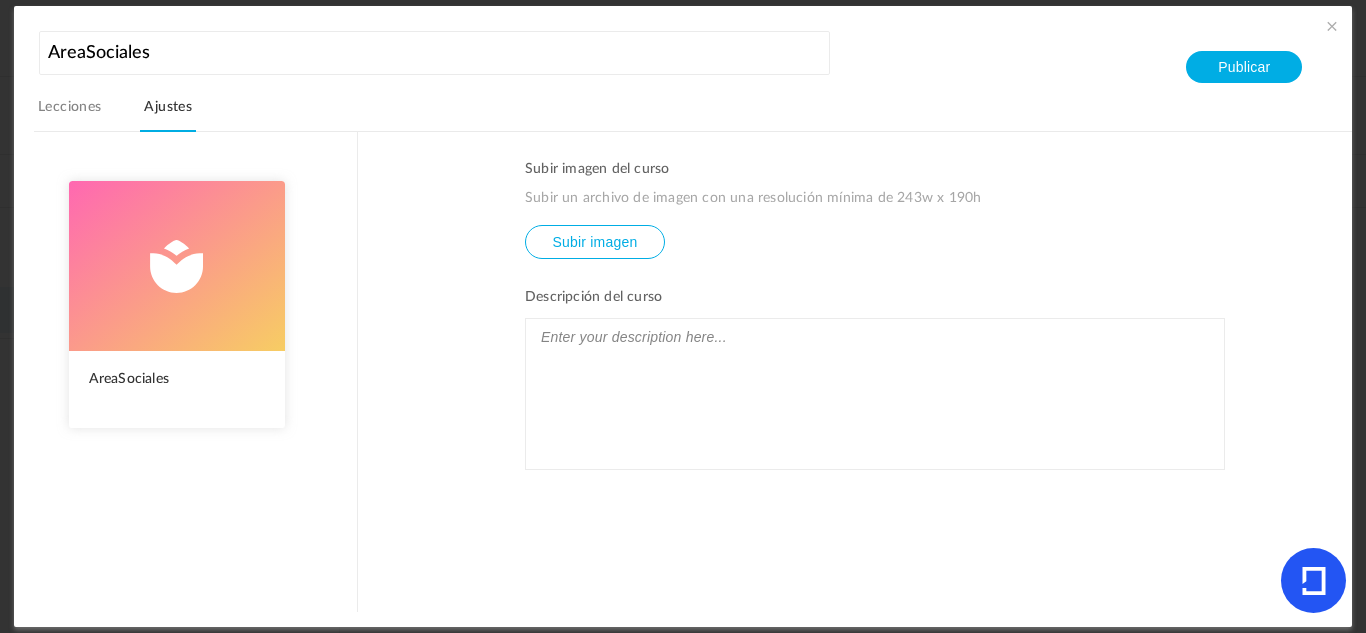 click on "Lecciones" at bounding box center (70, 107) 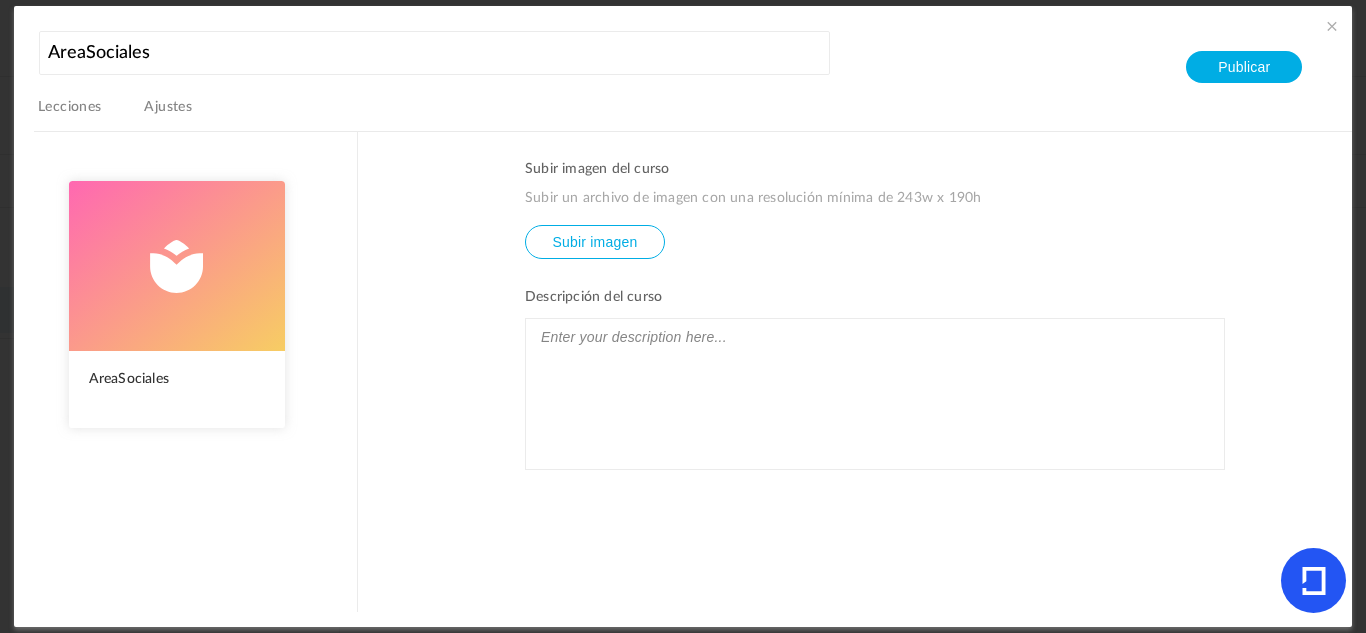 click on "Ajustes" at bounding box center [168, 107] 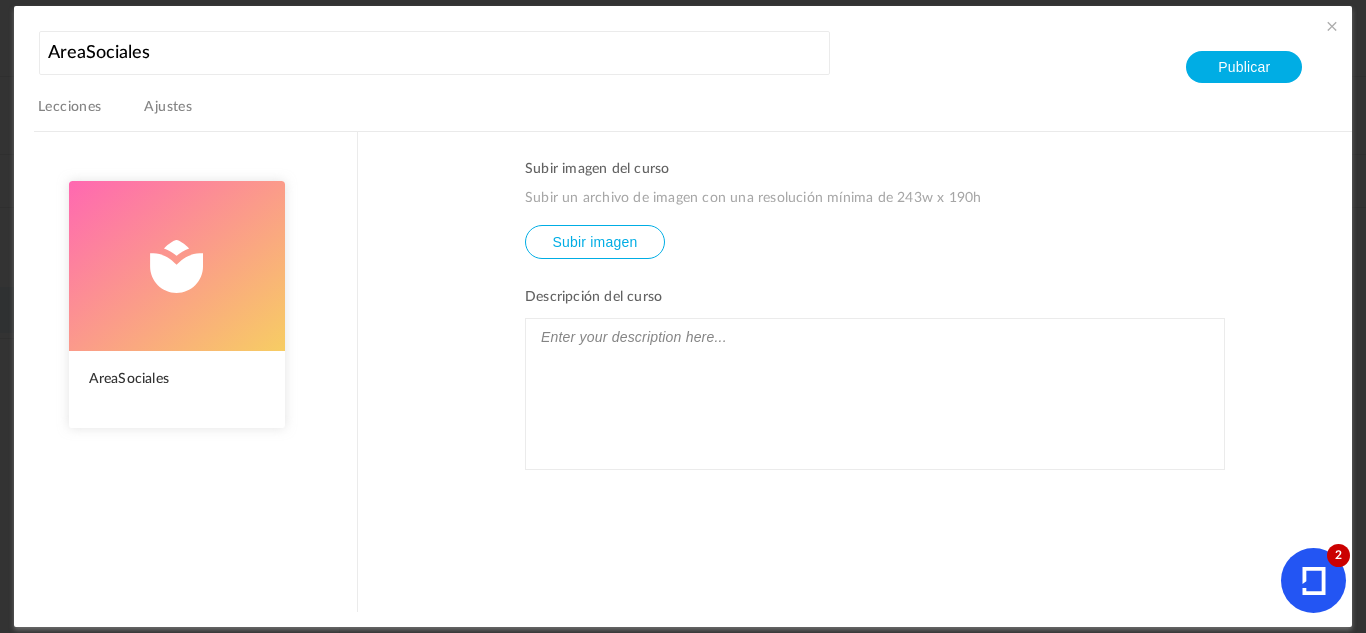 click at bounding box center (595, 256) 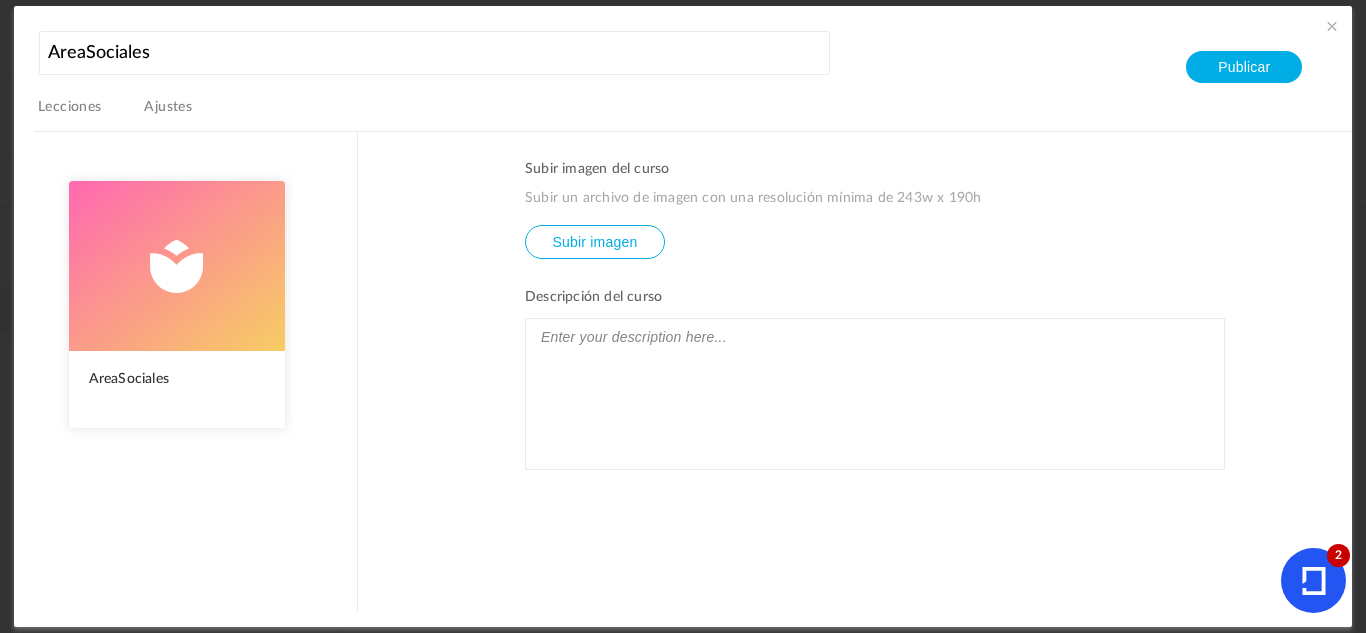 click on "Subir imagen del curso" at bounding box center (875, 169) 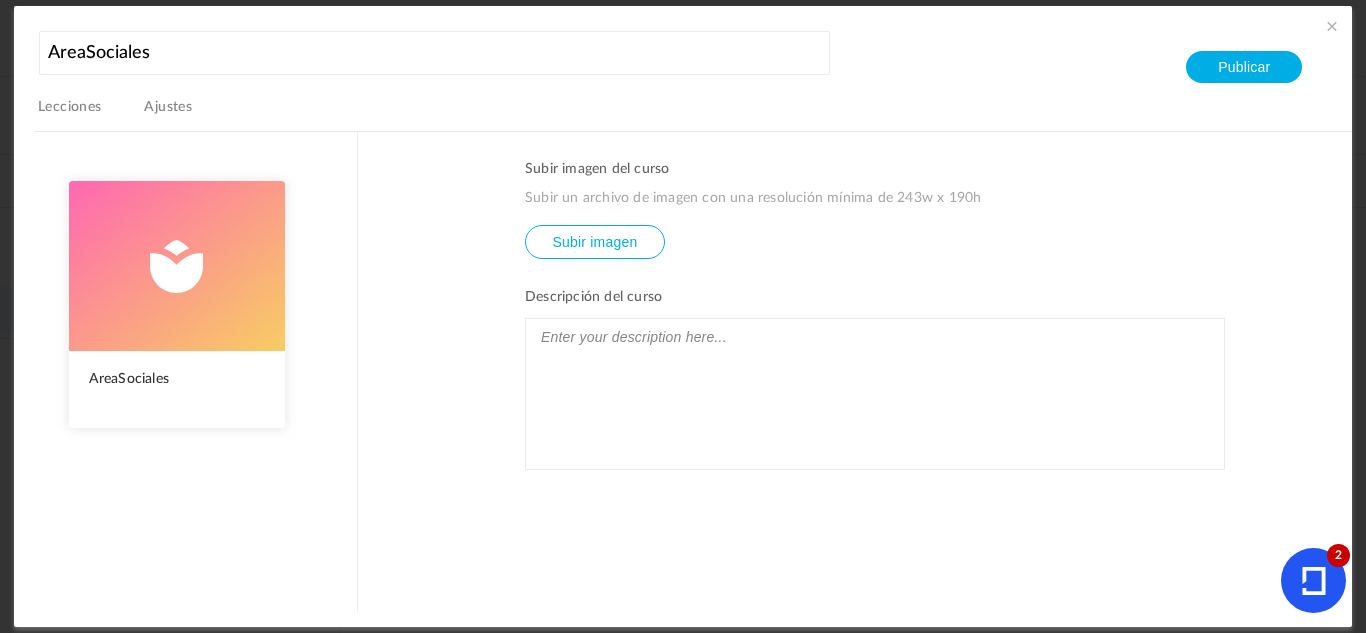 click at bounding box center (595, 256) 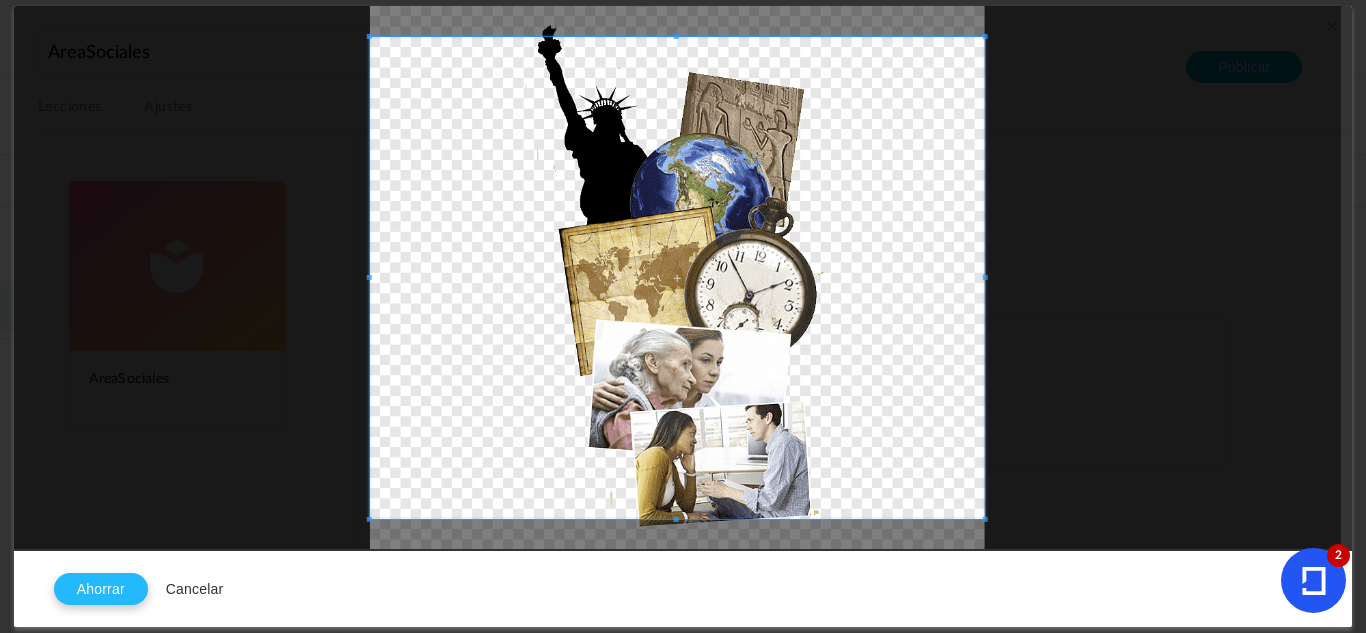 click on "Ahorrar" at bounding box center [101, 589] 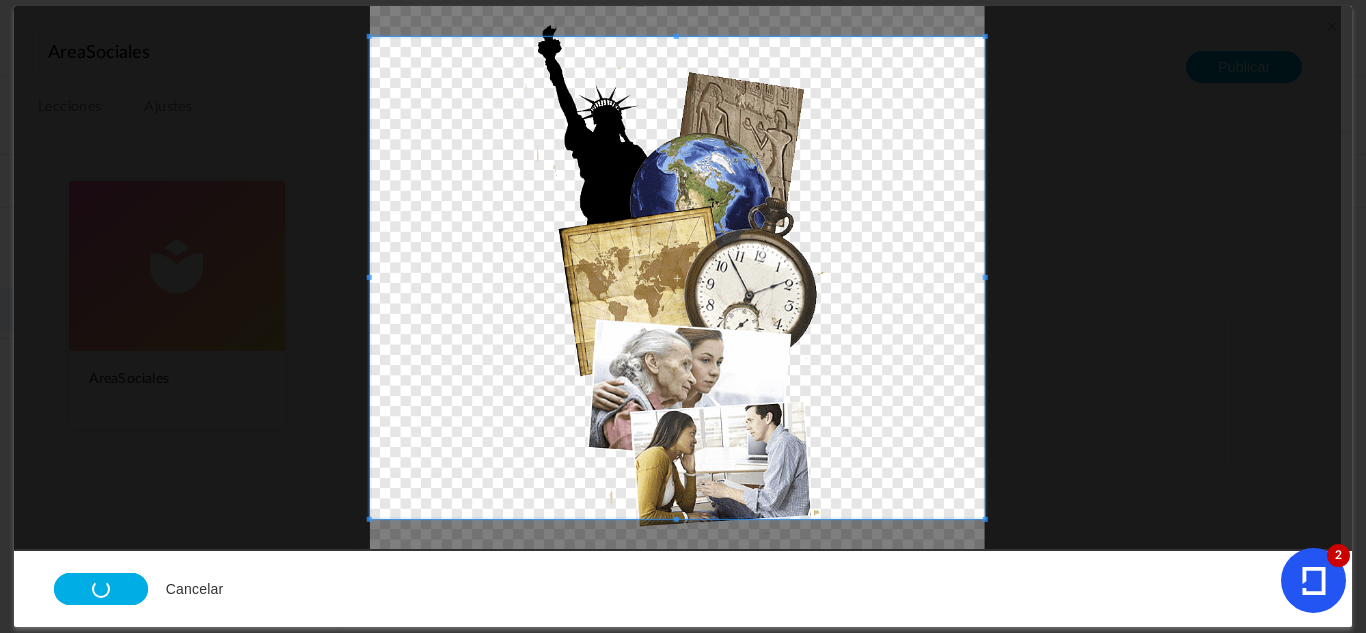 type 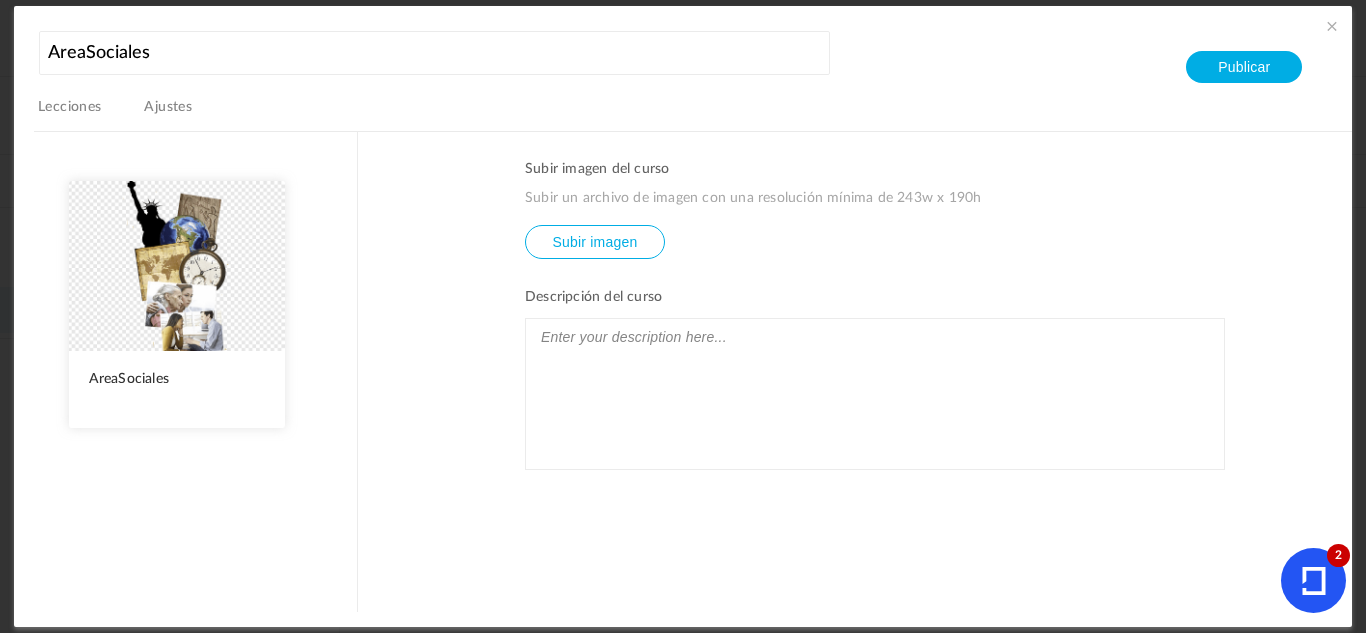 click on "Lecciones" at bounding box center [70, 113] 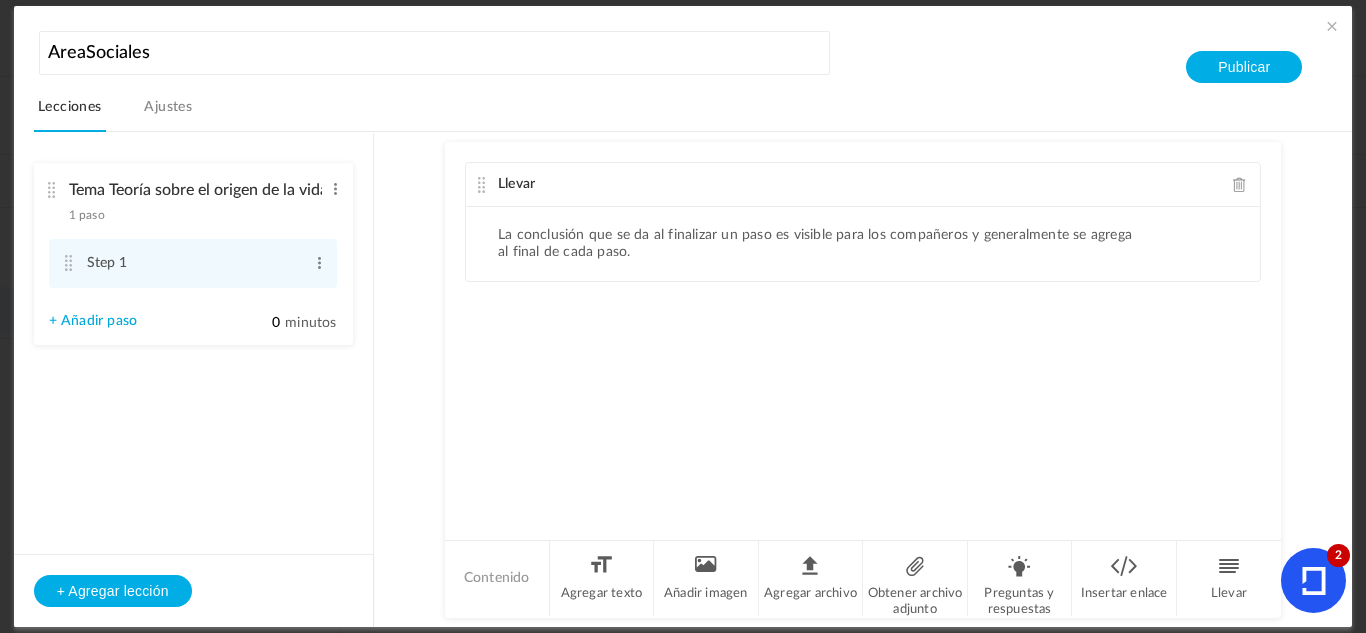 click on "Llevar
La conclusión que se da al finalizar un paso es visible para los compañeros y generalmente se agrega al final de cada paso." 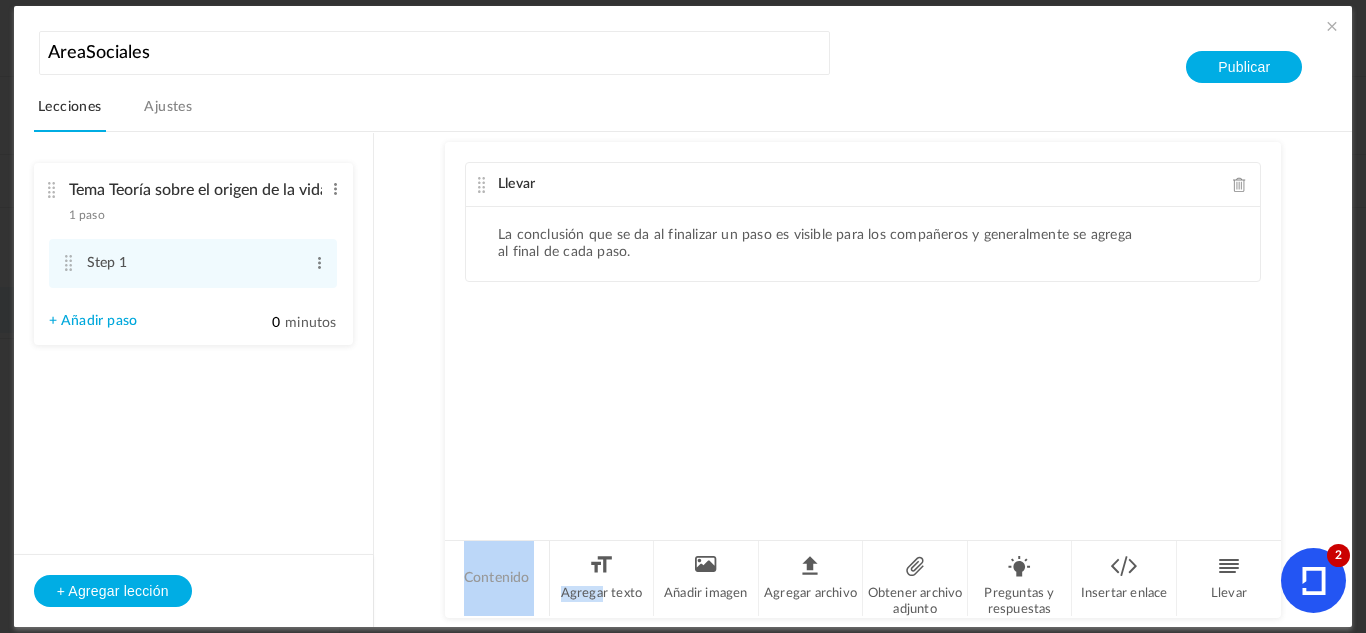 drag, startPoint x: 598, startPoint y: 556, endPoint x: 618, endPoint y: 395, distance: 162.23749 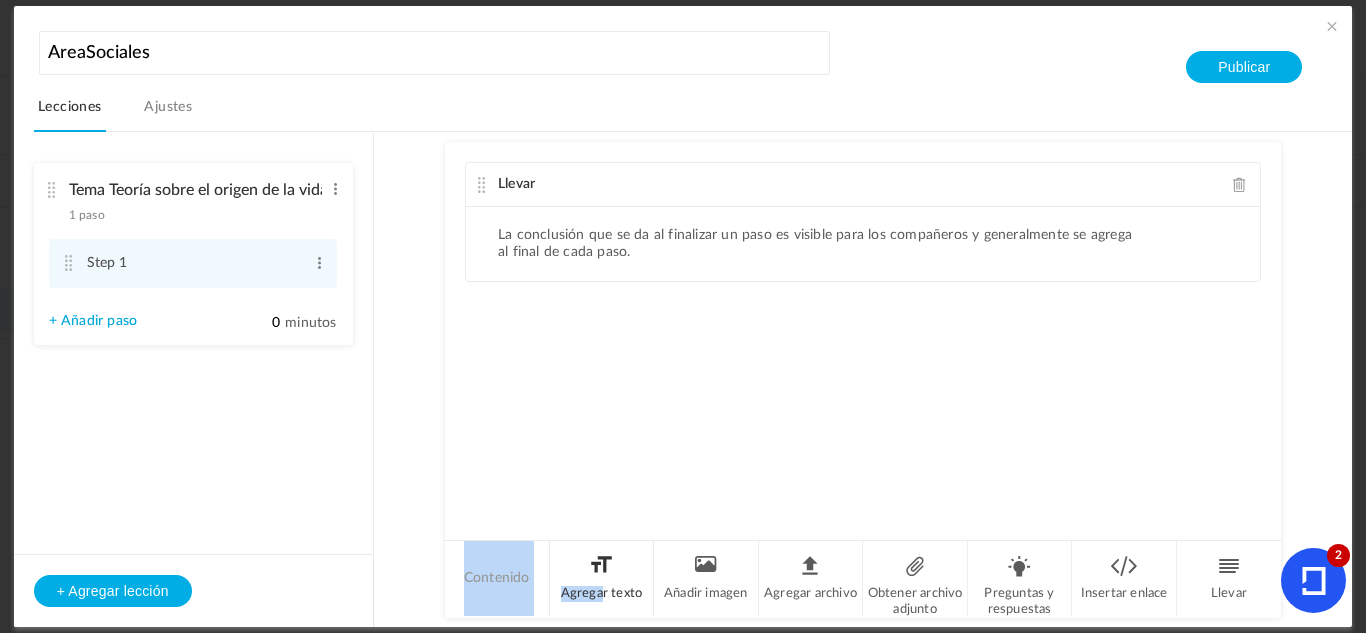 click on "Agregar texto" 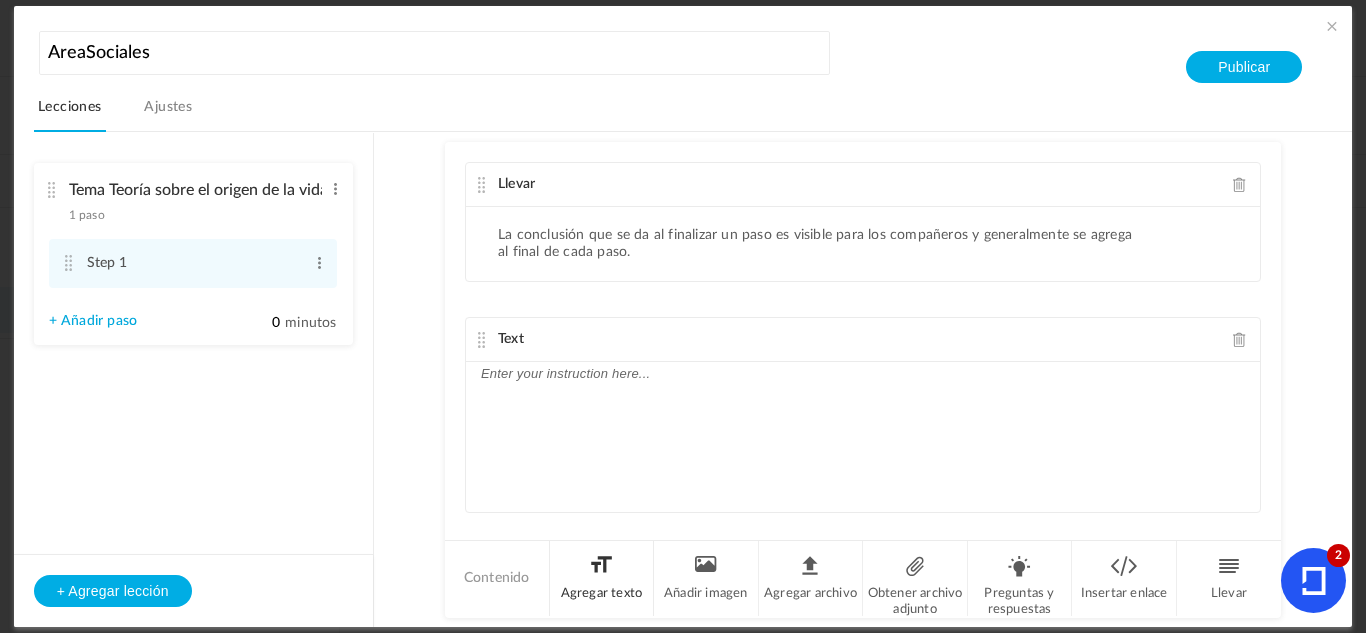 scroll, scrollTop: 31, scrollLeft: 0, axis: vertical 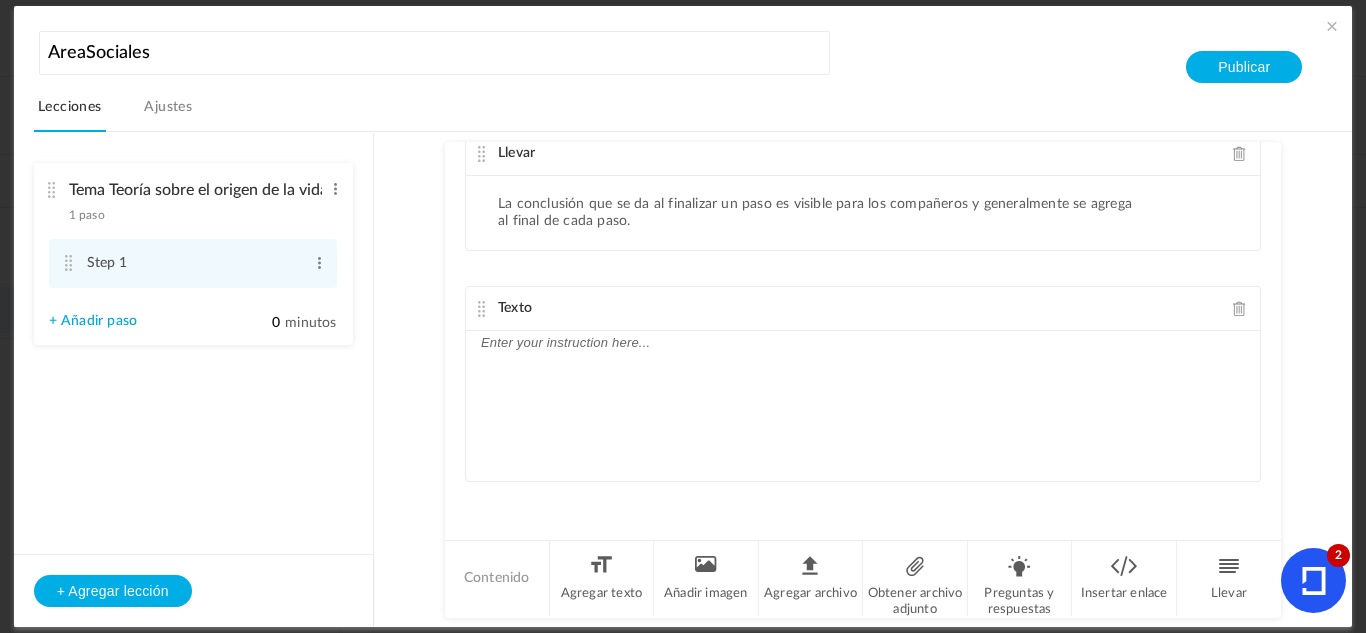 click 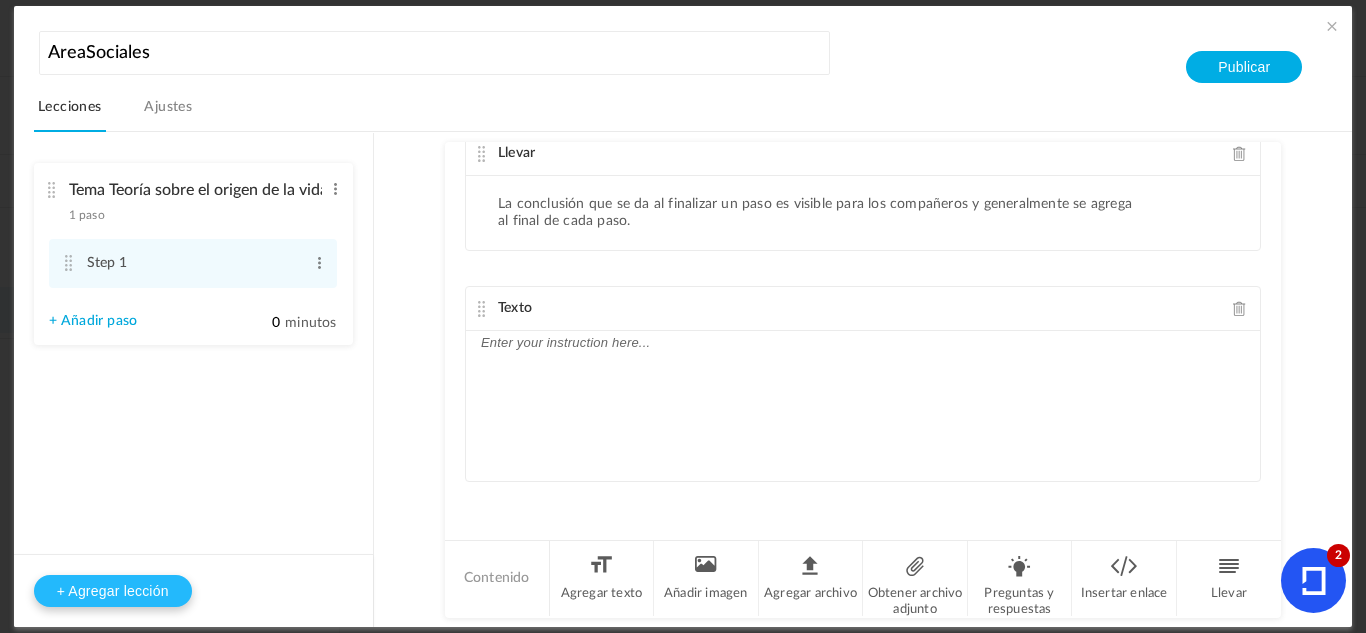 click on "+ Agregar lección" at bounding box center (113, 591) 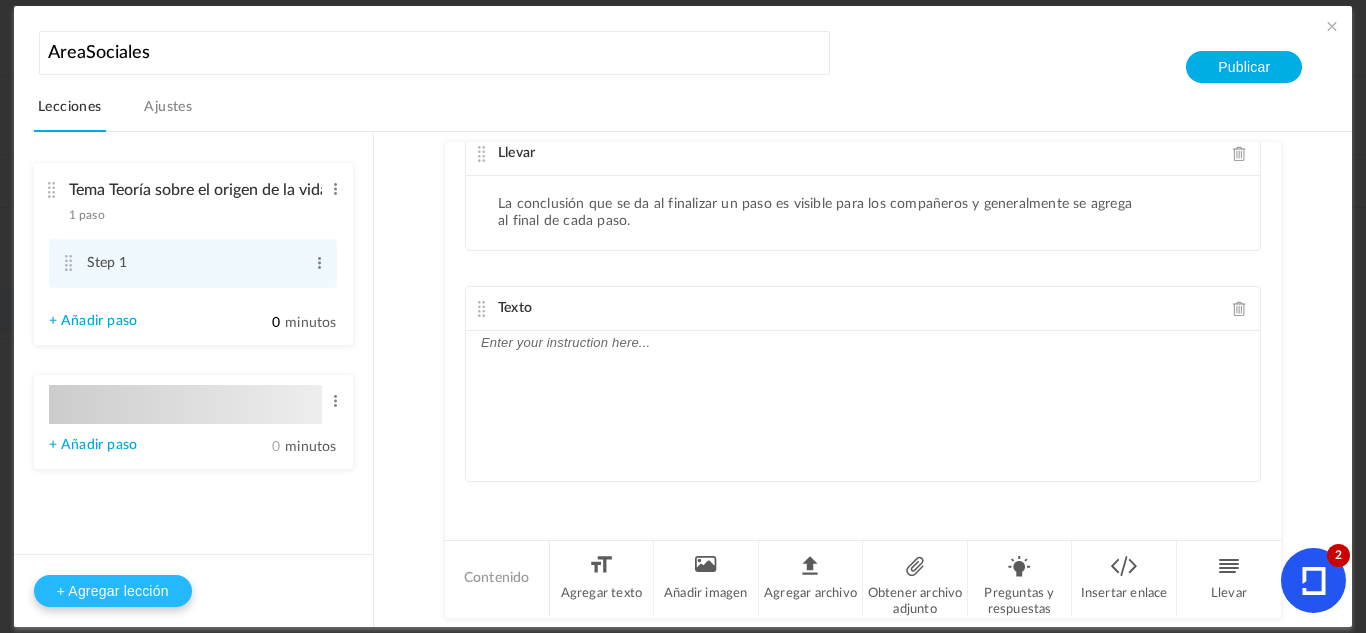 type on "Lesson 2" 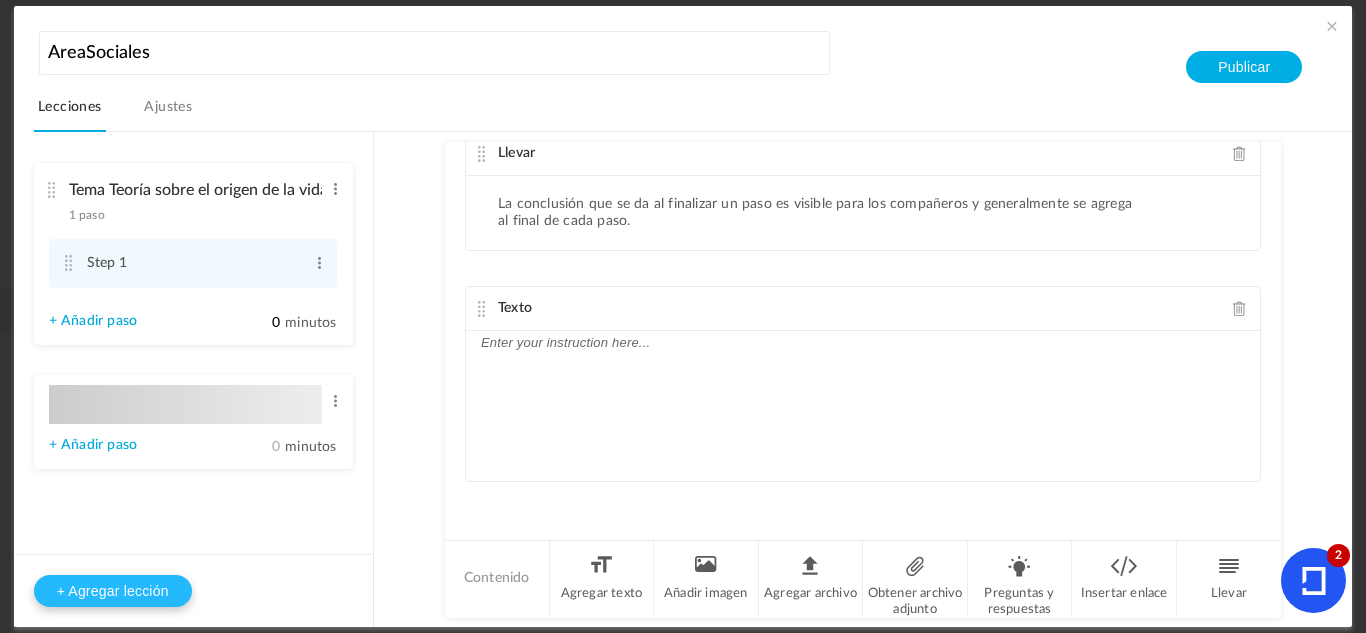 type on "0" 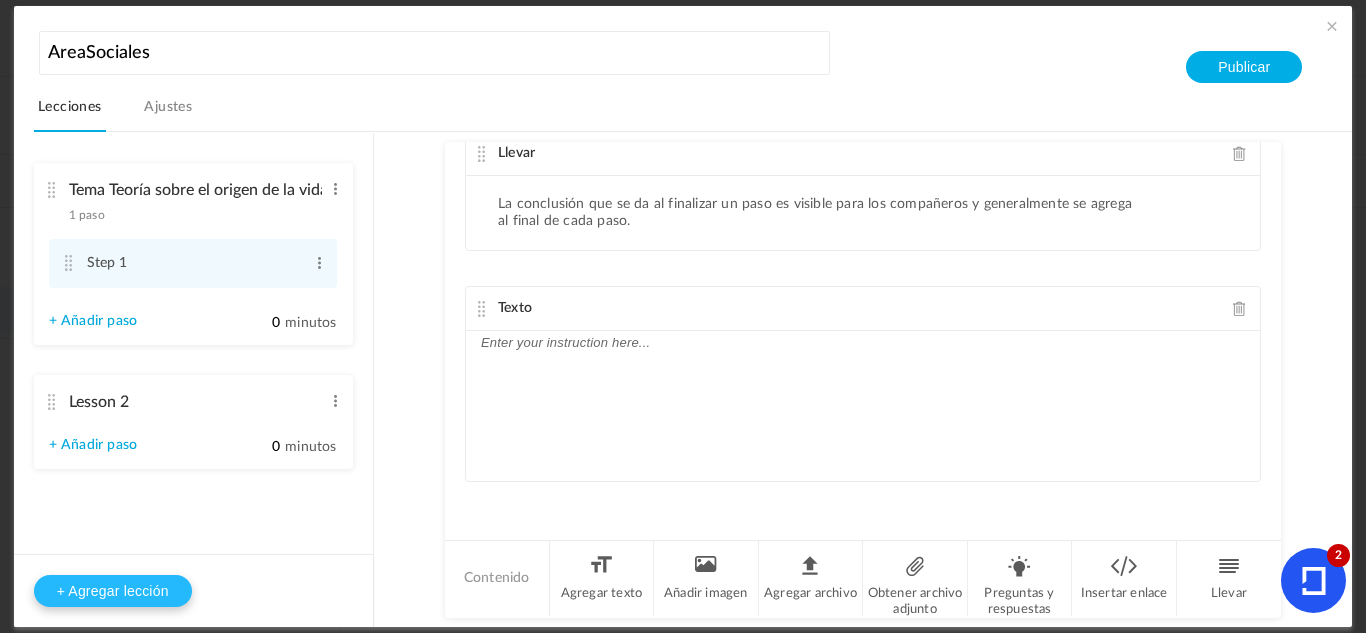 type on "Step 1" 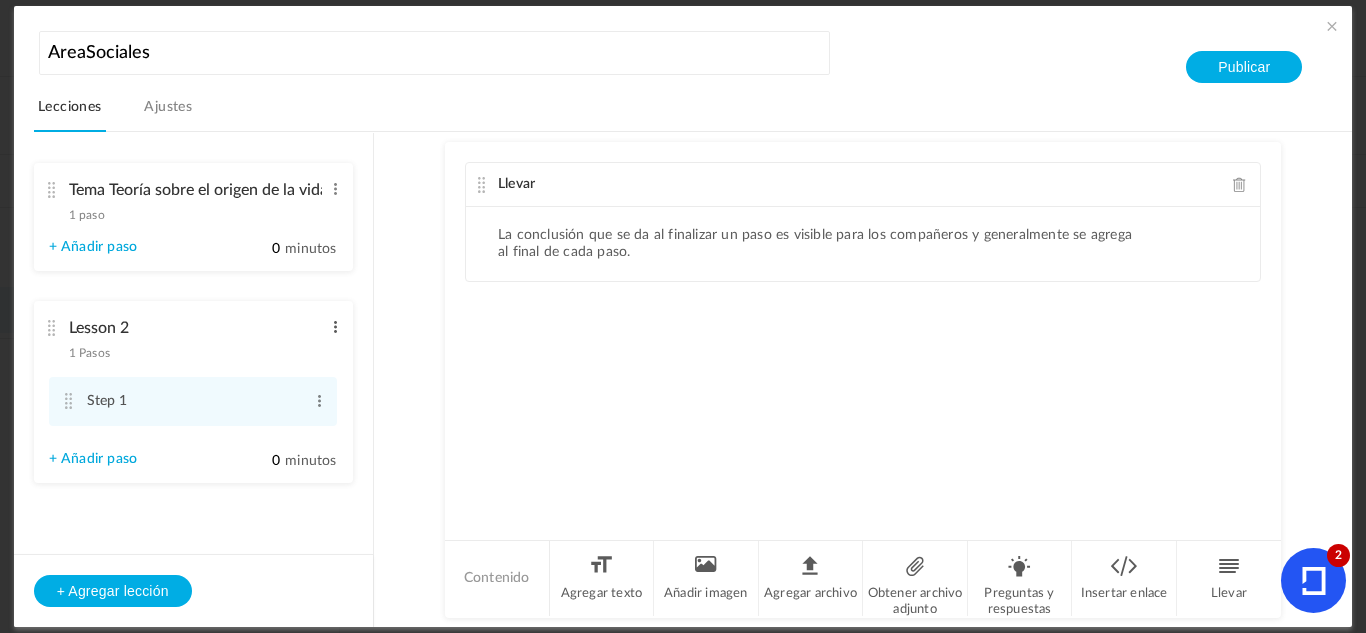 click at bounding box center [335, 327] 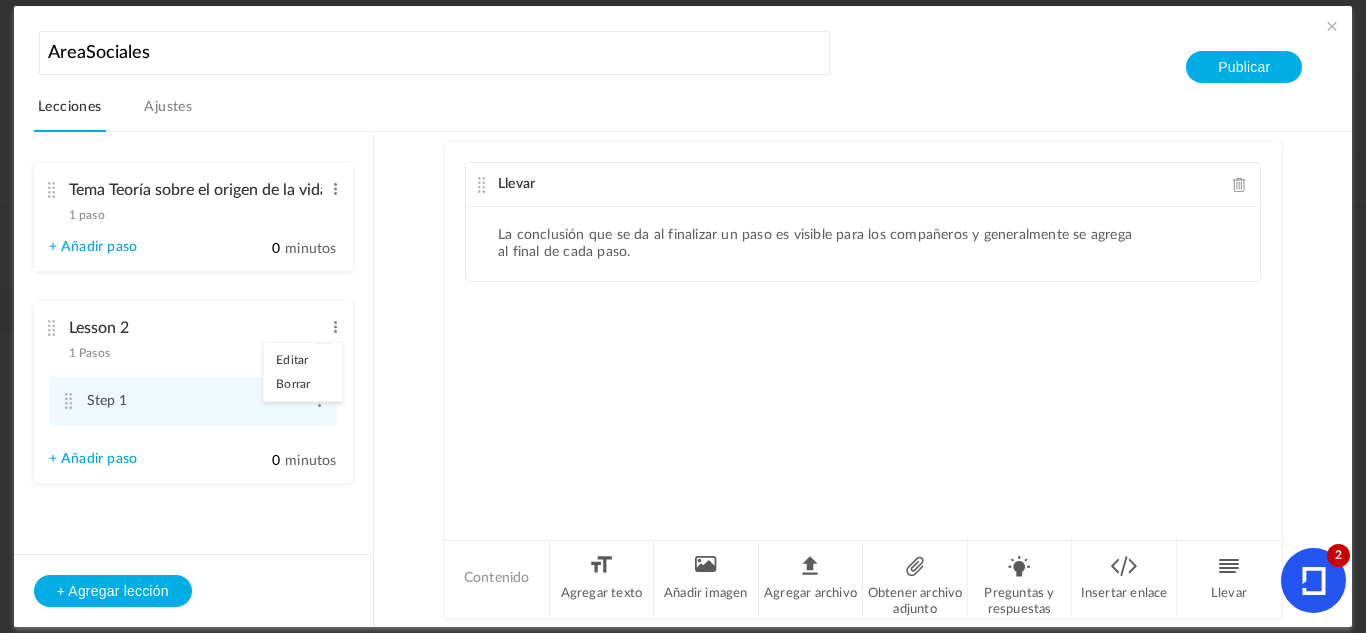 click on "Borrar" at bounding box center (293, 384) 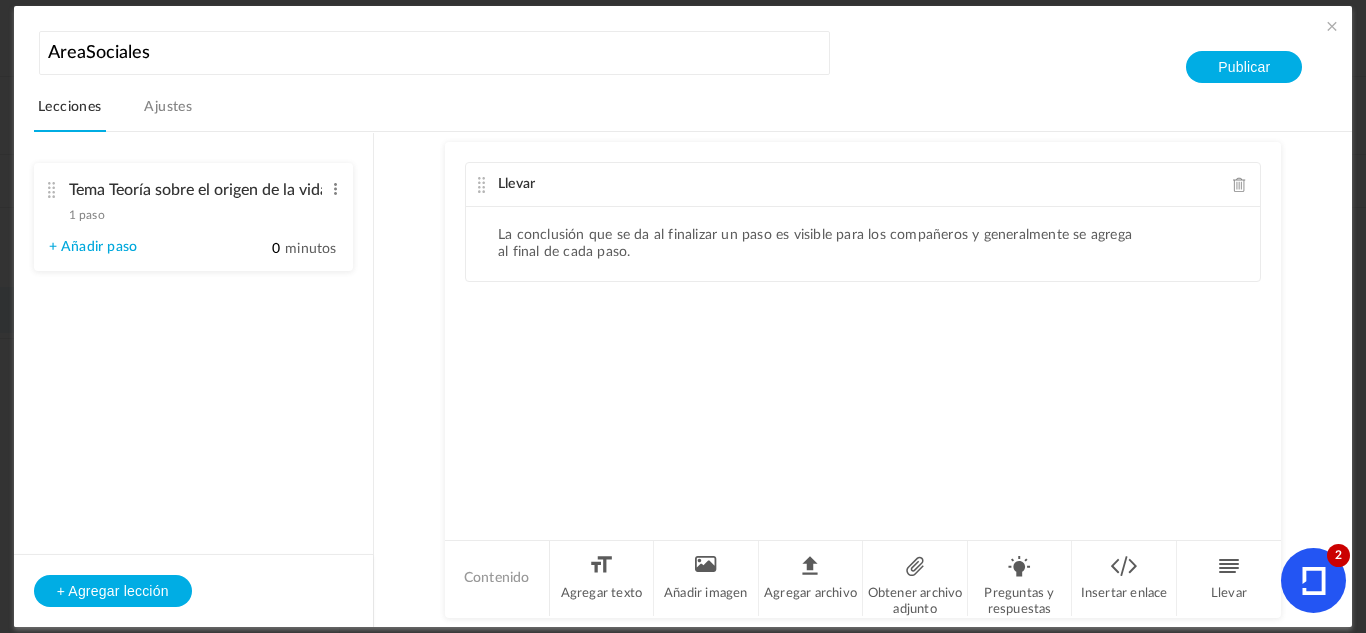 click on "Ajustes" at bounding box center (168, 107) 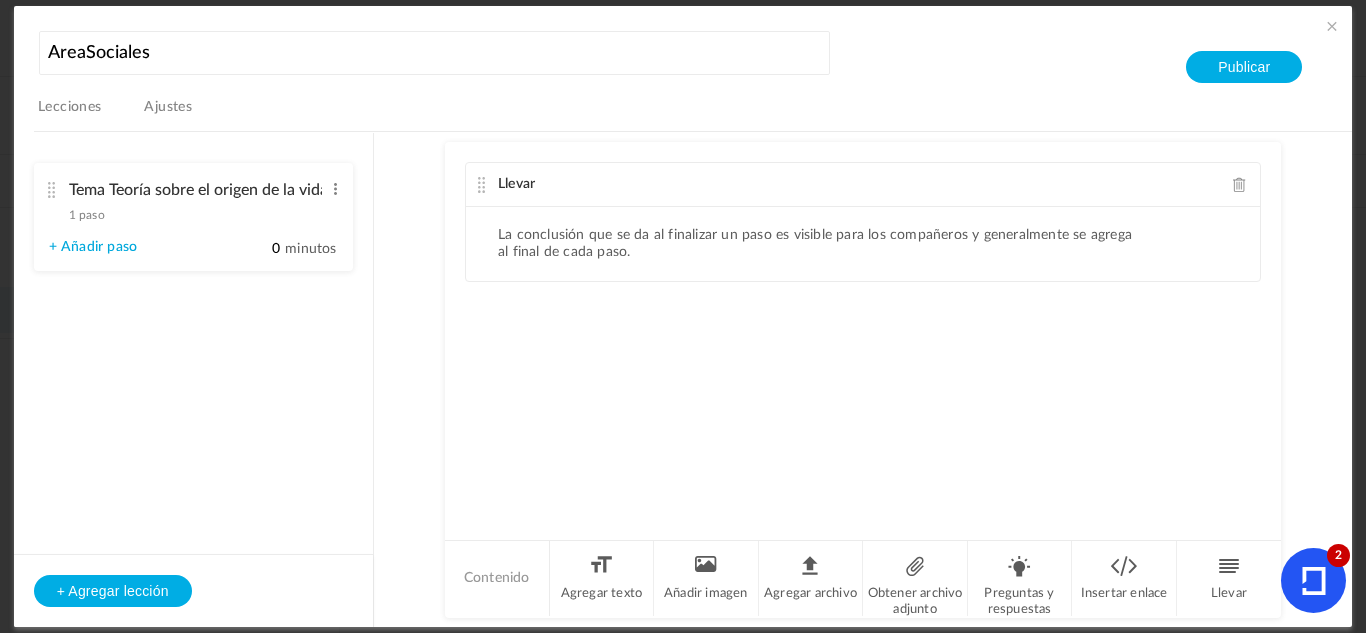 click on "Ajustes" at bounding box center [168, 107] 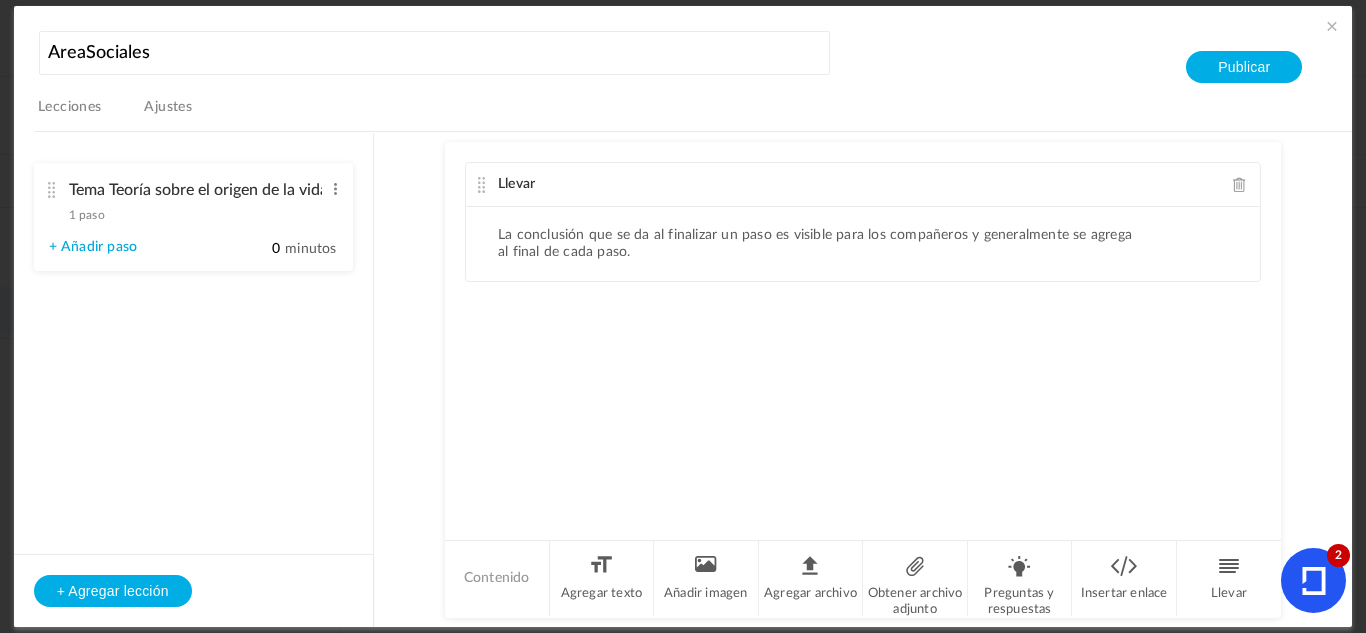 click on "Ajustes" at bounding box center [168, 107] 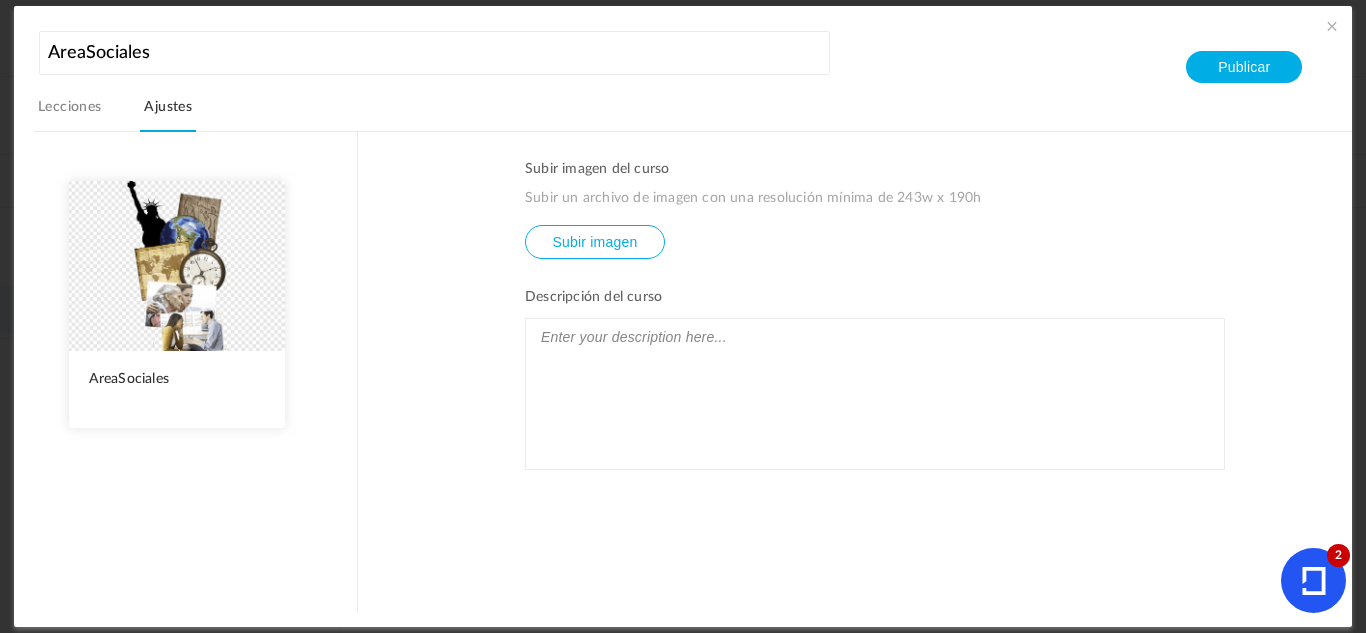 click at bounding box center [875, 337] 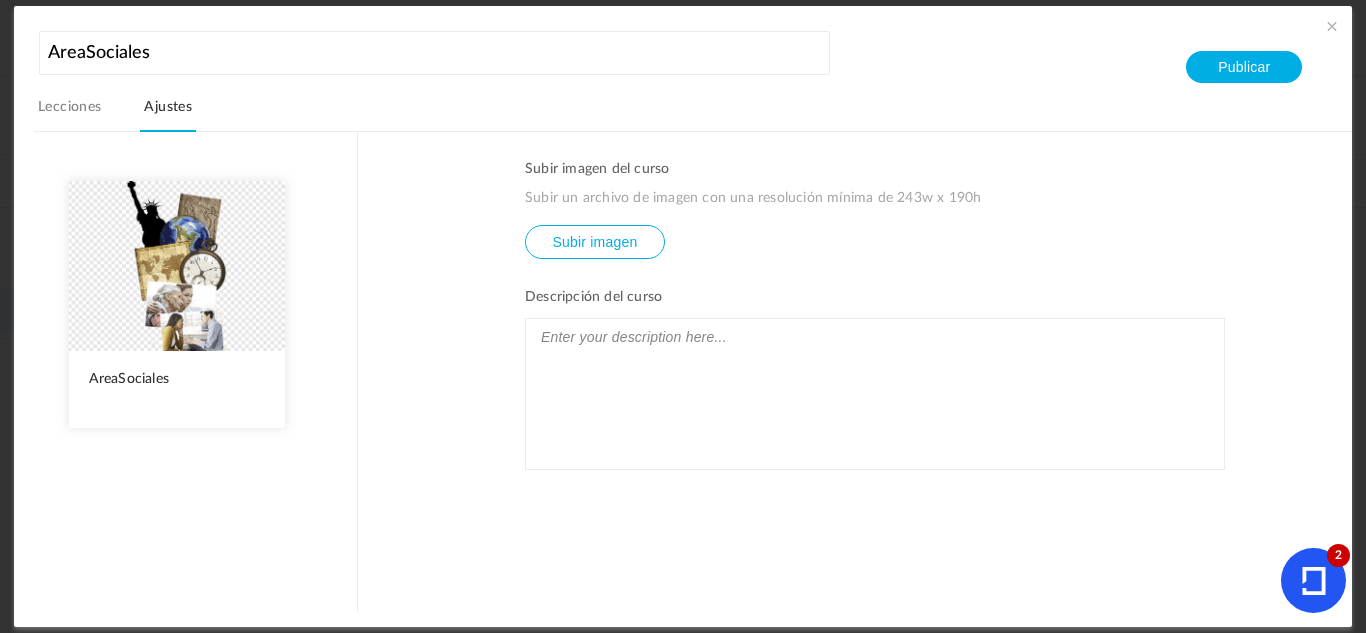 type 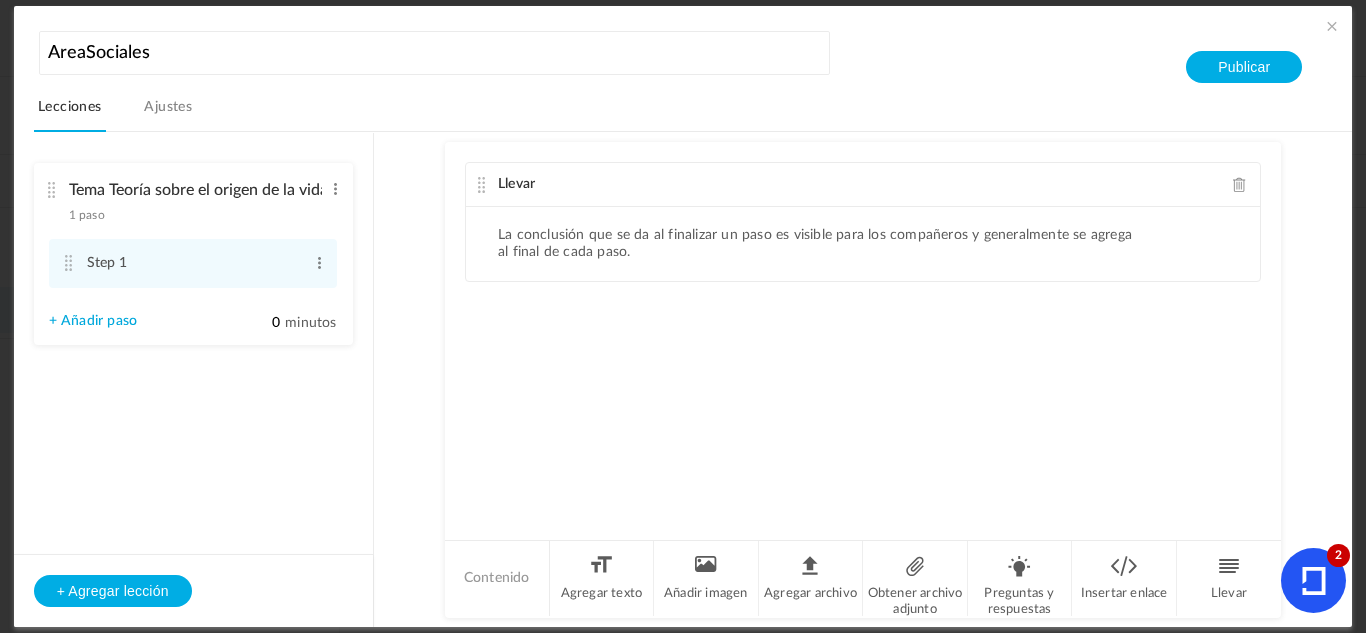 click on "Lecciones
Ajustes" at bounding box center (693, 112) 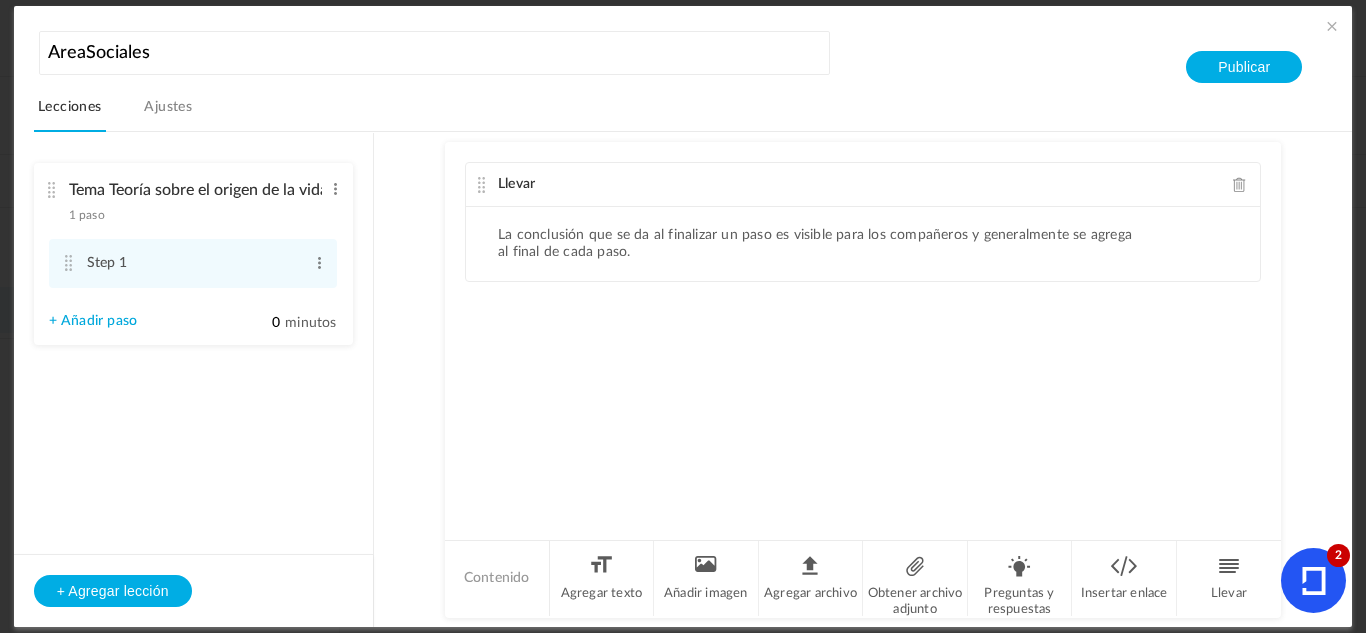 click on "Ajustes" at bounding box center (168, 113) 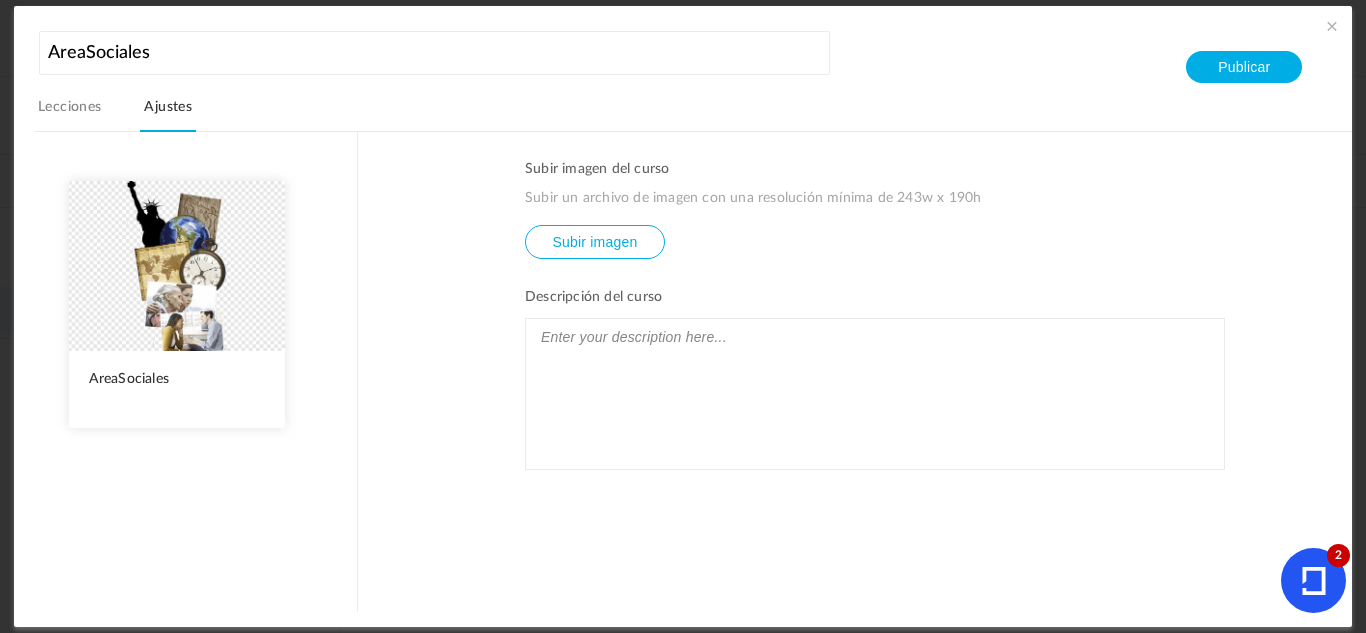 click at bounding box center (177, 266) 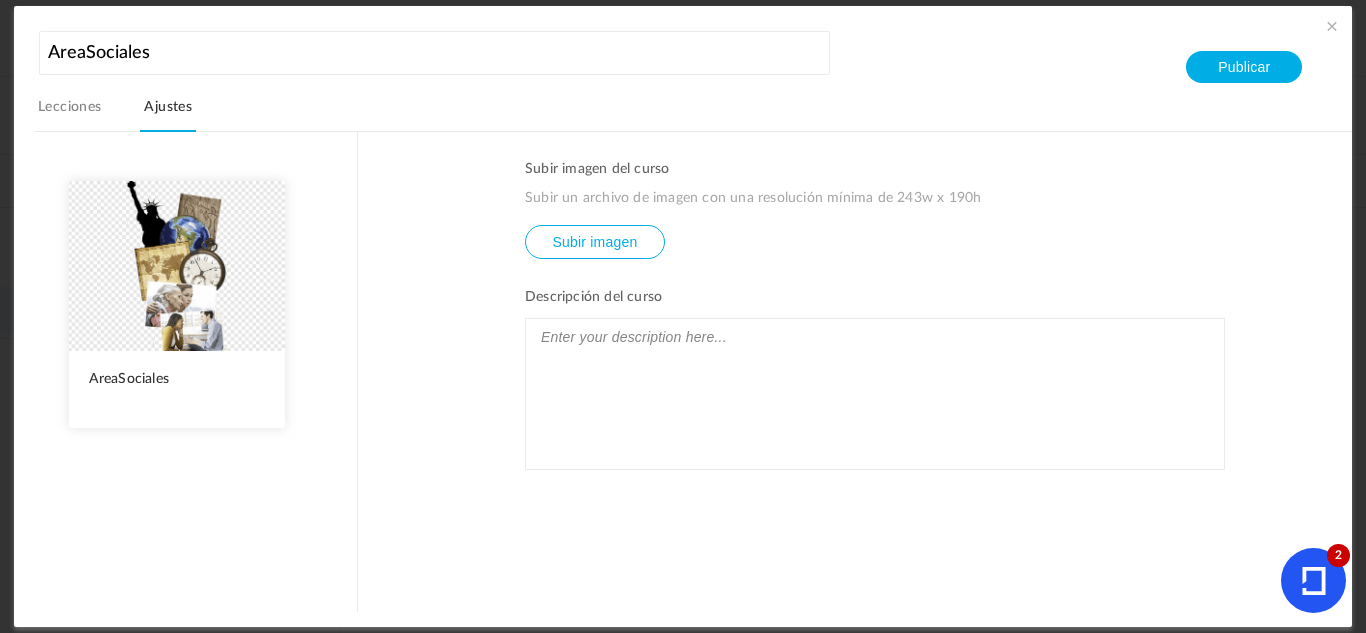 click at bounding box center [177, 266] 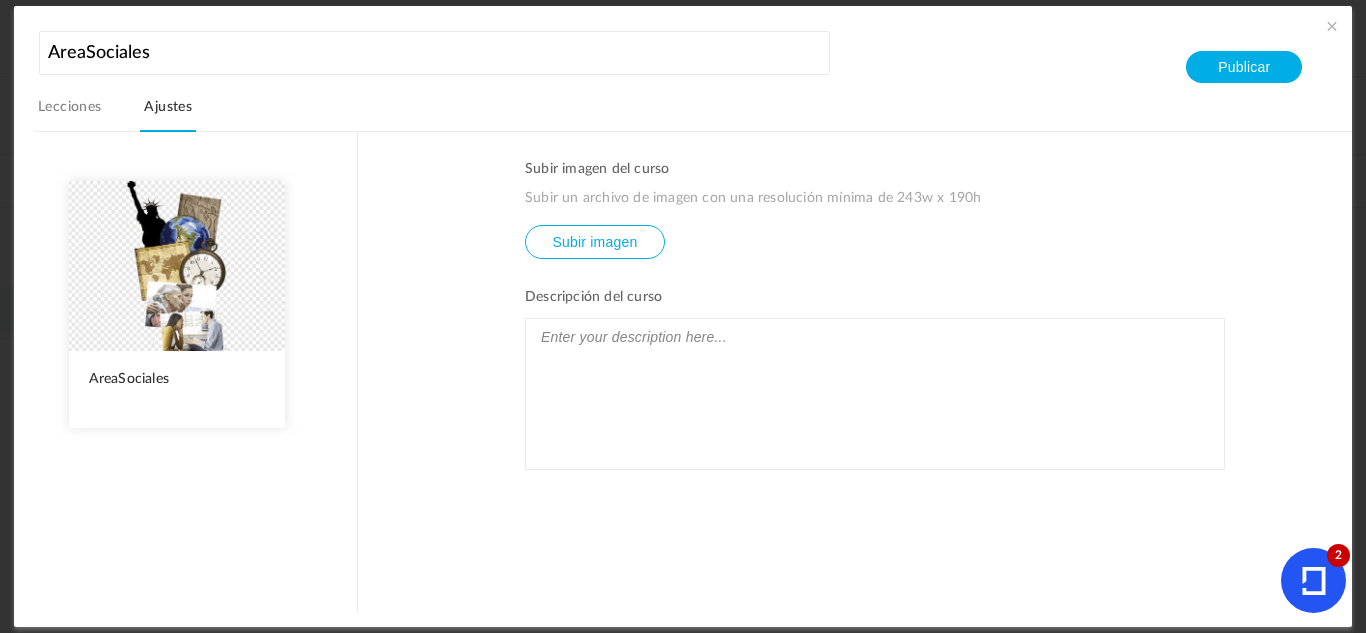 click at bounding box center [177, 266] 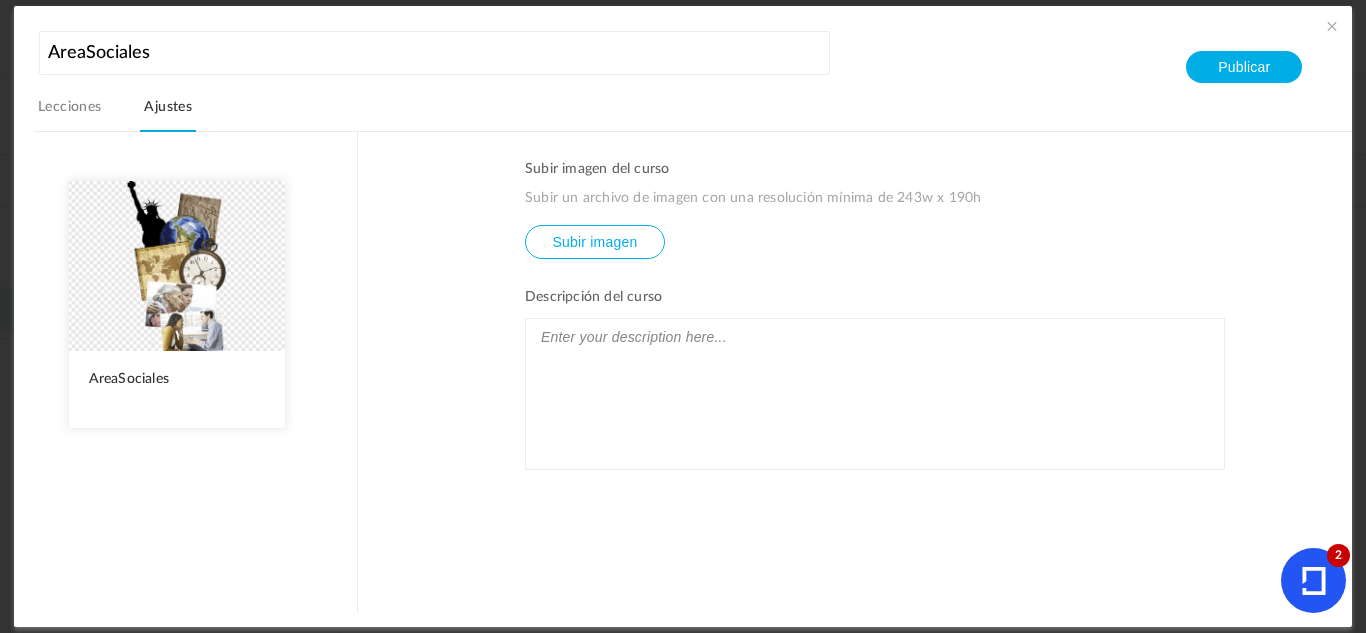 click at bounding box center [177, 266] 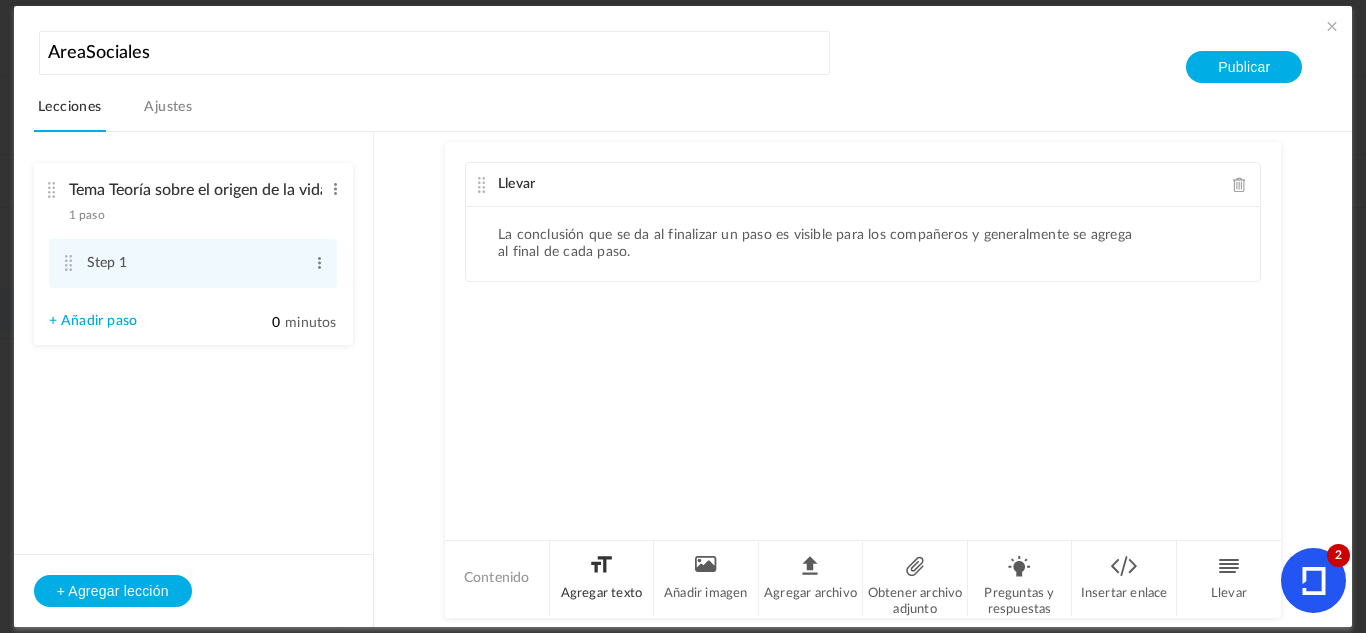 click on "Agregar texto" 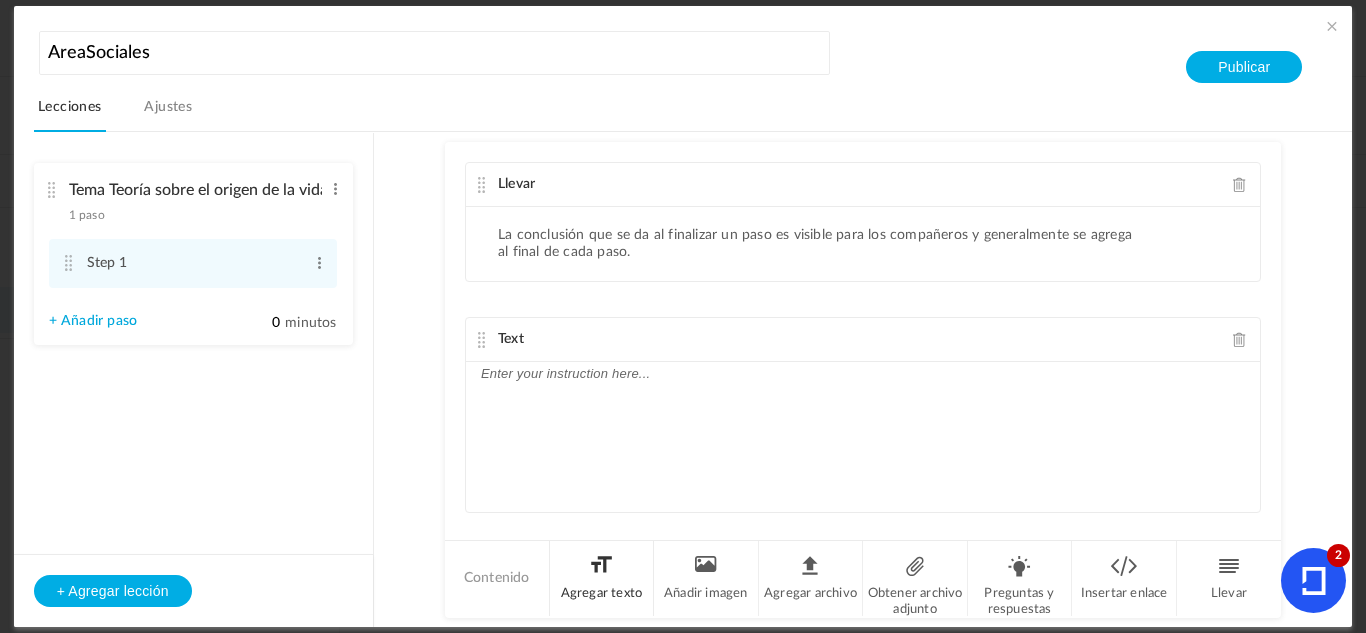 scroll, scrollTop: 31, scrollLeft: 0, axis: vertical 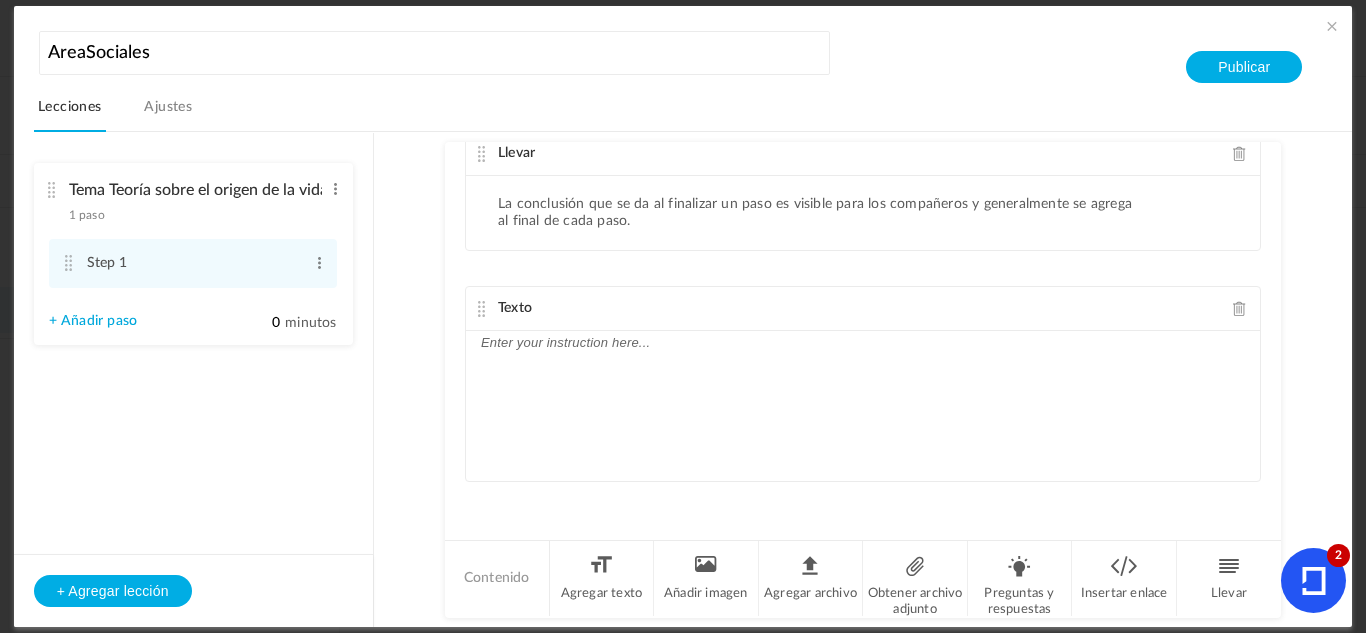 click 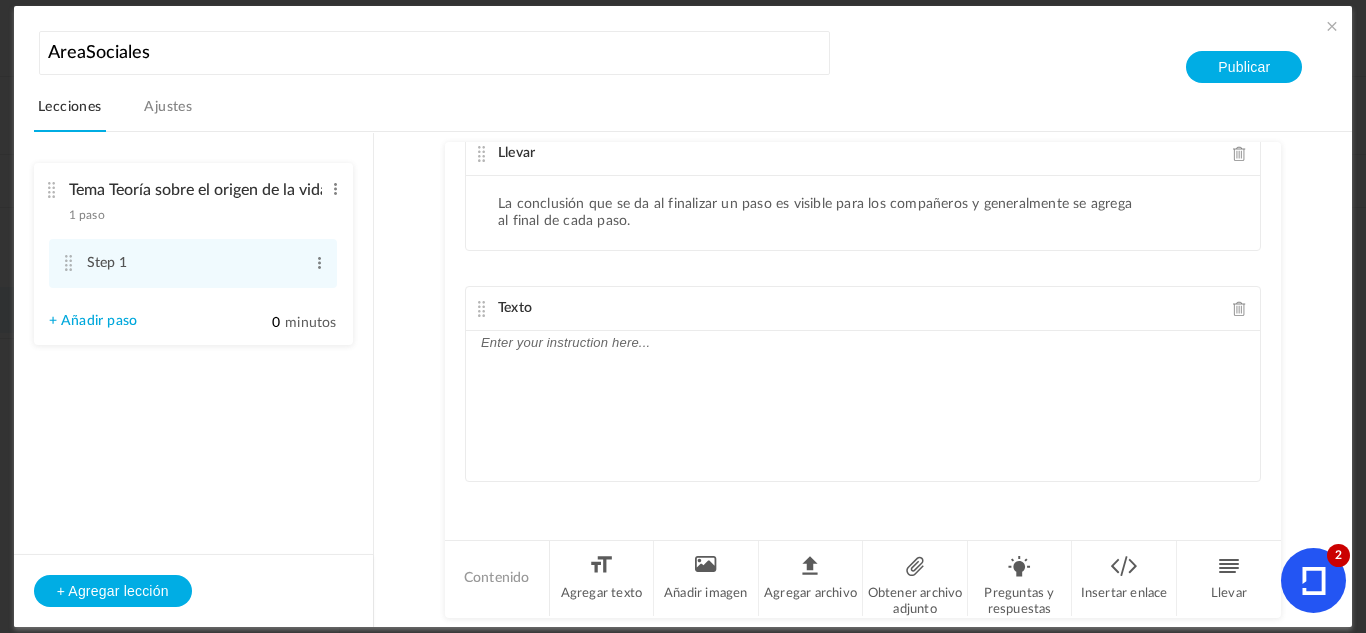 type 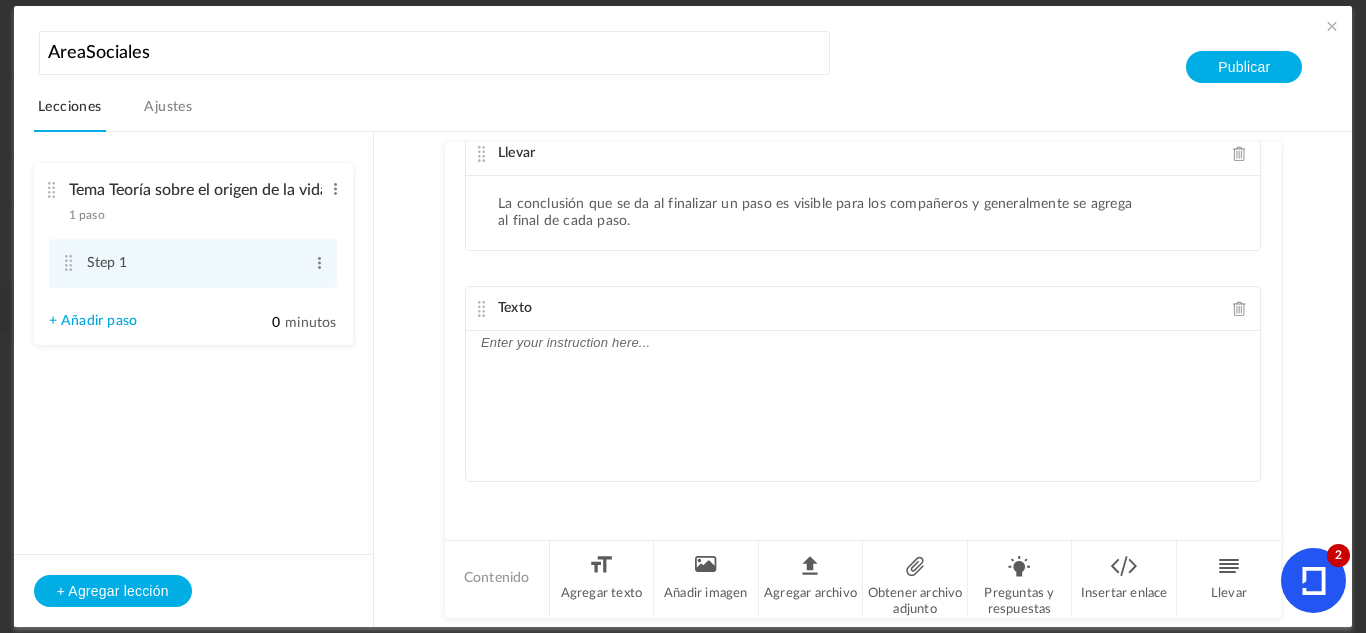 click on "Texto" 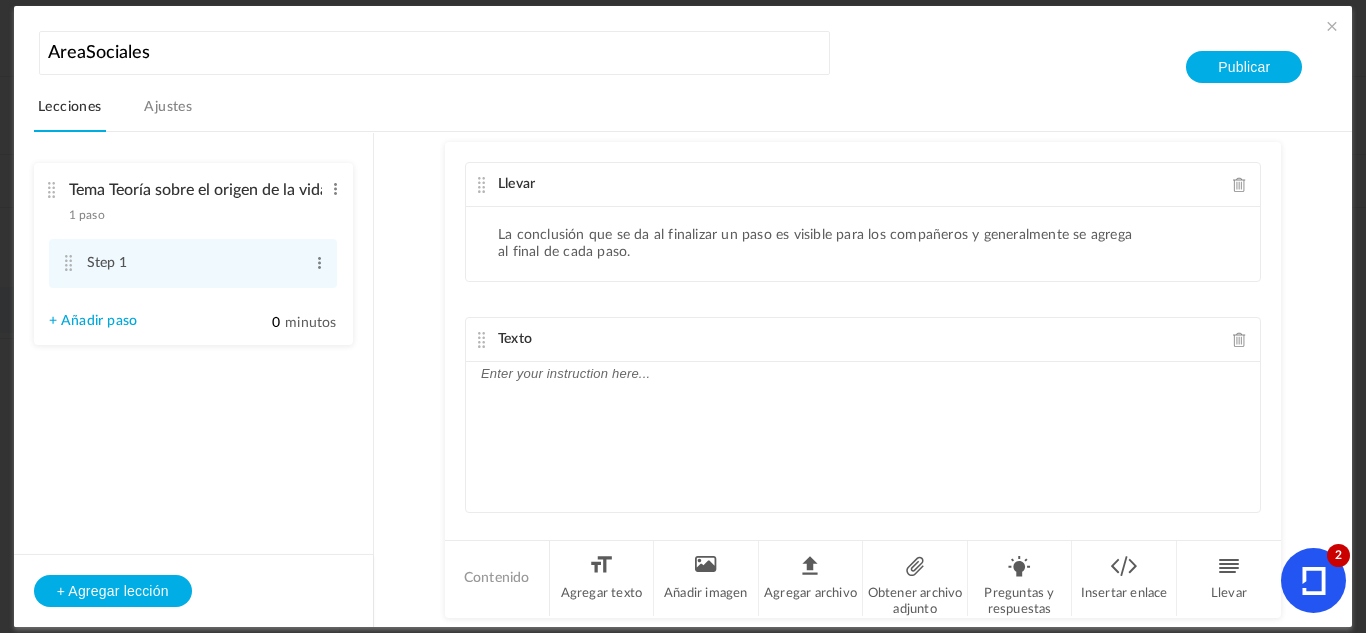 drag, startPoint x: 847, startPoint y: 401, endPoint x: 517, endPoint y: 562, distance: 367.17978 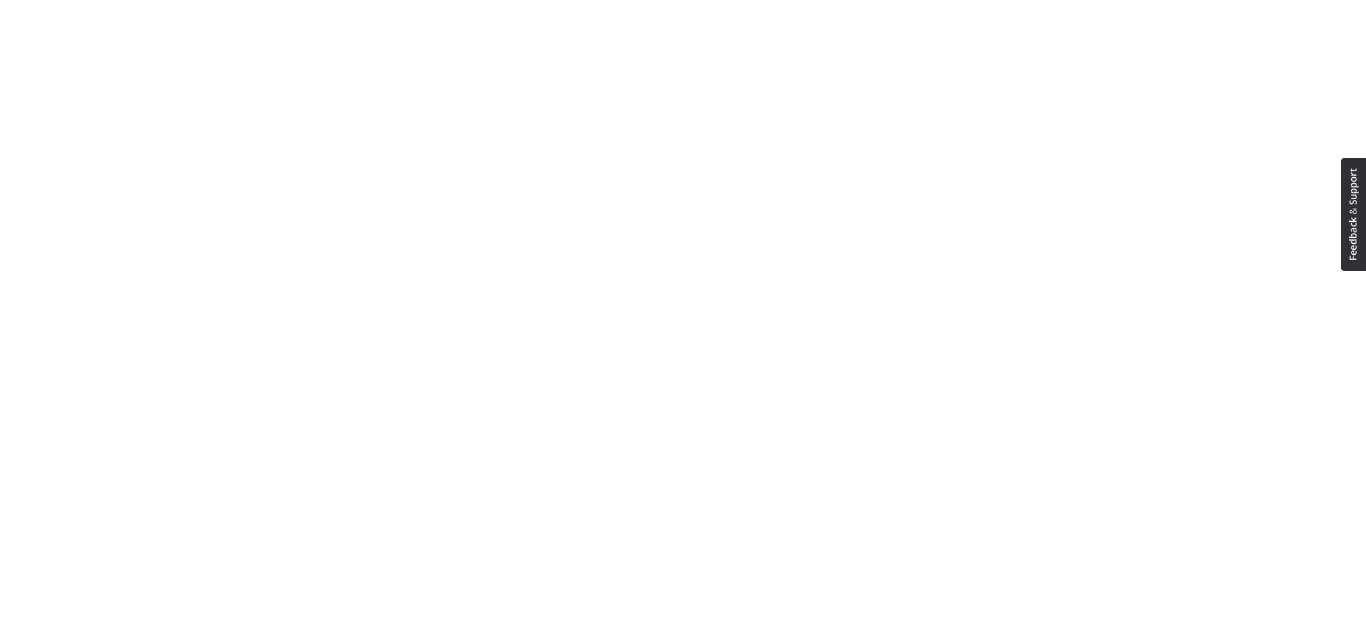 scroll, scrollTop: 0, scrollLeft: 0, axis: both 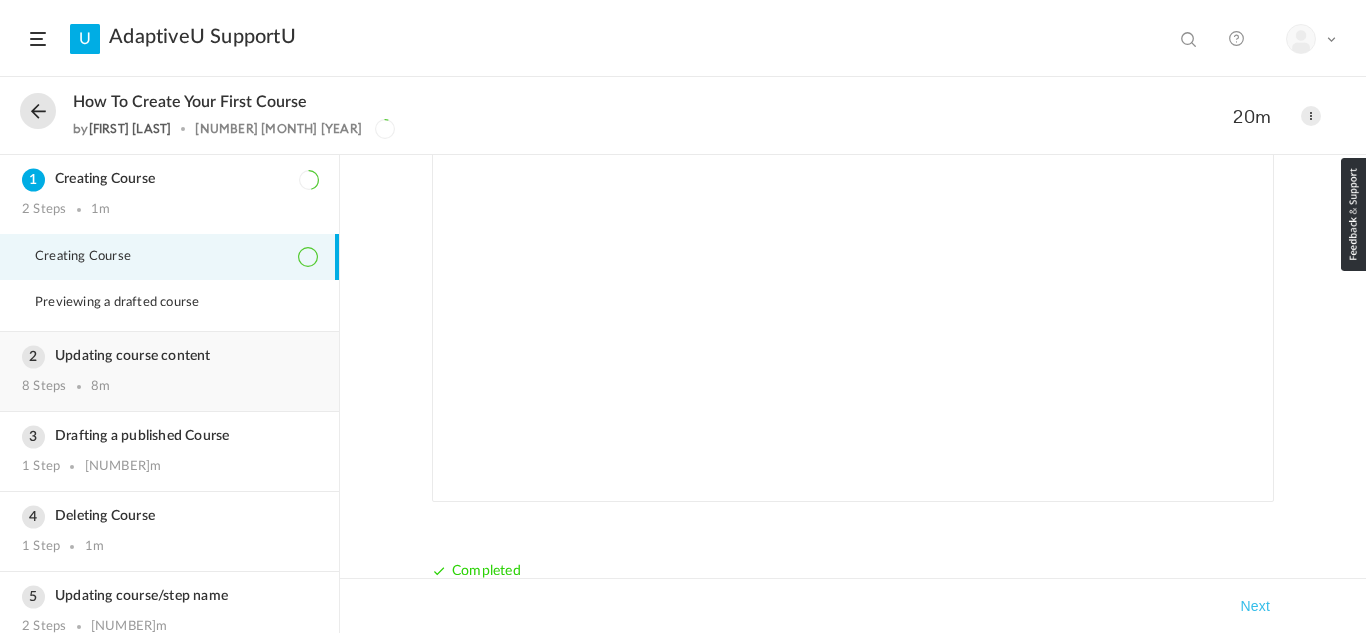 click on "Updating course content
8 Steps
8m" at bounding box center (169, 371) 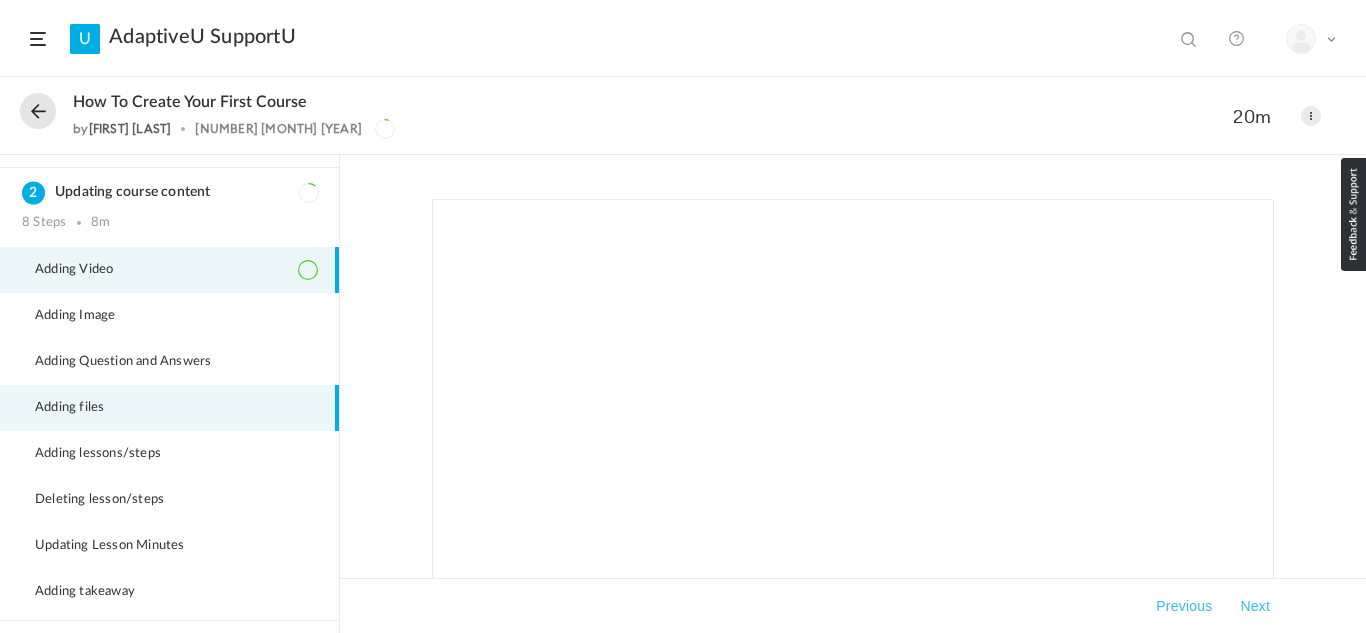 scroll, scrollTop: 79, scrollLeft: 0, axis: vertical 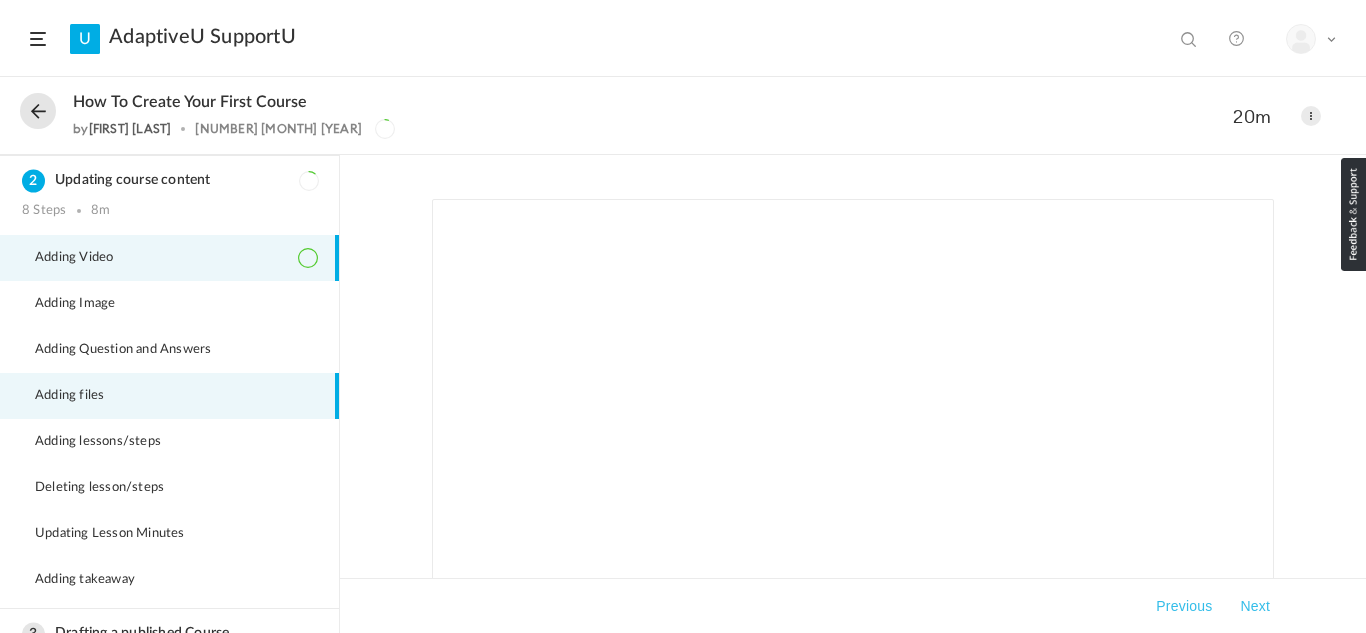 click on "Adding lessons/steps" at bounding box center [169, 442] 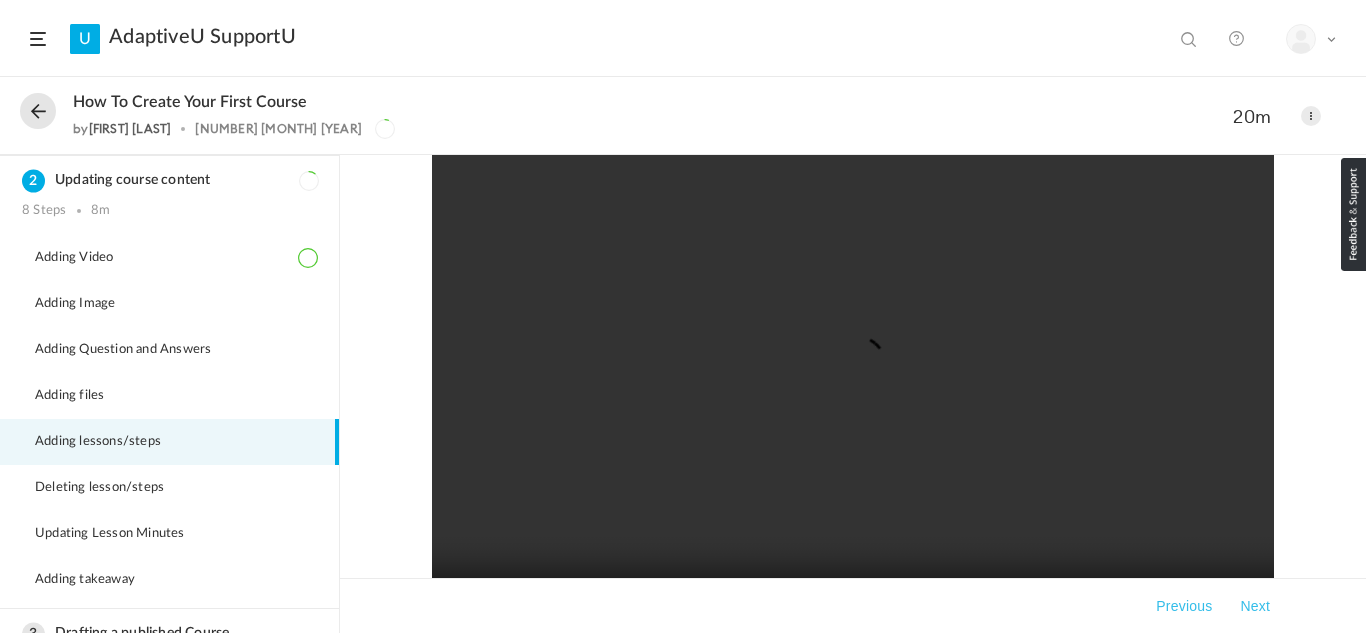 scroll, scrollTop: 78, scrollLeft: 0, axis: vertical 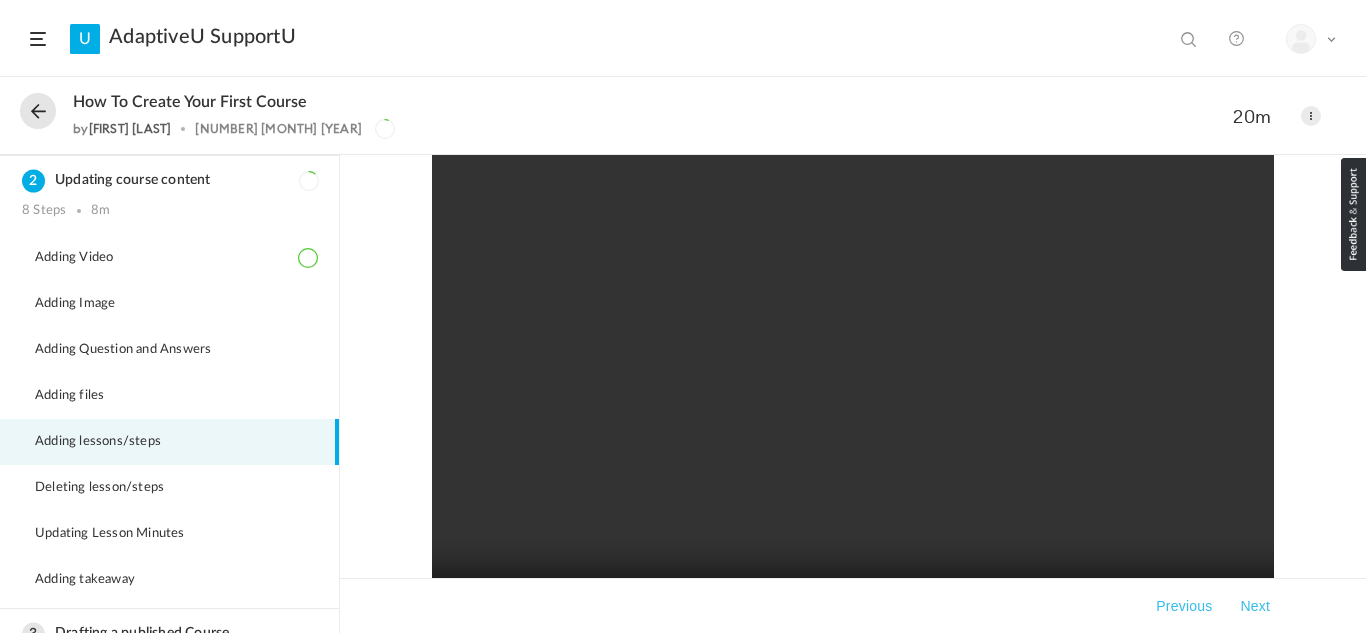 click 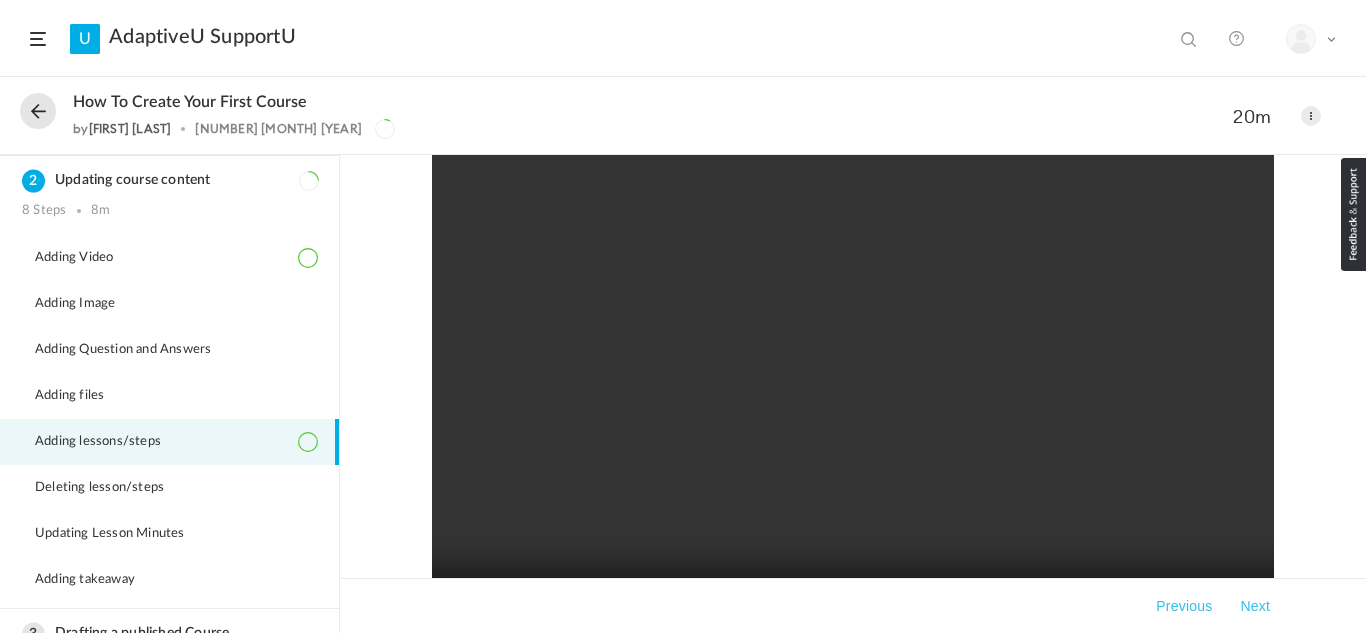 click 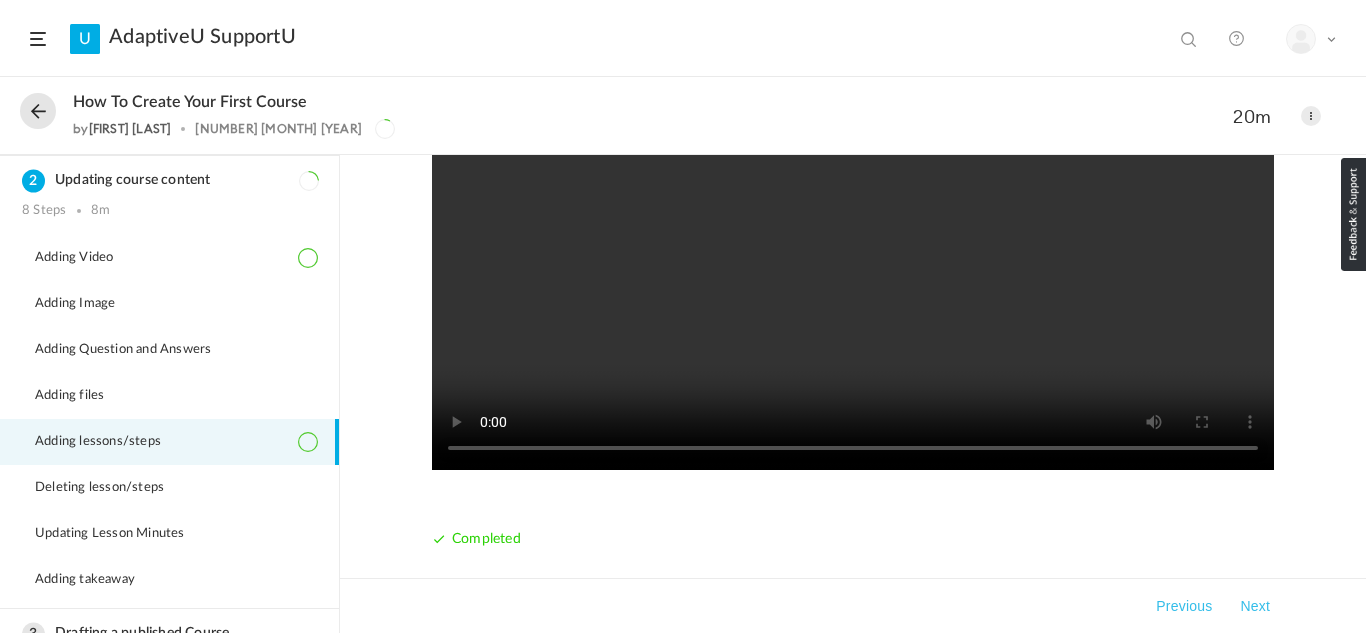 type 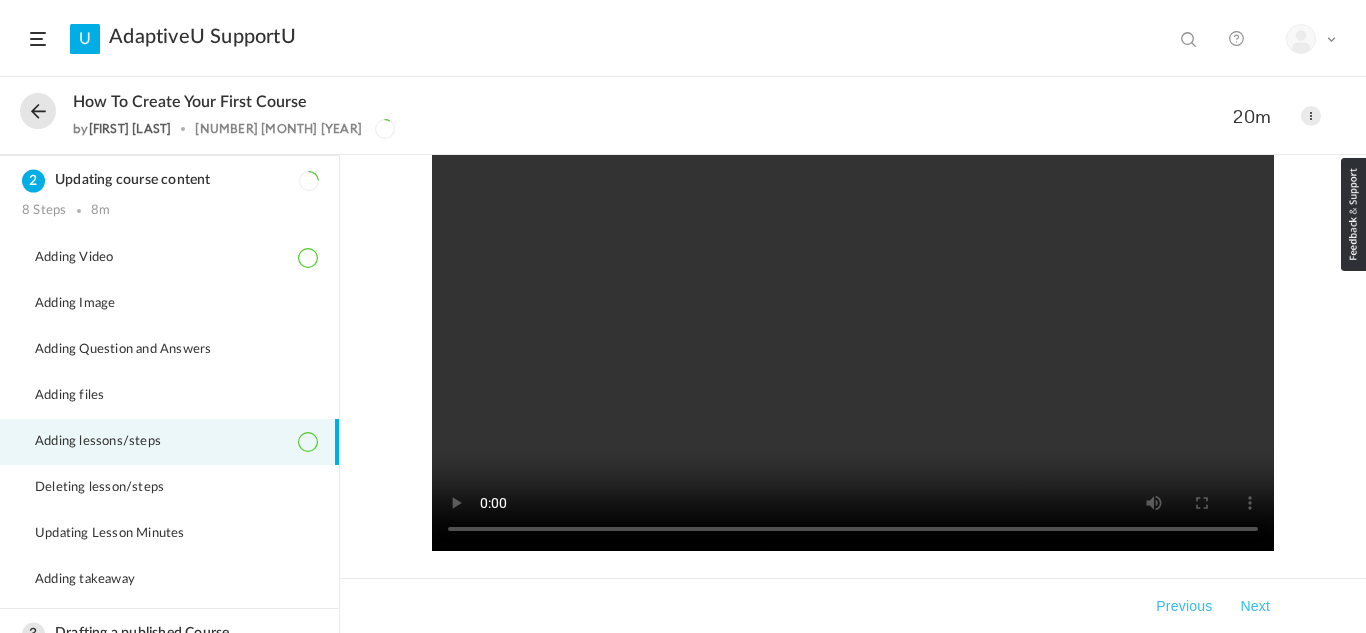 scroll, scrollTop: 170, scrollLeft: 0, axis: vertical 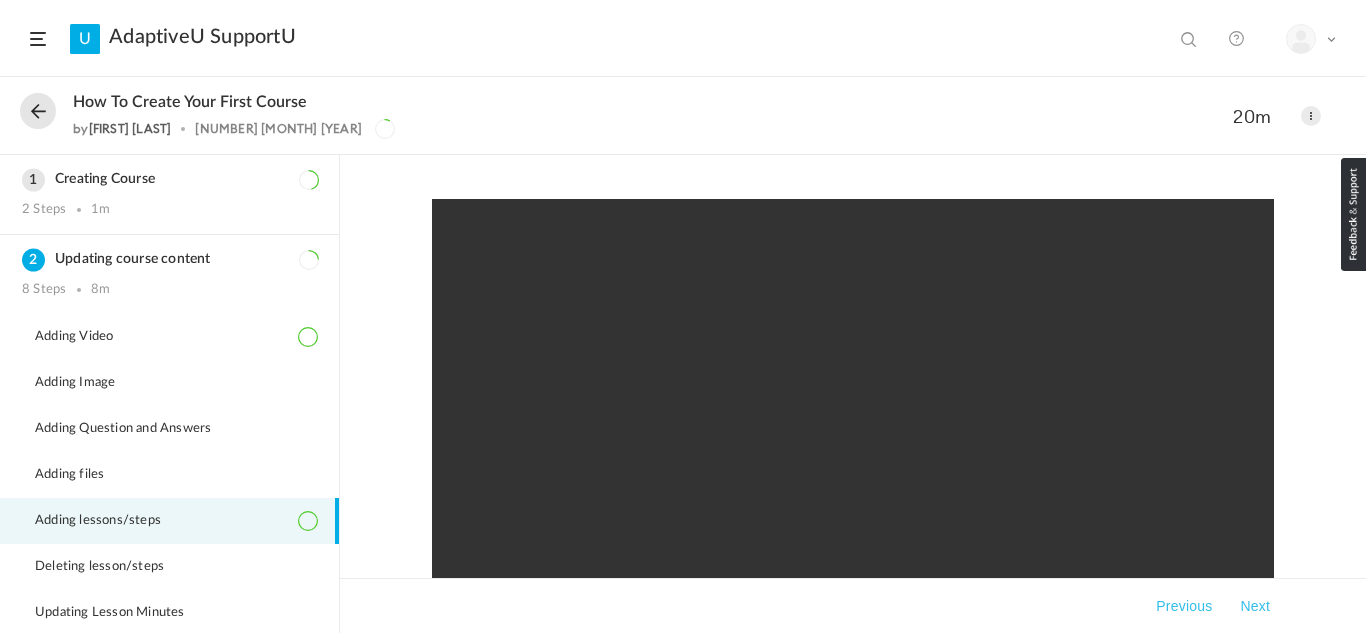 drag, startPoint x: 939, startPoint y: 208, endPoint x: 970, endPoint y: 97, distance: 115.24756 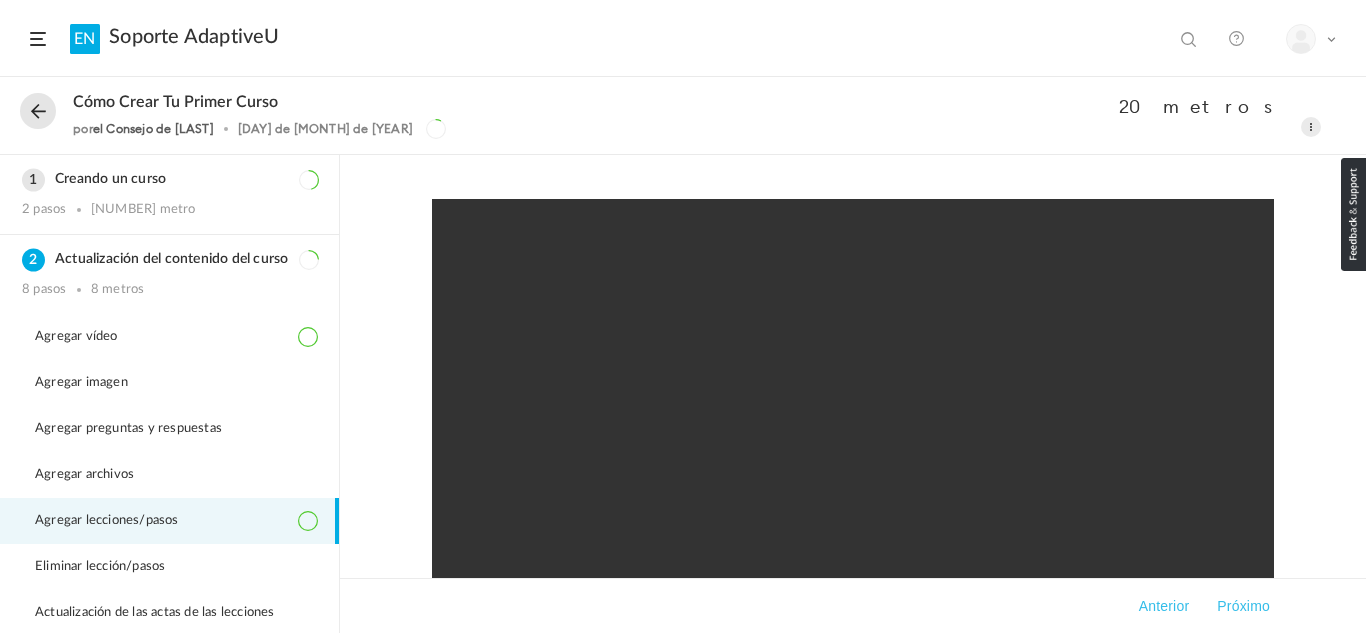 click 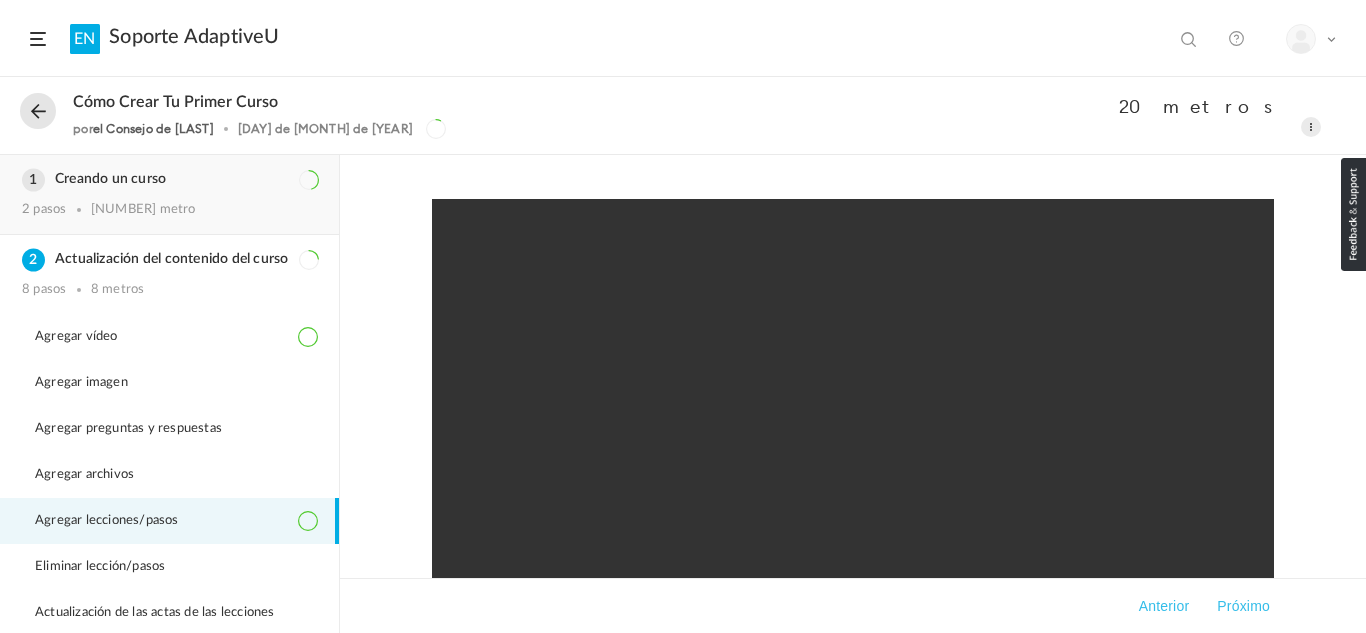click on "Creando un curso" at bounding box center (169, 179) 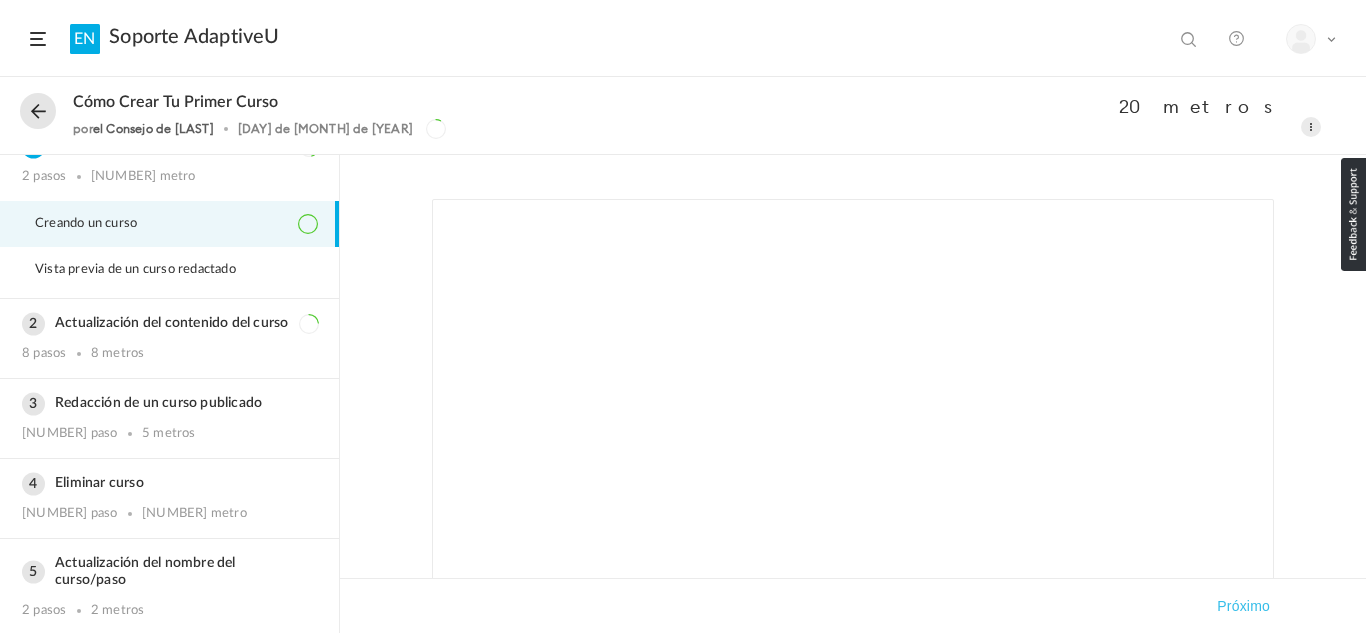 scroll, scrollTop: 34, scrollLeft: 0, axis: vertical 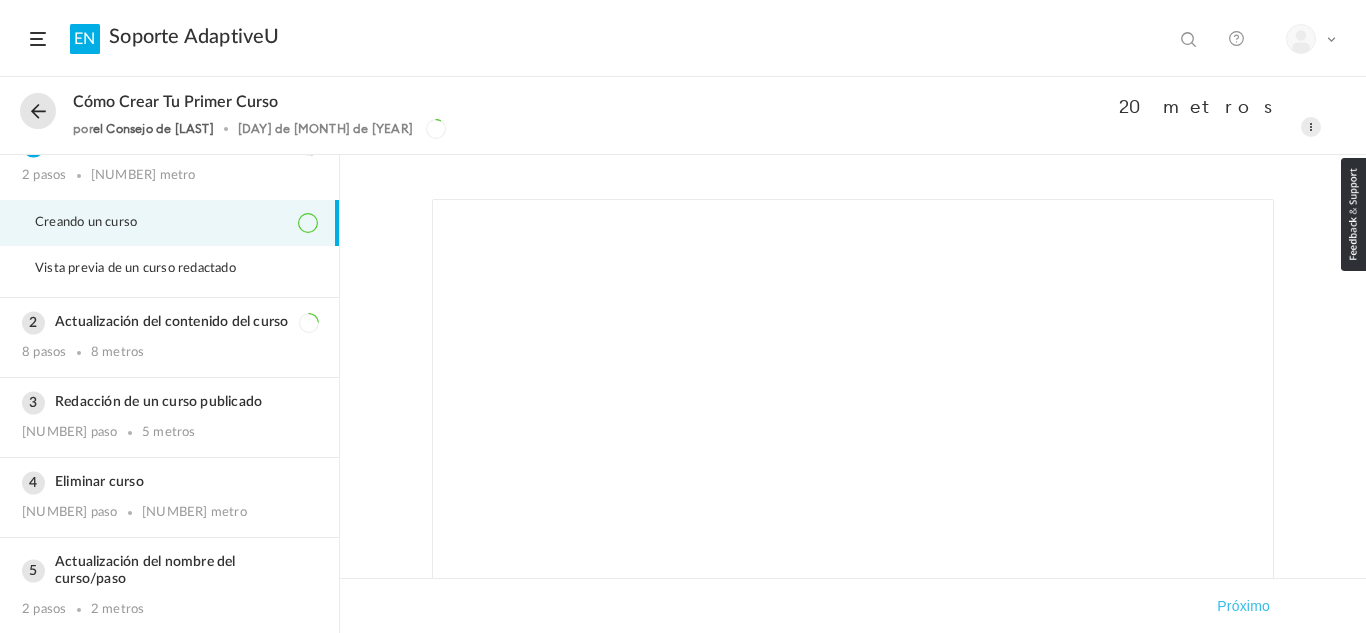 click on "Creando un curso" at bounding box center [169, 223] 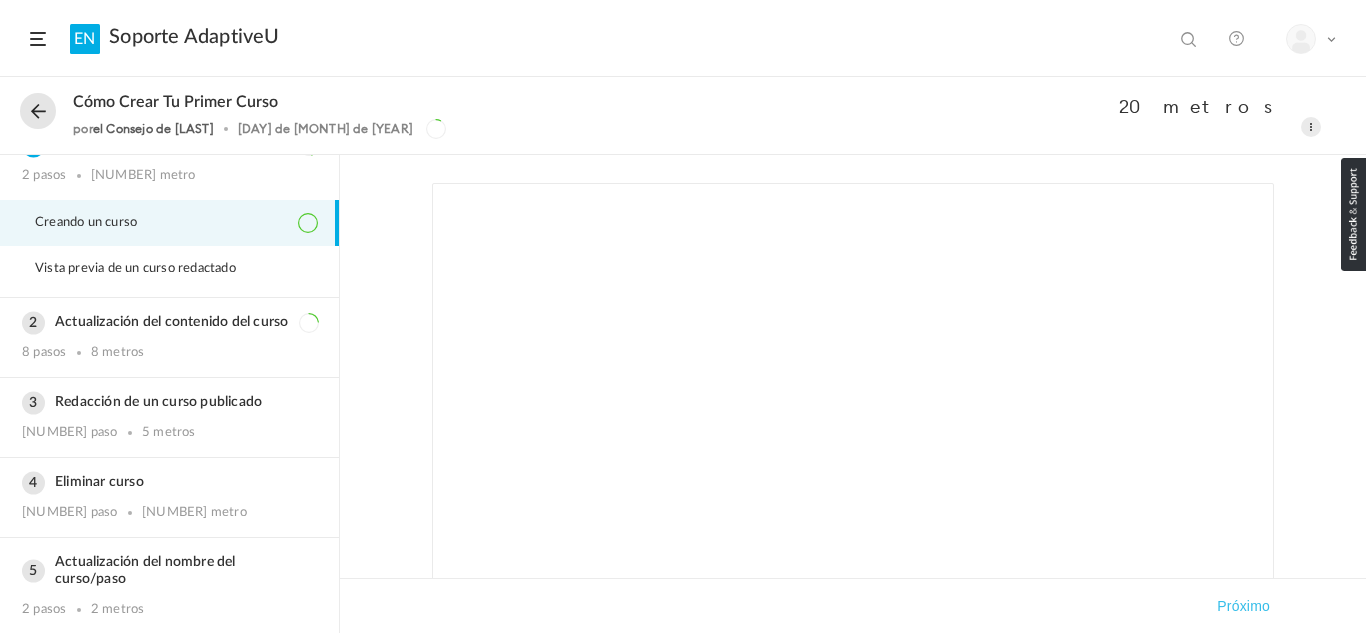 scroll, scrollTop: 18, scrollLeft: 0, axis: vertical 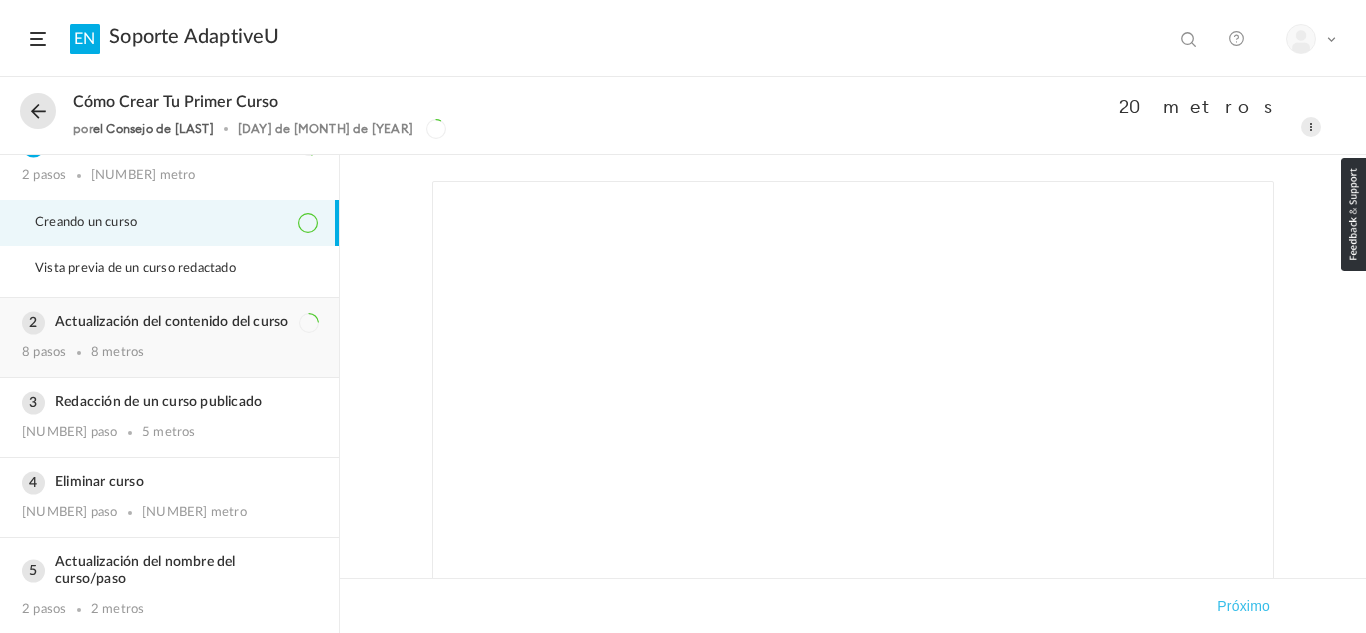click on "8 pasos
8 metros" at bounding box center (169, 353) 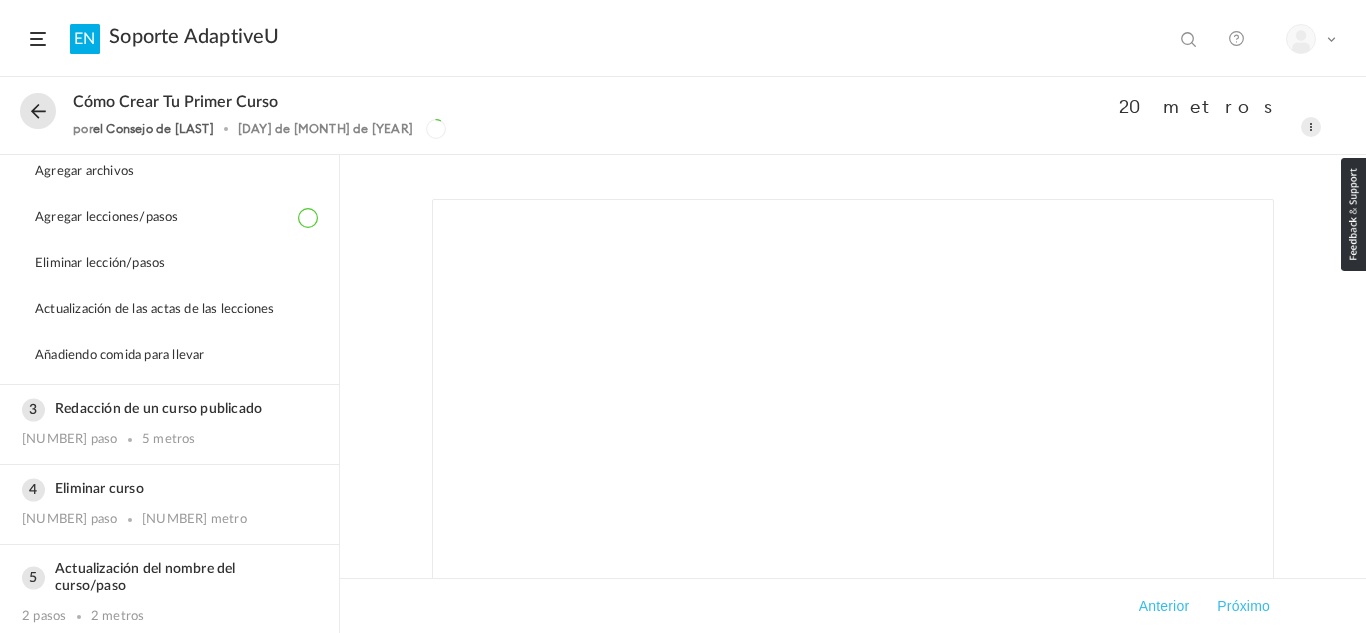 scroll, scrollTop: 304, scrollLeft: 0, axis: vertical 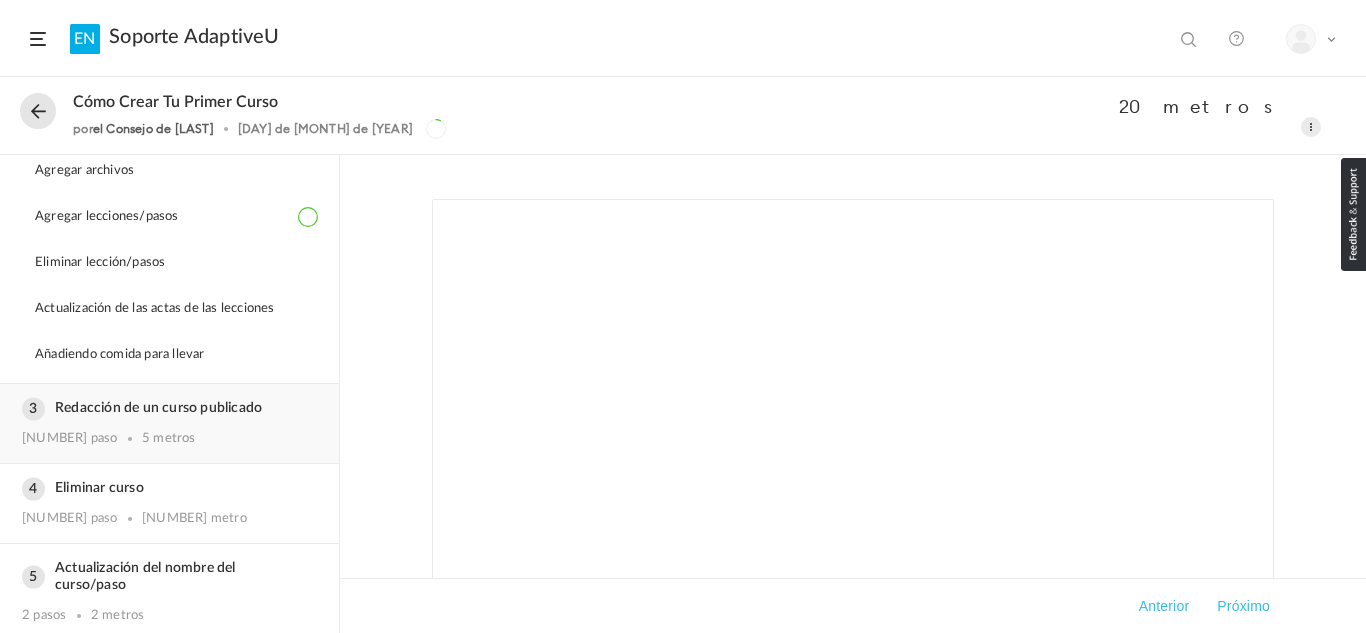 click on "Redacción de un curso publicado" at bounding box center [158, 408] 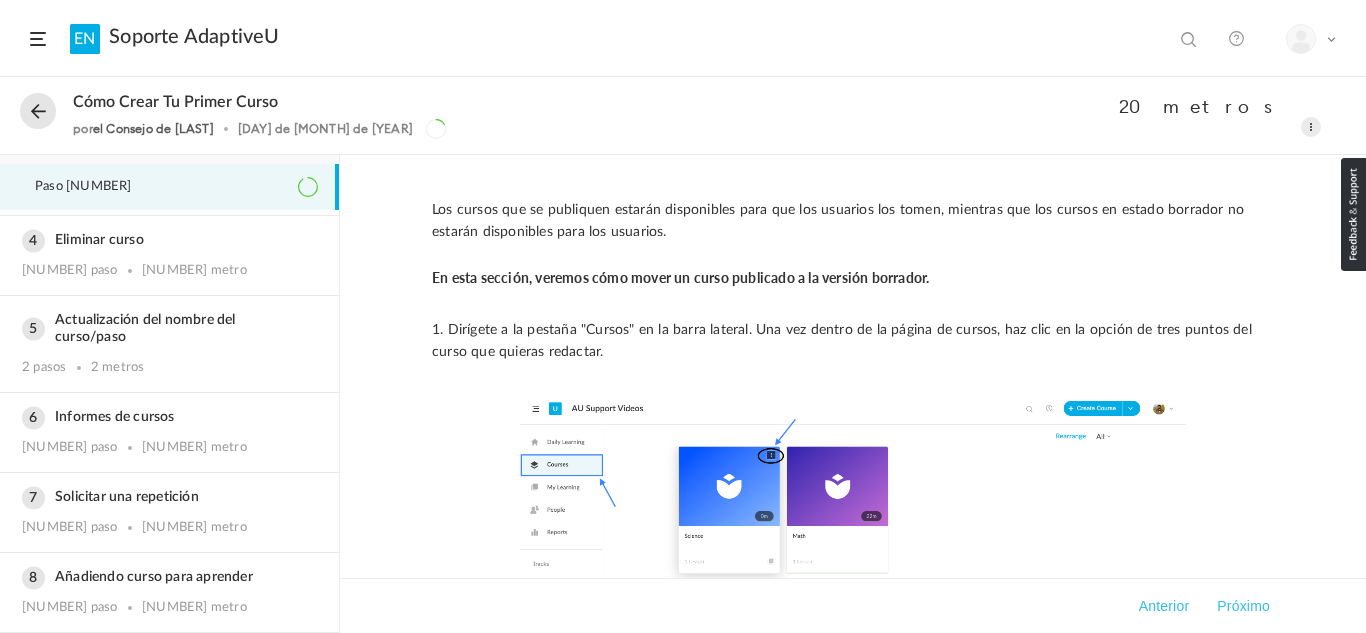 scroll, scrollTop: 0, scrollLeft: 0, axis: both 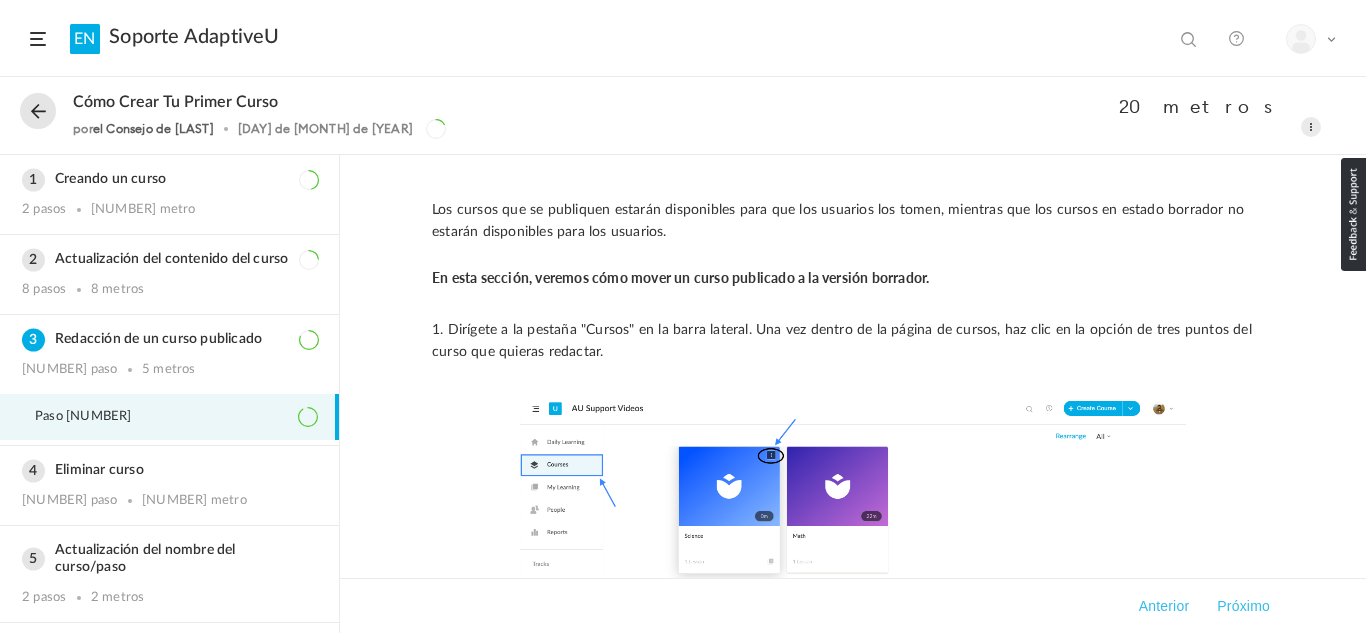 click 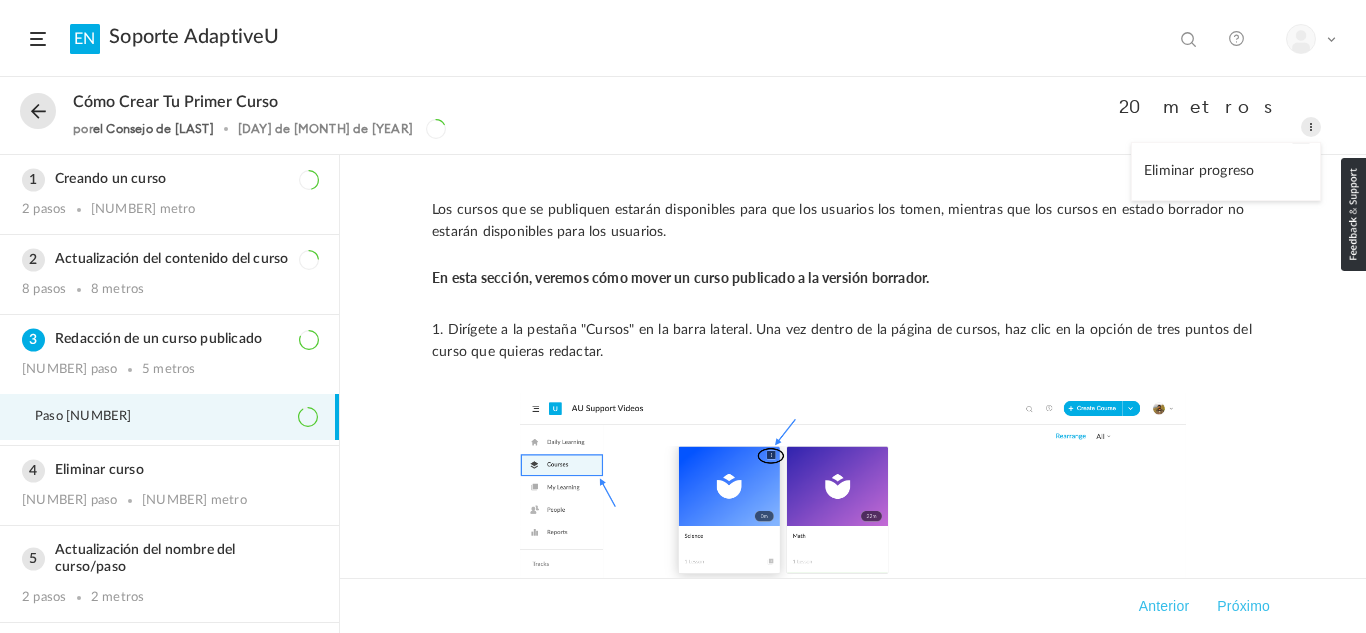 click 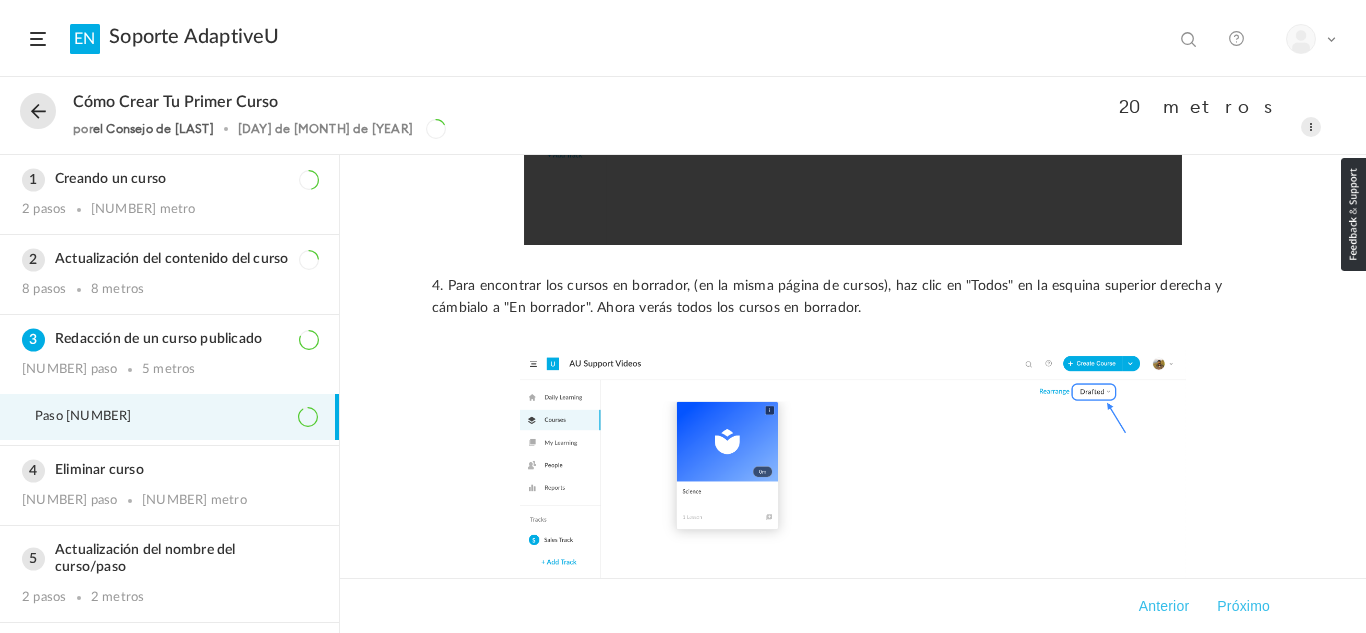 scroll, scrollTop: 1488, scrollLeft: 0, axis: vertical 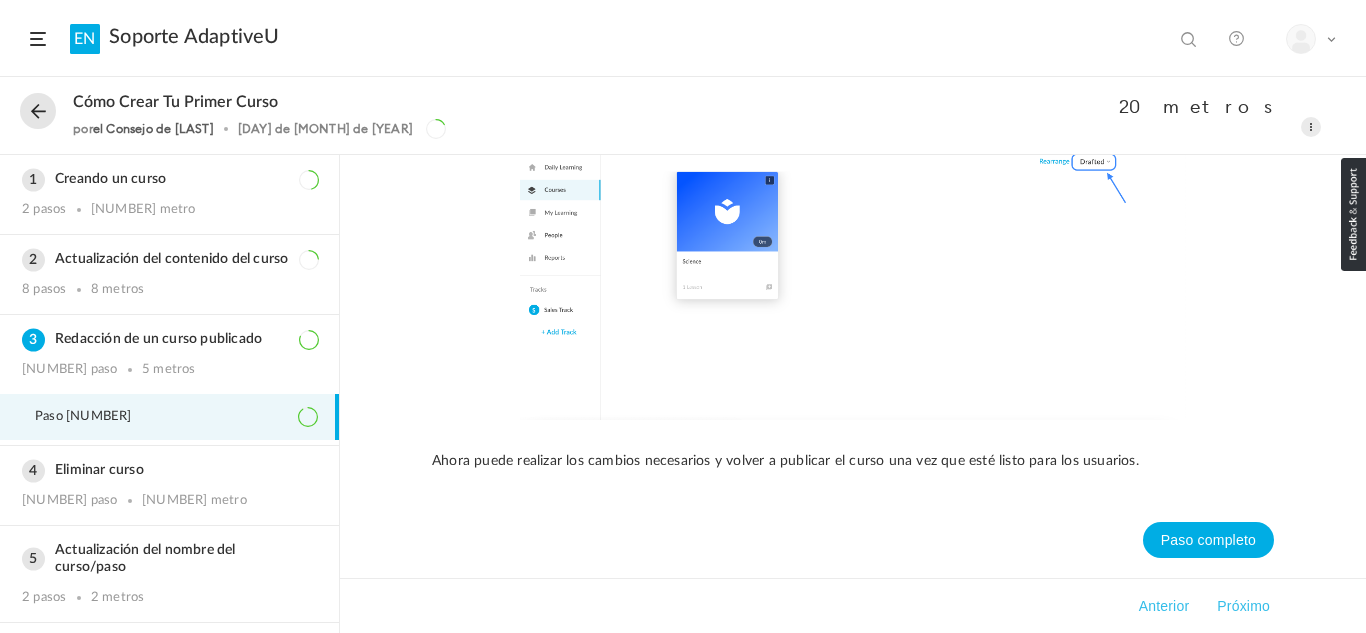 click on "Cómo crear tu primer curso
por  el Consejo de Kannan
4 de diciembre de 2020" 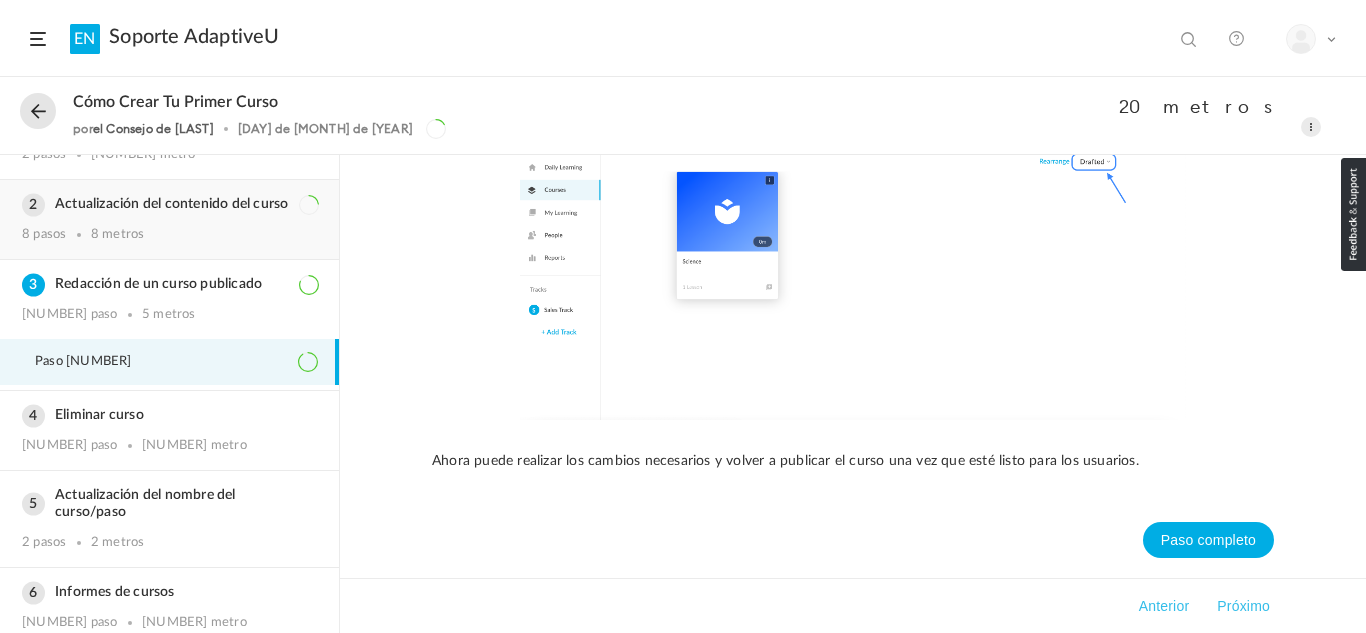 scroll, scrollTop: 56, scrollLeft: 0, axis: vertical 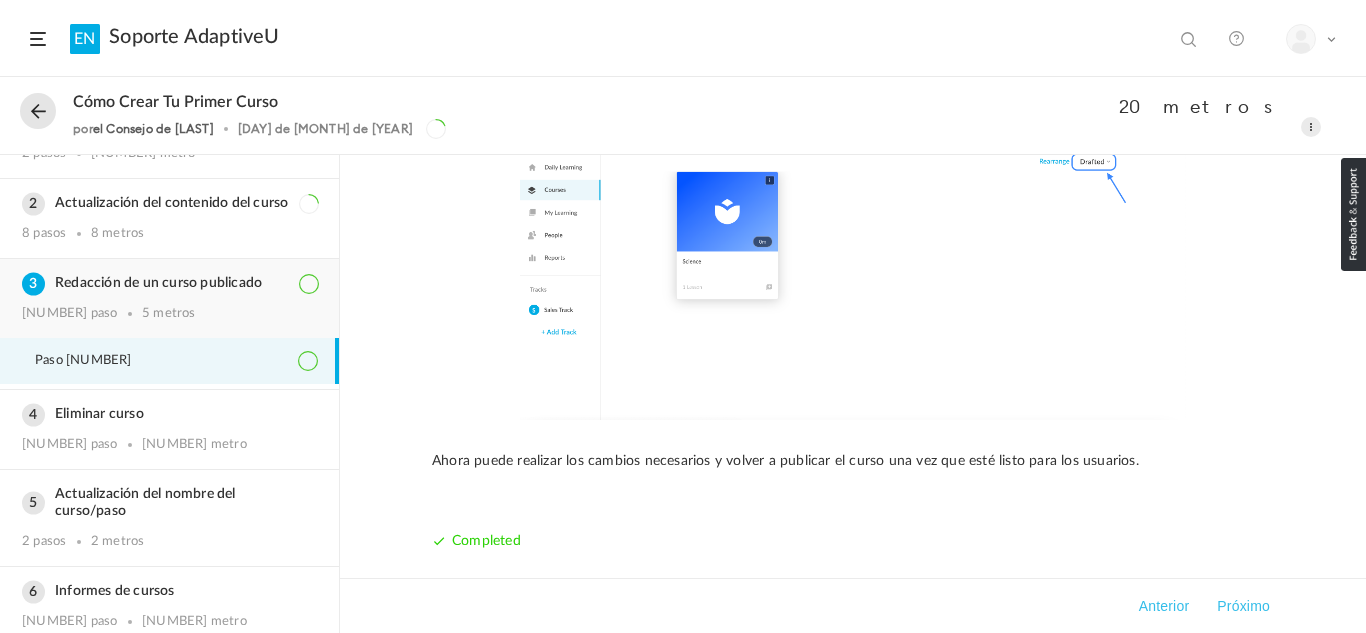 click on "Redacción de un curso publicado" at bounding box center (158, 283) 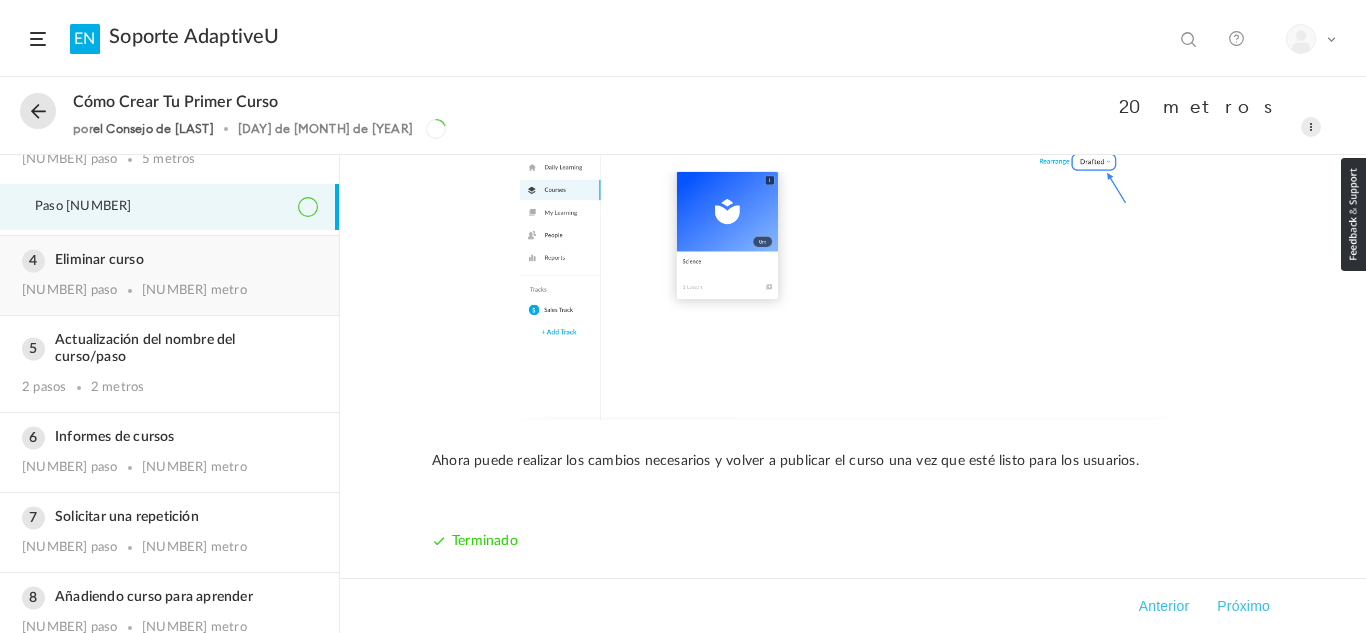 scroll, scrollTop: 247, scrollLeft: 0, axis: vertical 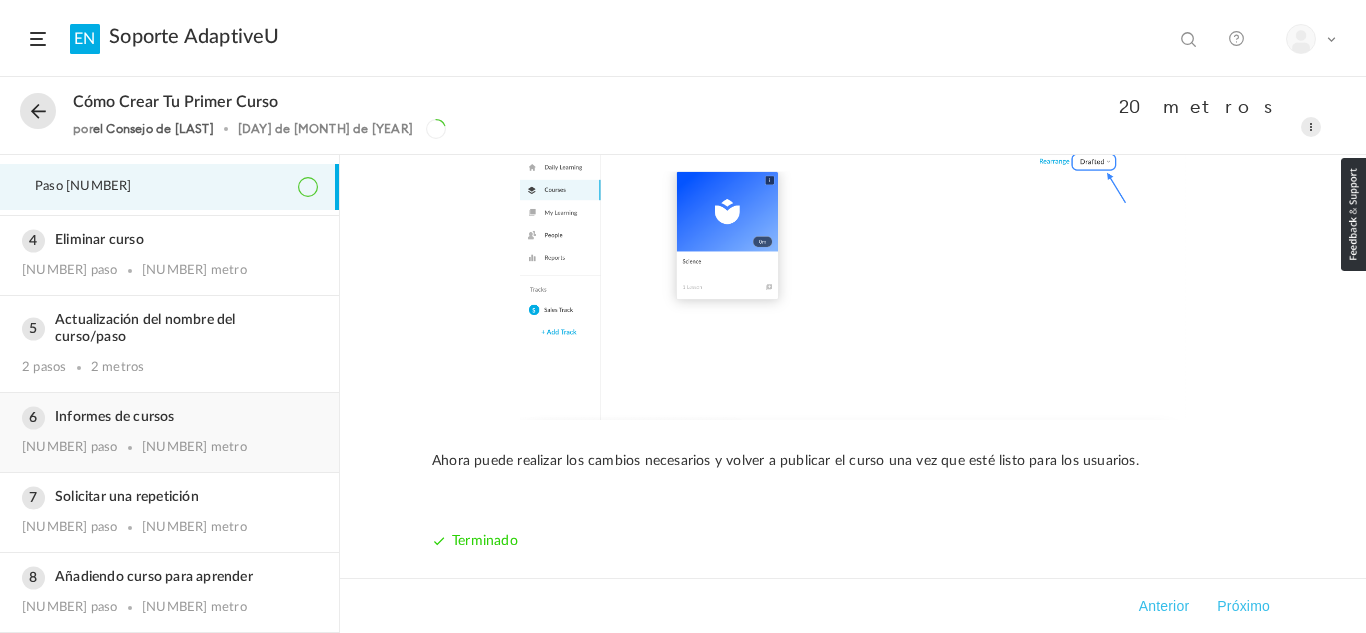 click on "Informes de cursos" at bounding box center [169, 417] 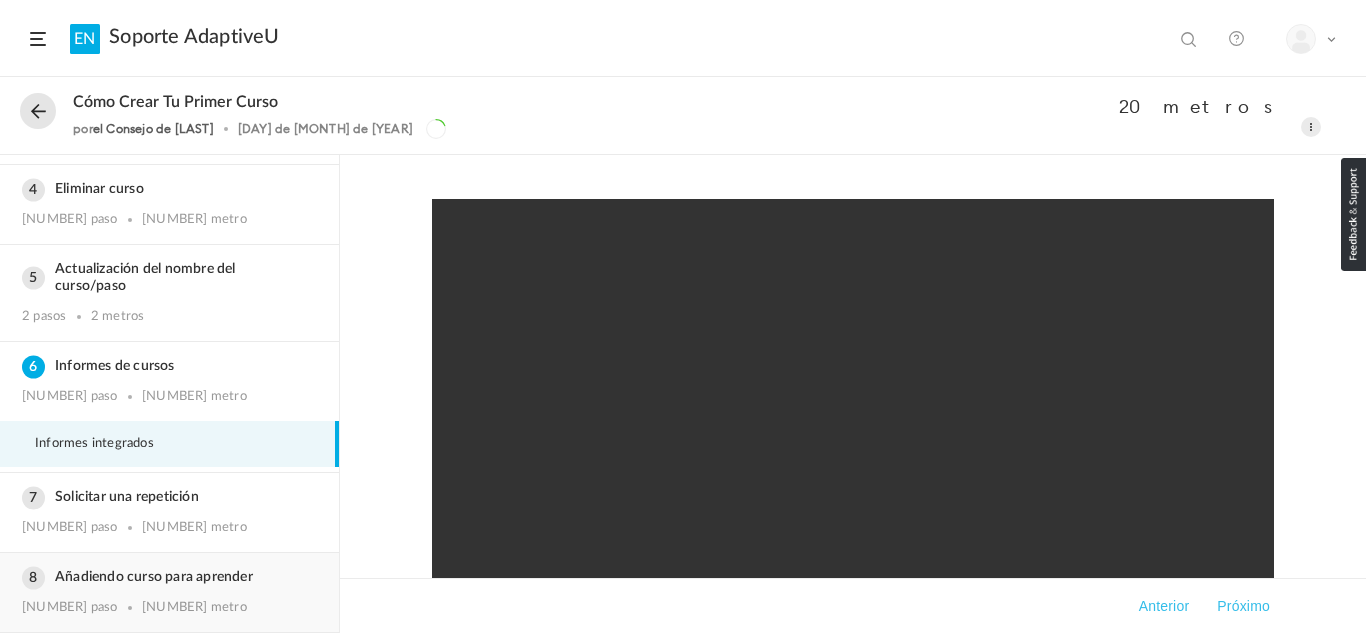 click on "Añadiendo curso para aprender" at bounding box center [154, 577] 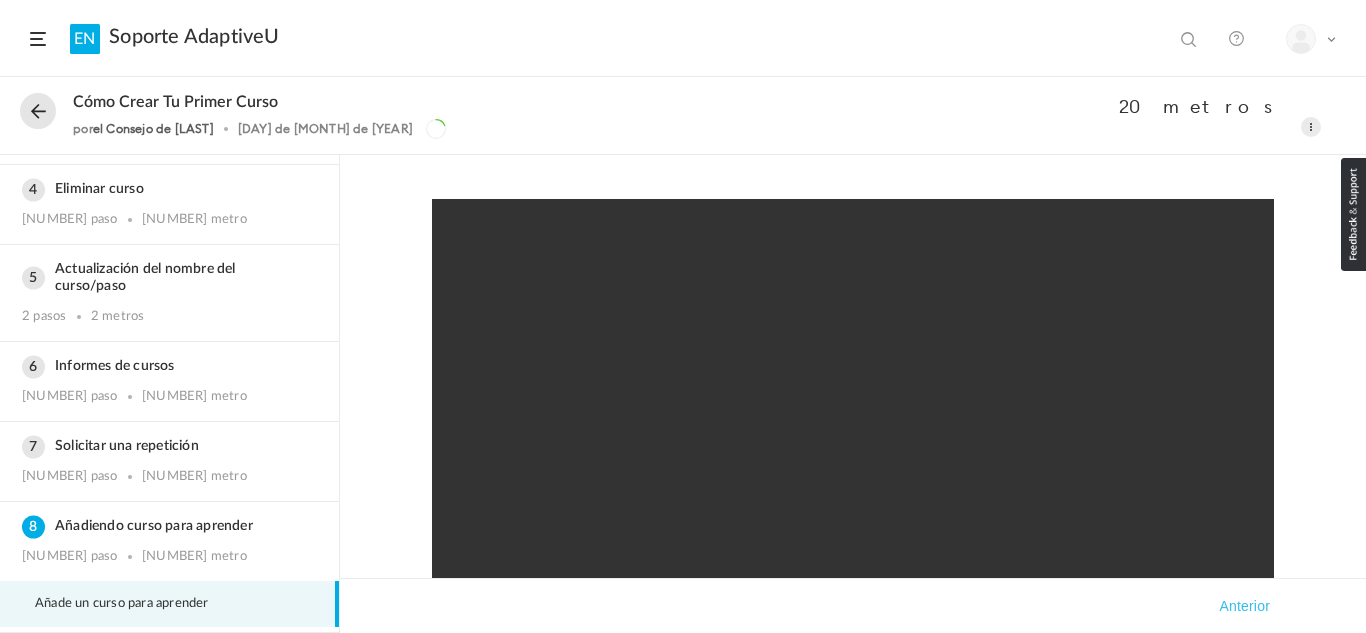 click on "Añade un curso para aprender" at bounding box center (169, 604) 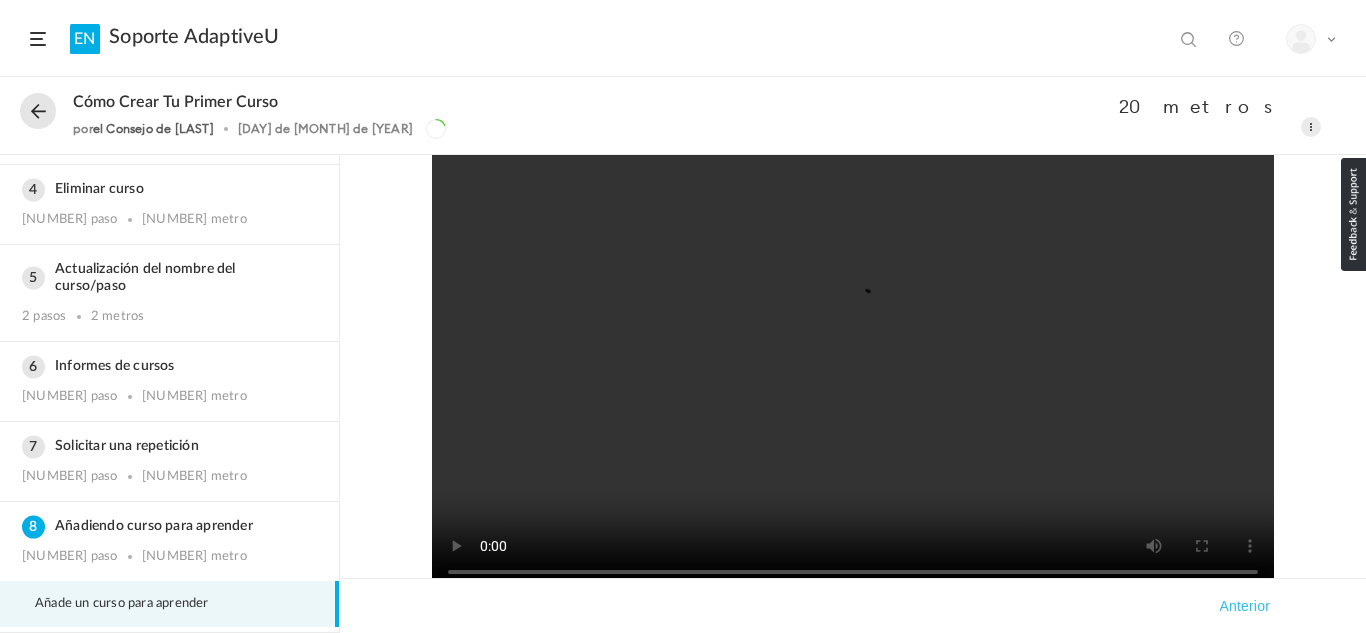 scroll, scrollTop: 126, scrollLeft: 0, axis: vertical 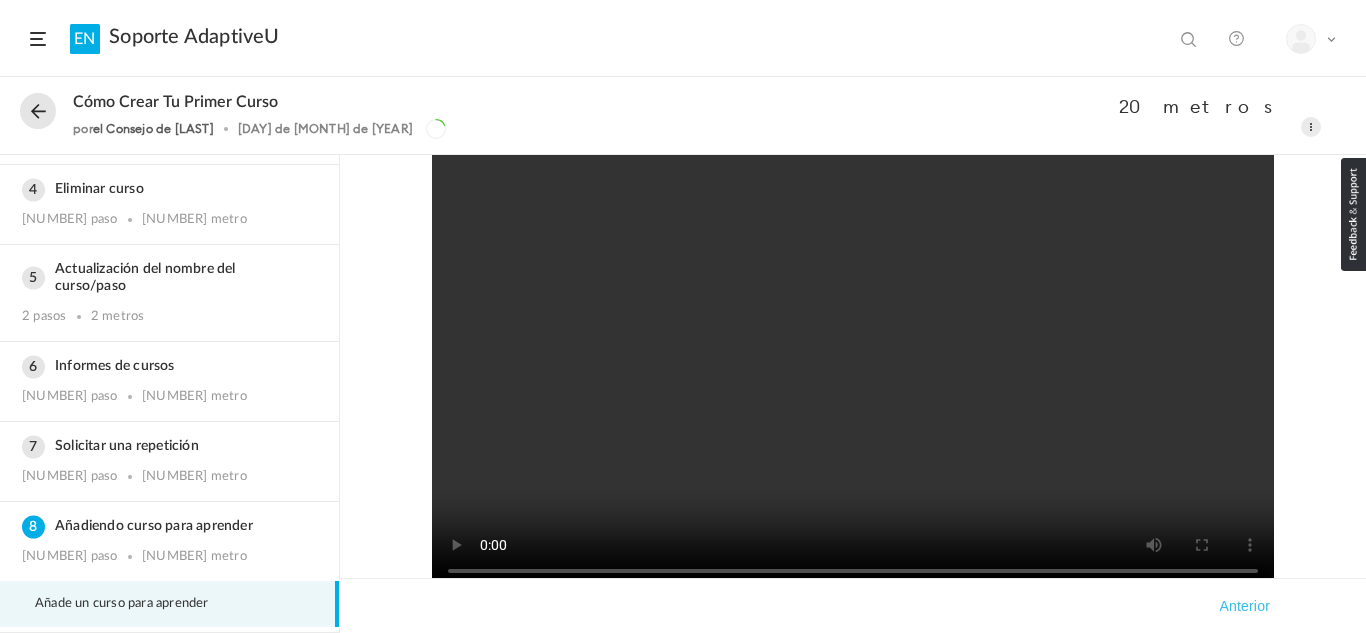 click 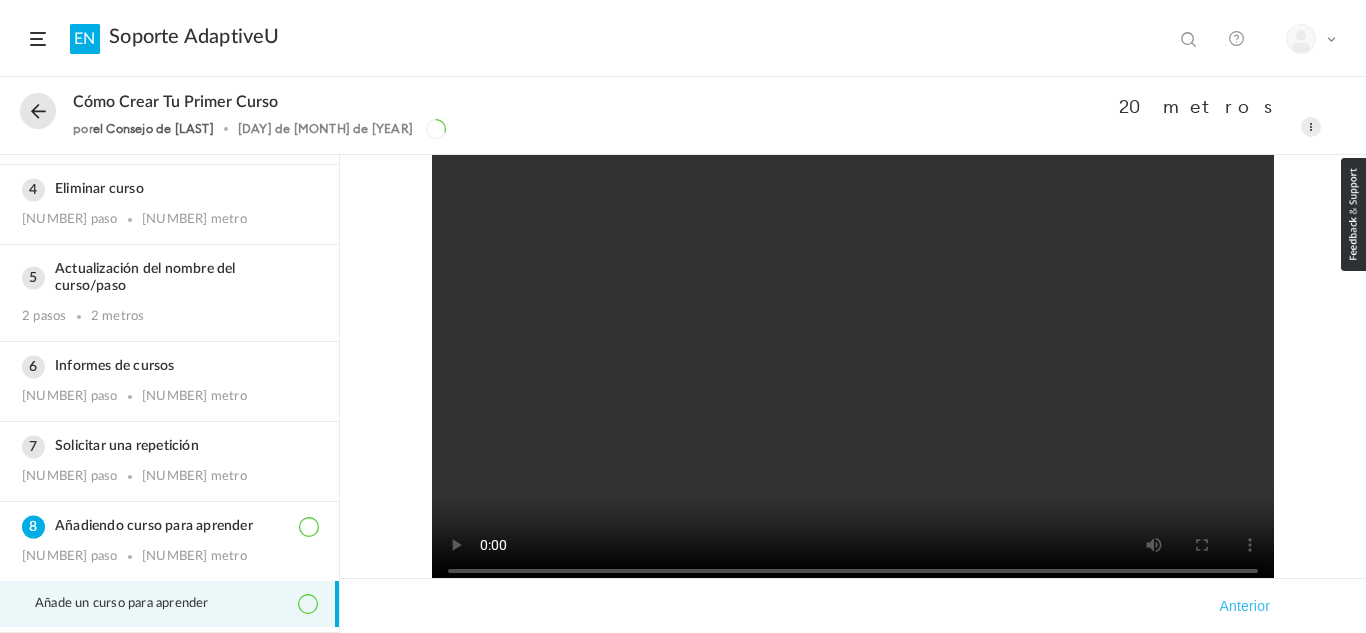 type 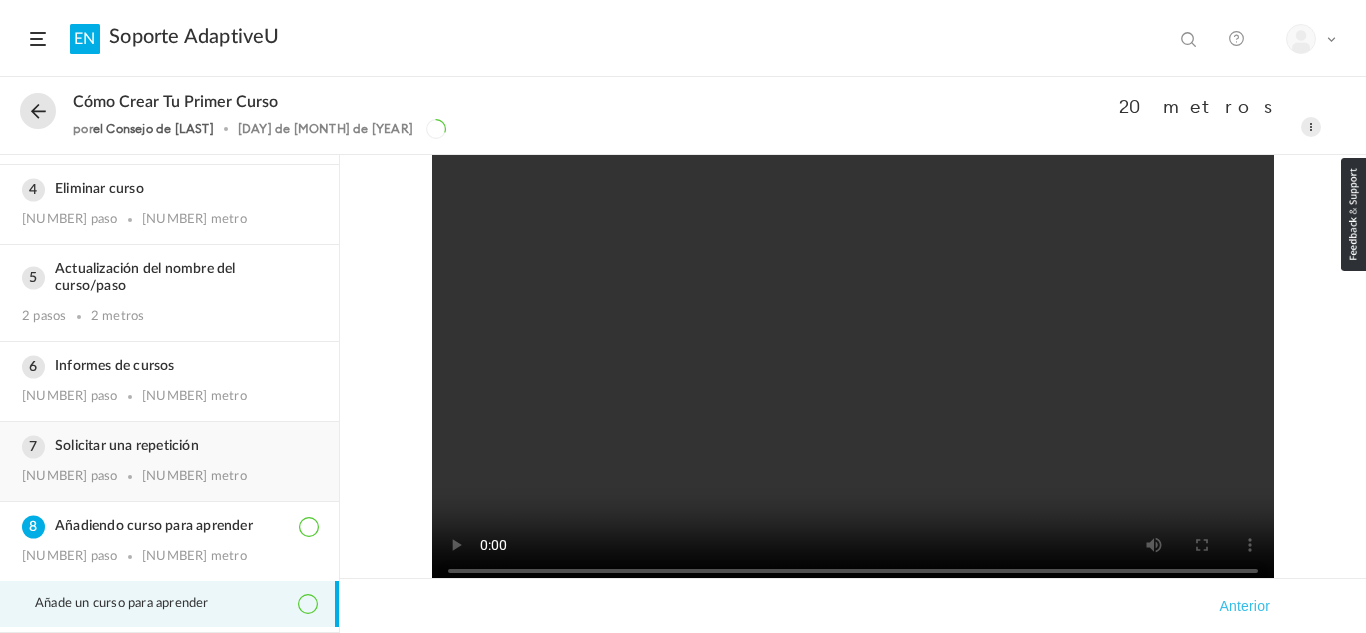 scroll, scrollTop: 0, scrollLeft: 0, axis: both 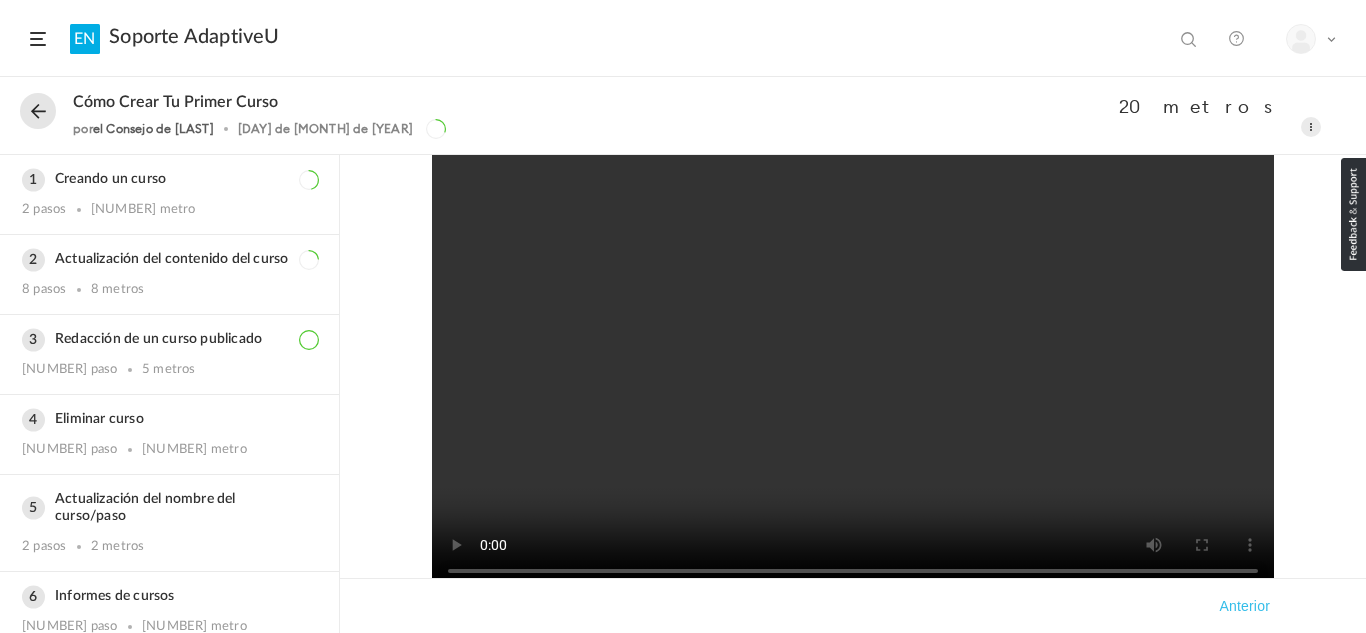 click on "Soporte AdaptiveU" 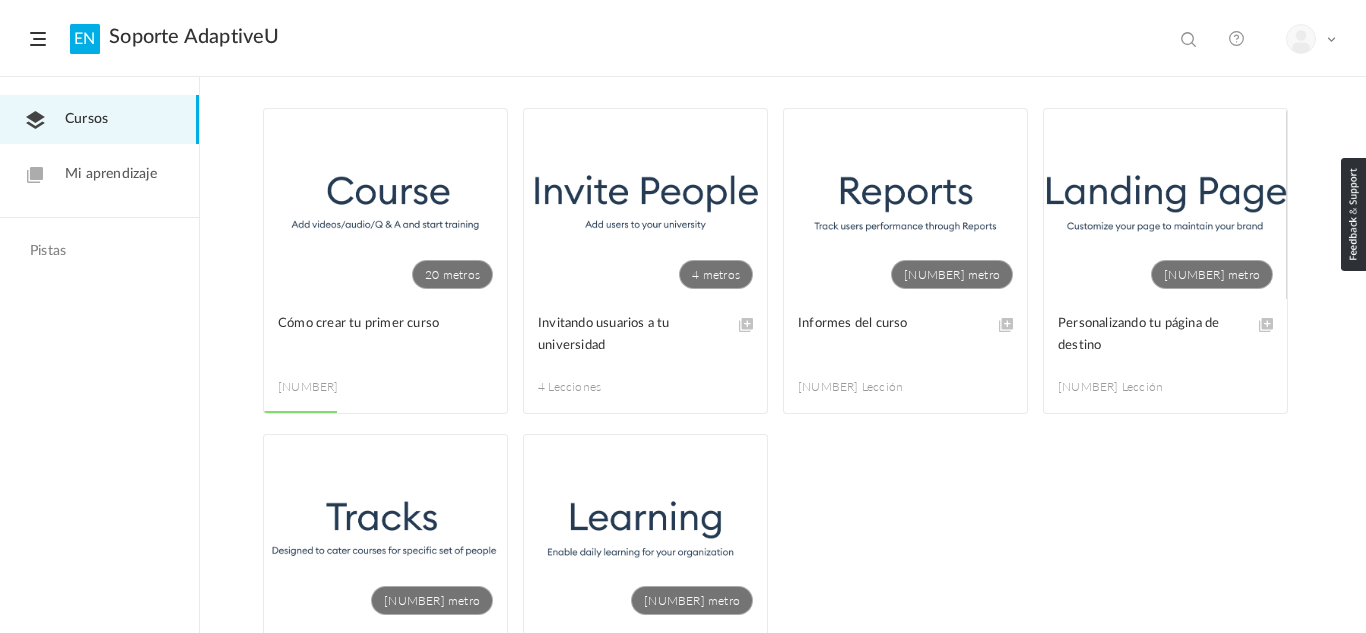click on "Soporte AdaptiveU" 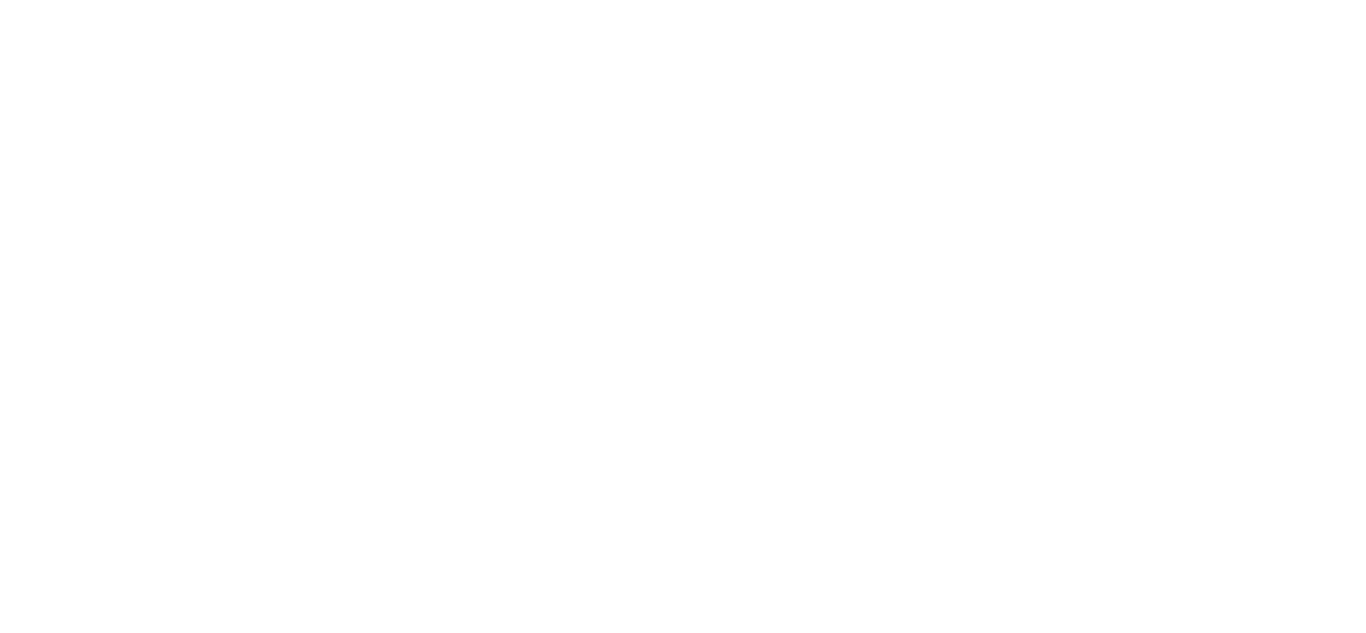 scroll, scrollTop: 0, scrollLeft: 0, axis: both 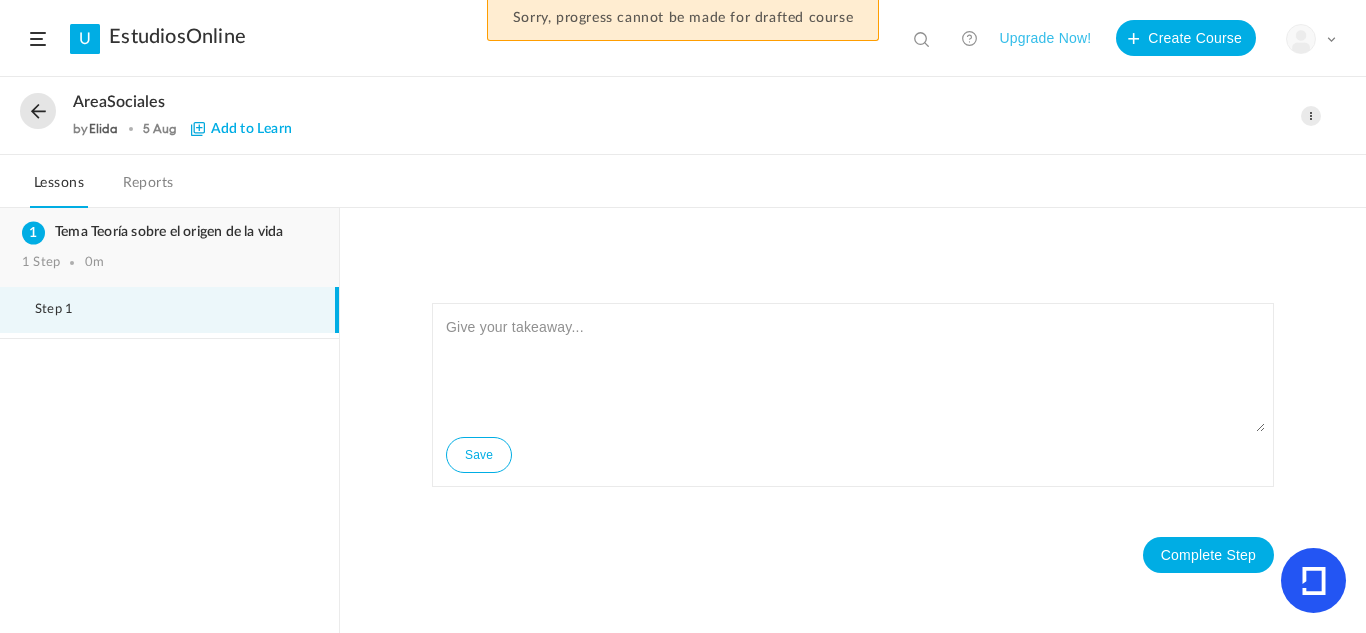 click on "Tema Teoría sobre el origen de la vida" at bounding box center (169, 232) 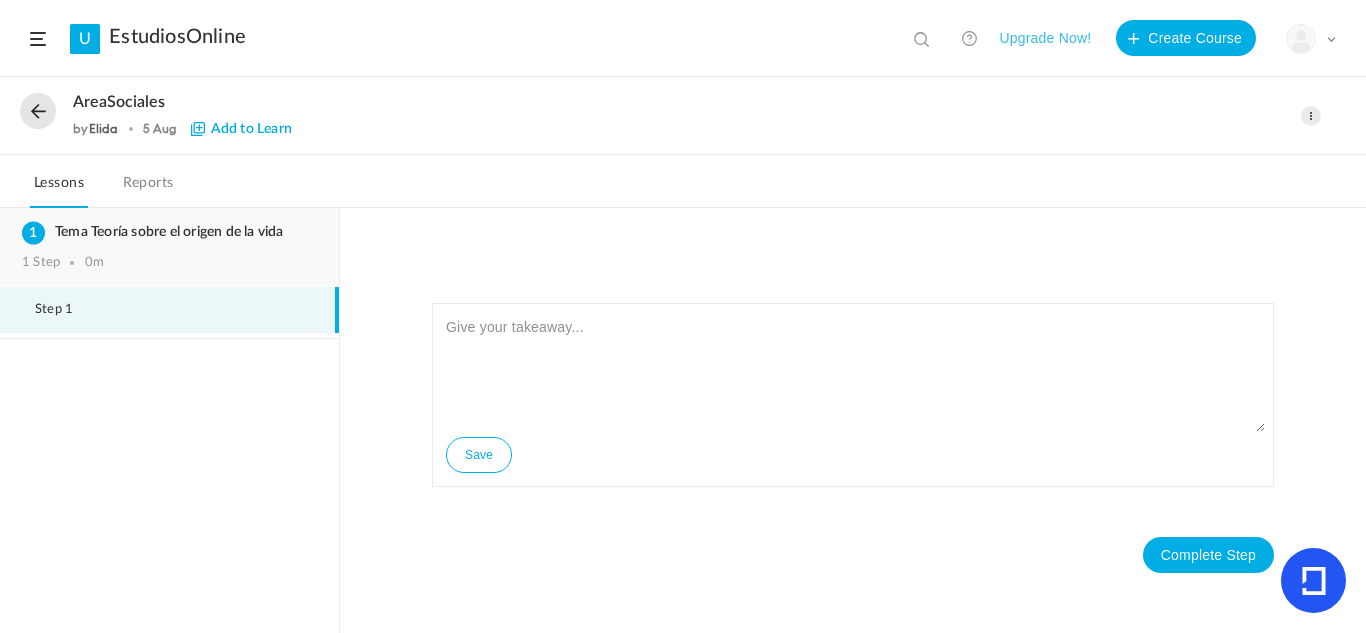 click on "Tema Teoría sobre el origen de la vida" at bounding box center [169, 232] 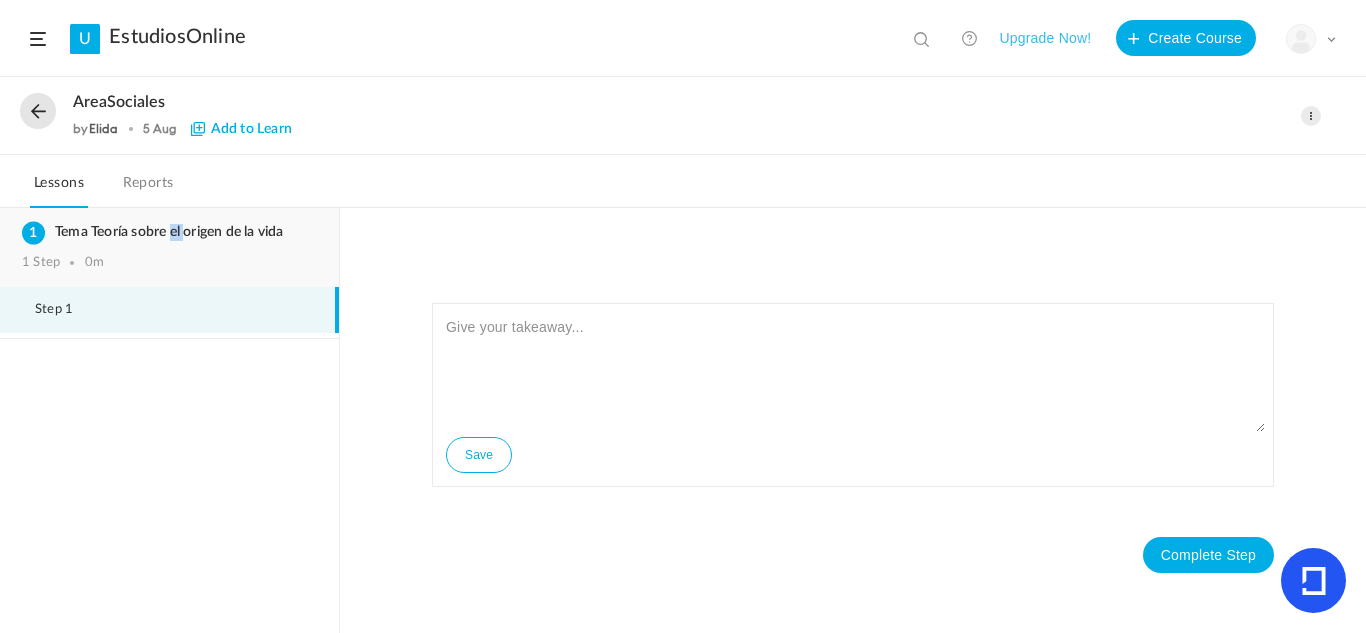 click on "Tema Teoría sobre el origen de la vida" at bounding box center [169, 232] 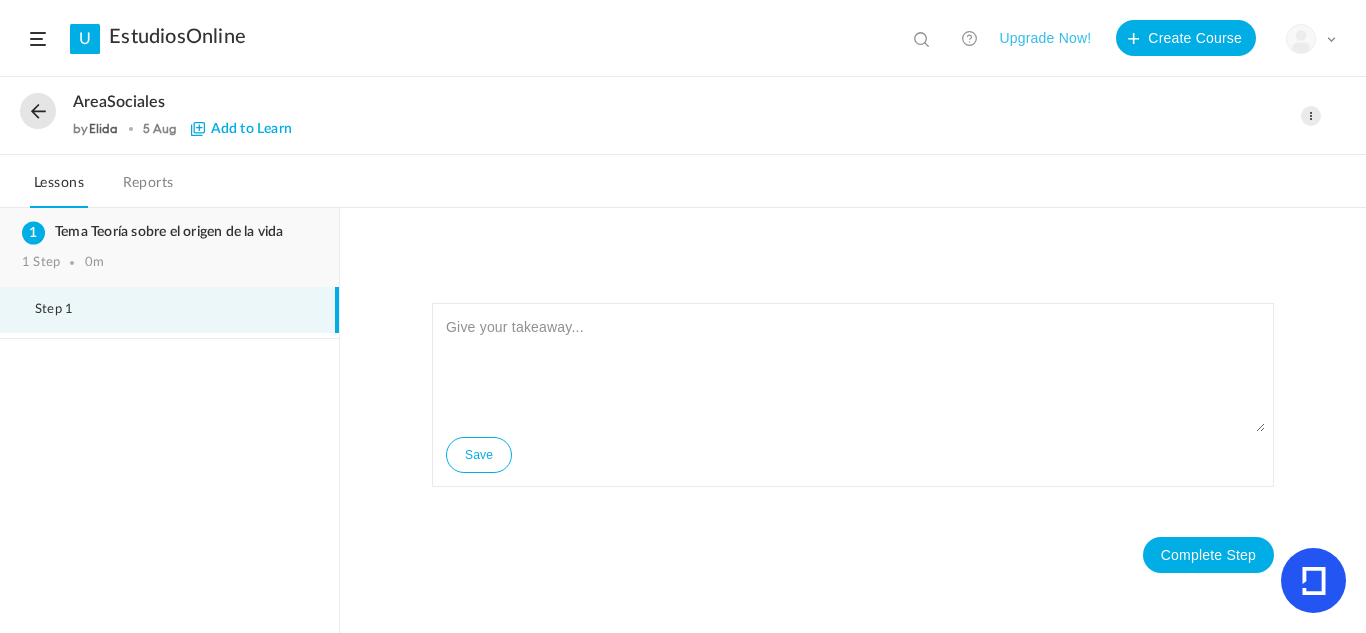 click on "Tema Teoría sobre el origen de la vida" at bounding box center [169, 232] 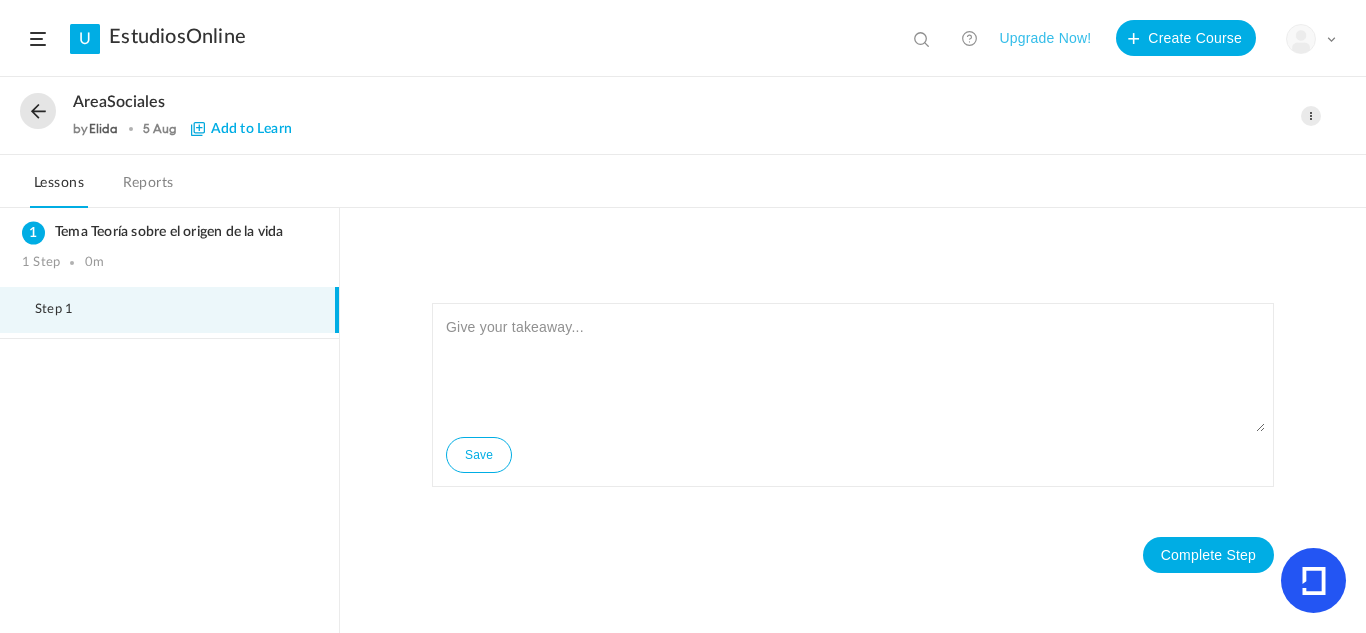 click on "Step 1" at bounding box center [169, 310] 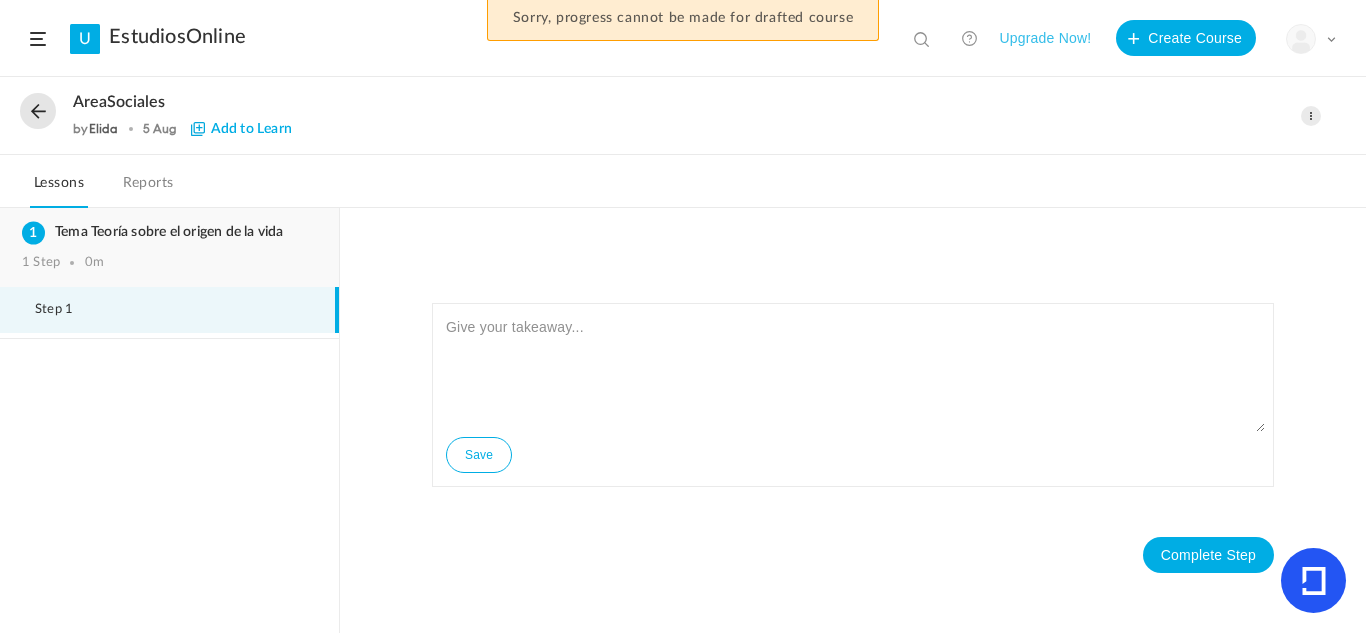 click on "Tema Teoría sobre el origen de la vida" at bounding box center [169, 232] 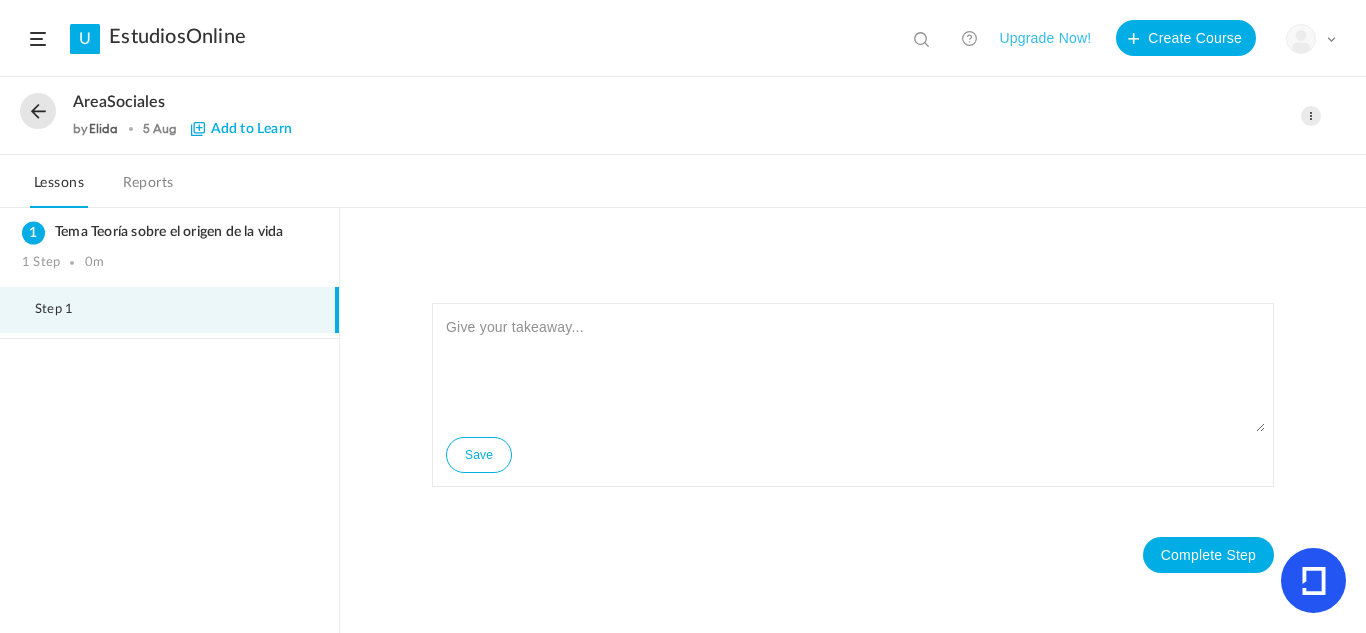 drag, startPoint x: 1049, startPoint y: 325, endPoint x: 910, endPoint y: 282, distance: 145.49915 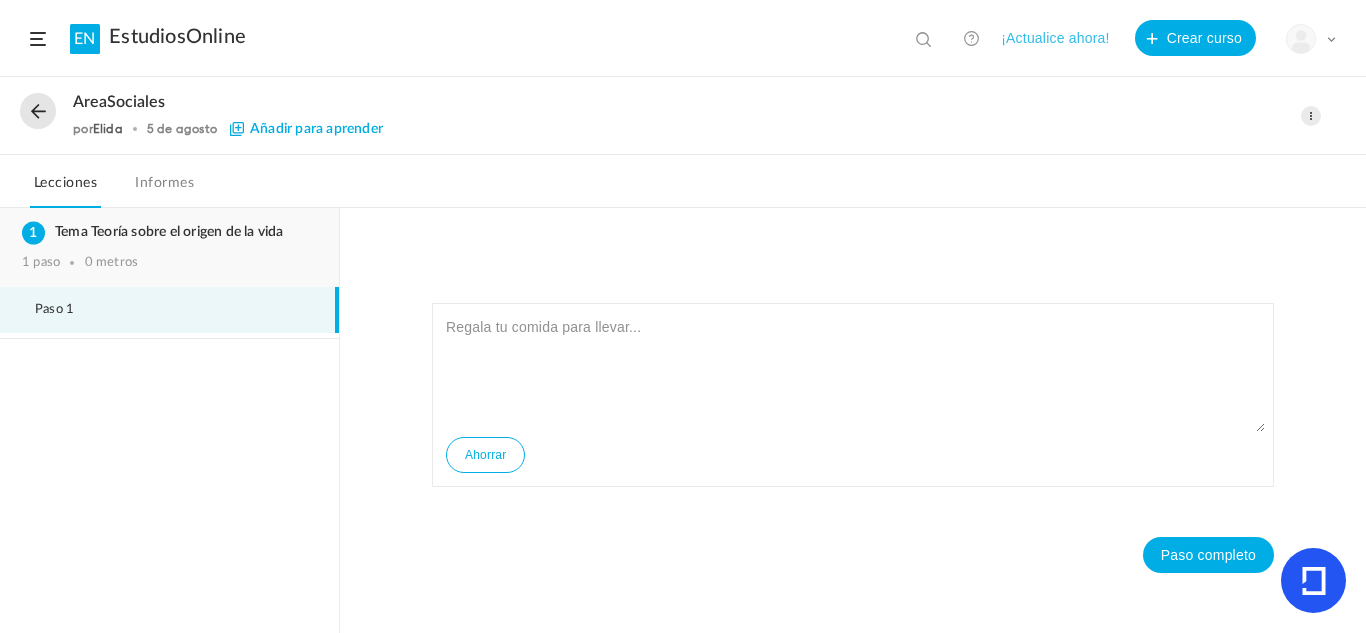 click on "Tema Teoría sobre el origen de la vida" at bounding box center [169, 232] 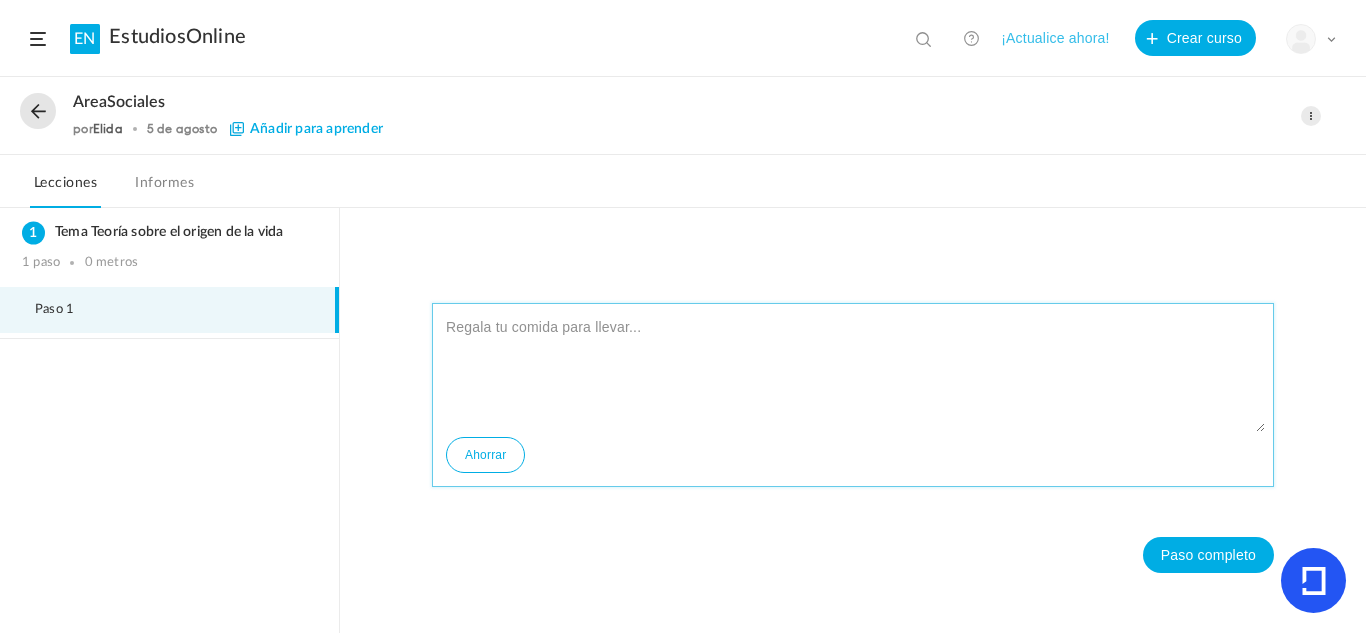 click on "Ahorrar" 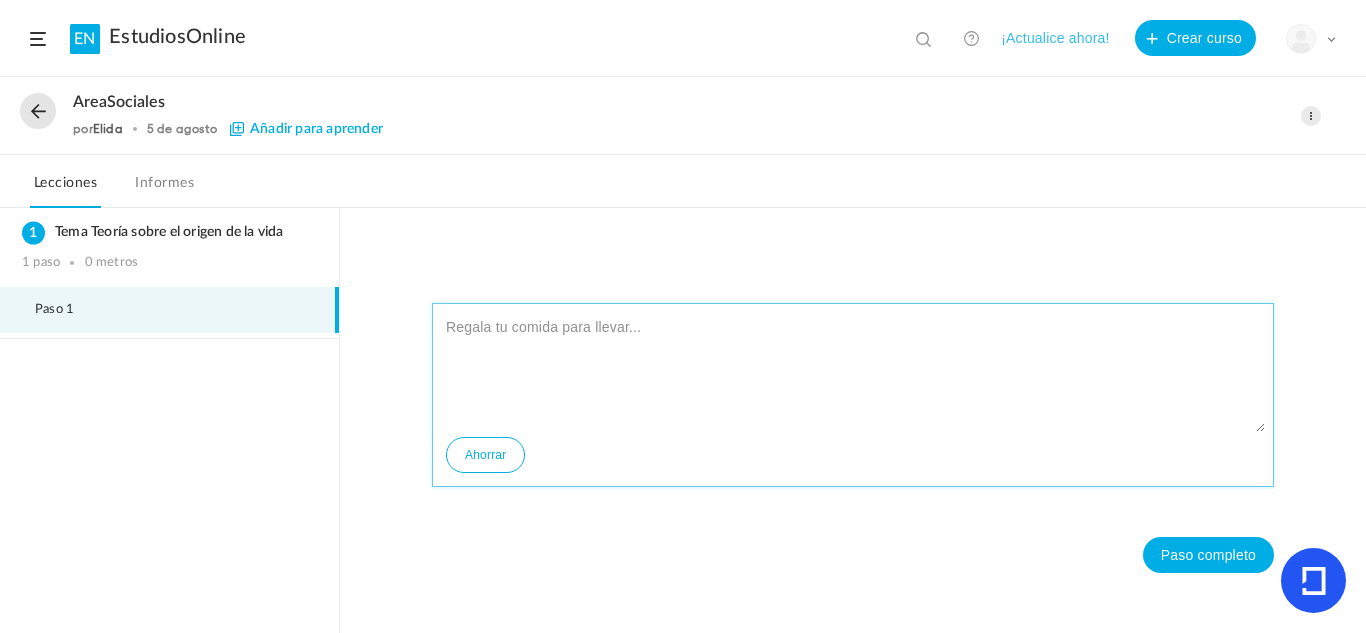 click on "Ahorrar" 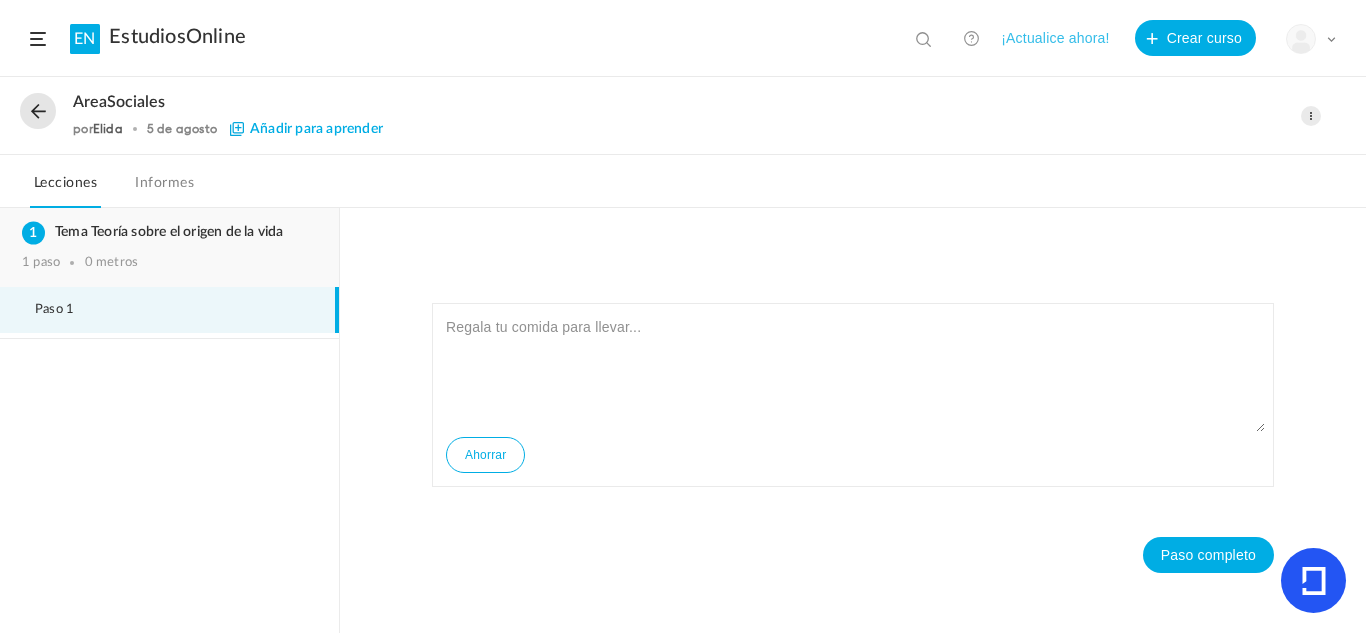 click on "Tema Teoría sobre el origen de la vida" at bounding box center (169, 232) 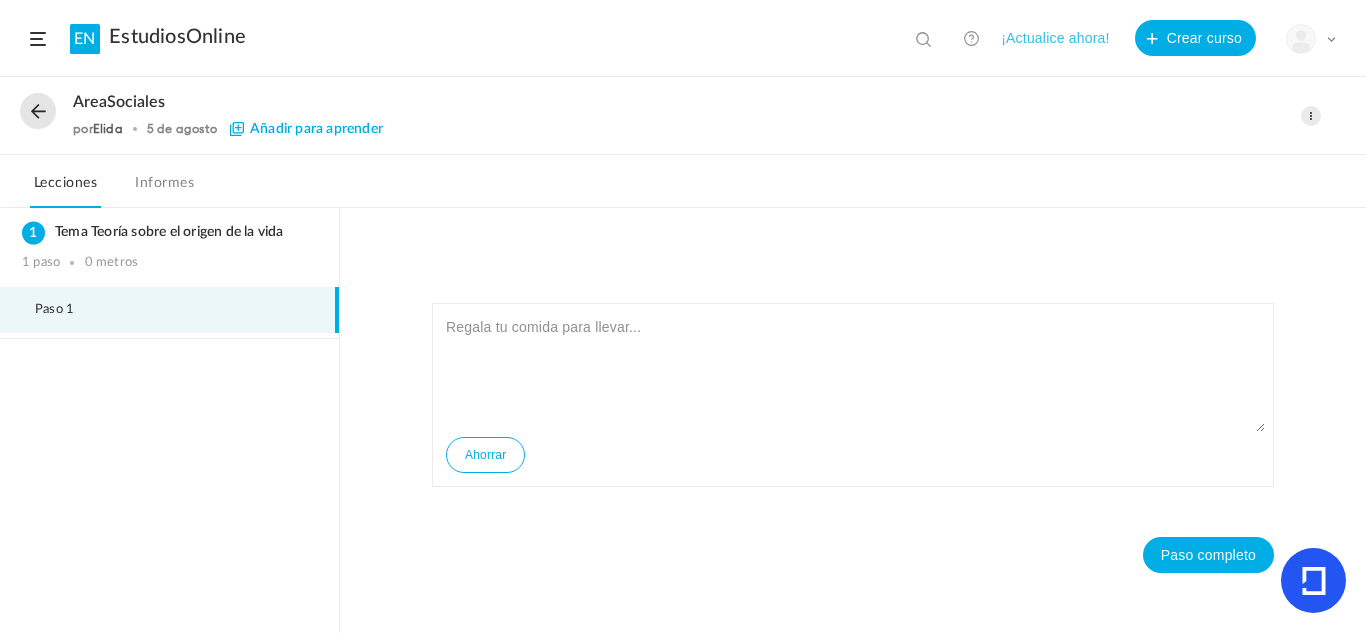 click 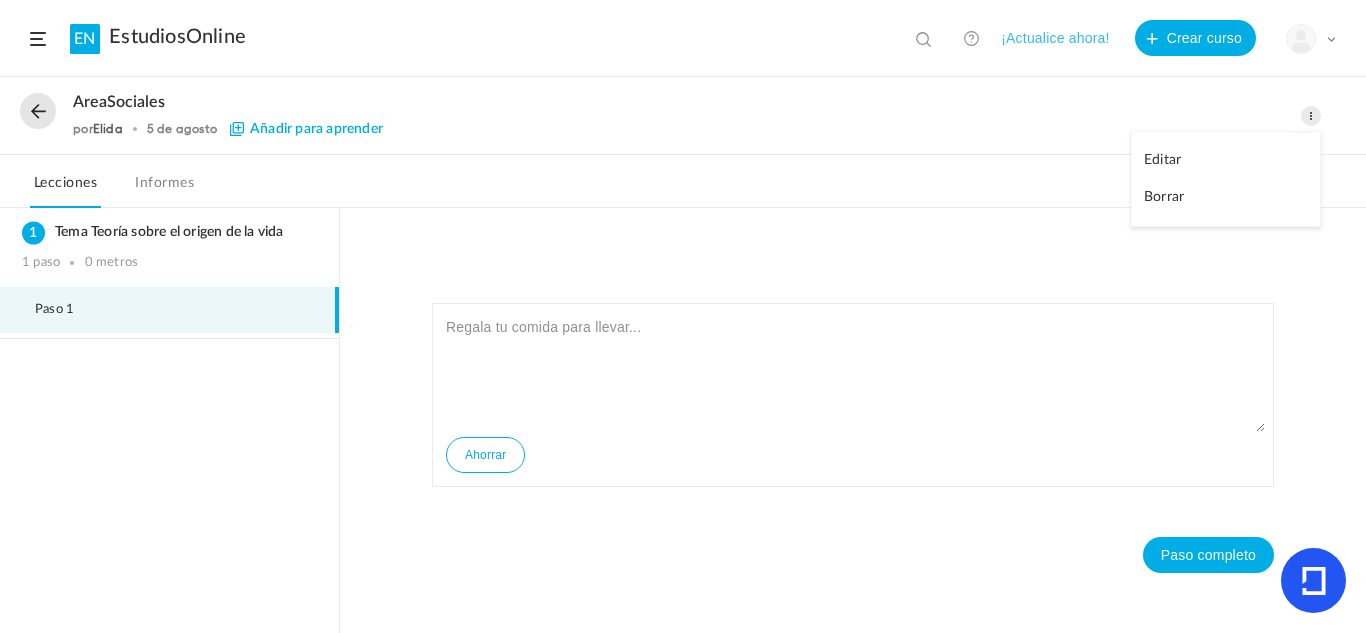 click on "Editar" 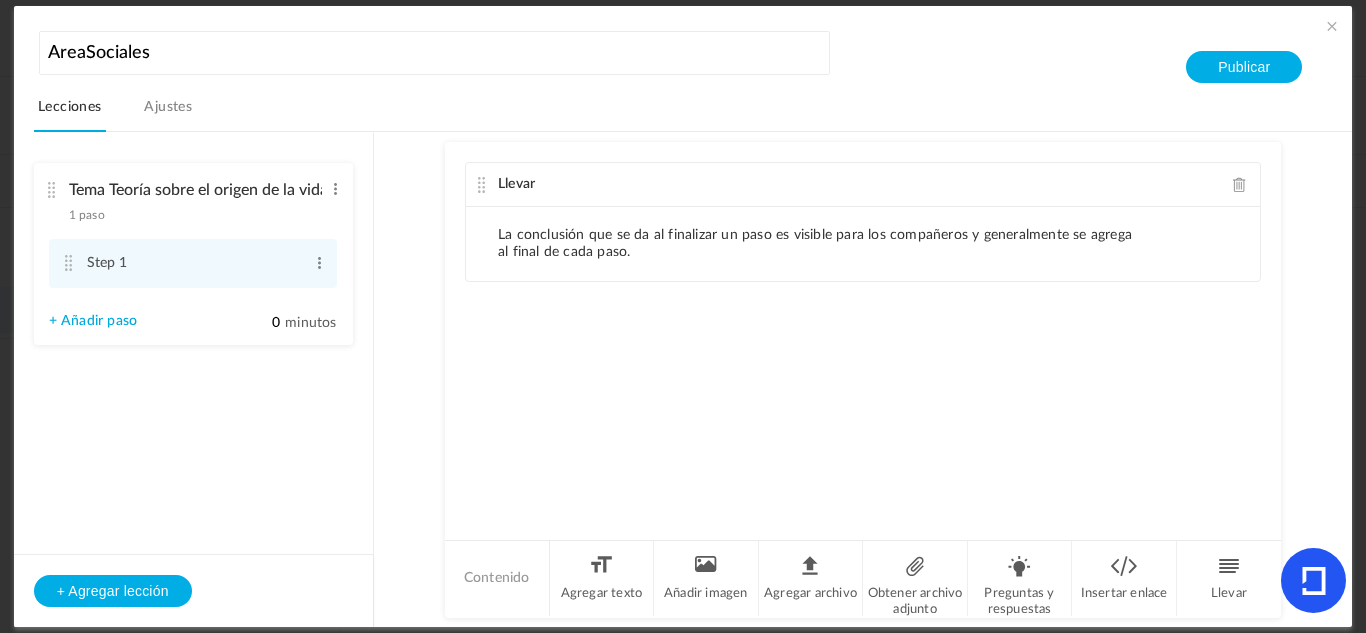 click on "La conclusión que se da al finalizar un paso es visible para los compañeros y generalmente se agrega al final de cada paso." 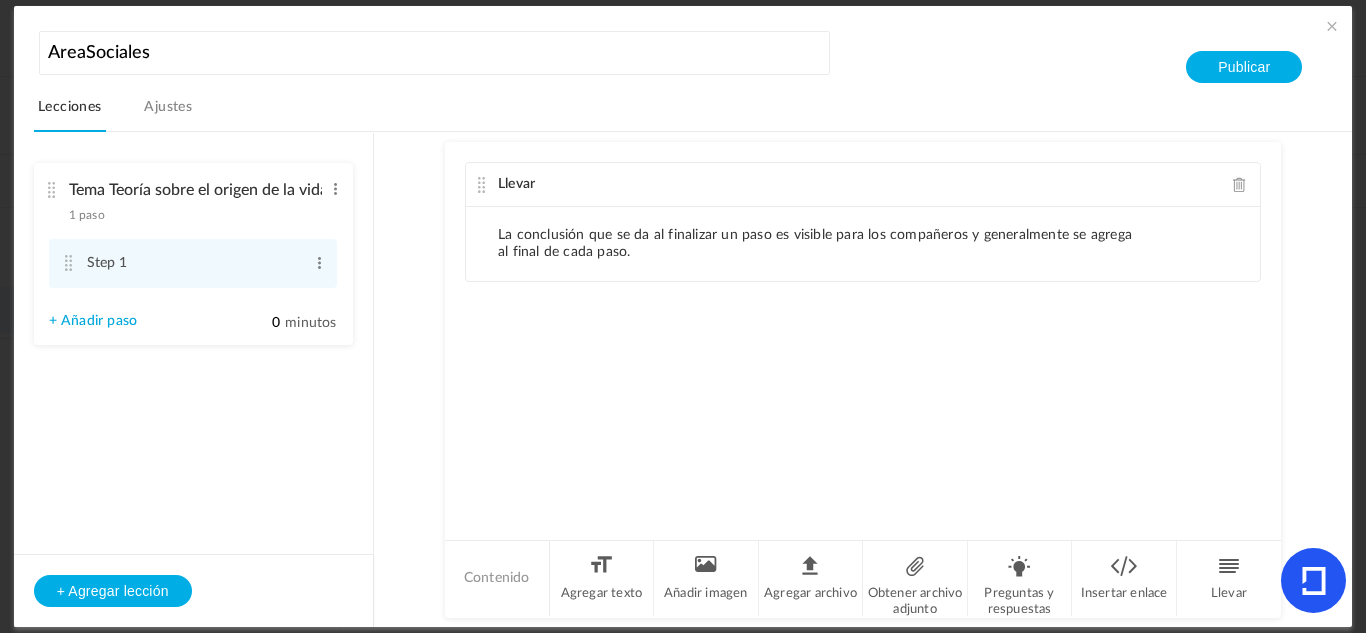 click on "La conclusión que se da al finalizar un paso es visible para los compañeros y generalmente se agrega al final de cada paso." 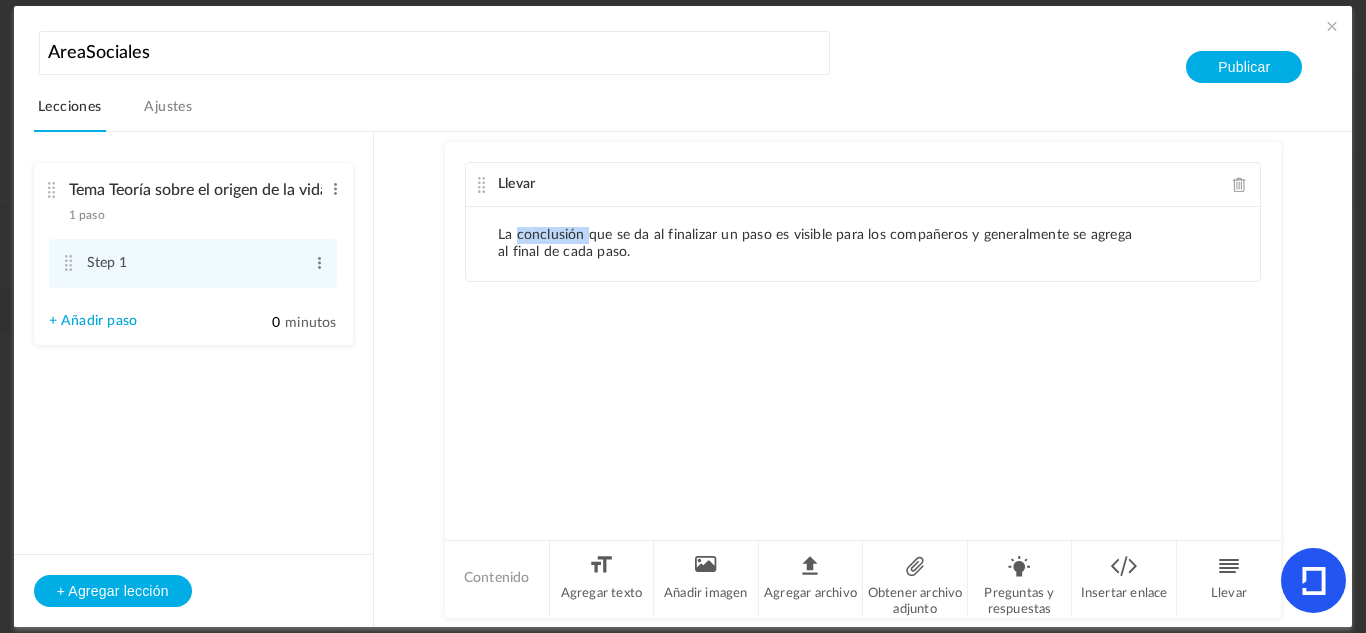 click on "La conclusión que se da al finalizar un paso es visible para los compañeros y generalmente se agrega al final de cada paso." 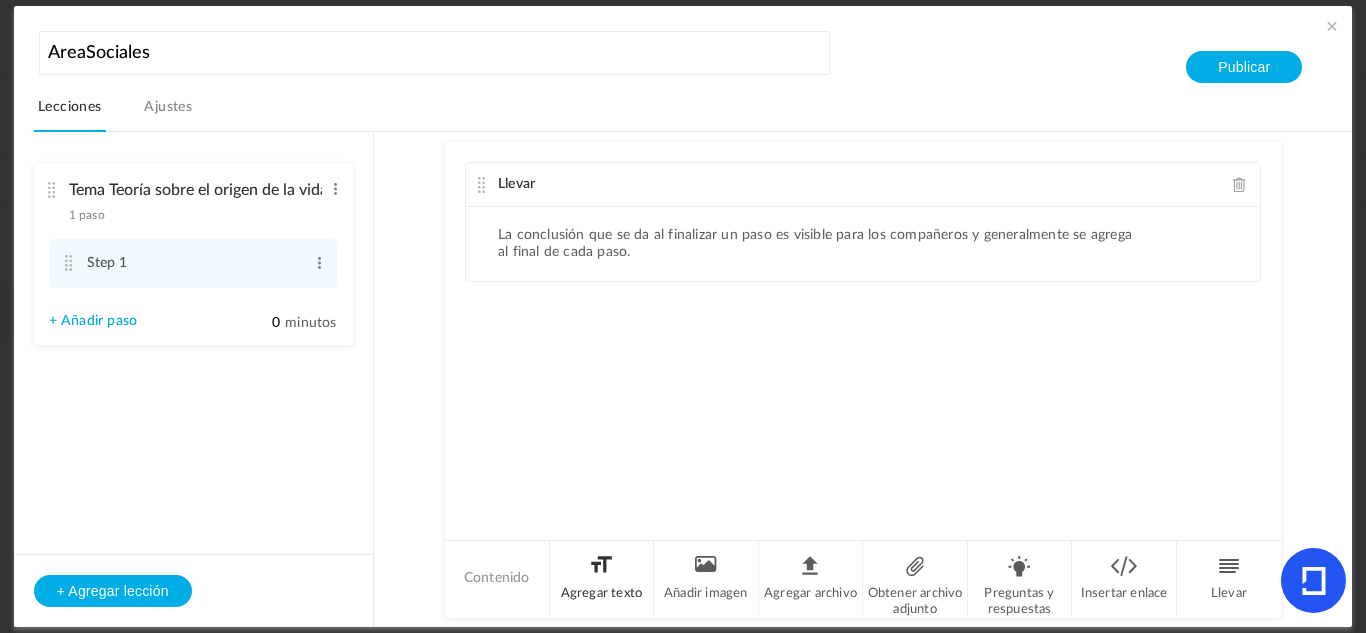 click on "Agregar texto" 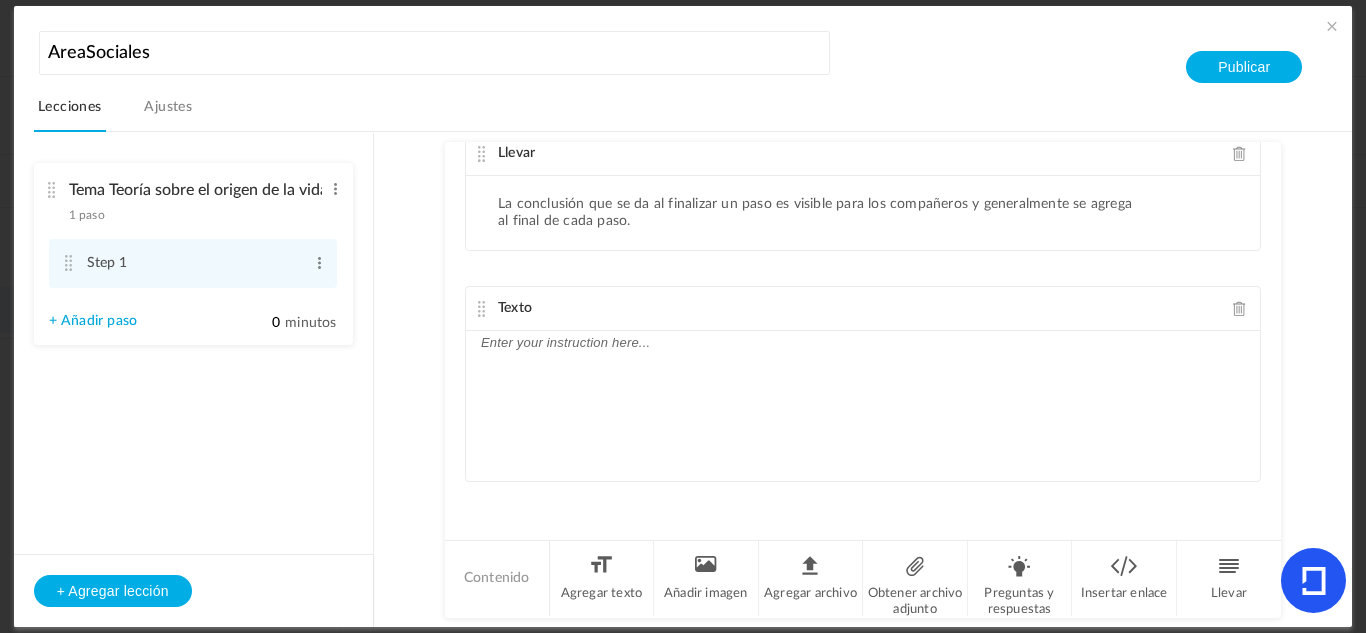 click 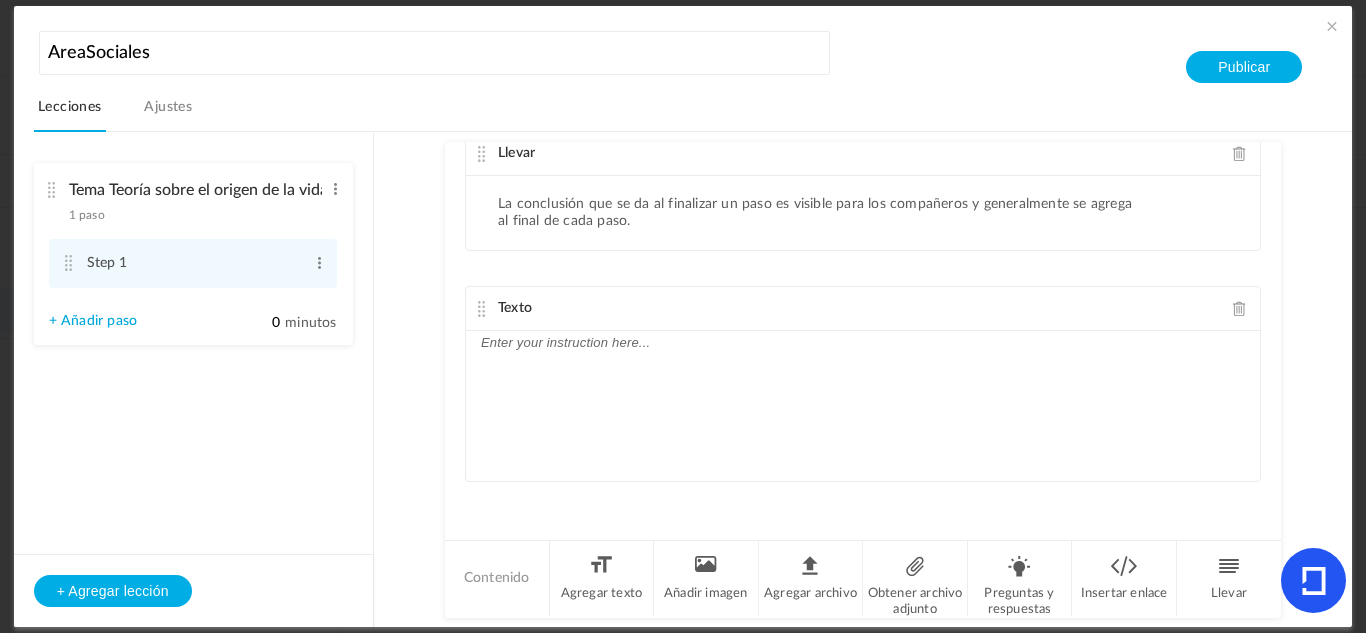click 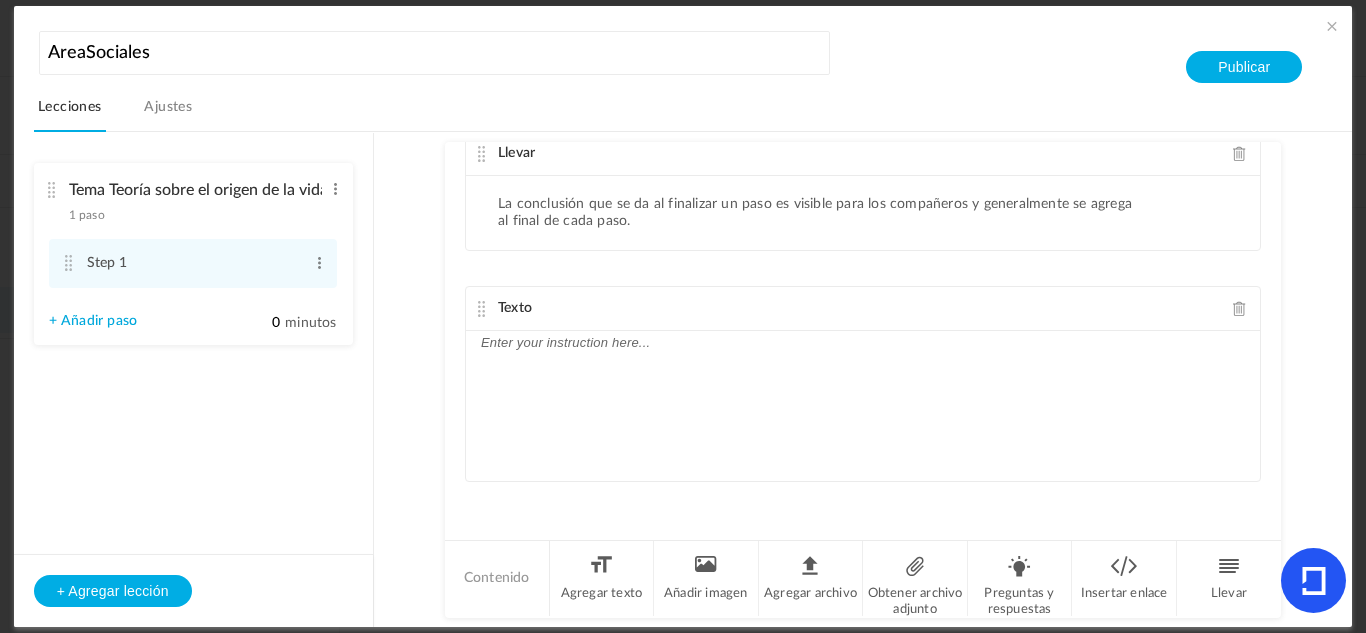 click 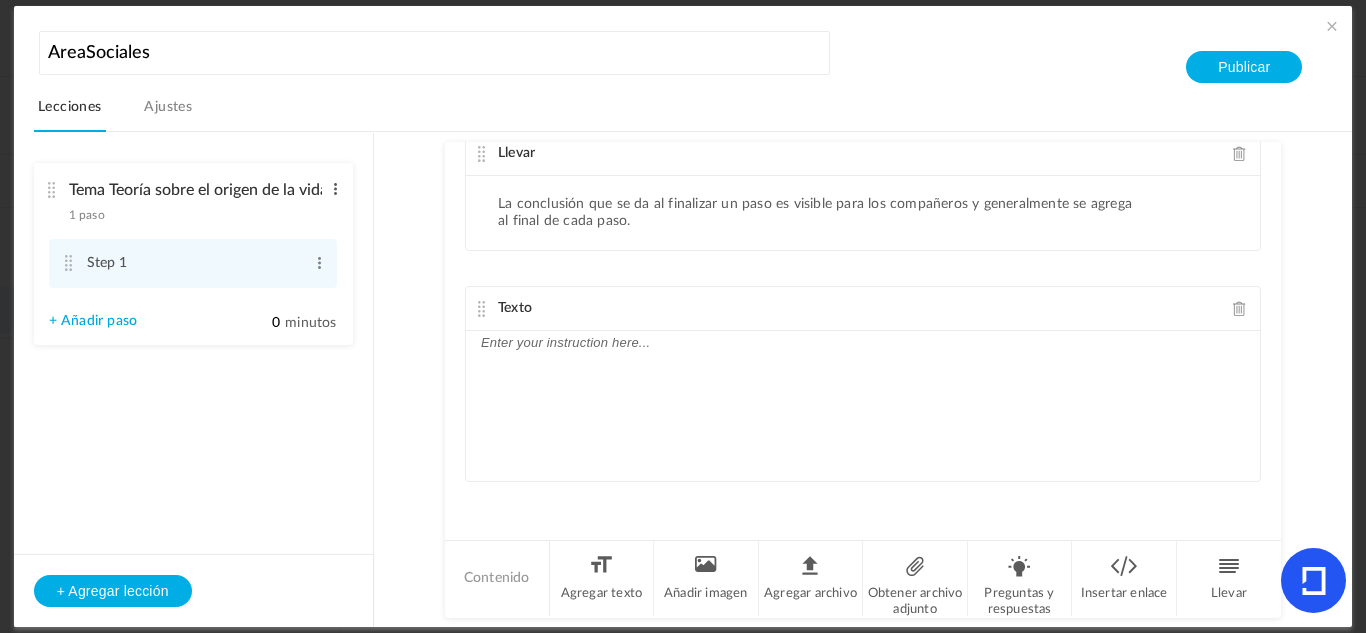 click at bounding box center [335, 189] 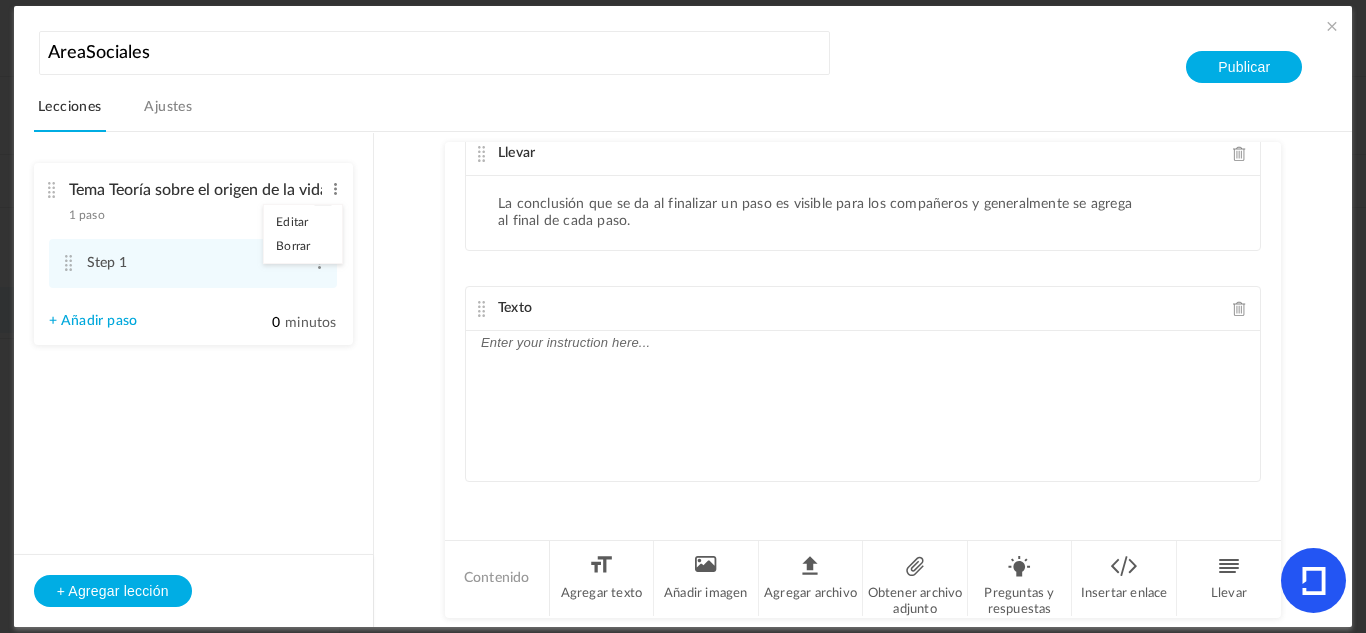 click on "Editar" at bounding box center (303, 222) 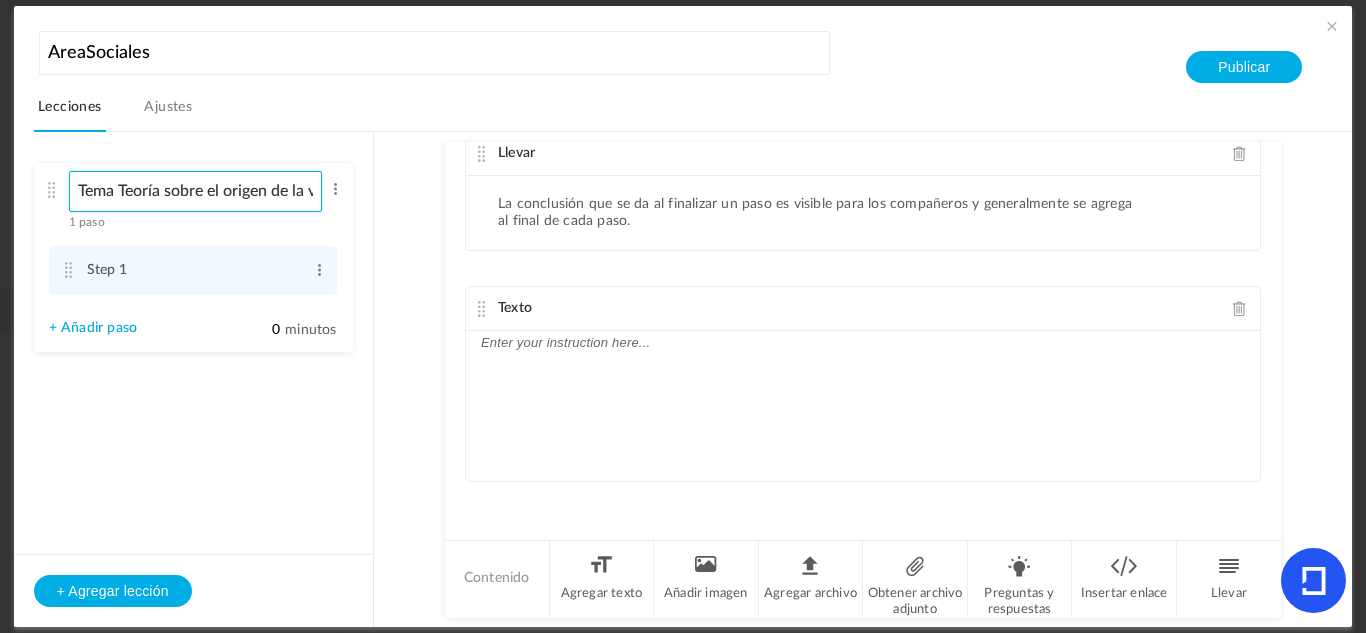 scroll, scrollTop: 0, scrollLeft: 8, axis: horizontal 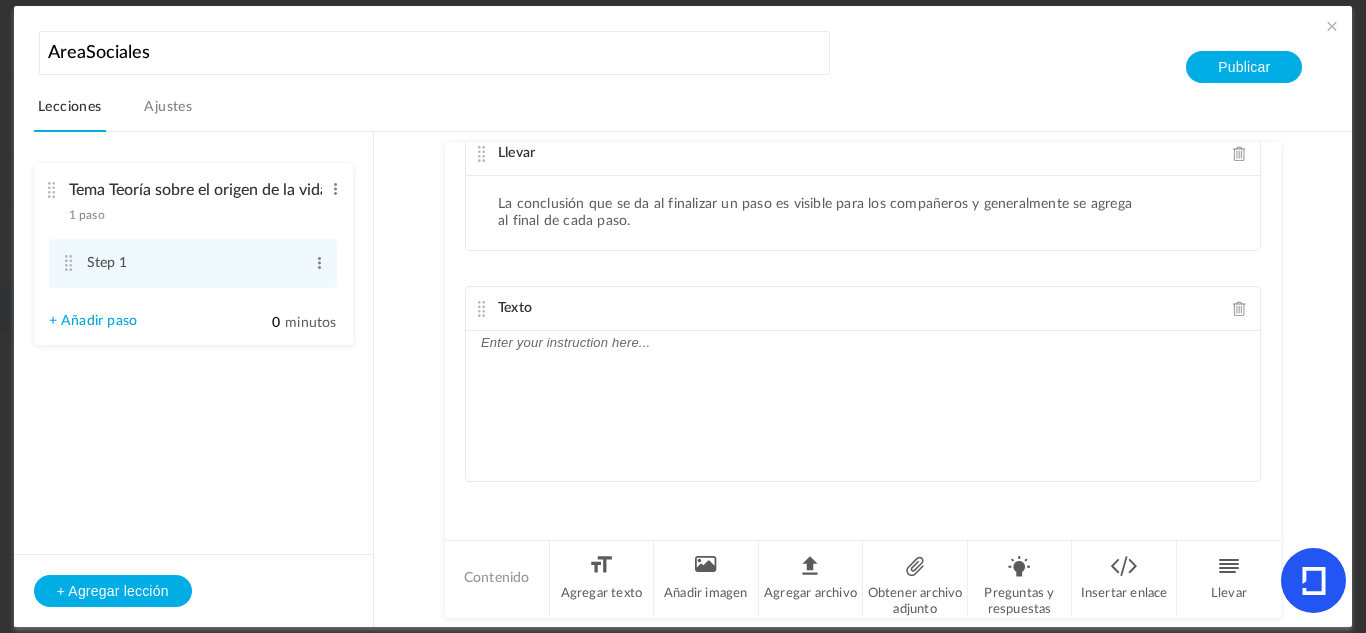 click 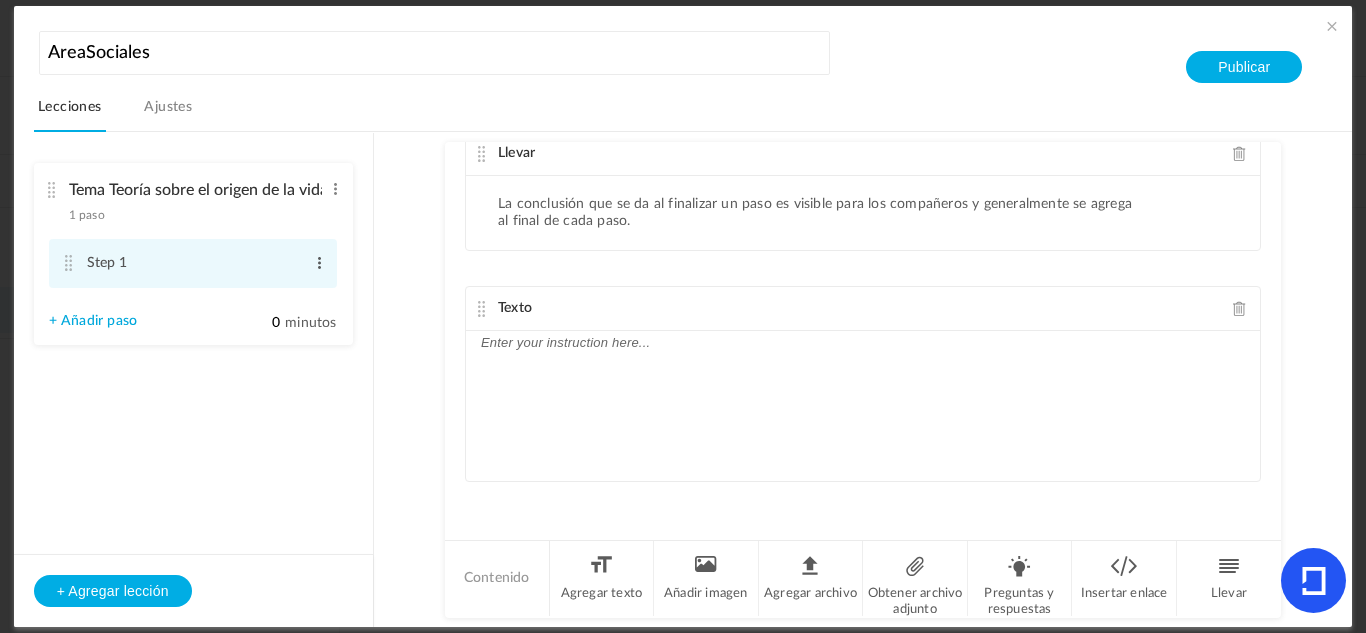 click at bounding box center [319, 263] 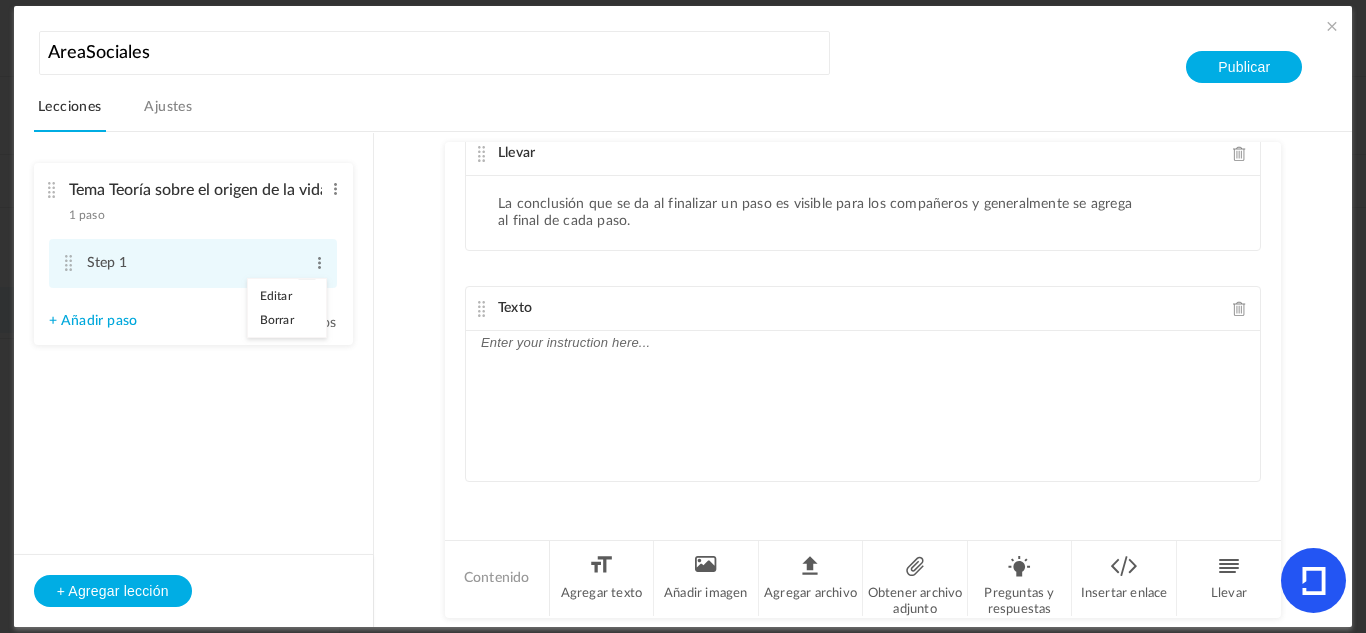click on "Borrar" at bounding box center (277, 320) 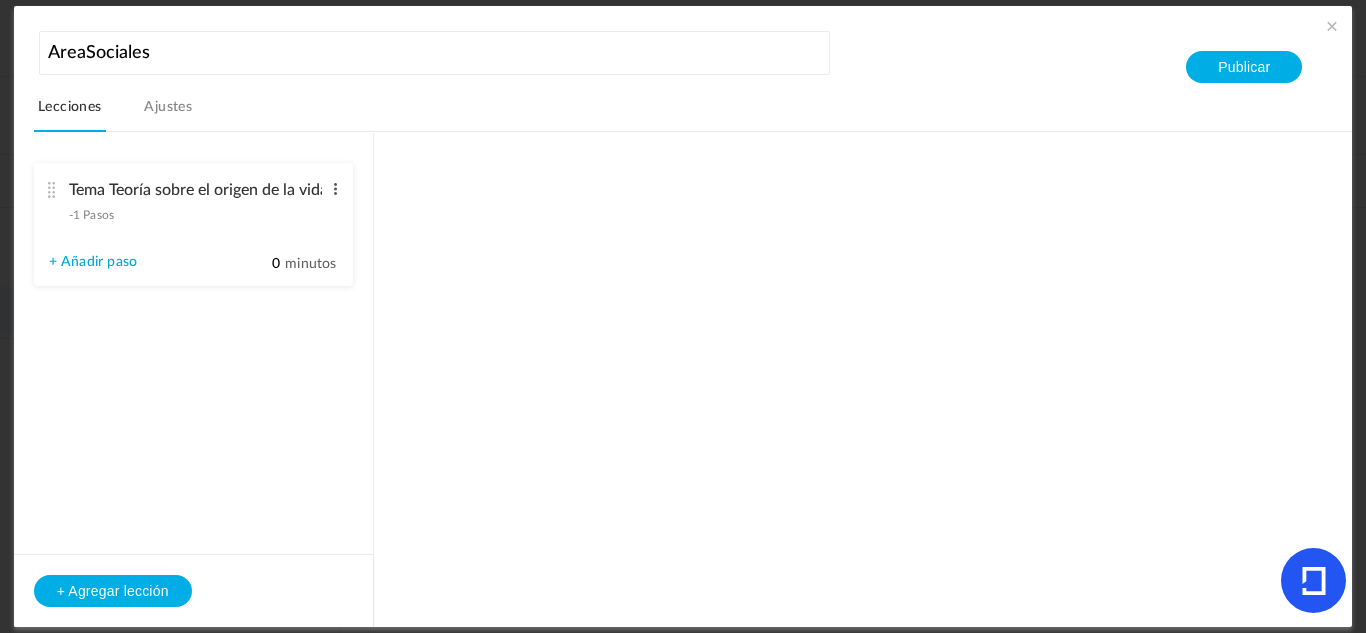 click at bounding box center (335, 189) 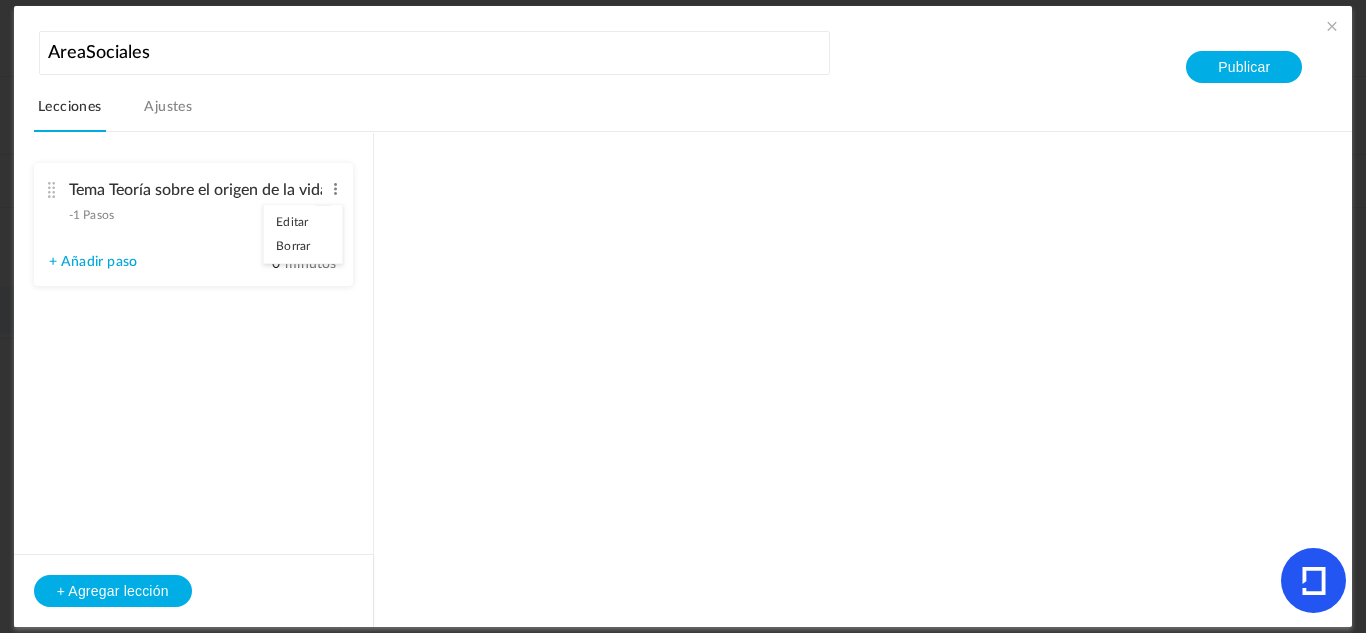 click on "+ Añadir paso" at bounding box center (93, 262) 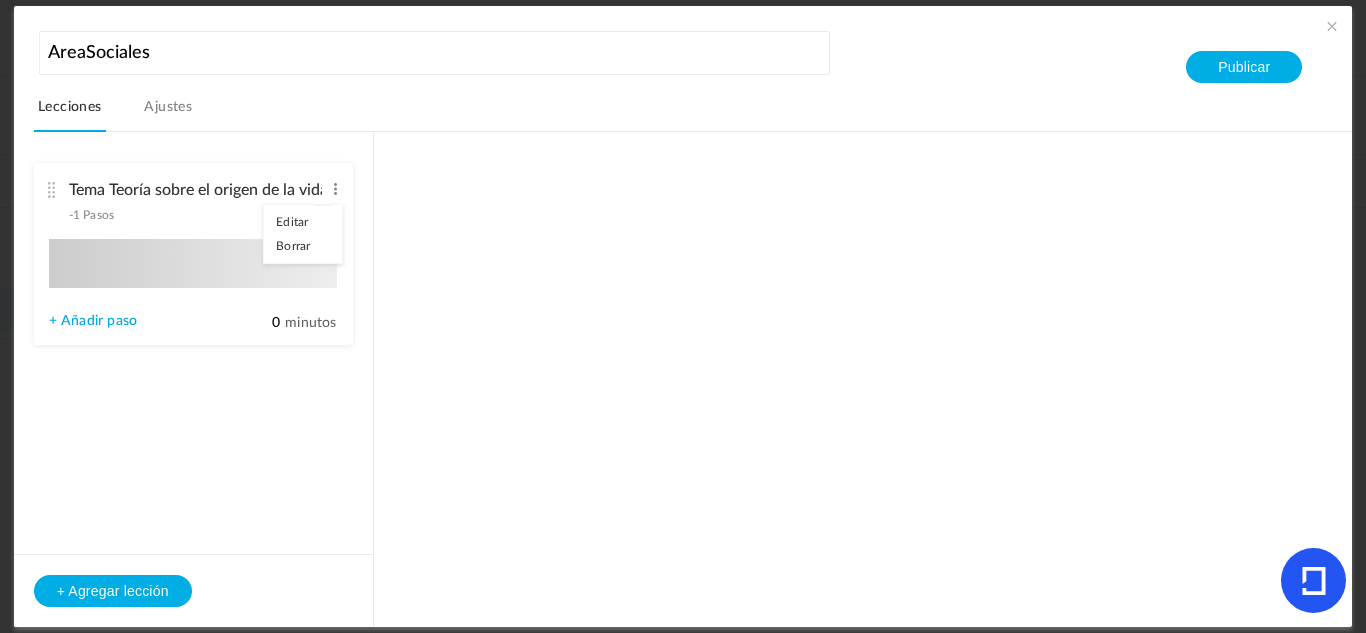type on "Step 1" 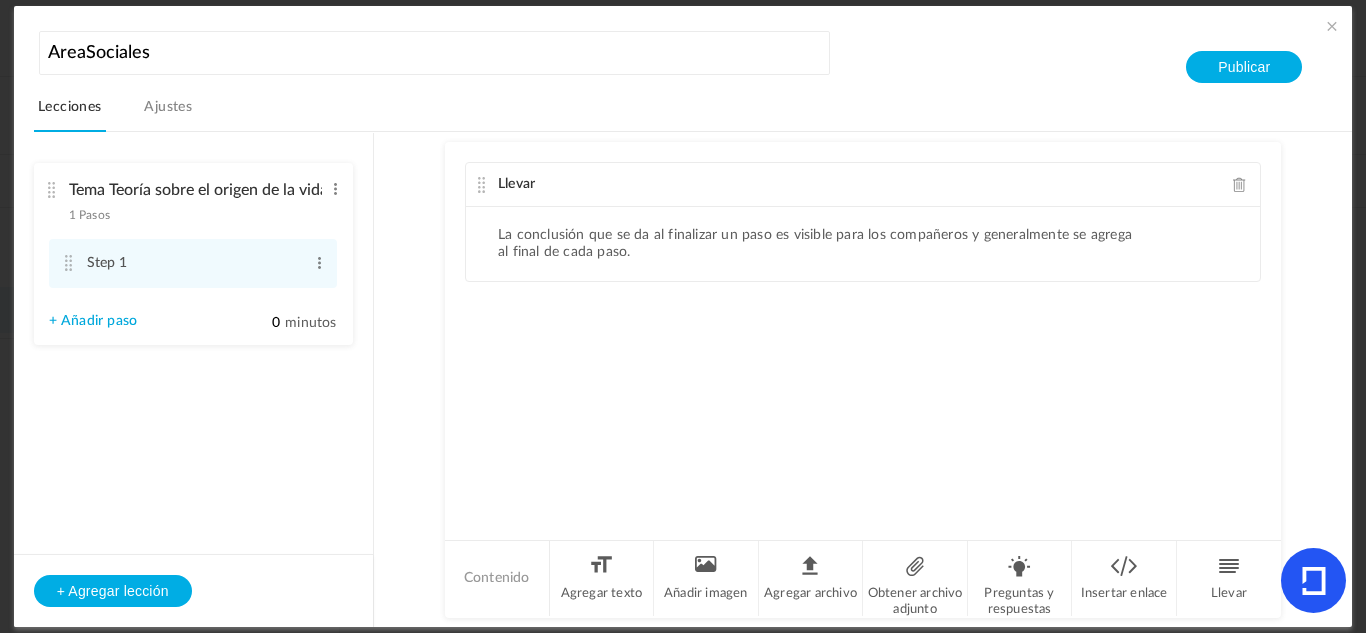 click 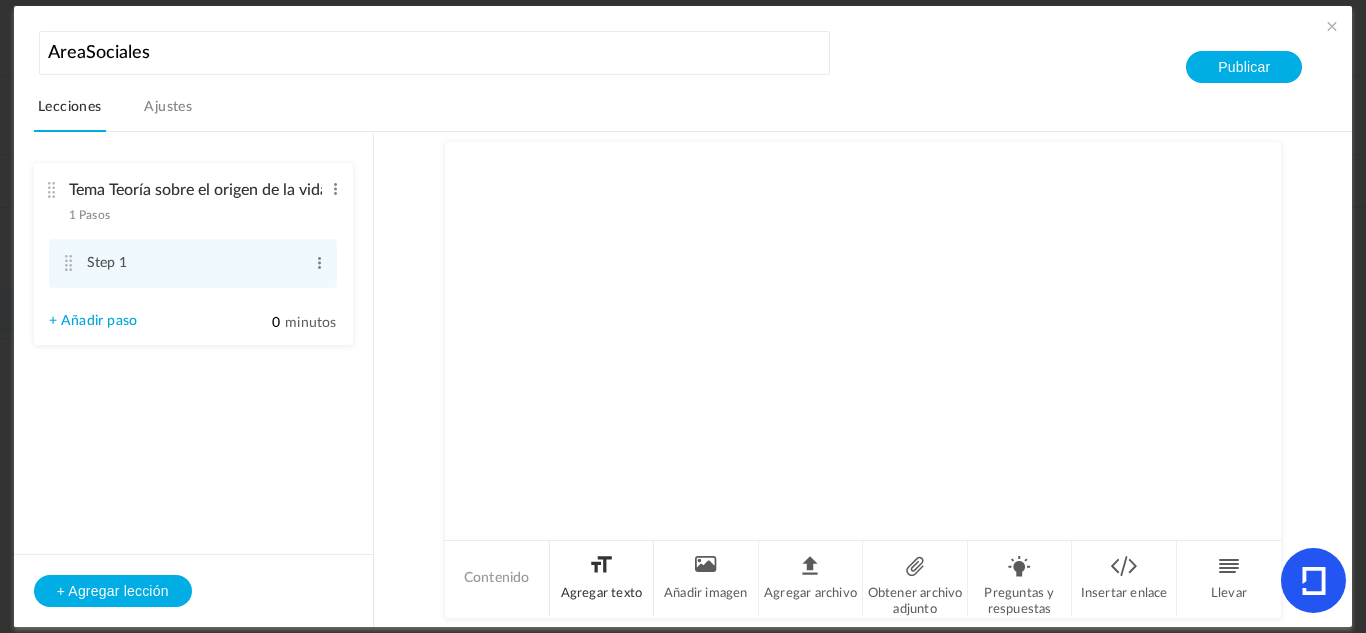 click on "Agregar texto" 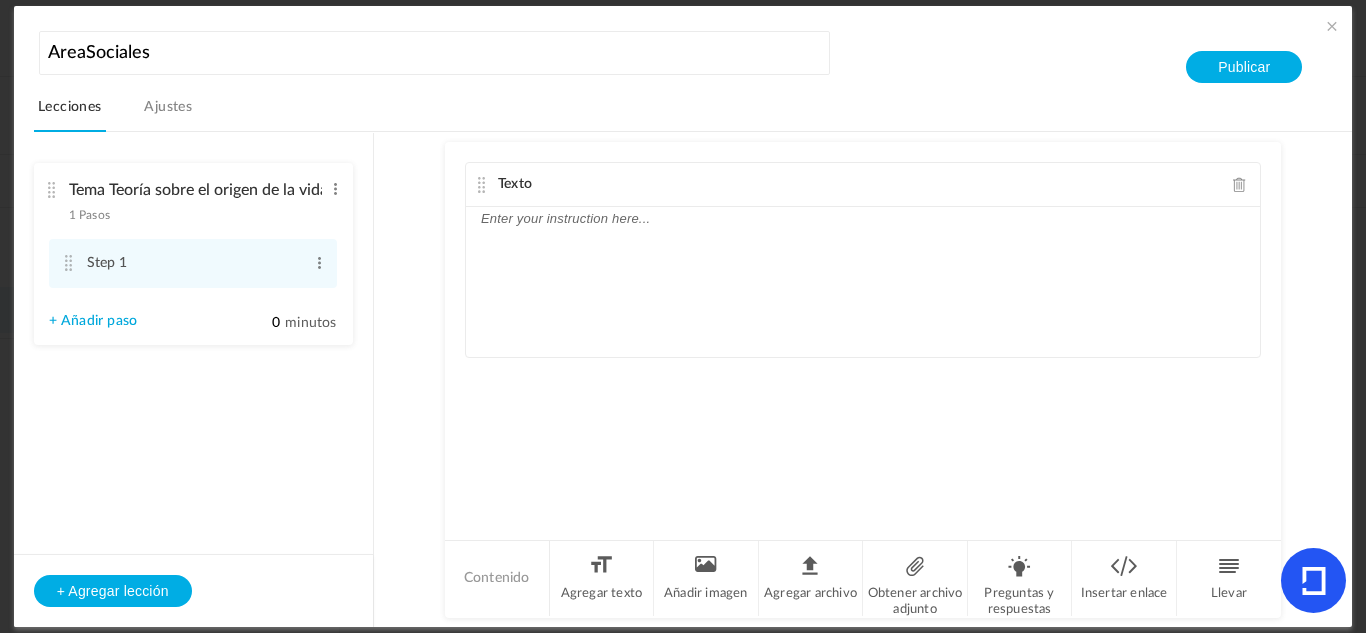 click 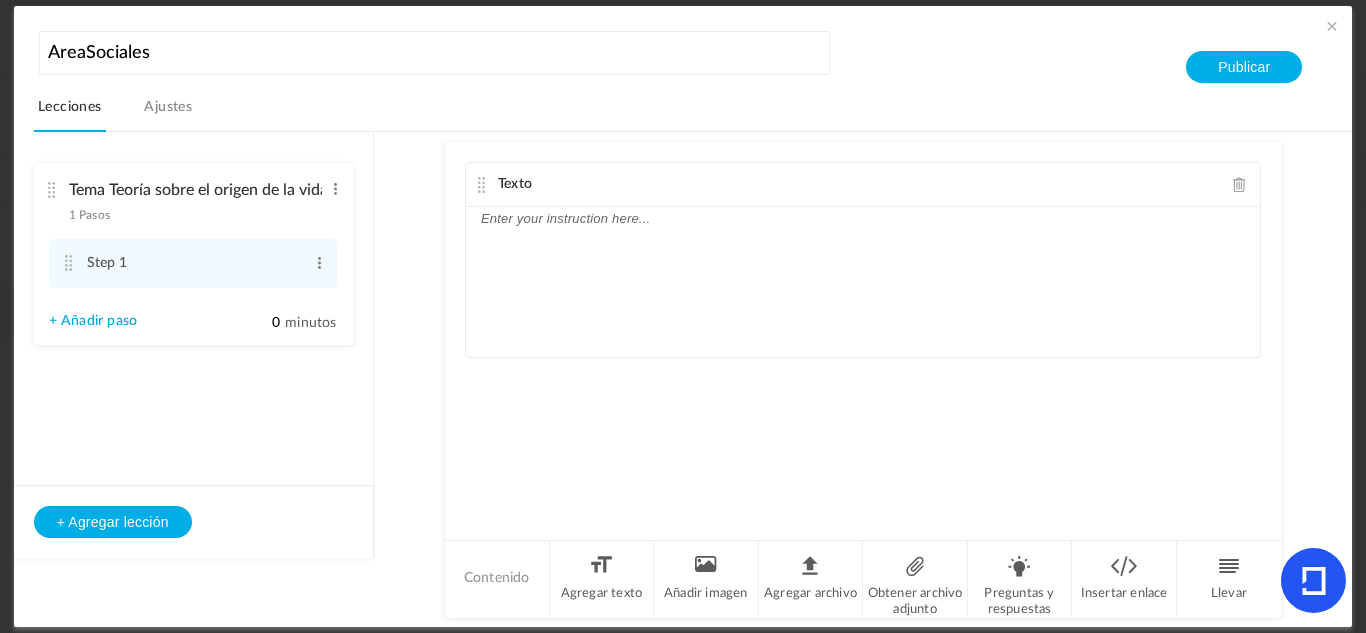click on "Texto" 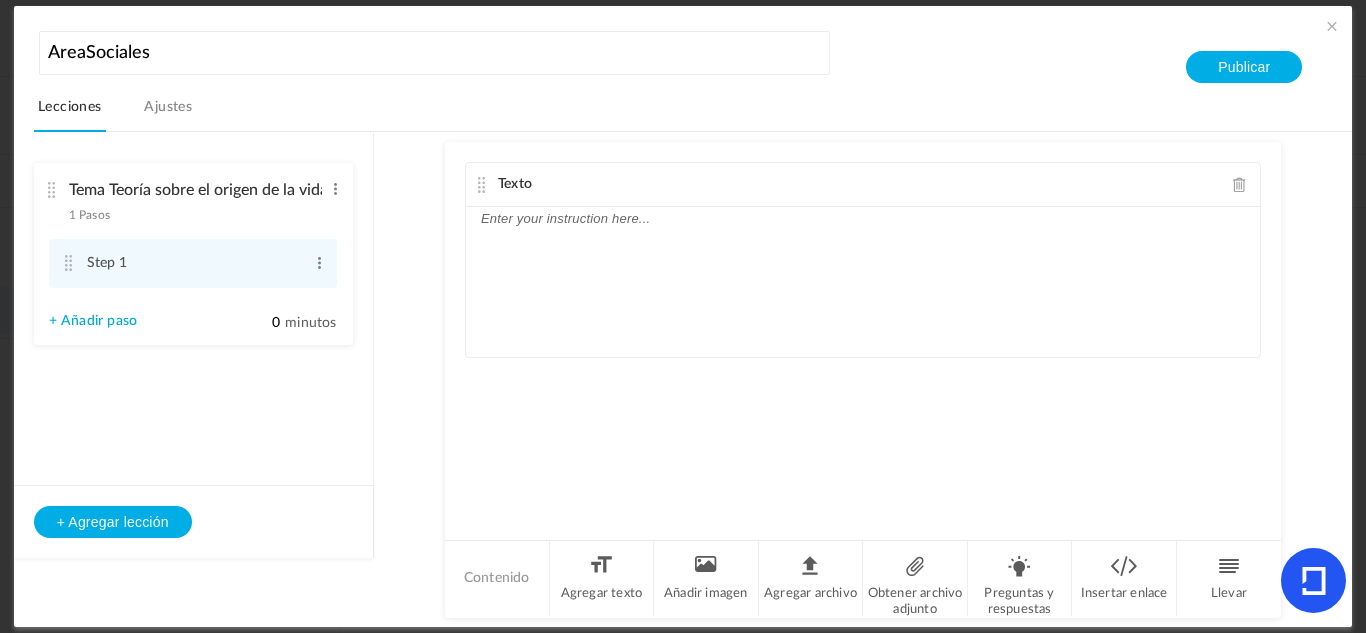 click 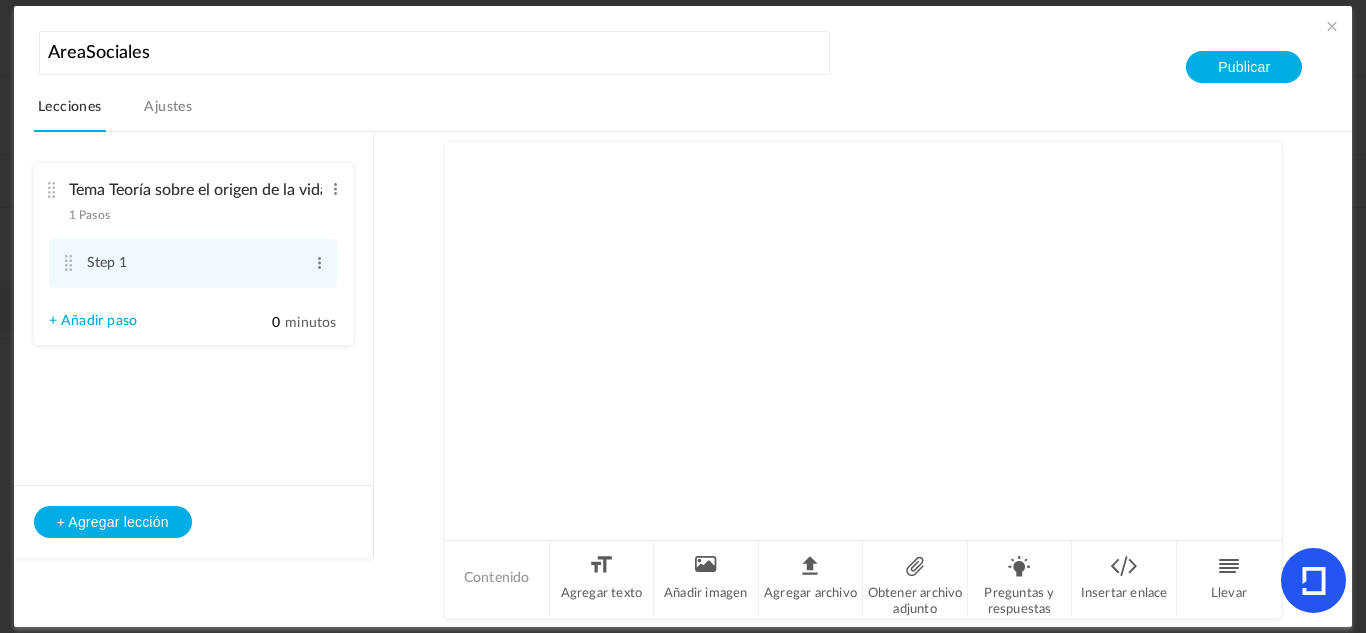 click 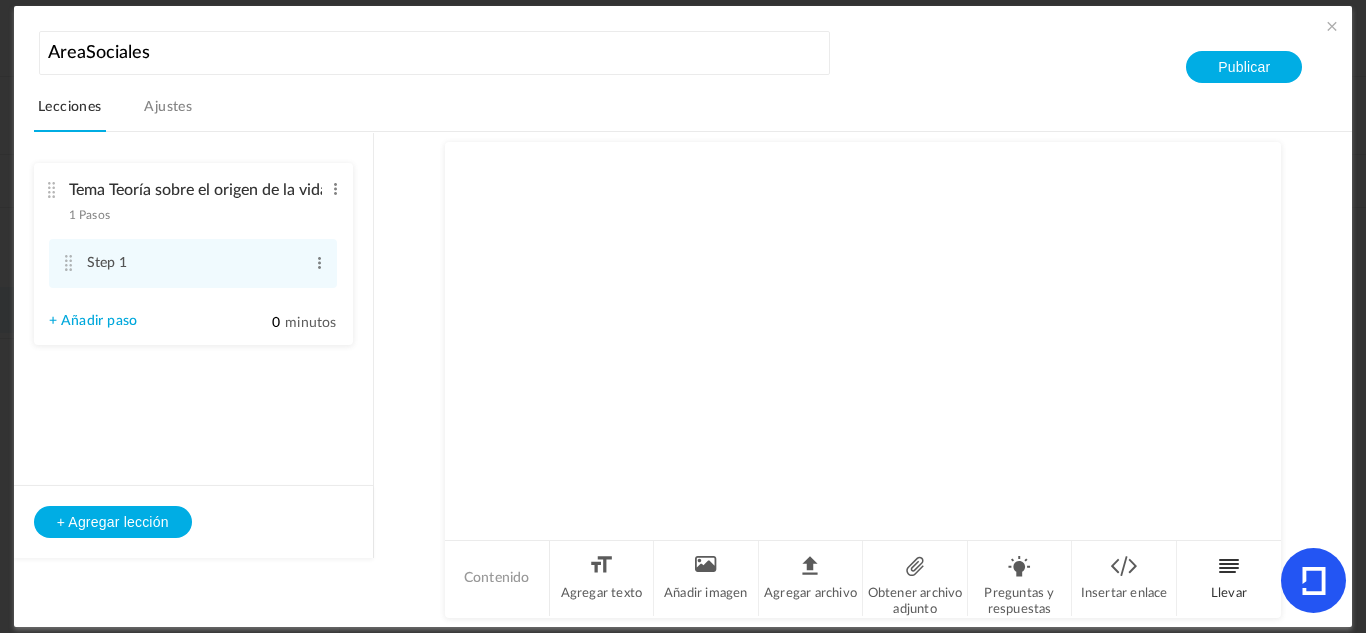 click on "Llevar" 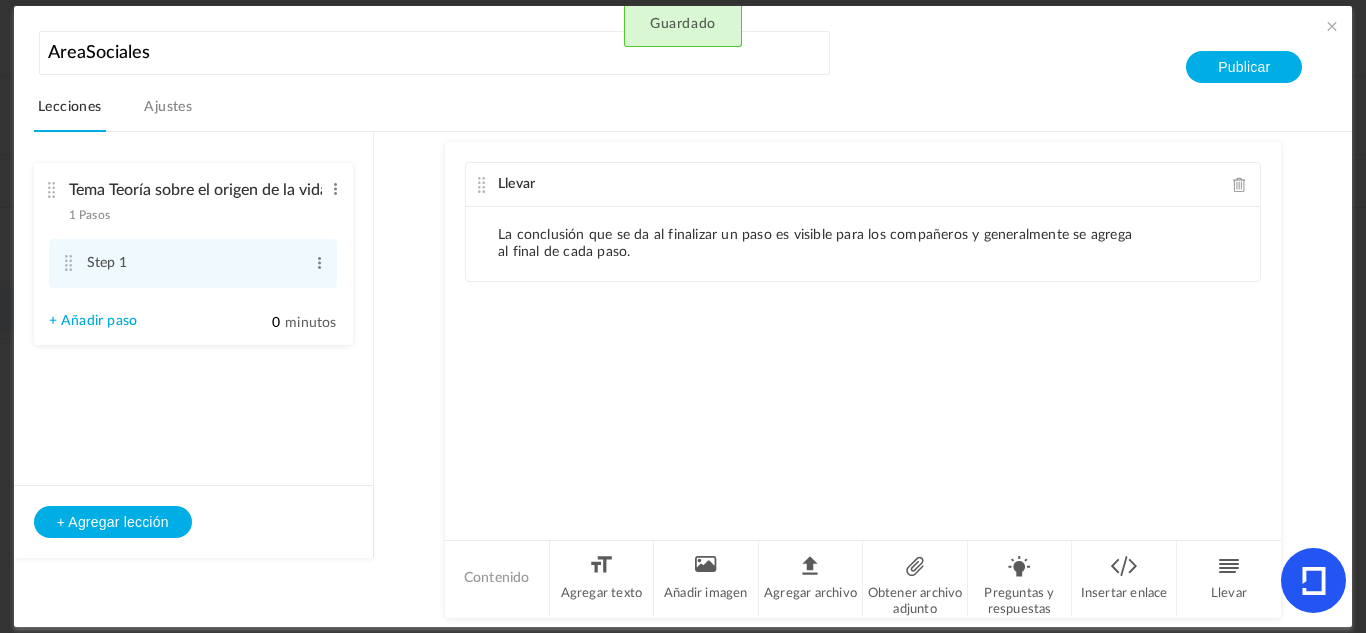 click on "La conclusión que se da al finalizar un paso es visible para los compañeros y generalmente se agrega al final de cada paso." 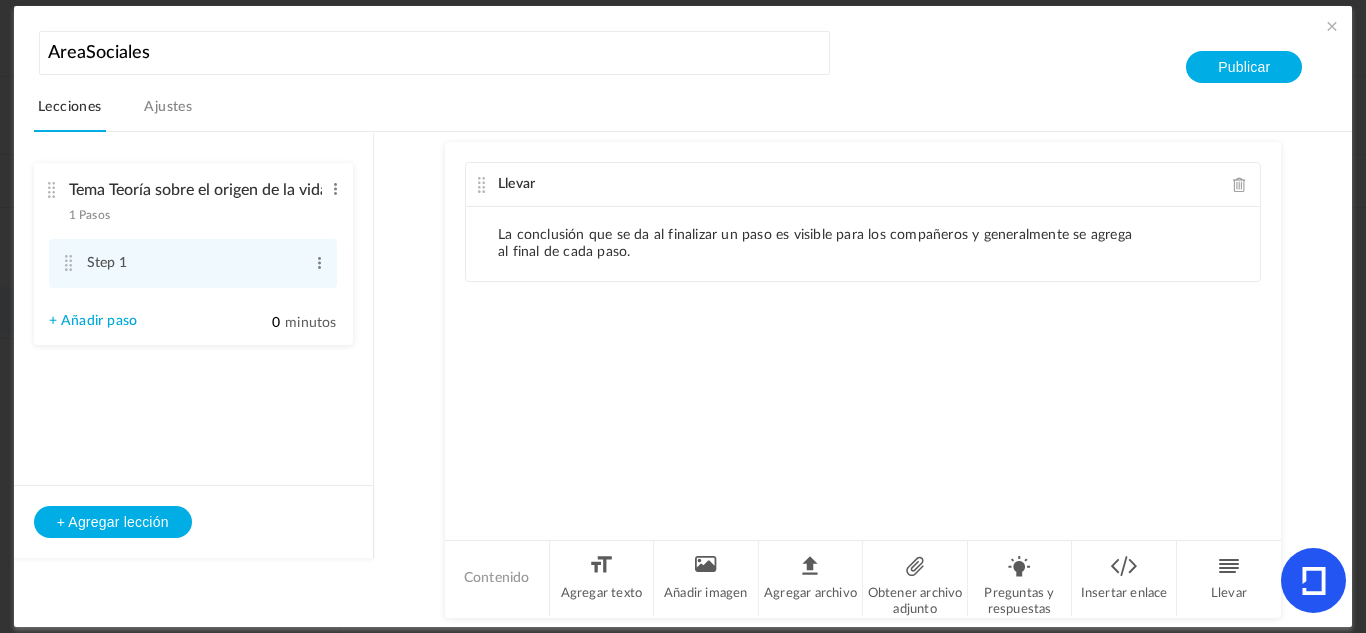 click on "La conclusión que se da al finalizar un paso es visible para los compañeros y generalmente se agrega al final de cada paso." 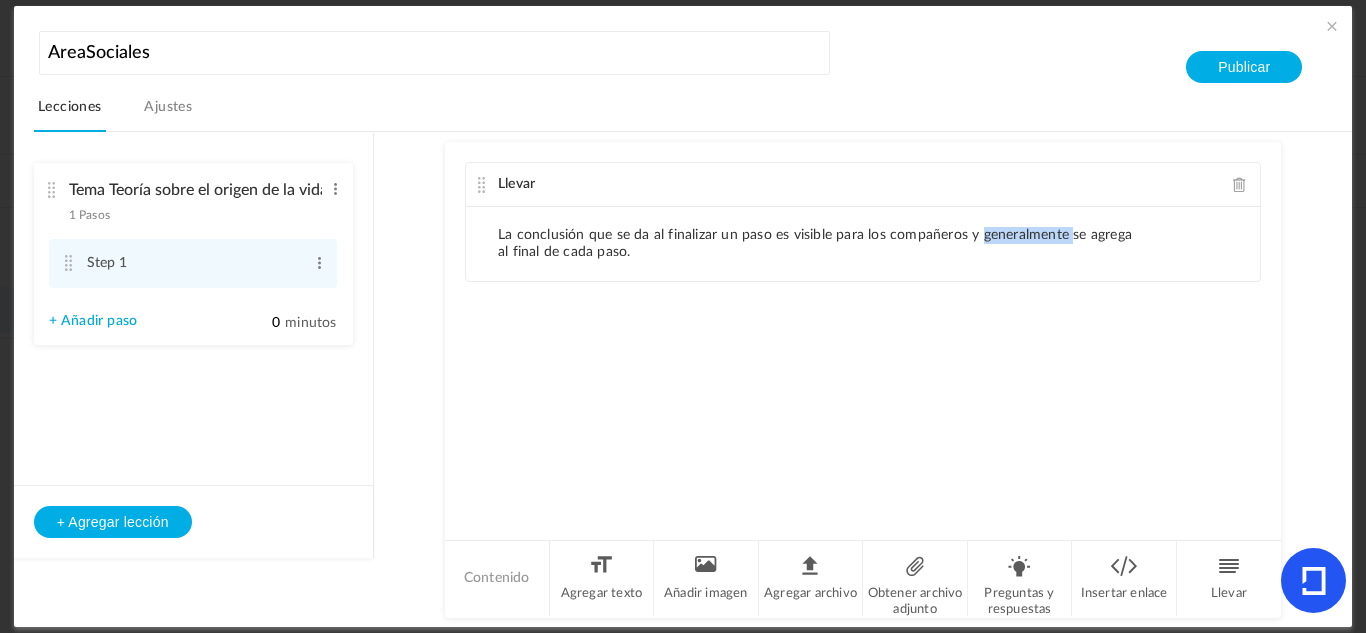 click on "La conclusión que se da al finalizar un paso es visible para los compañeros y generalmente se agrega al final de cada paso." 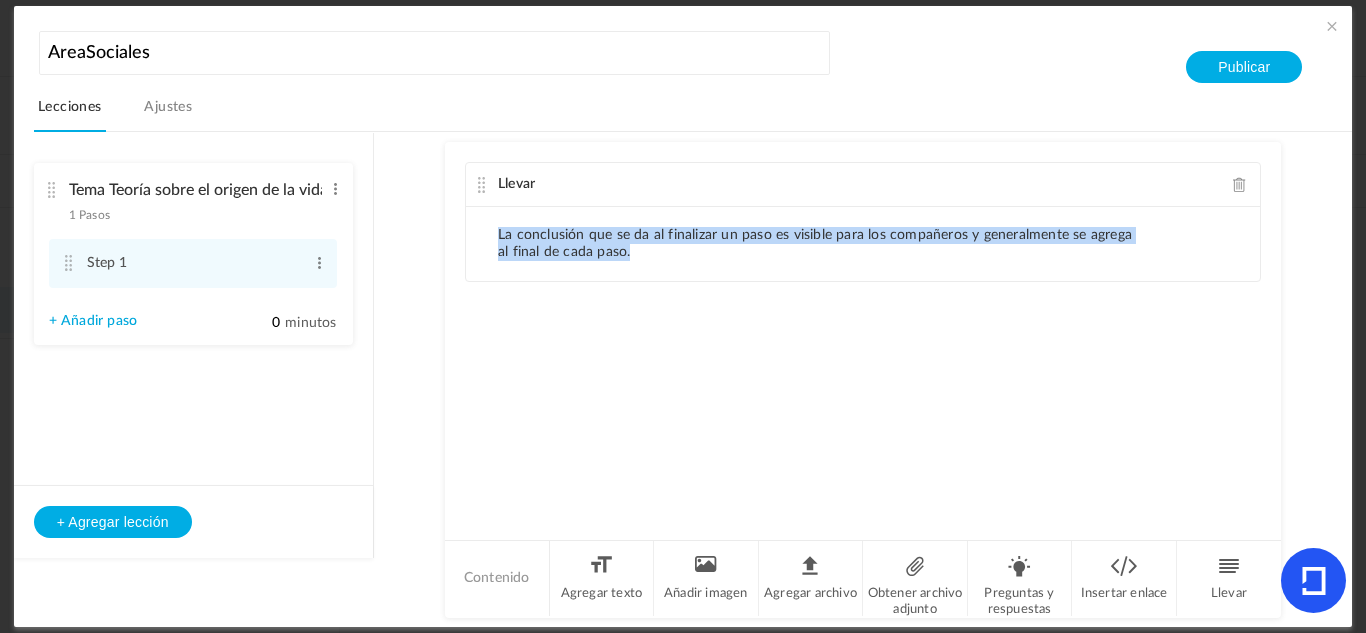 click on "La conclusión que se da al finalizar un paso es visible para los compañeros y generalmente se agrega al final de cada paso." 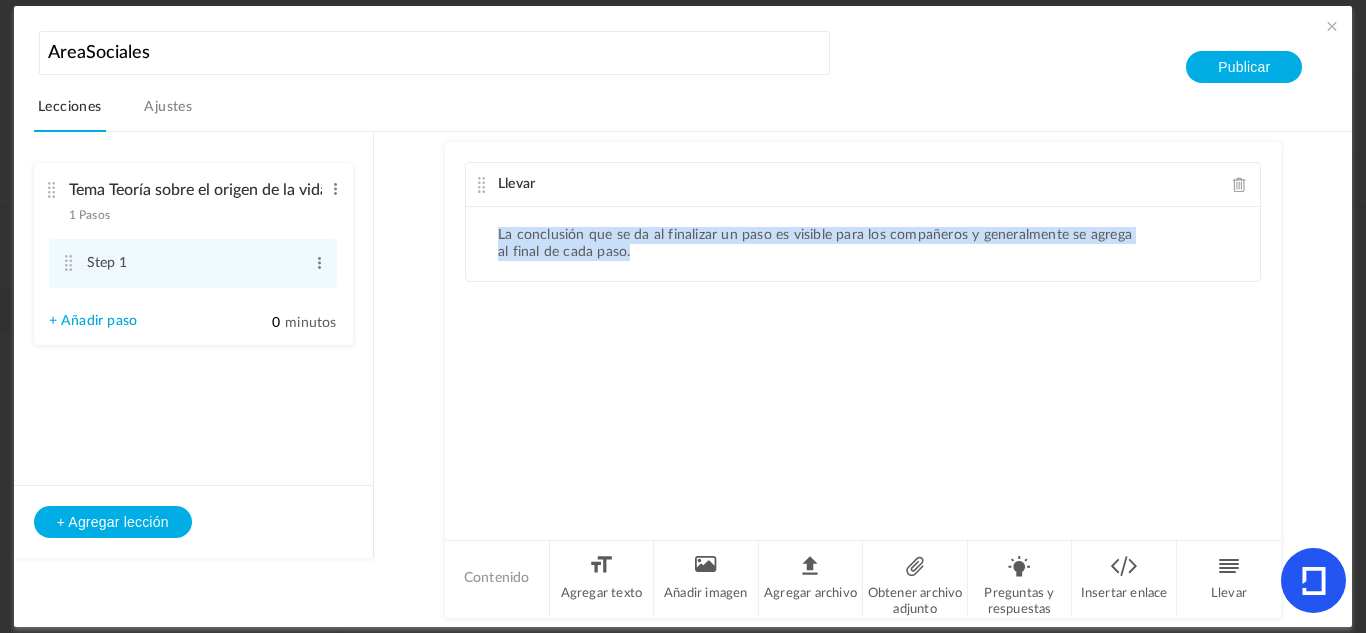 click 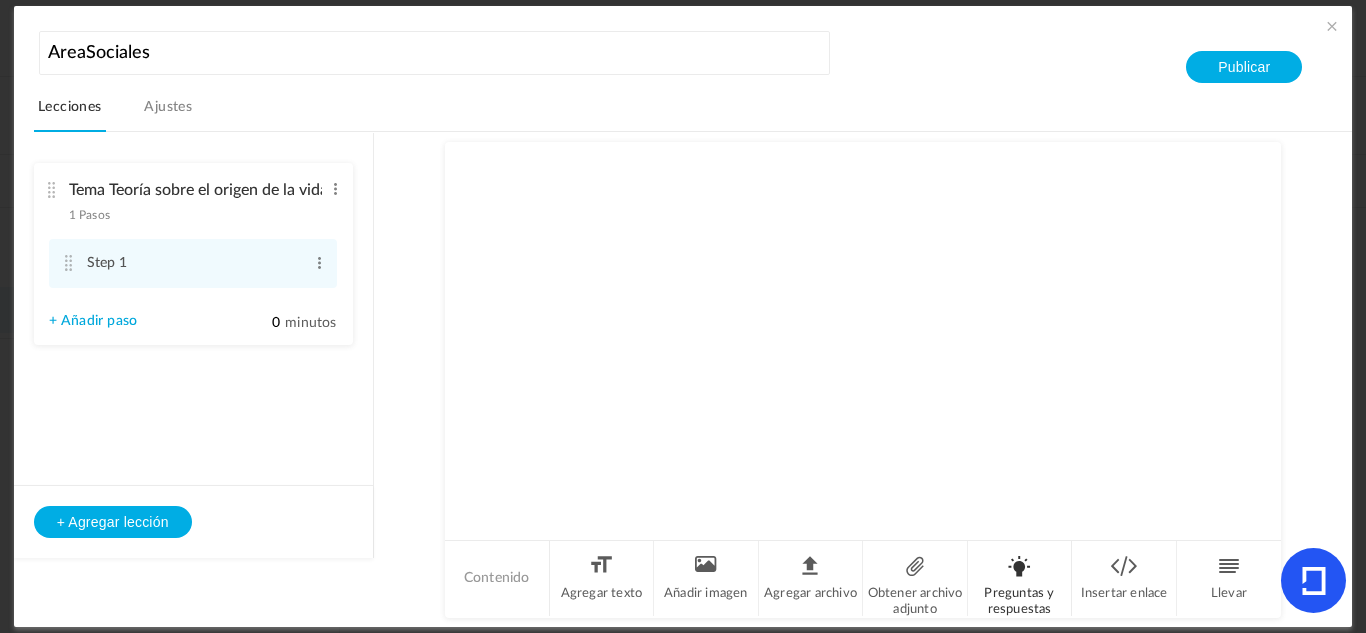 click on "Preguntas y respuestas" 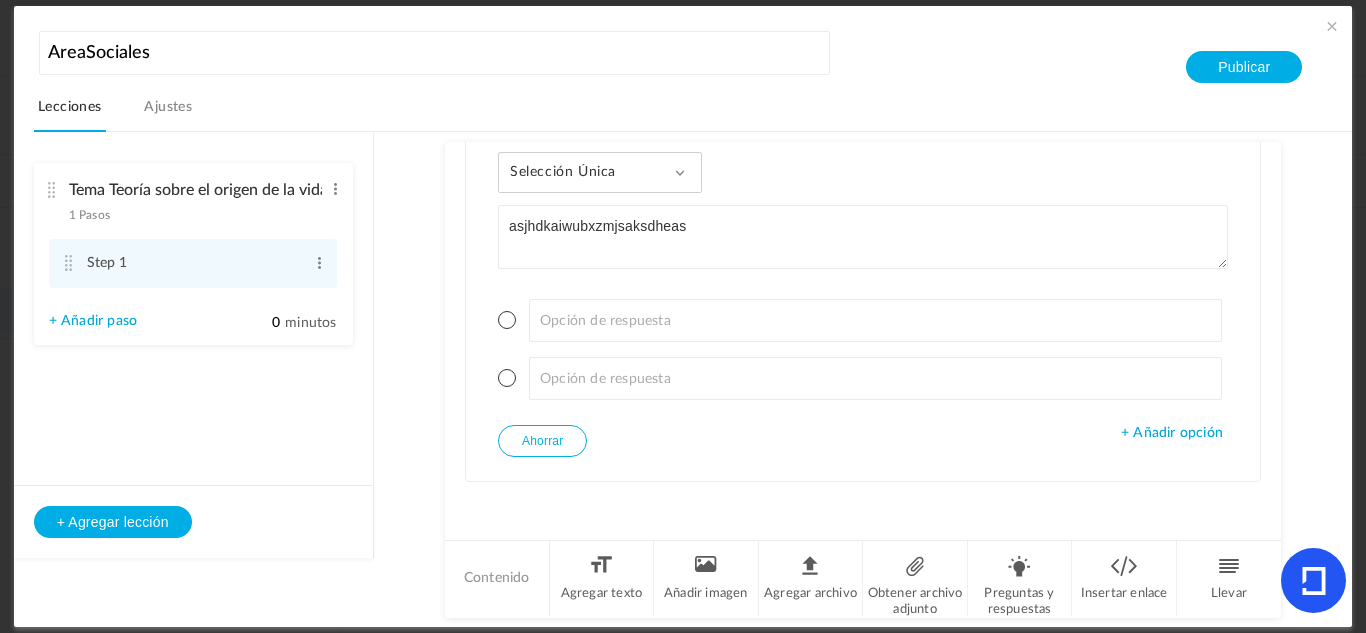 scroll, scrollTop: 0, scrollLeft: 0, axis: both 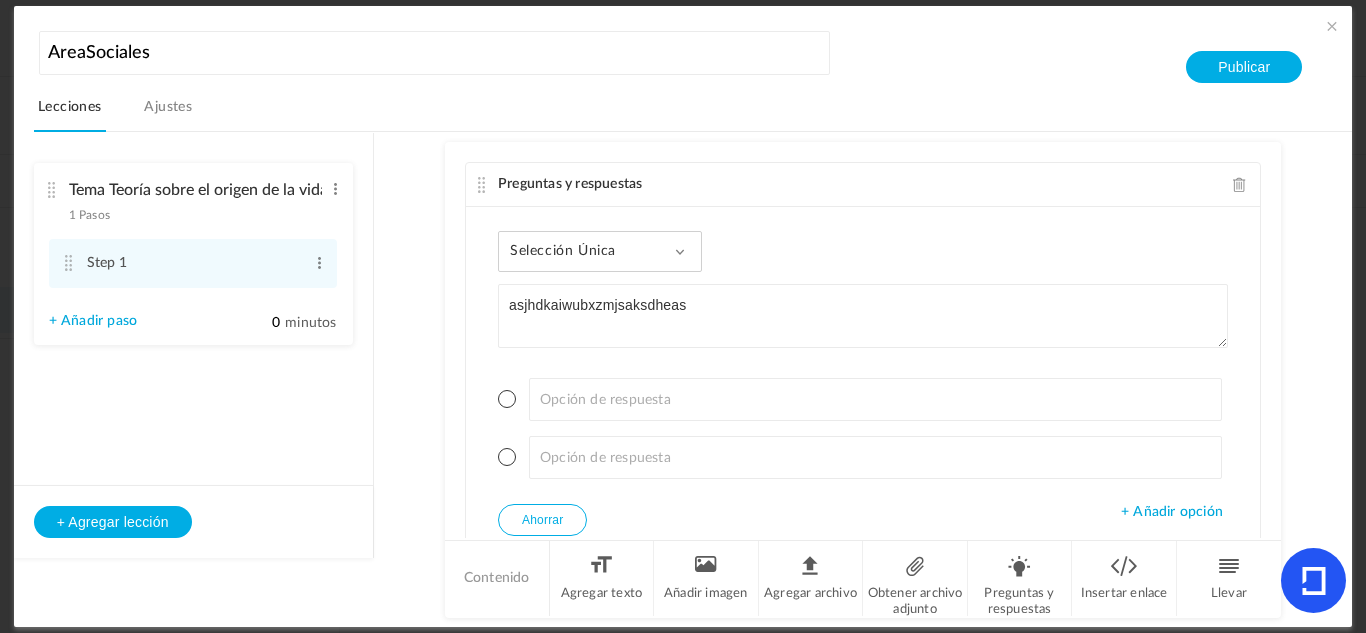 type on "asjhdkaiwubxzmjsaksdheas" 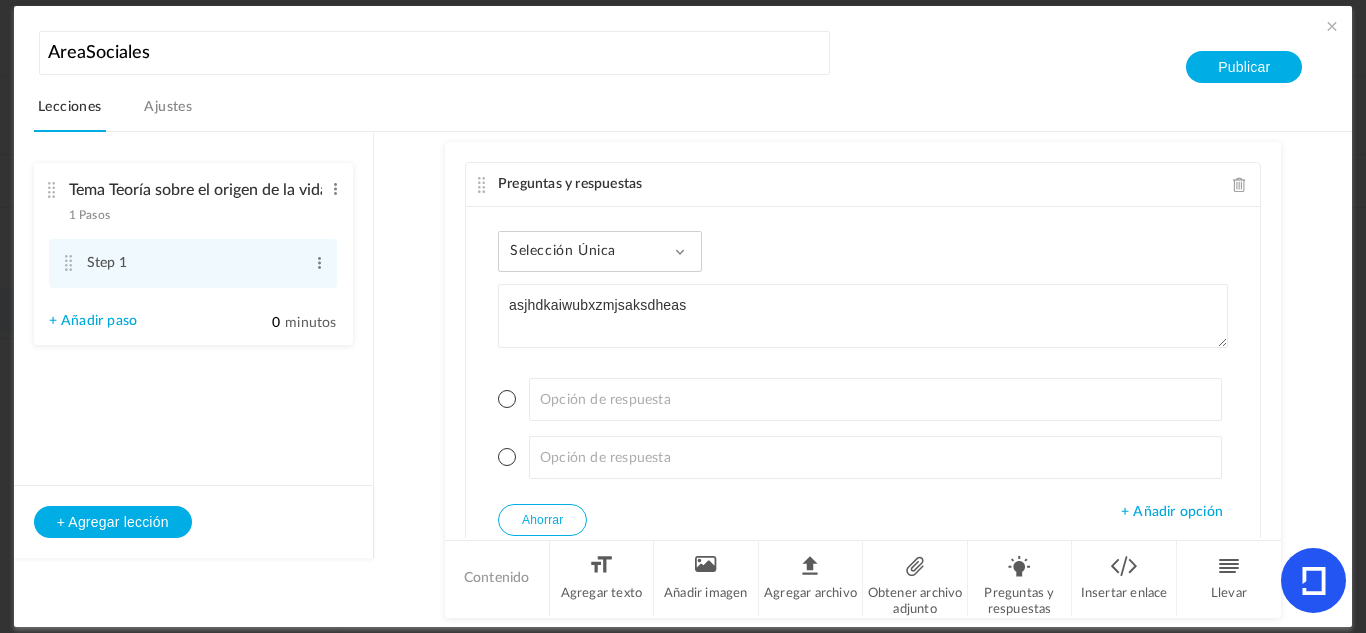 click on "Preguntas y respuestas" 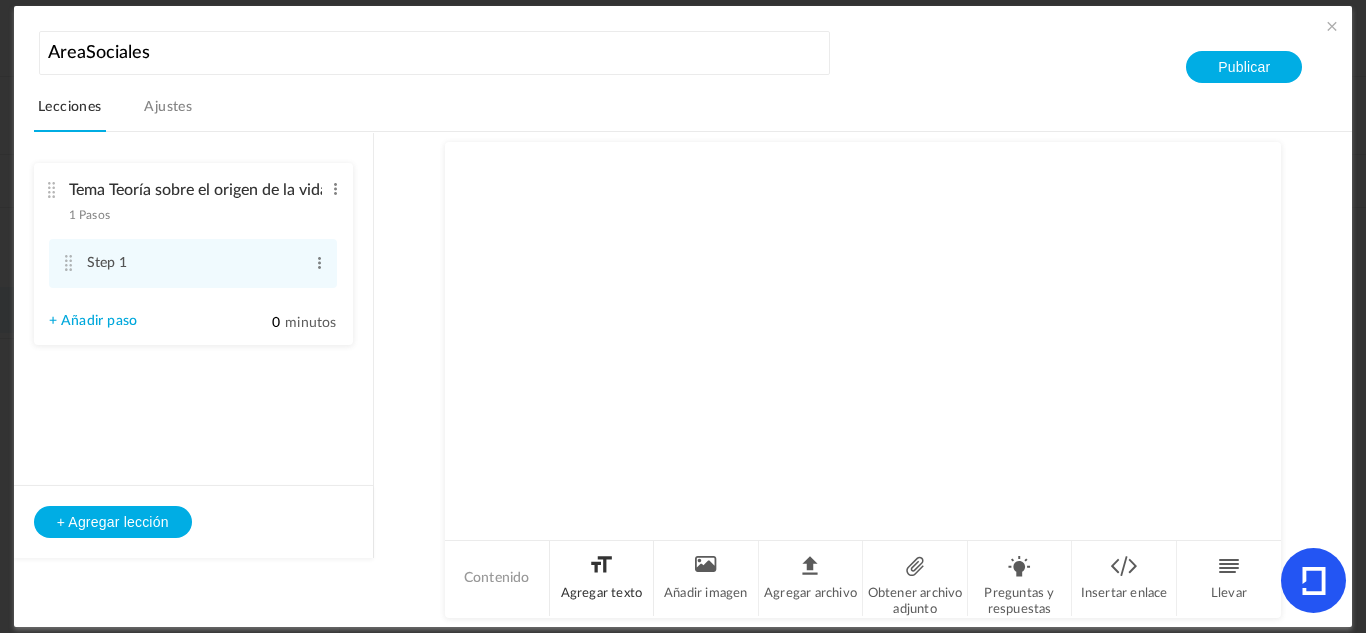 click on "Agregar texto" 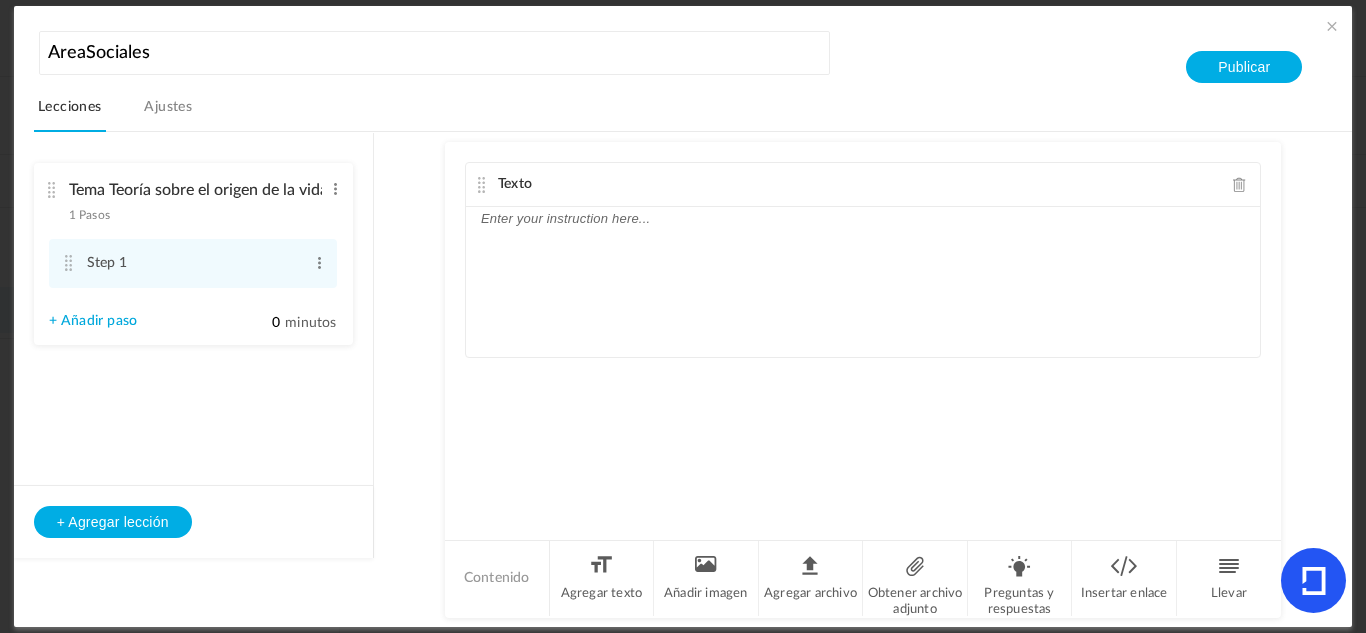 click 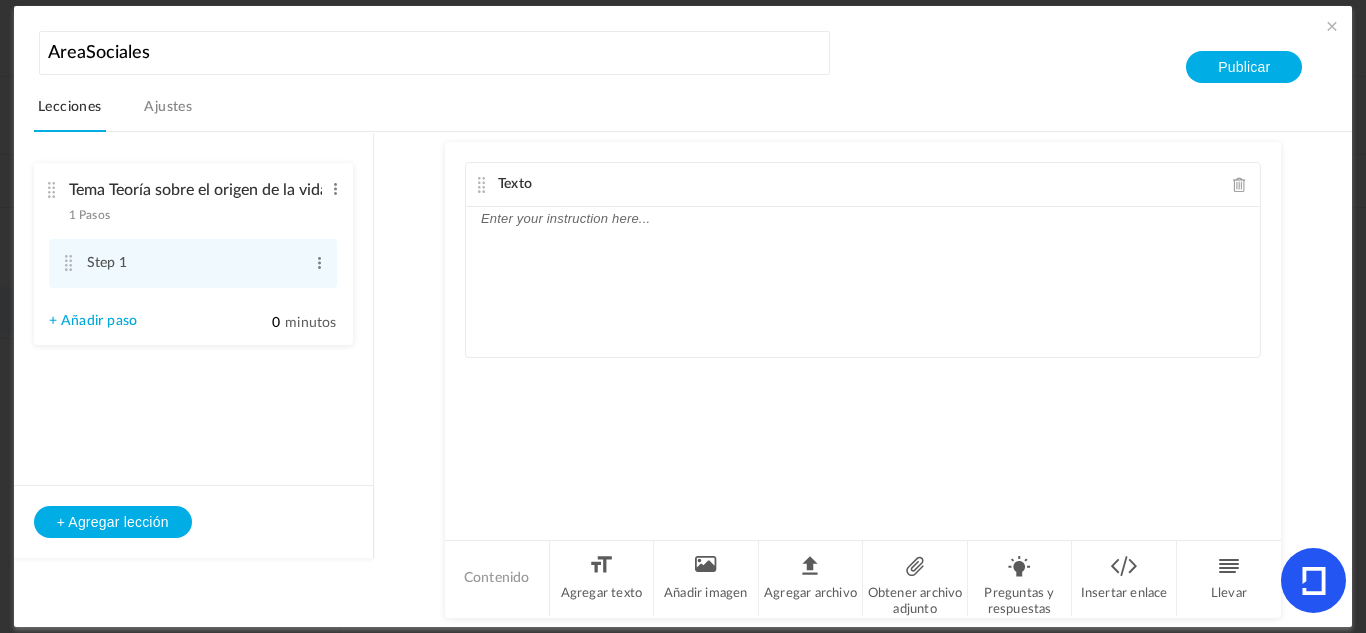 type 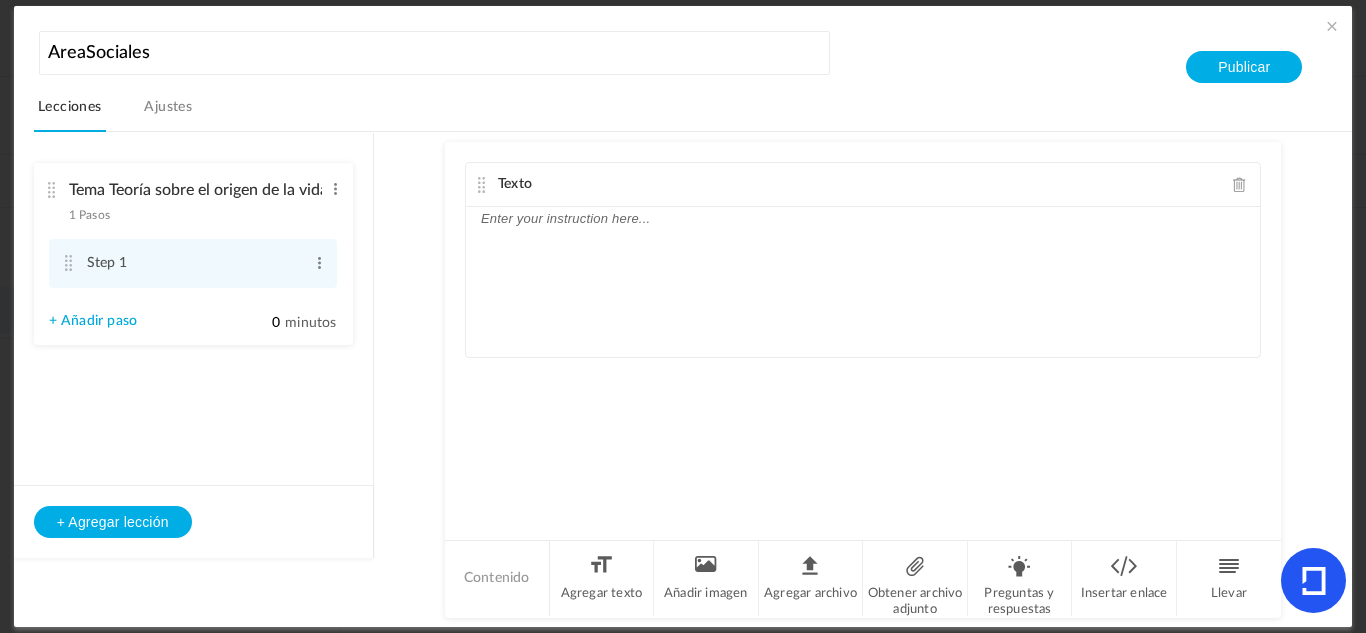 click 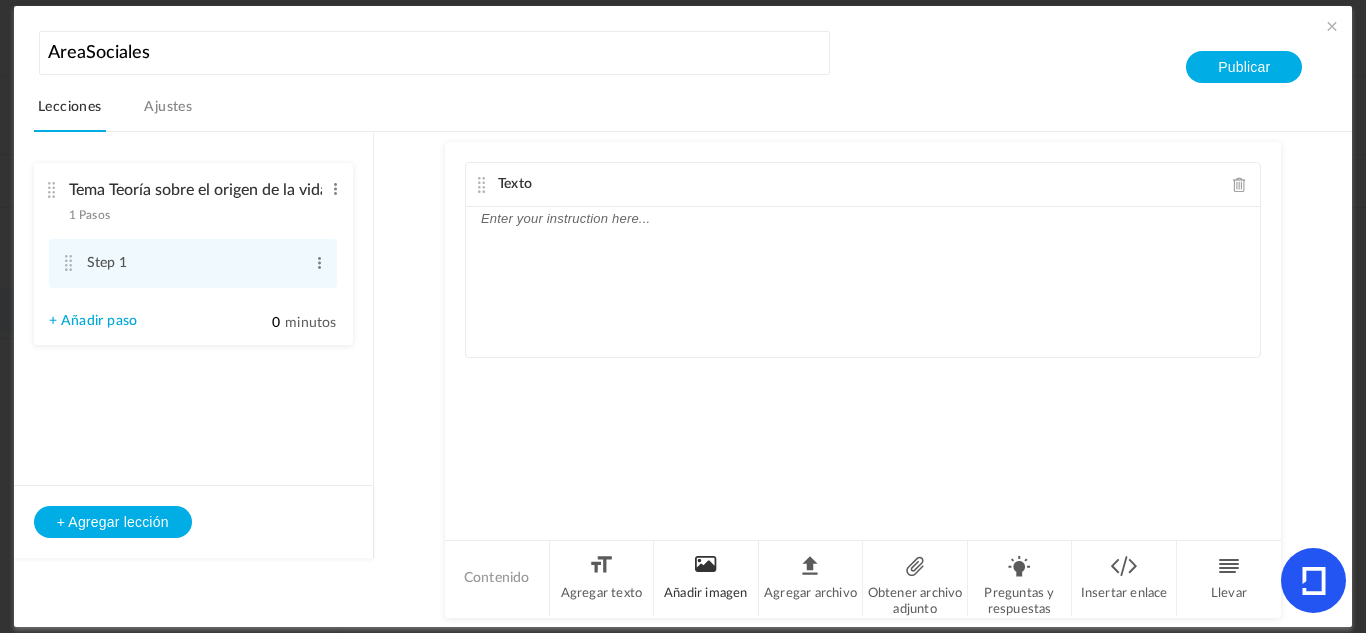 click on "Añadir imagen" 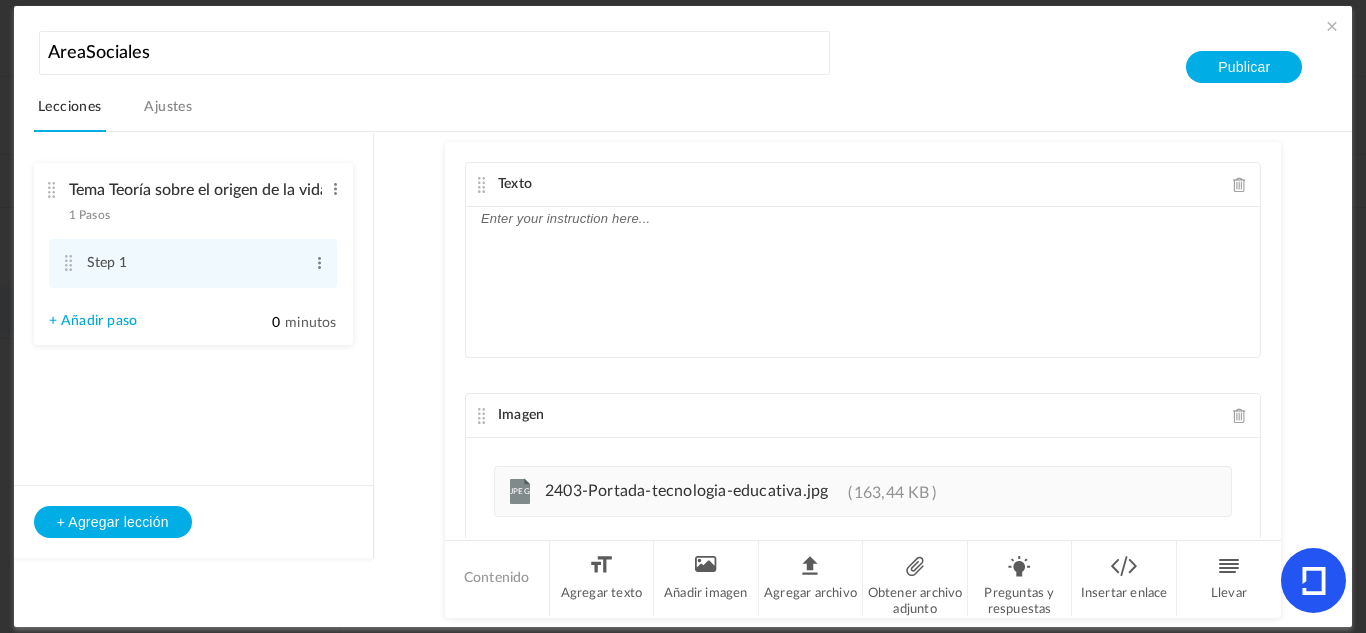 scroll, scrollTop: 123, scrollLeft: 0, axis: vertical 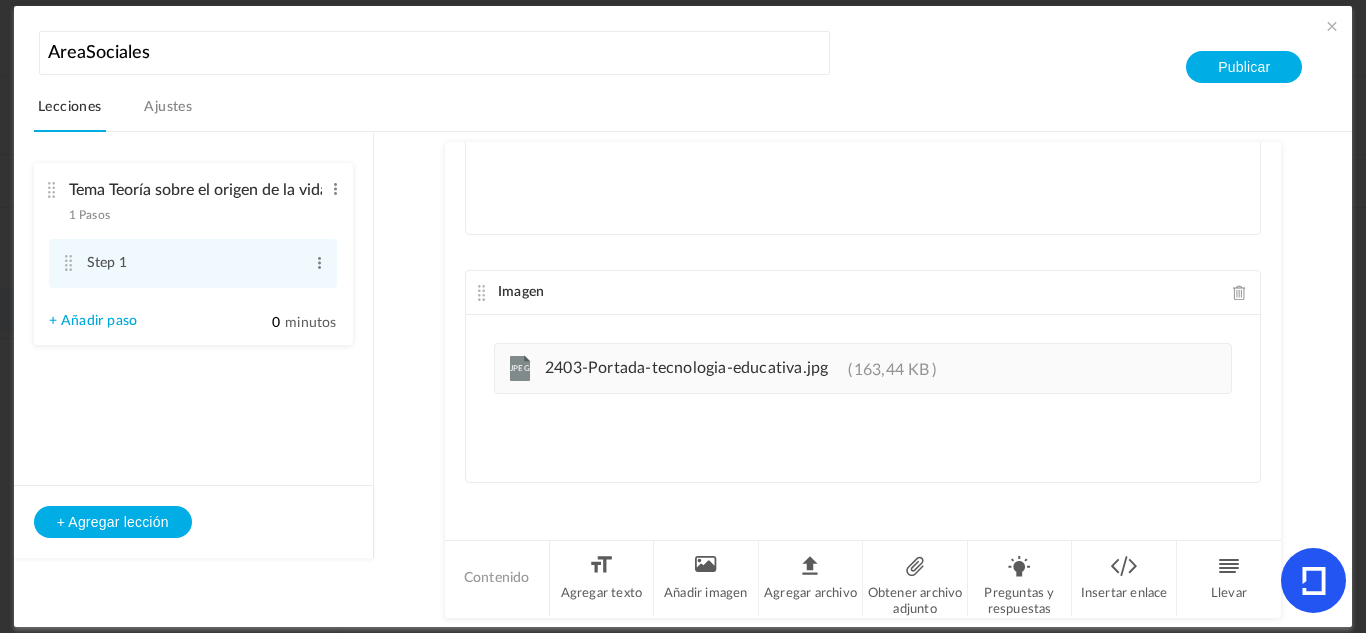 click on "2403-Portada-tecnologia-educativa.jpg" 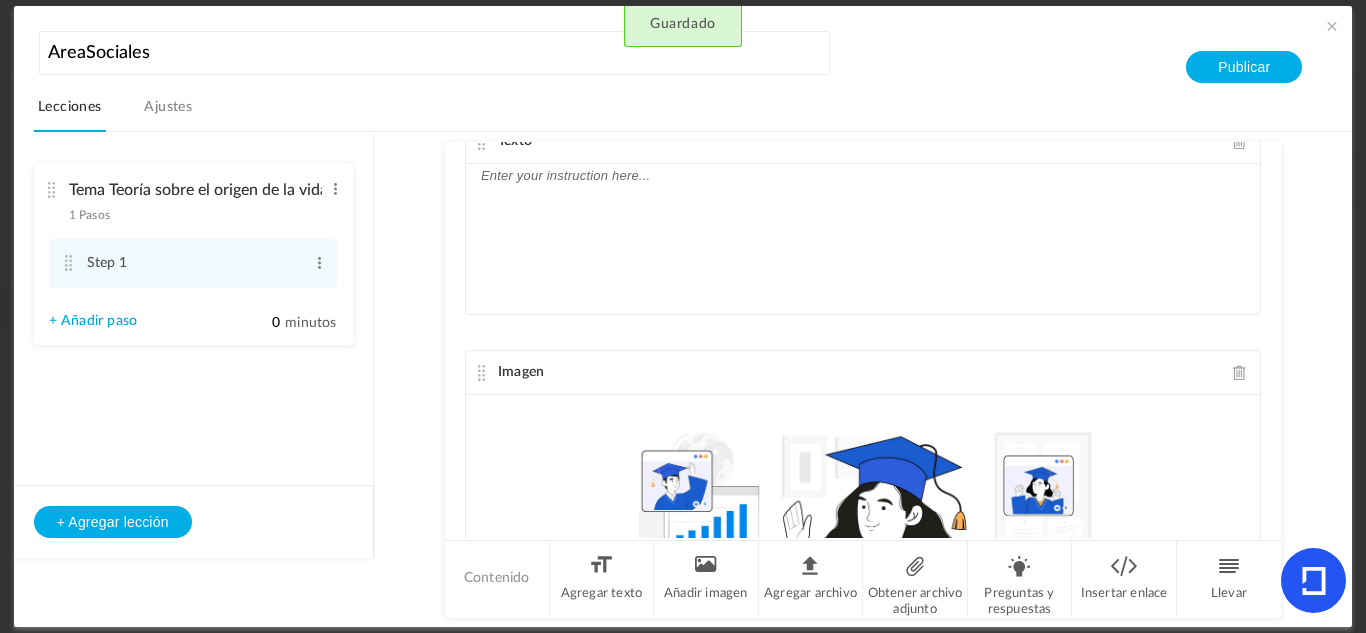 scroll, scrollTop: 123, scrollLeft: 0, axis: vertical 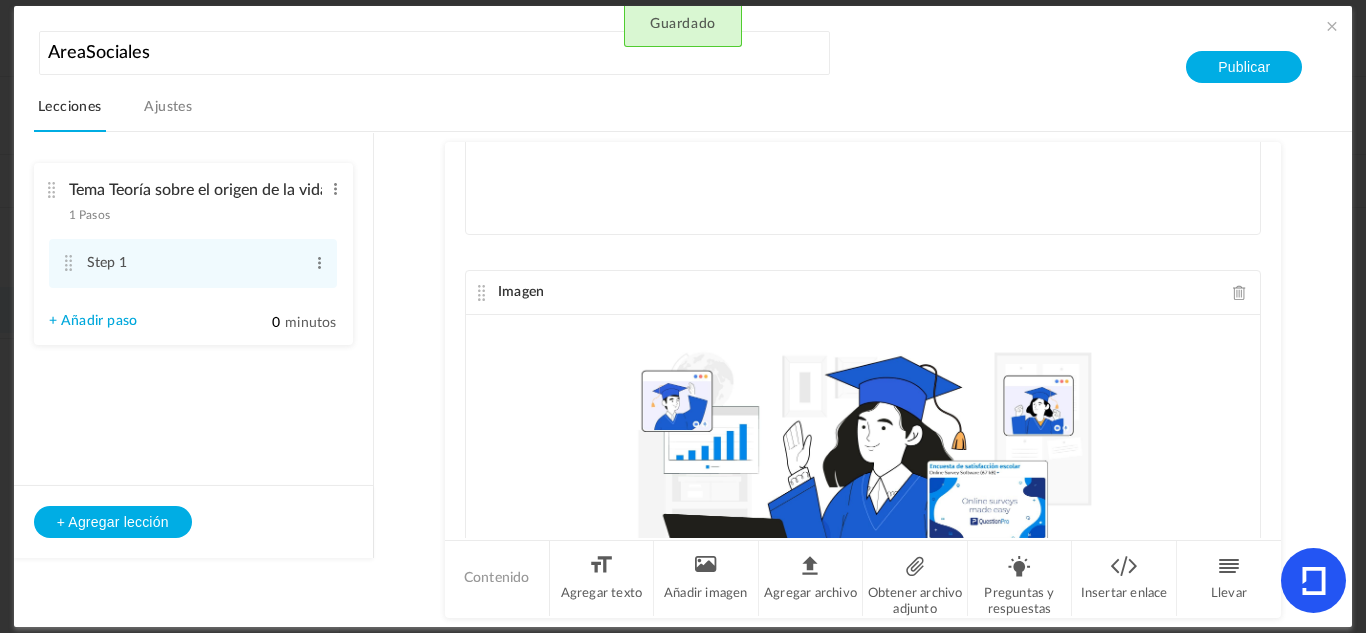 click 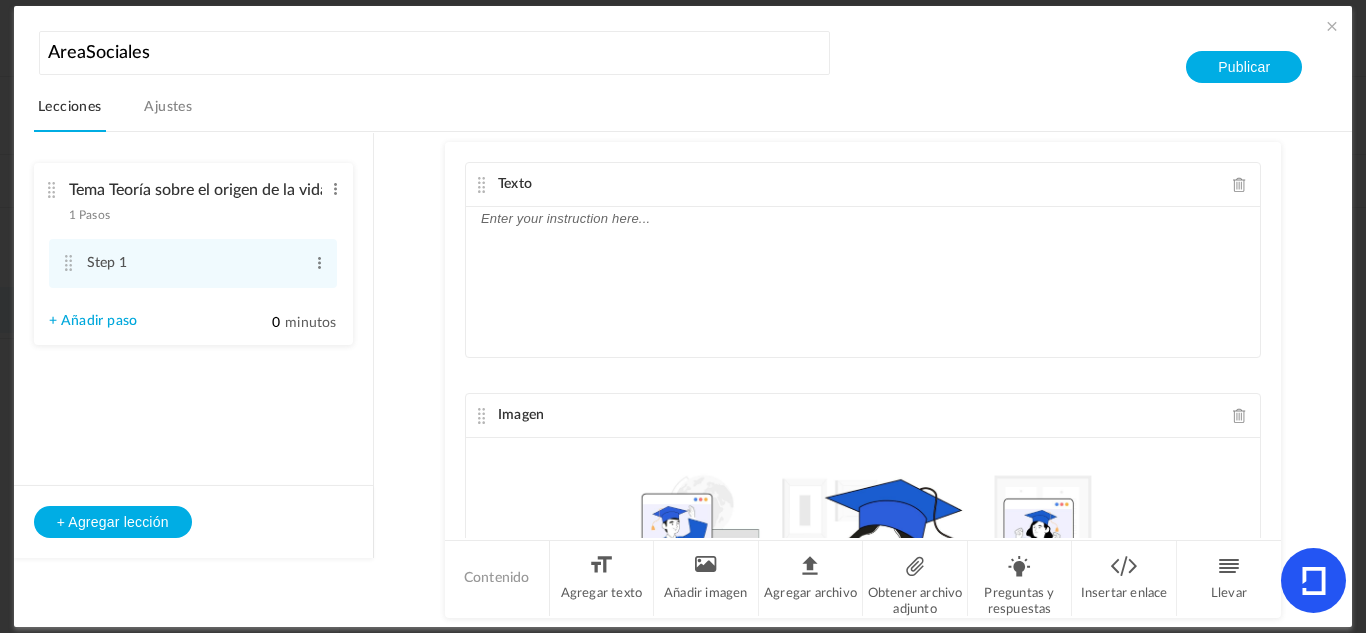 click 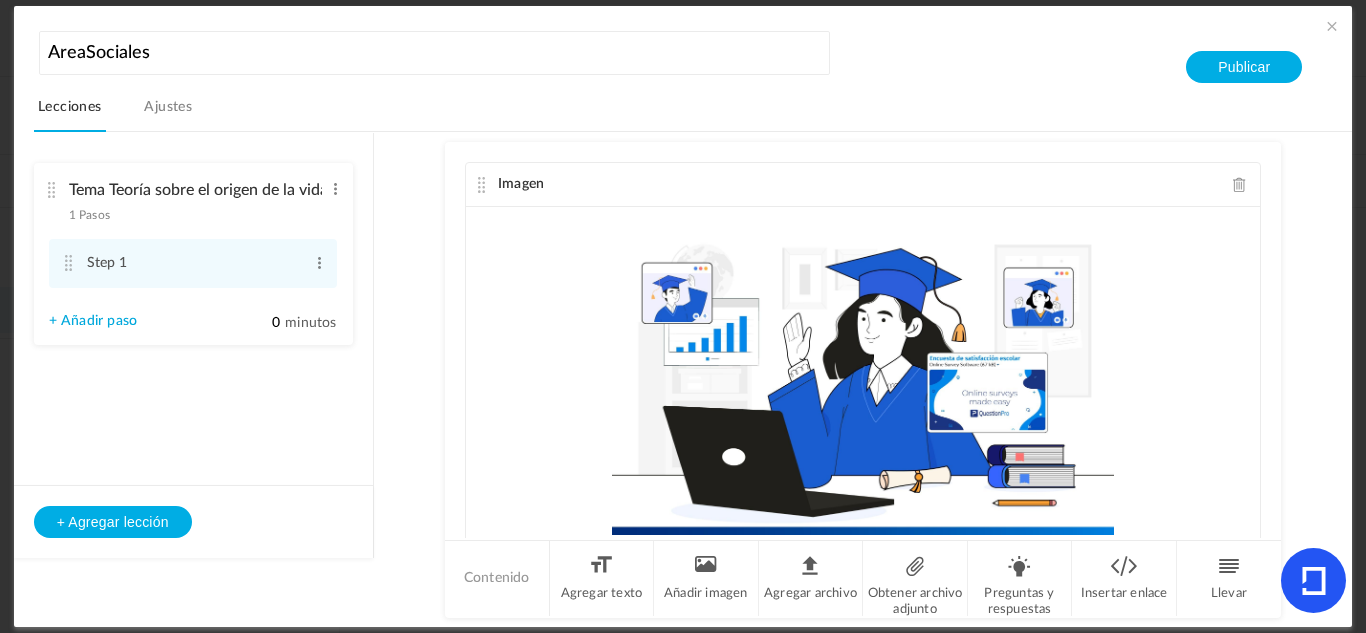 scroll, scrollTop: 111, scrollLeft: 0, axis: vertical 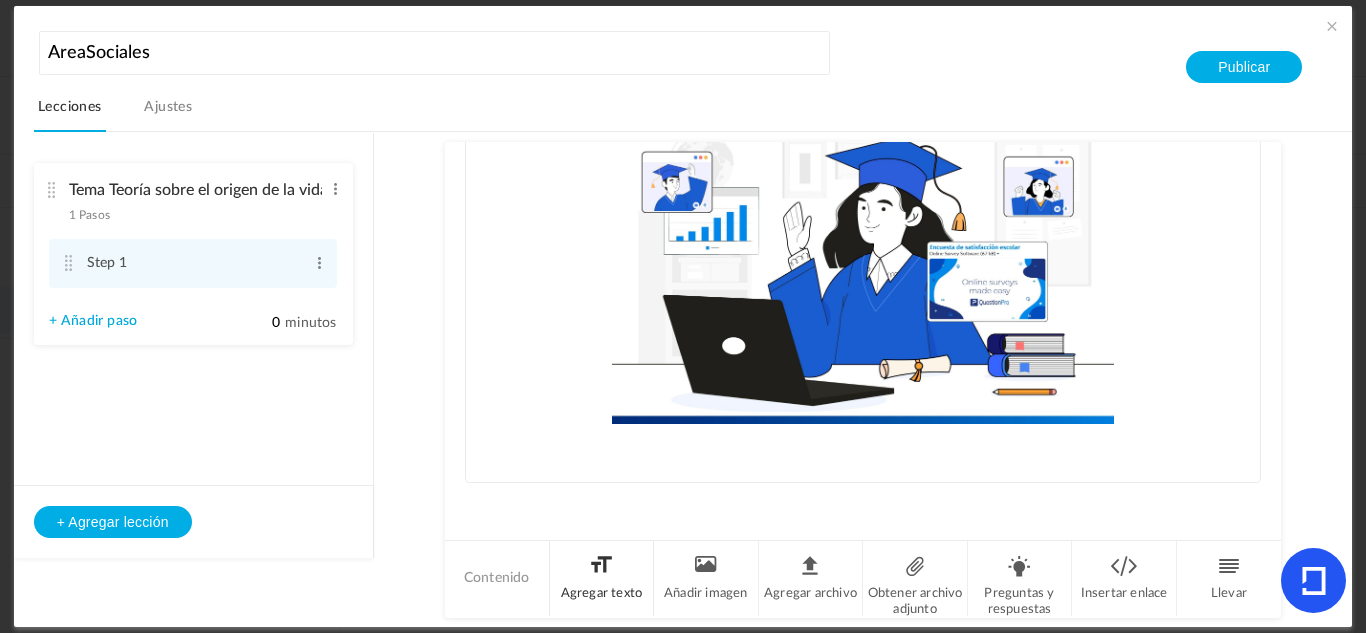 click on "Agregar texto" 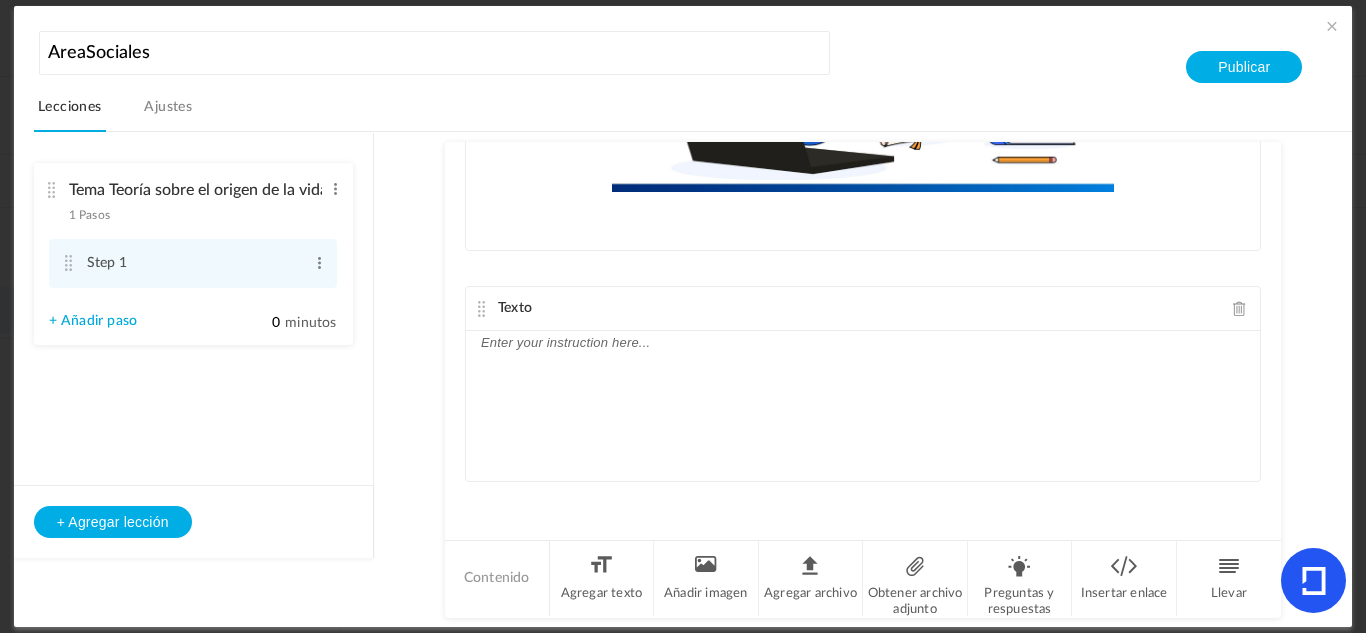 click 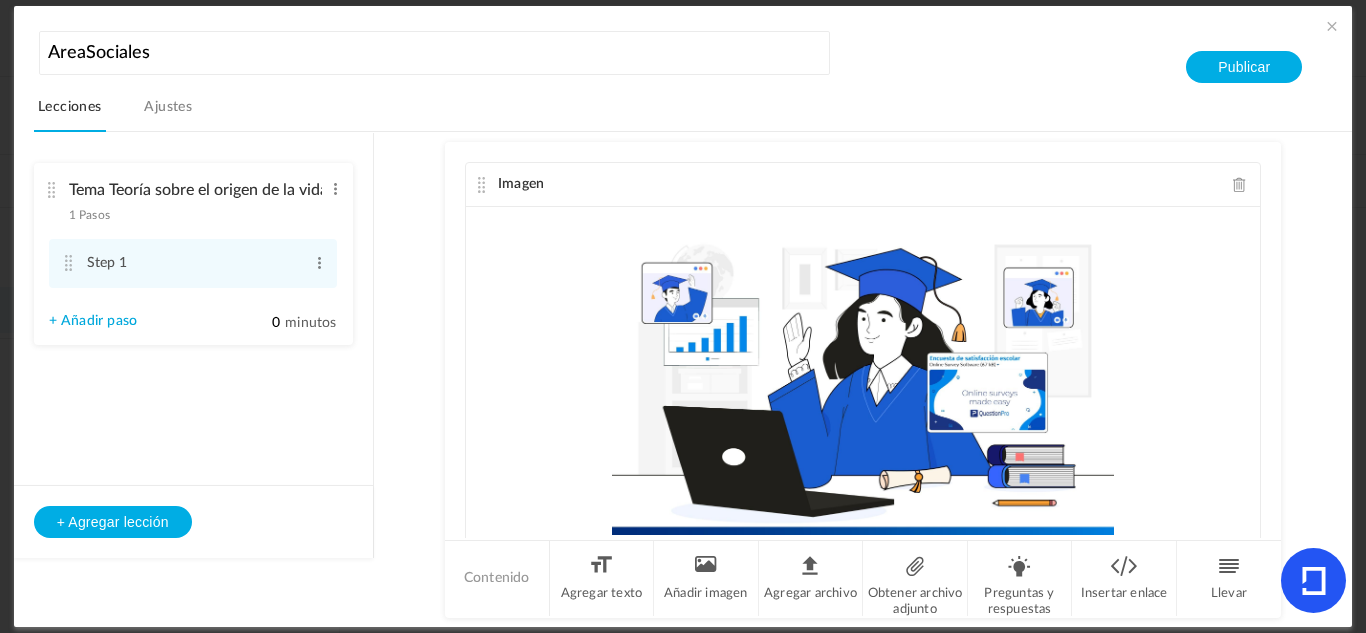 scroll, scrollTop: 111, scrollLeft: 0, axis: vertical 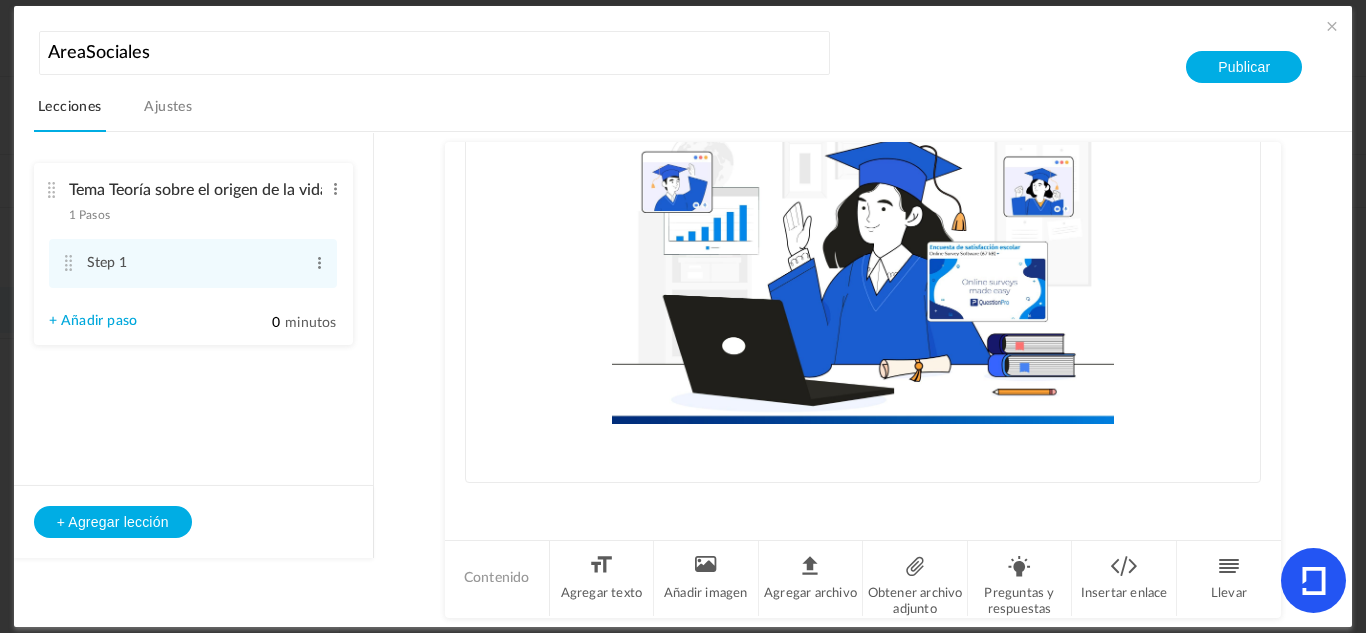 click on "Imagen
Sube tu archivo aquí" 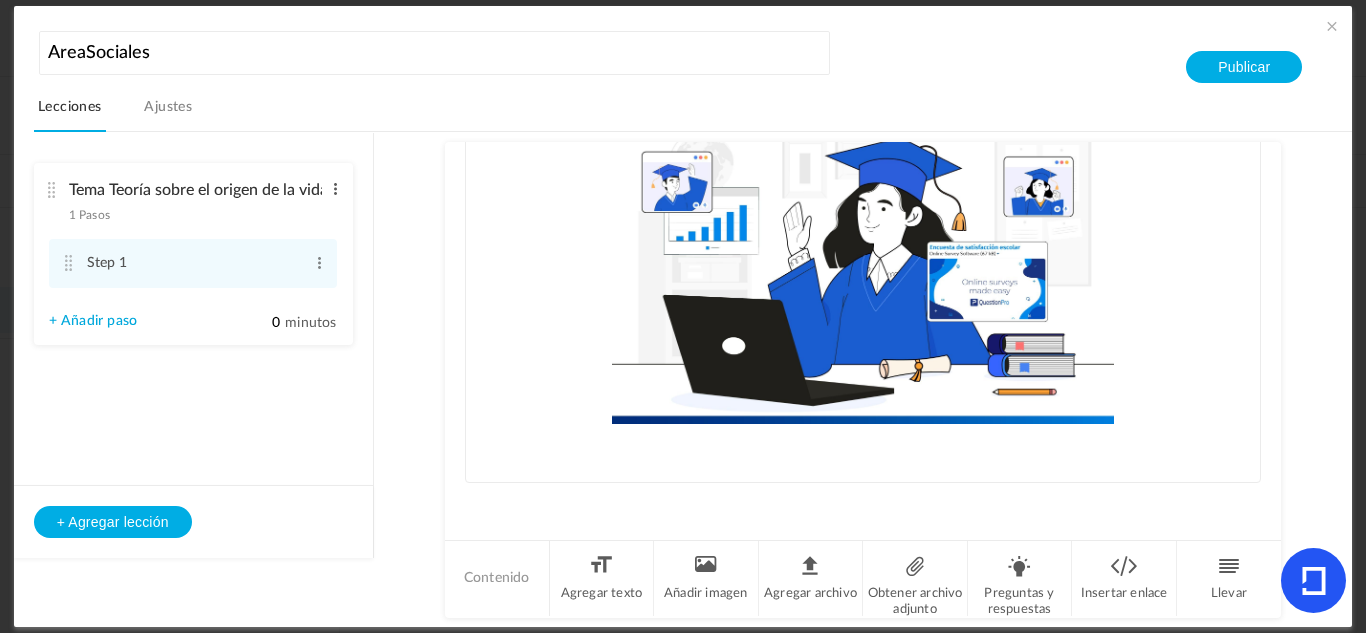 click at bounding box center [335, 189] 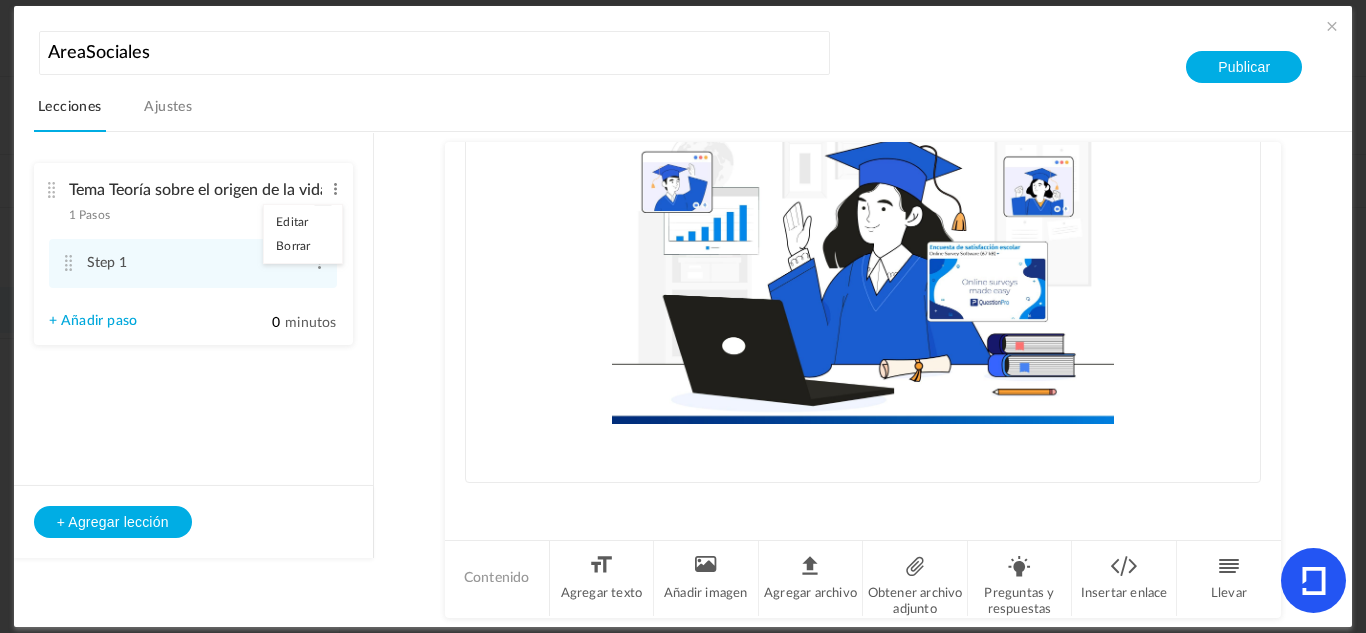 click on "Tema Teoría sobre el origen de la vida
1 Pasos
Editar
Borrar" at bounding box center [186, 197] 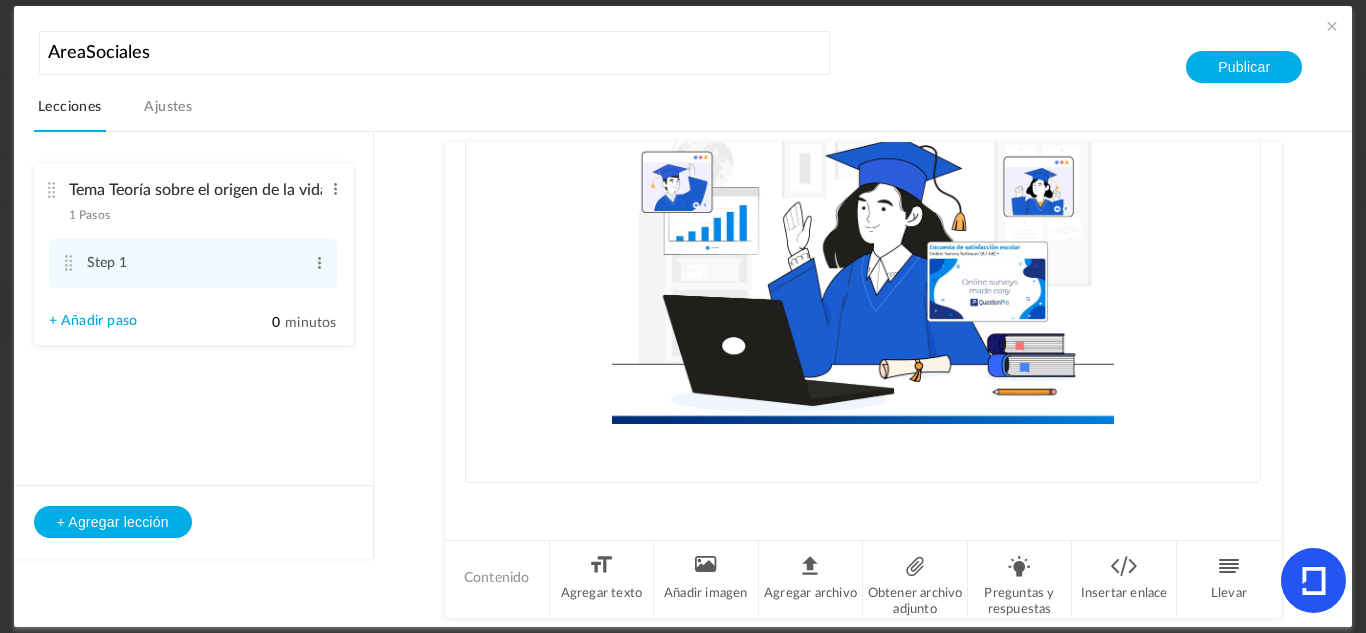 click on "Tema Teoría sobre el origen de la vida
1 Pasos
Editar
Borrar" at bounding box center [186, 197] 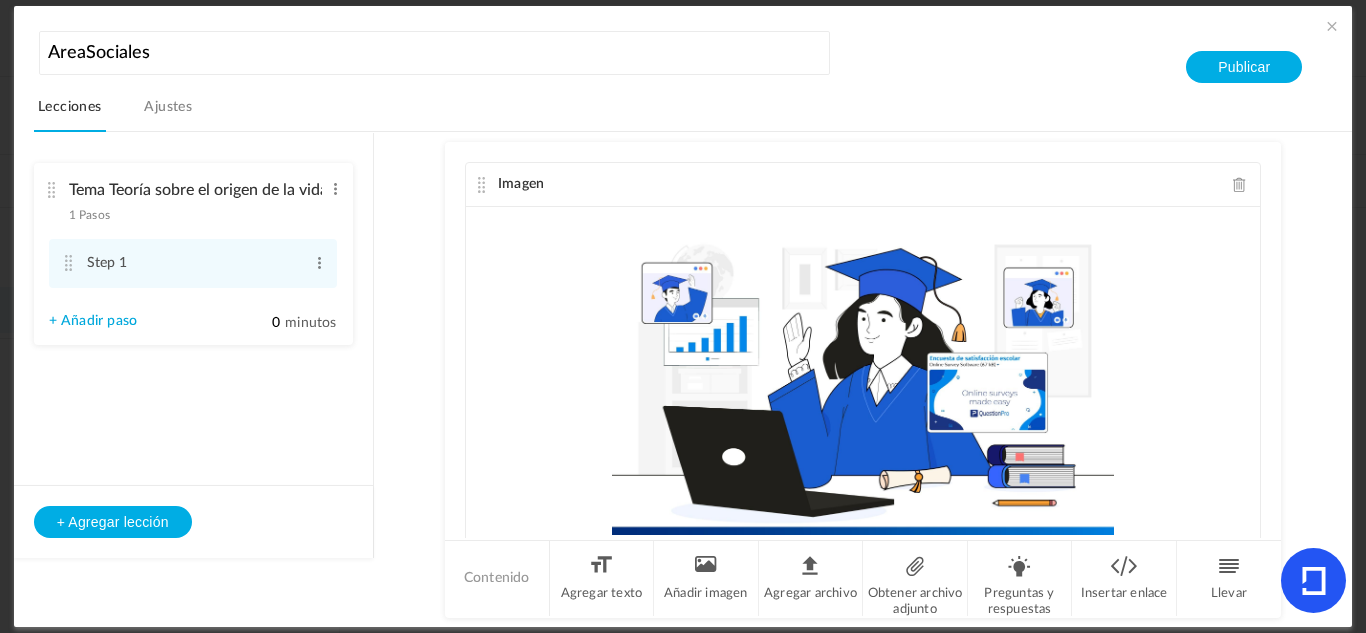 click on "Imagen
Sube tu archivo aquí
Contenido
Agregar texto
Añadir imagen
Agregar archivo
Obtener archivo adjunto
Preguntas y respuestas
Insertar enlace
Llevar" 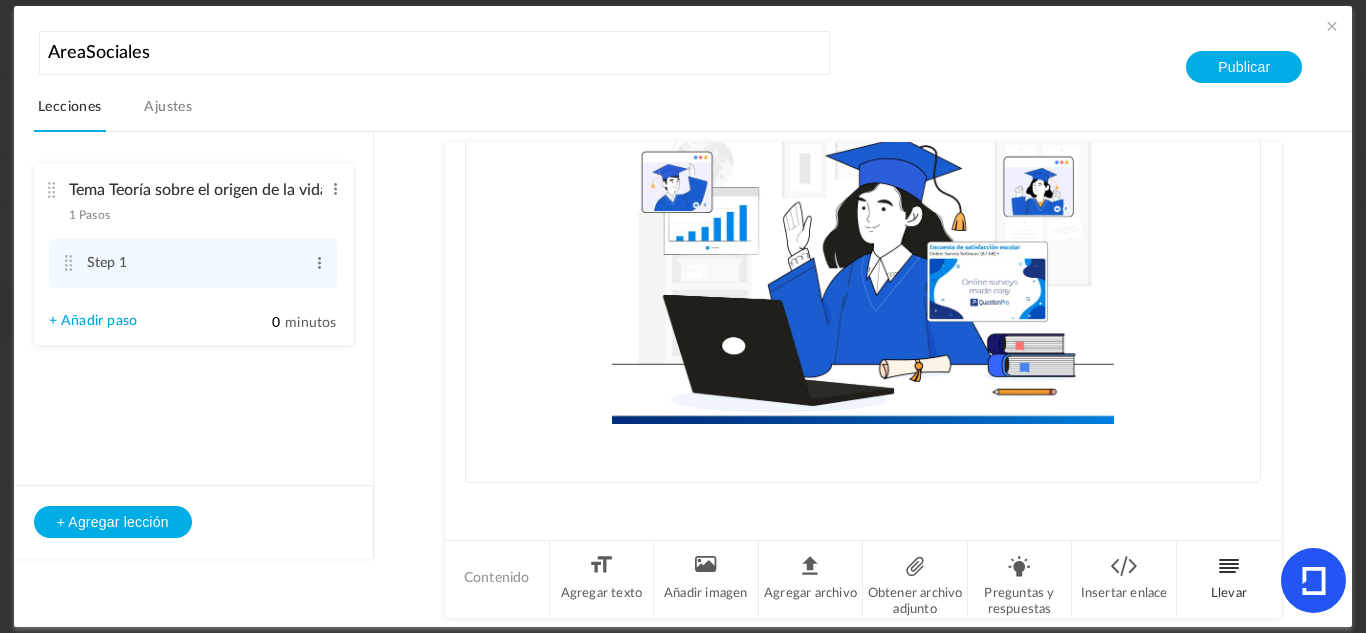 click on "Llevar" 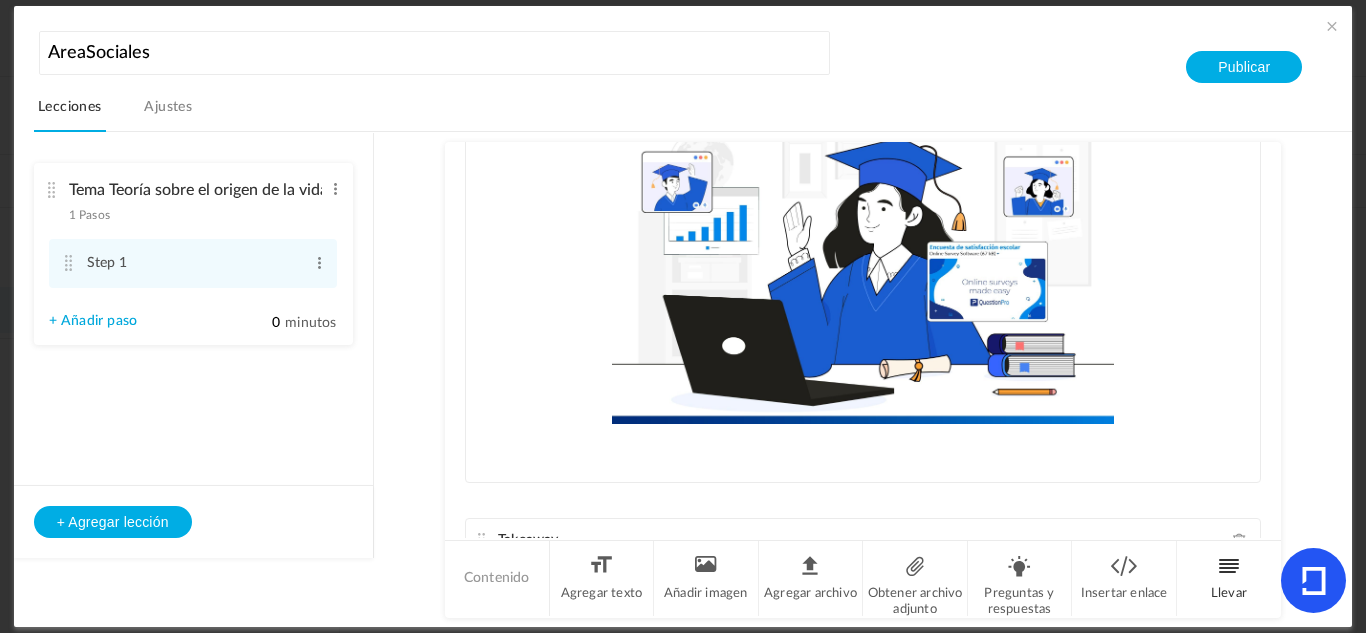 scroll, scrollTop: 250, scrollLeft: 0, axis: vertical 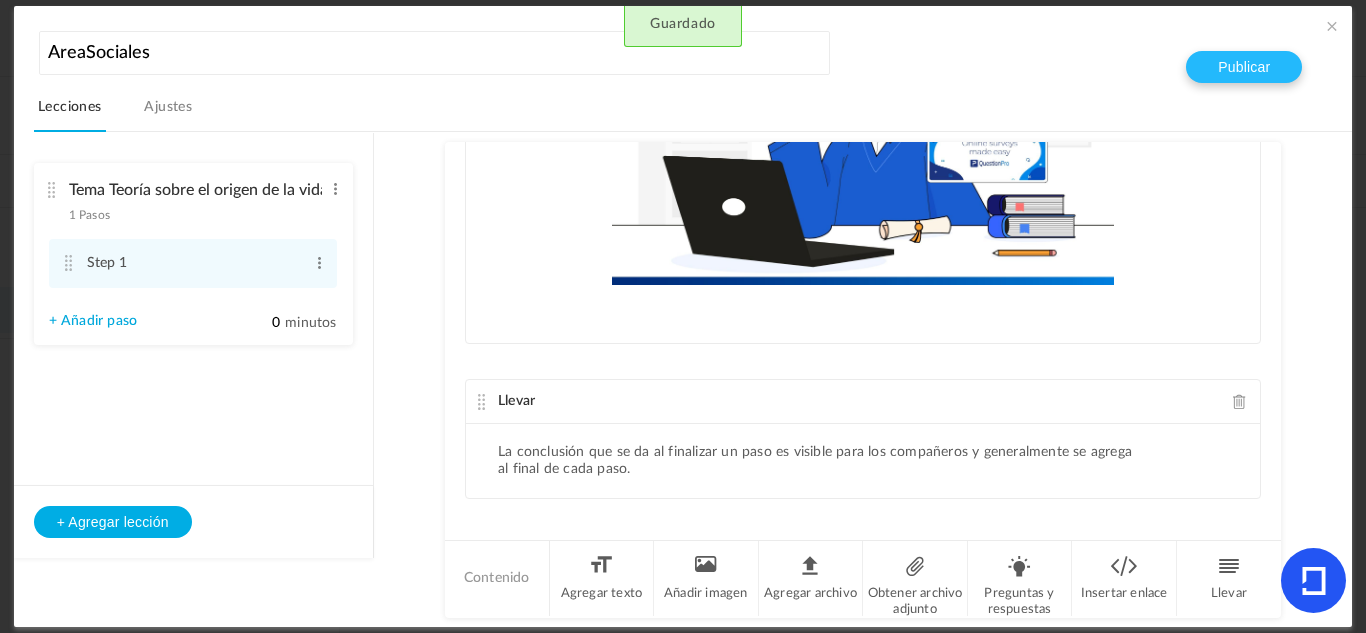 click on "Publicar" at bounding box center [1244, 67] 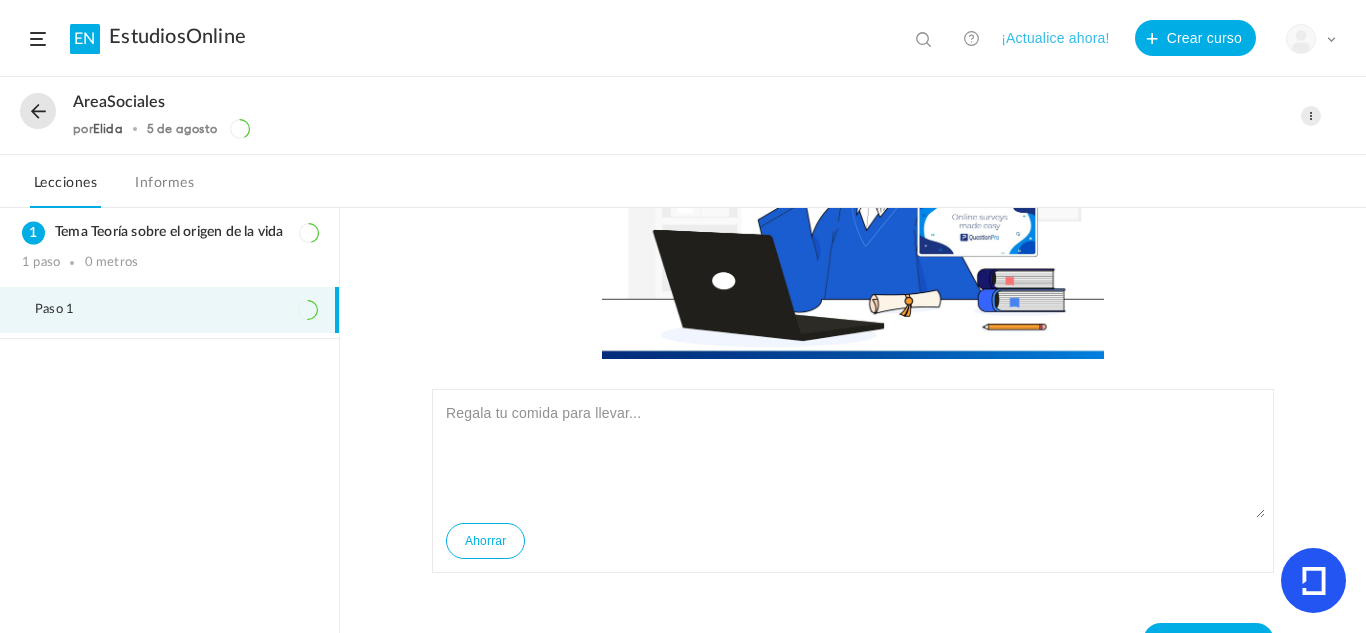 scroll, scrollTop: 345, scrollLeft: 0, axis: vertical 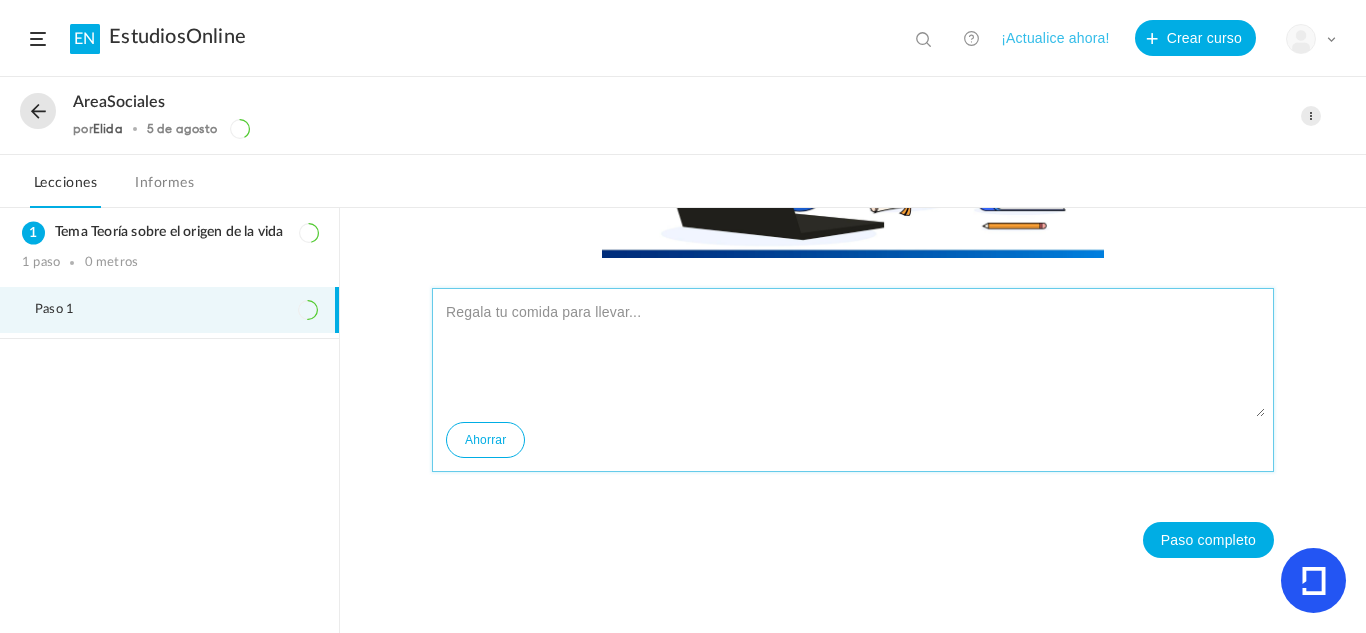 click 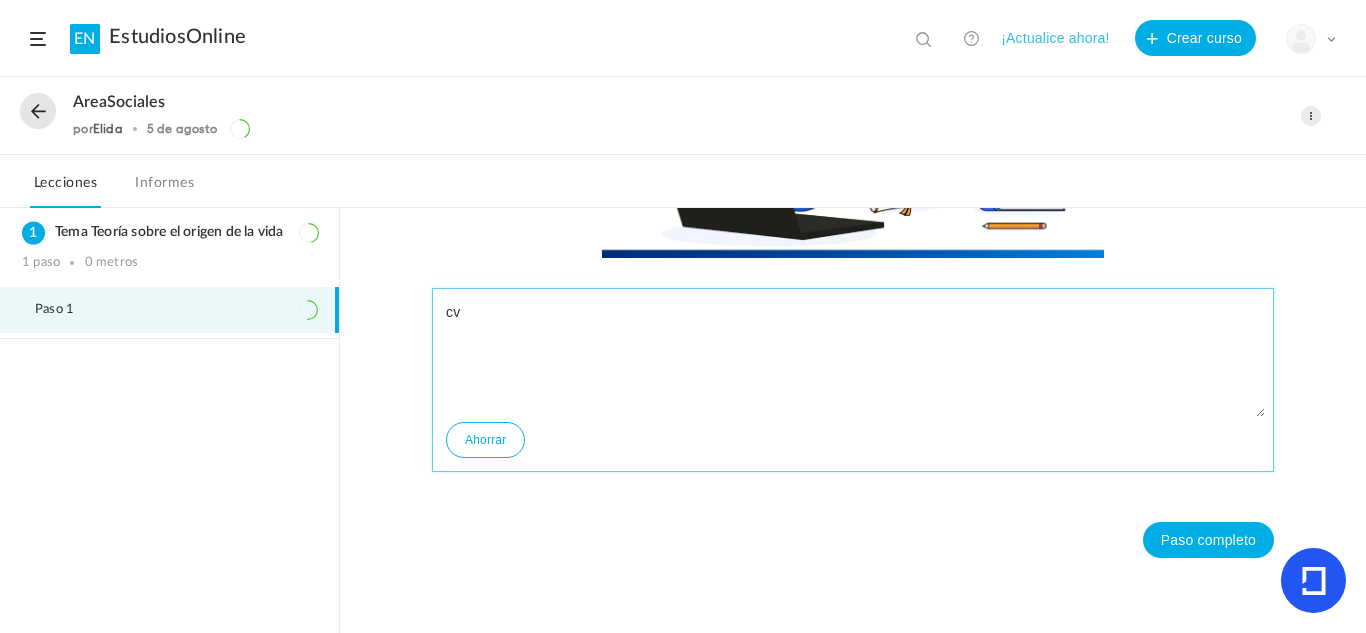 type on "c" 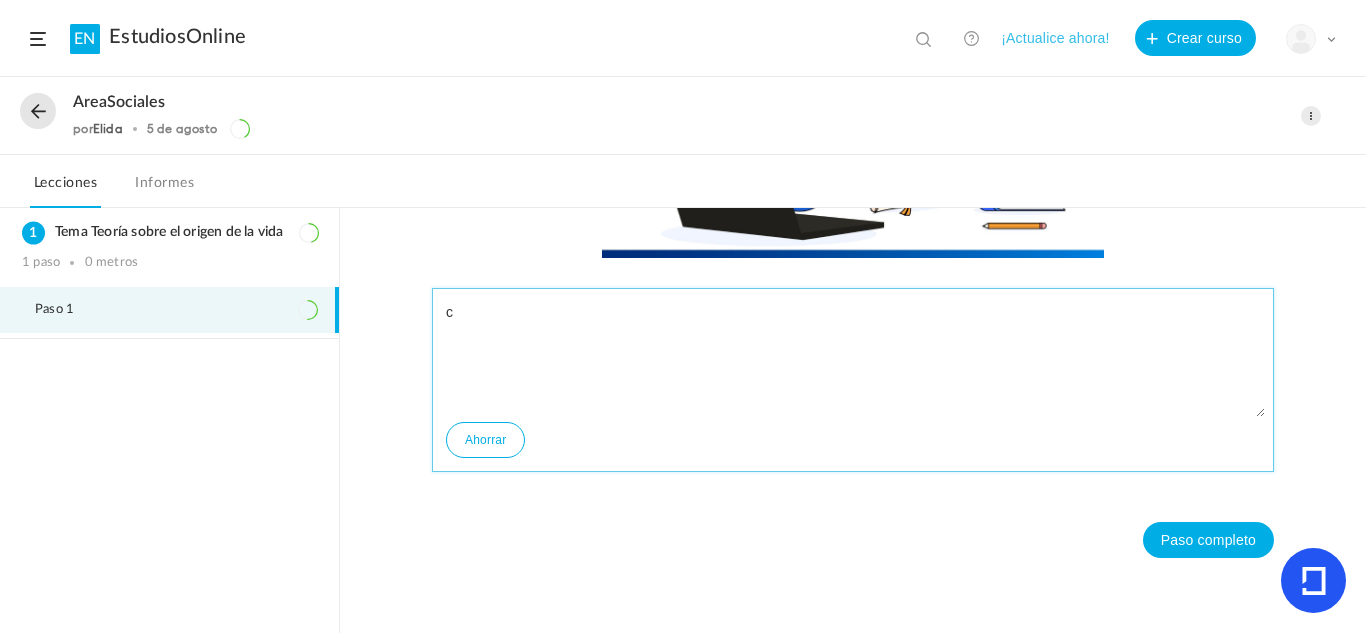 type 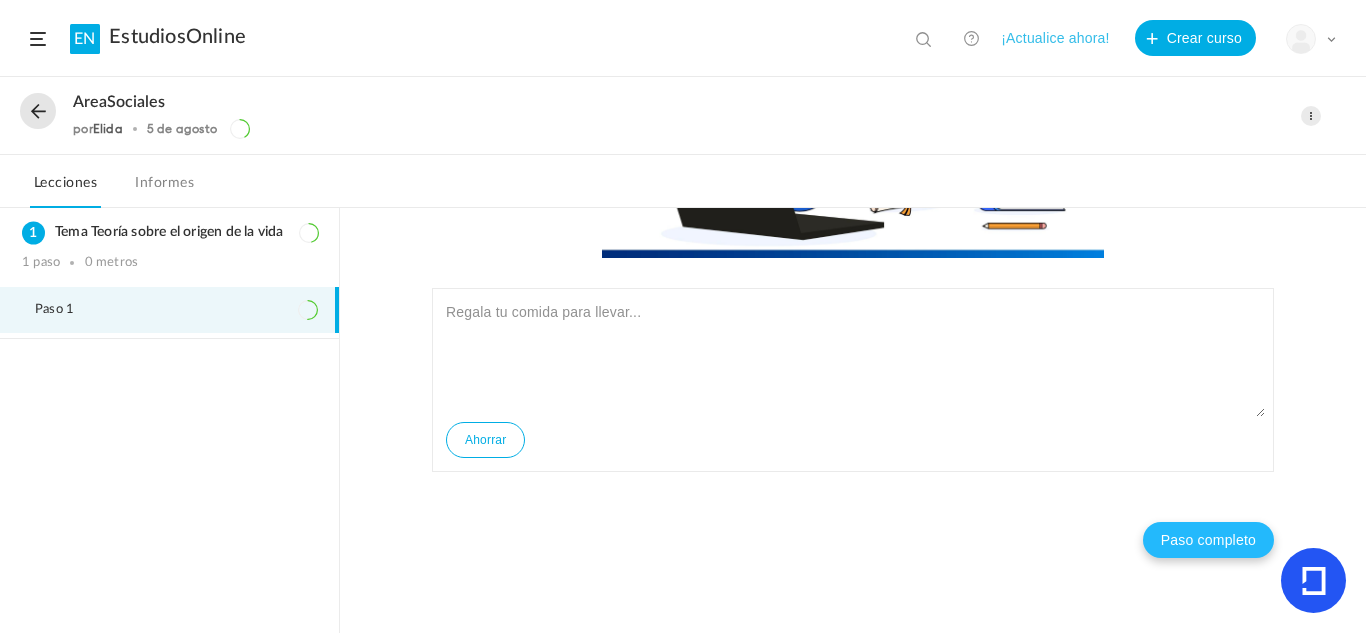 click on "Paso completo" 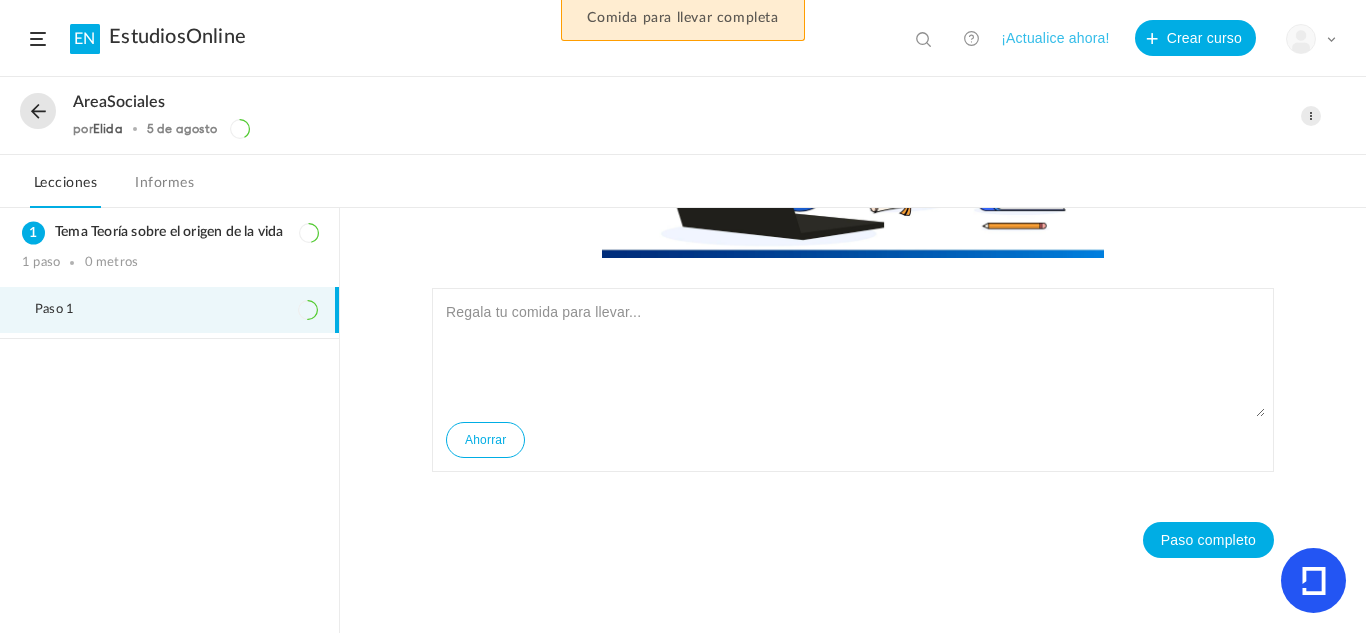 click 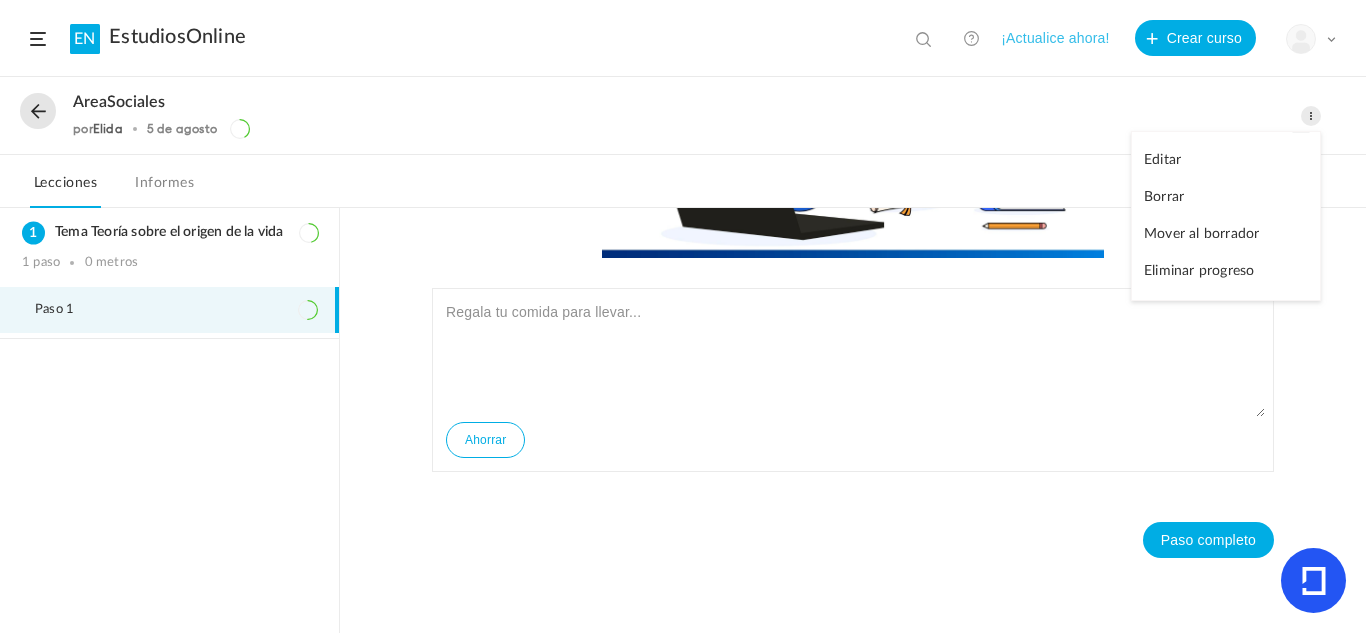 click on "EstudiosOnline" 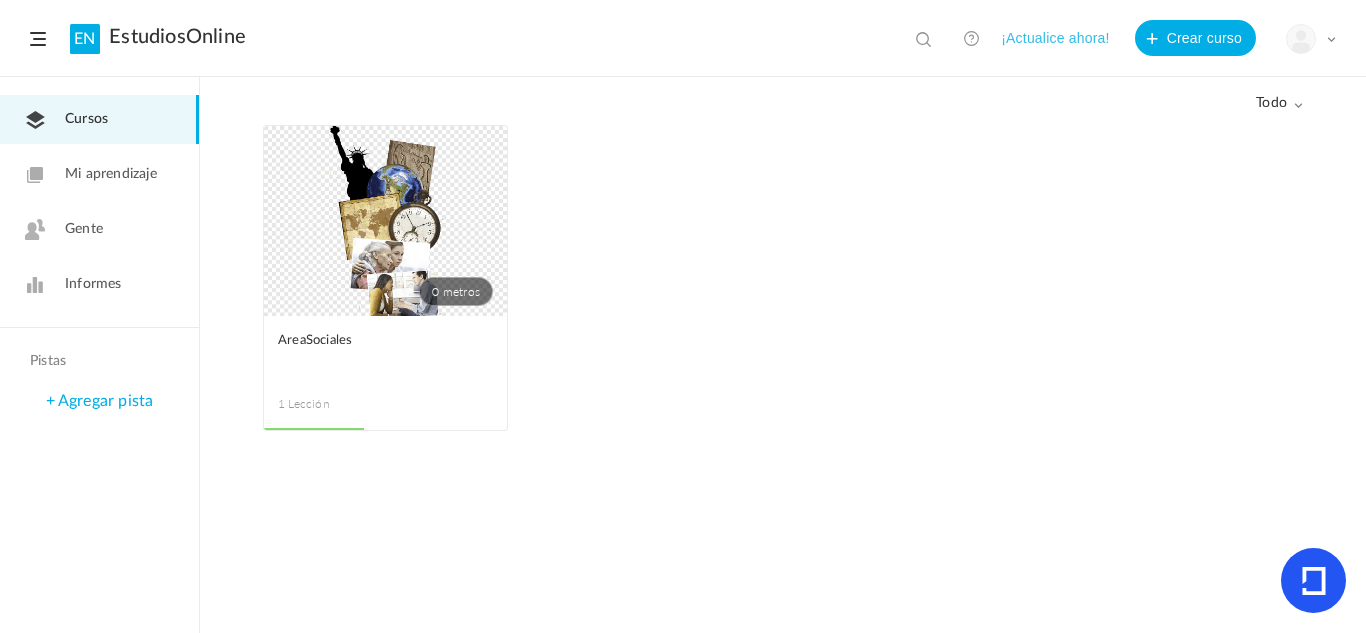 click 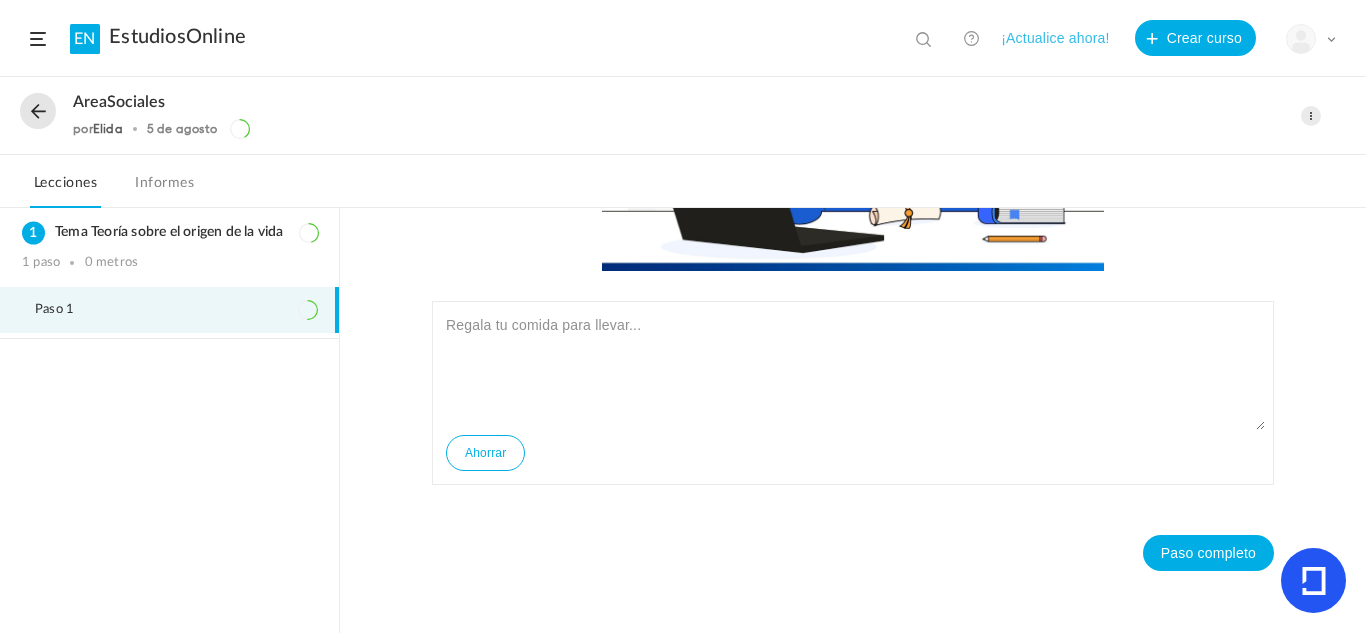 scroll, scrollTop: 341, scrollLeft: 0, axis: vertical 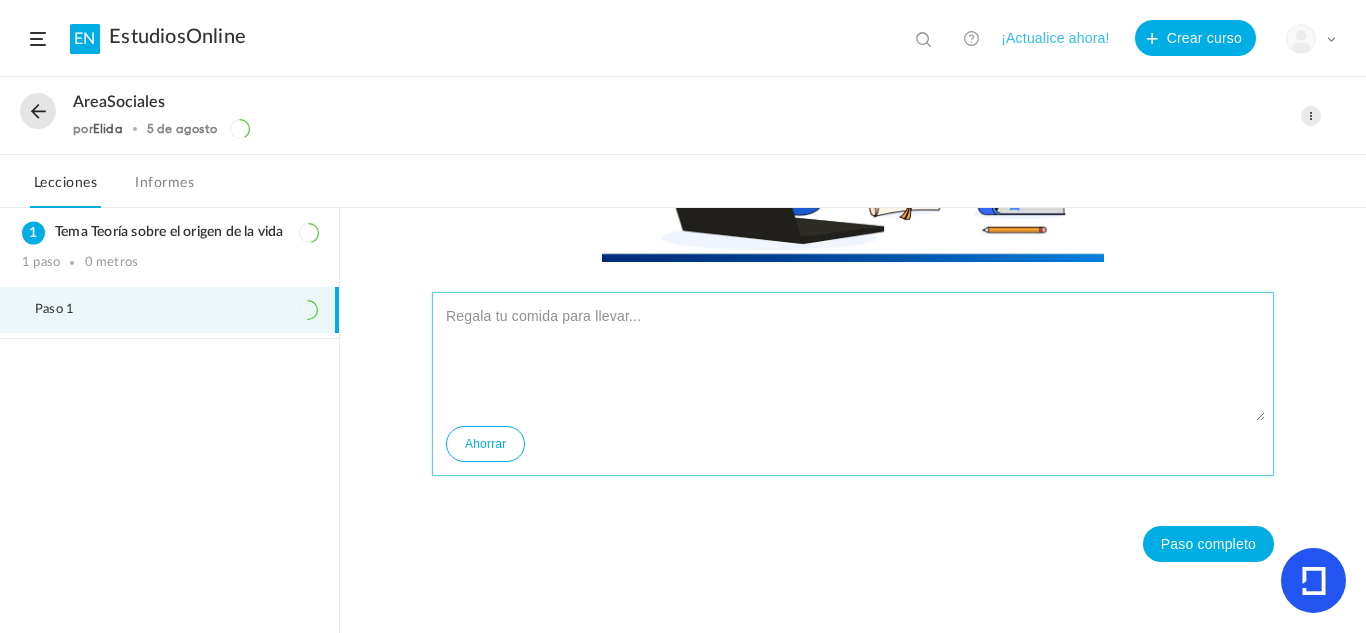 click 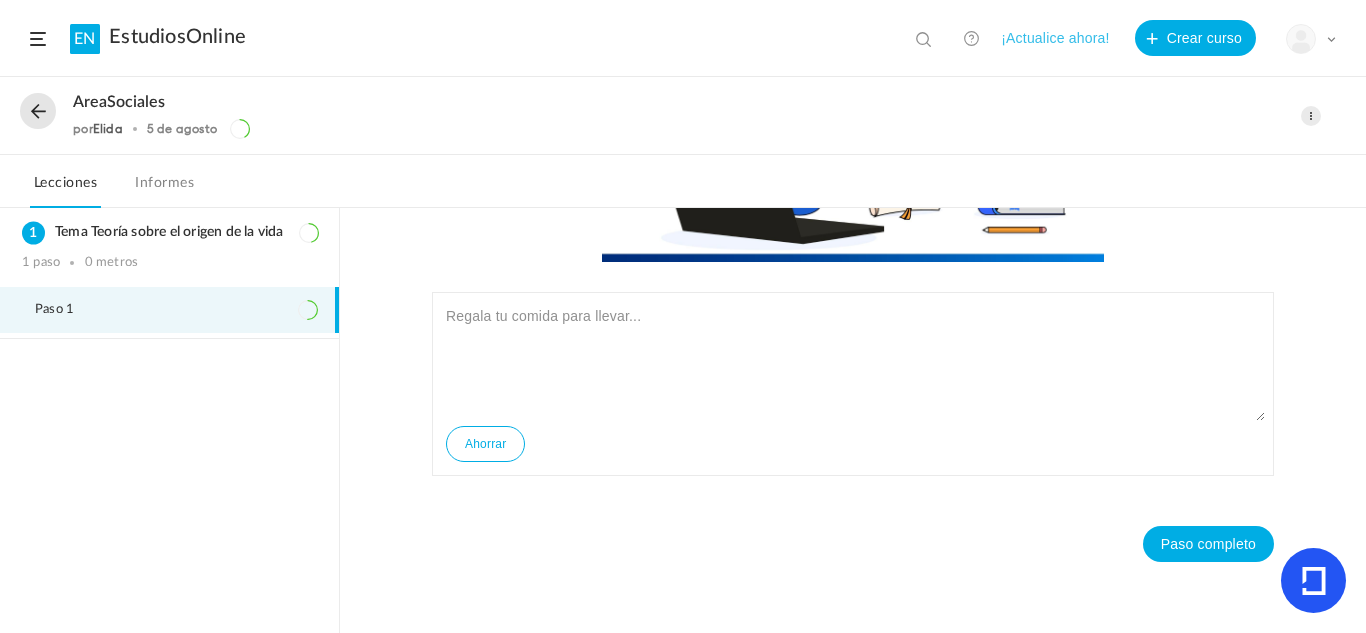 click on "AreaSociales
por  Elida
5 de agosto
Editar
Borrar Mover al borrador Eliminar progreso" 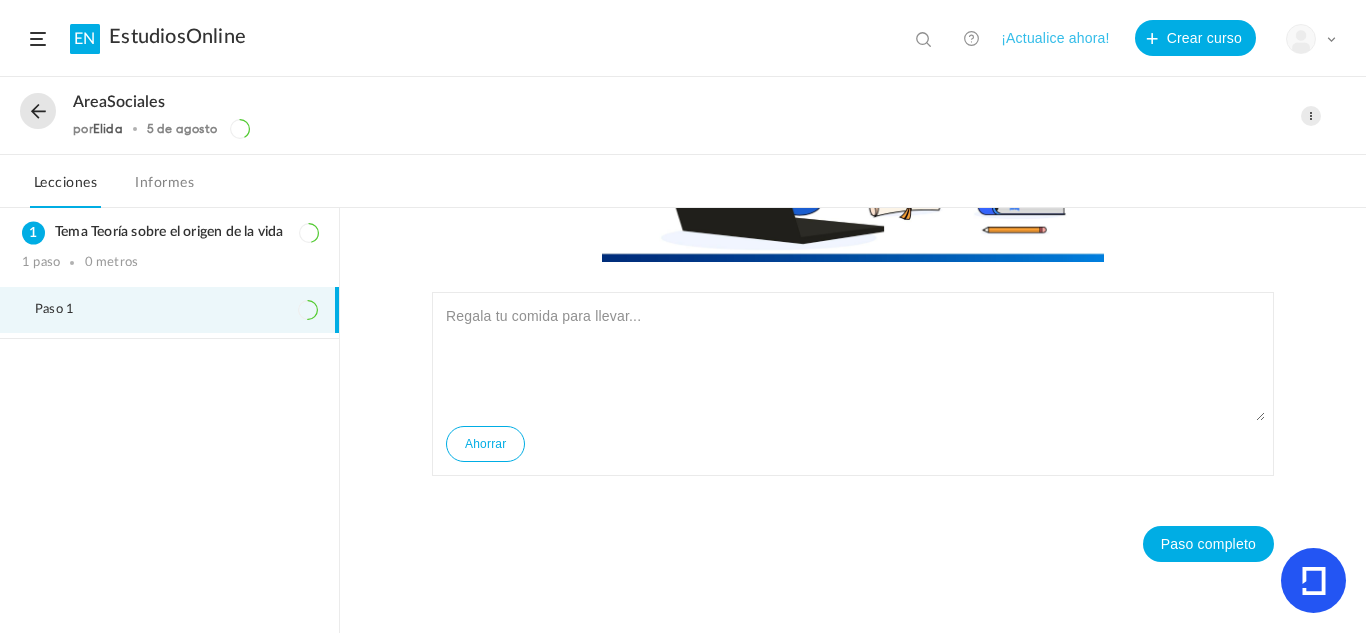 click 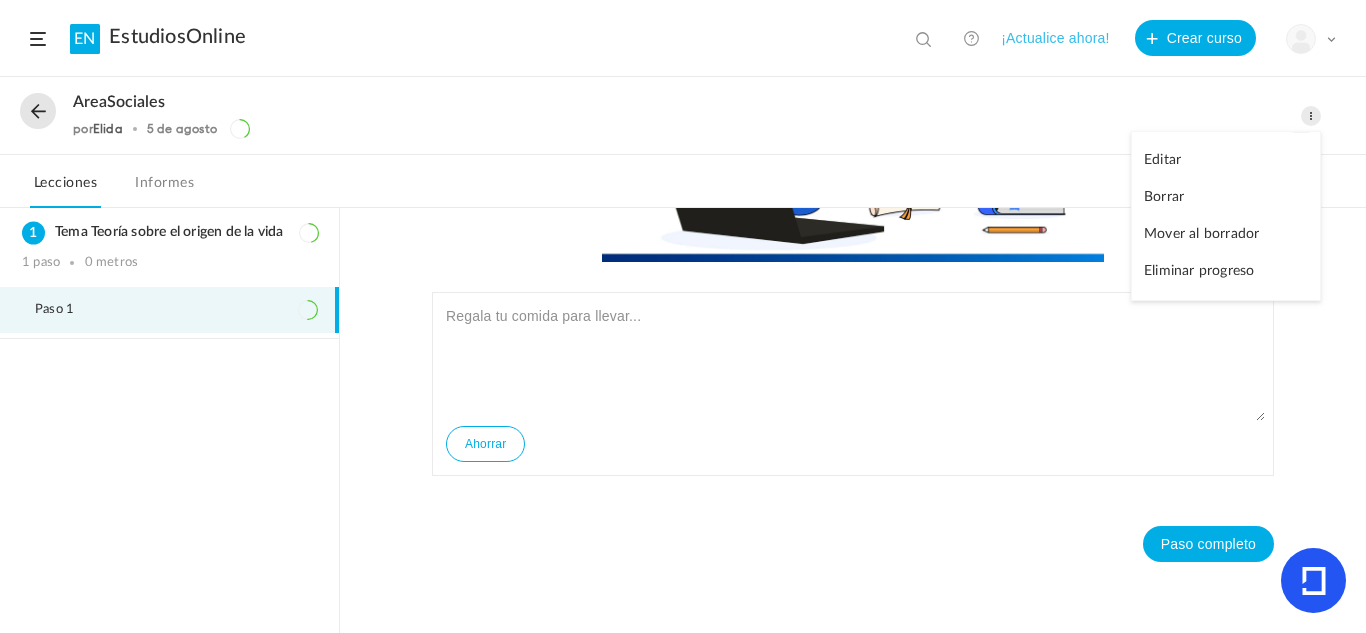 click on "¡Actualice ahora!" 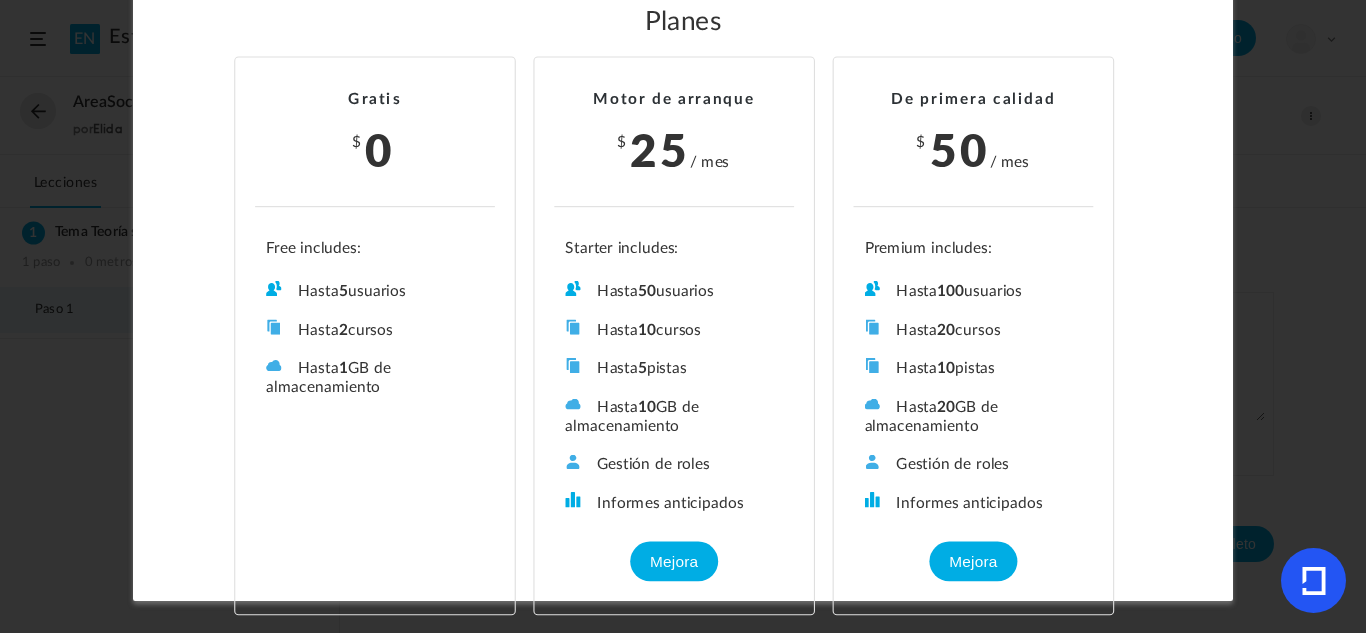 scroll, scrollTop: 0, scrollLeft: 0, axis: both 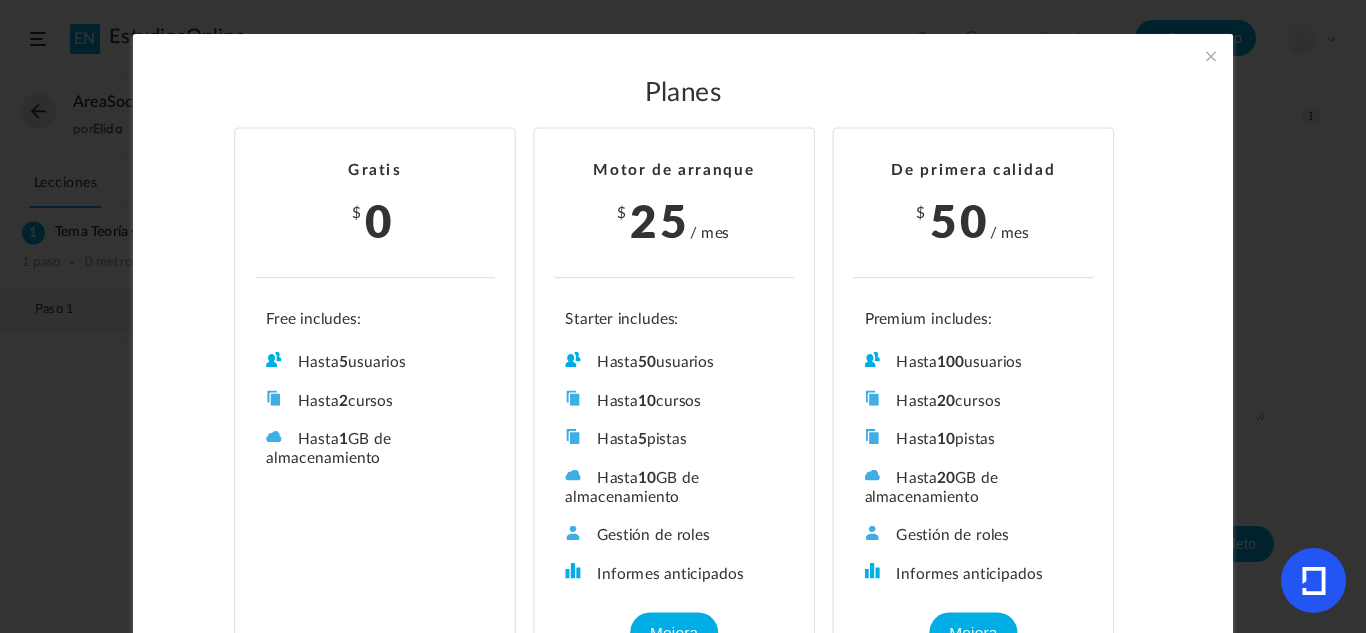 click at bounding box center (1211, 56) 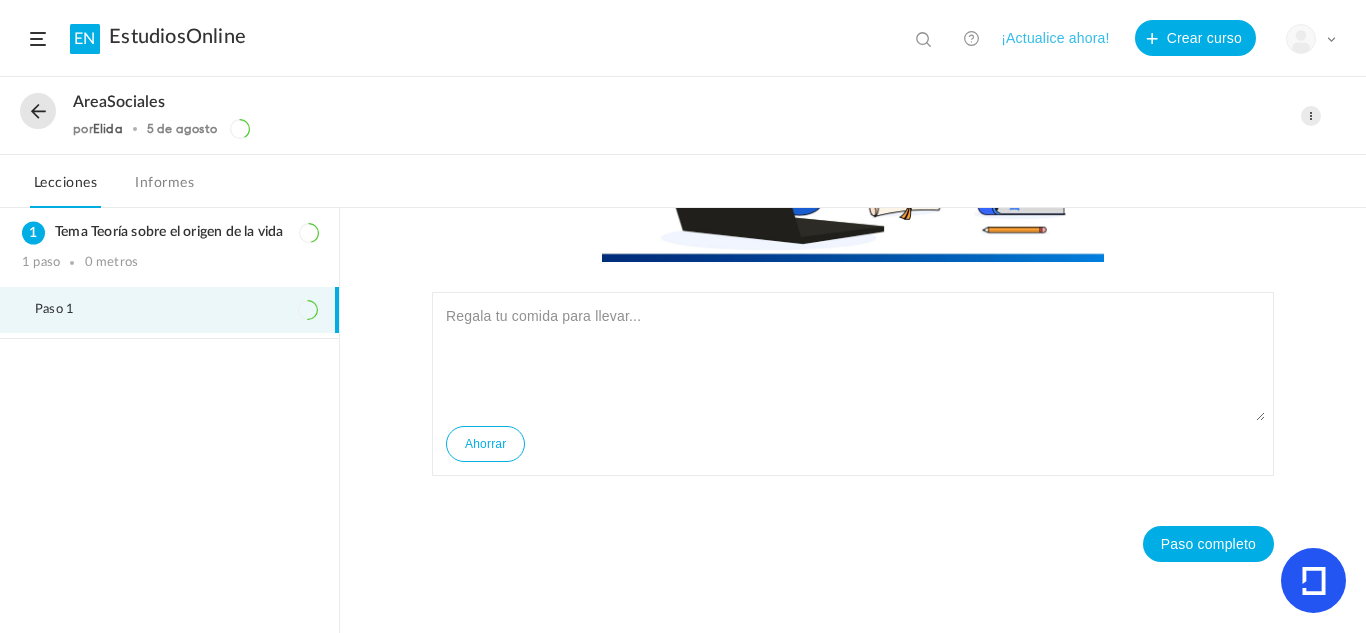 click 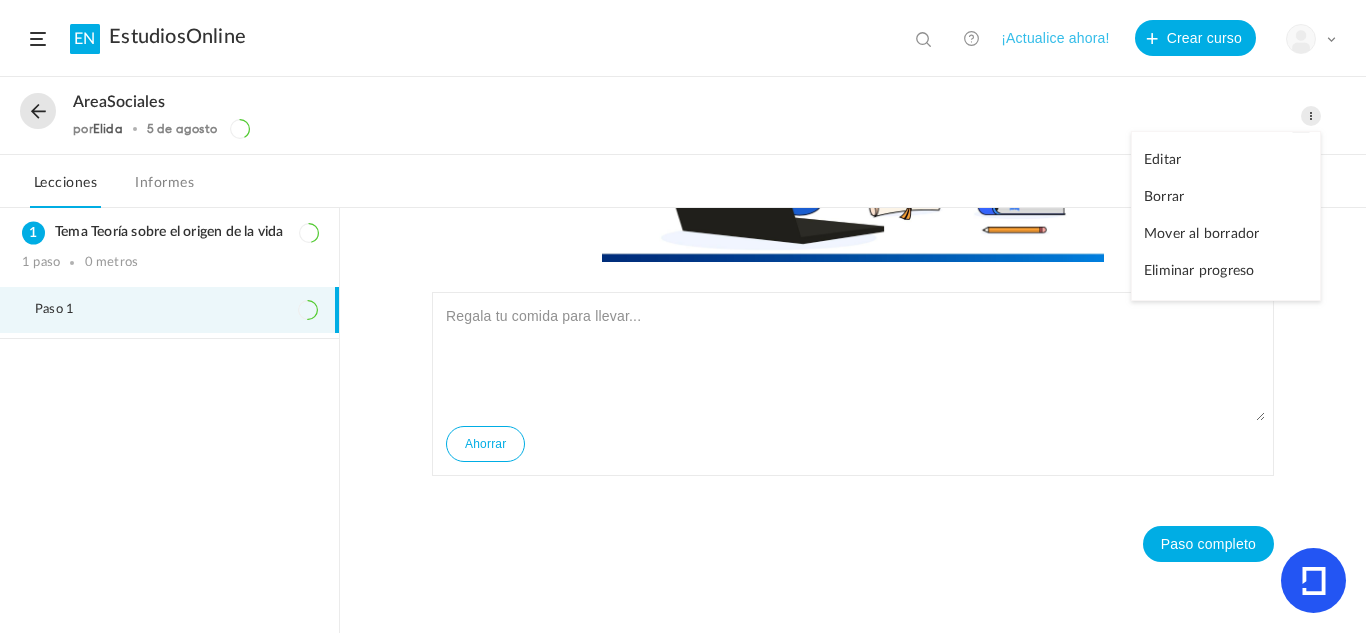 click on "Editar" 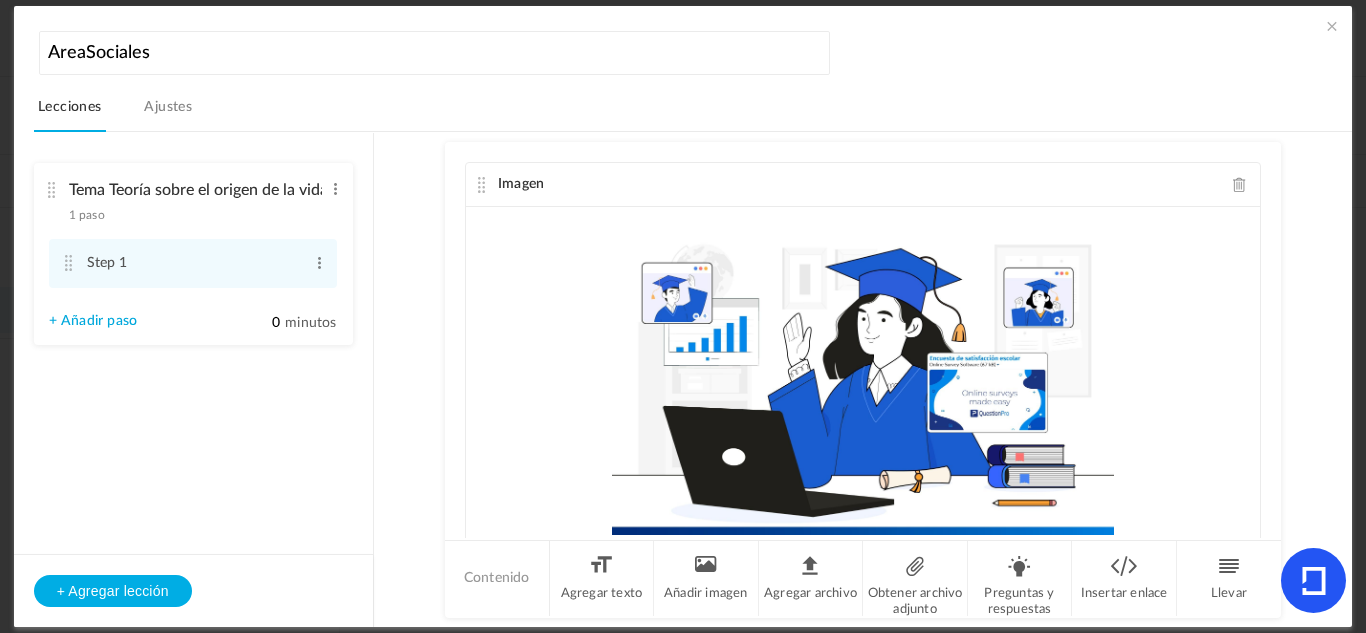 scroll, scrollTop: 266, scrollLeft: 0, axis: vertical 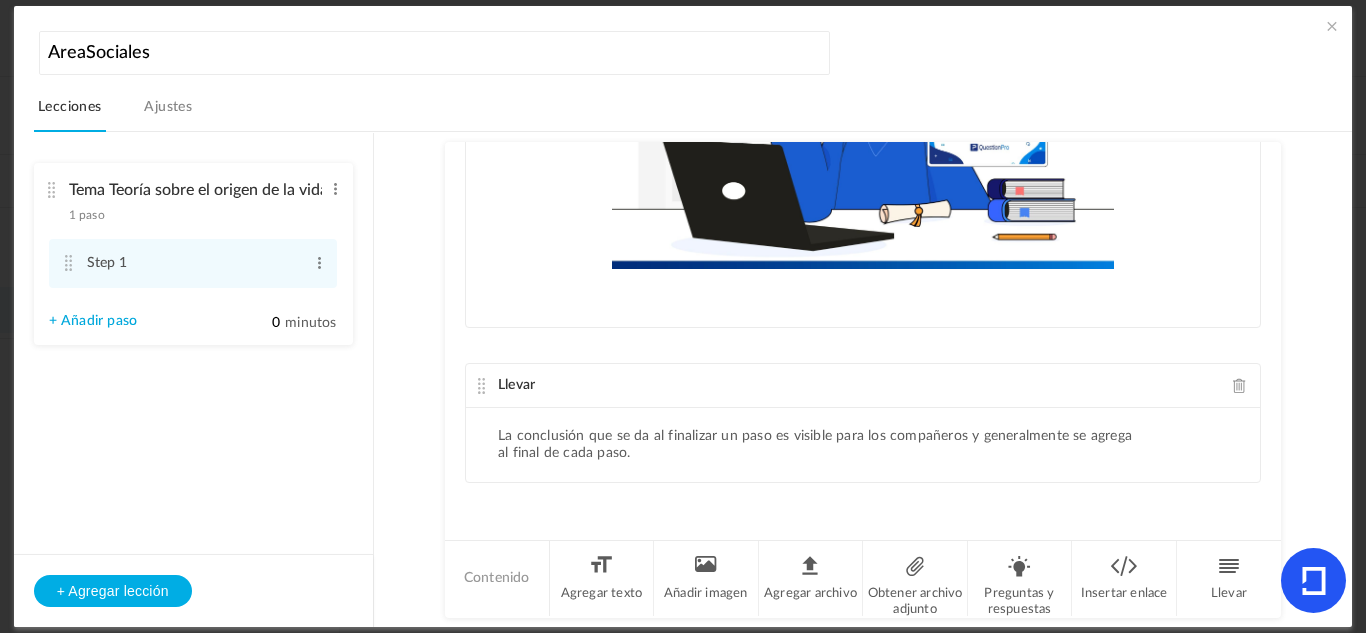 click 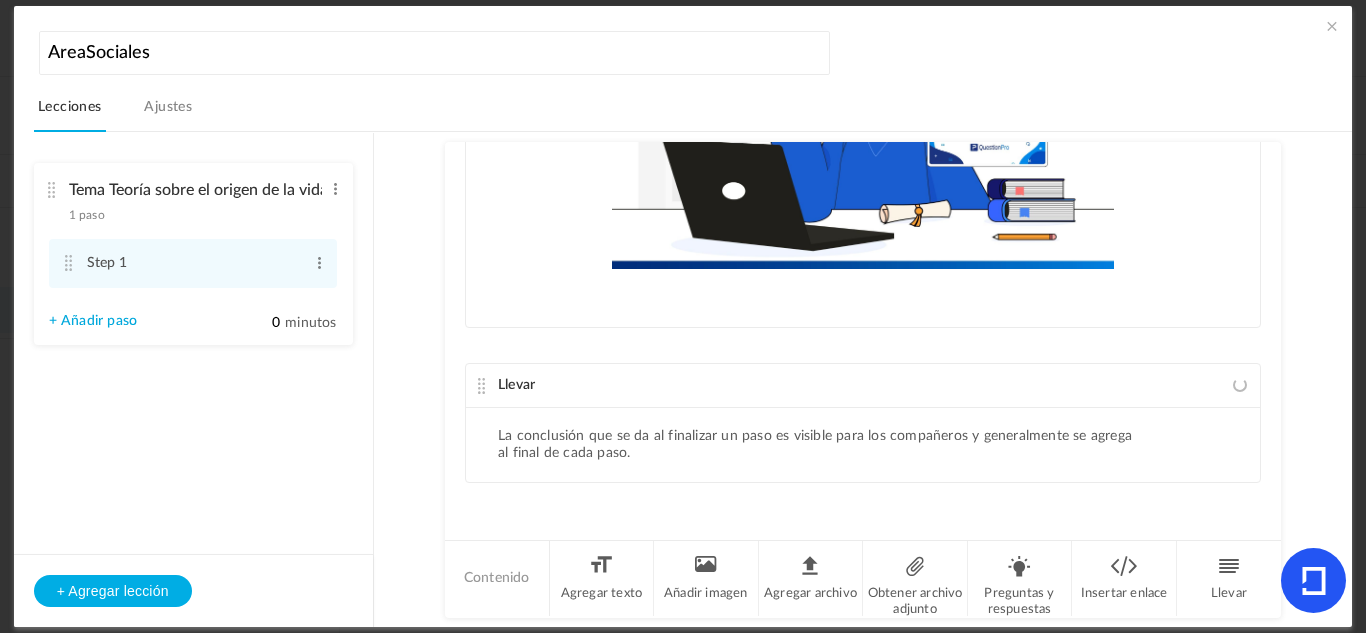 scroll, scrollTop: 112, scrollLeft: 0, axis: vertical 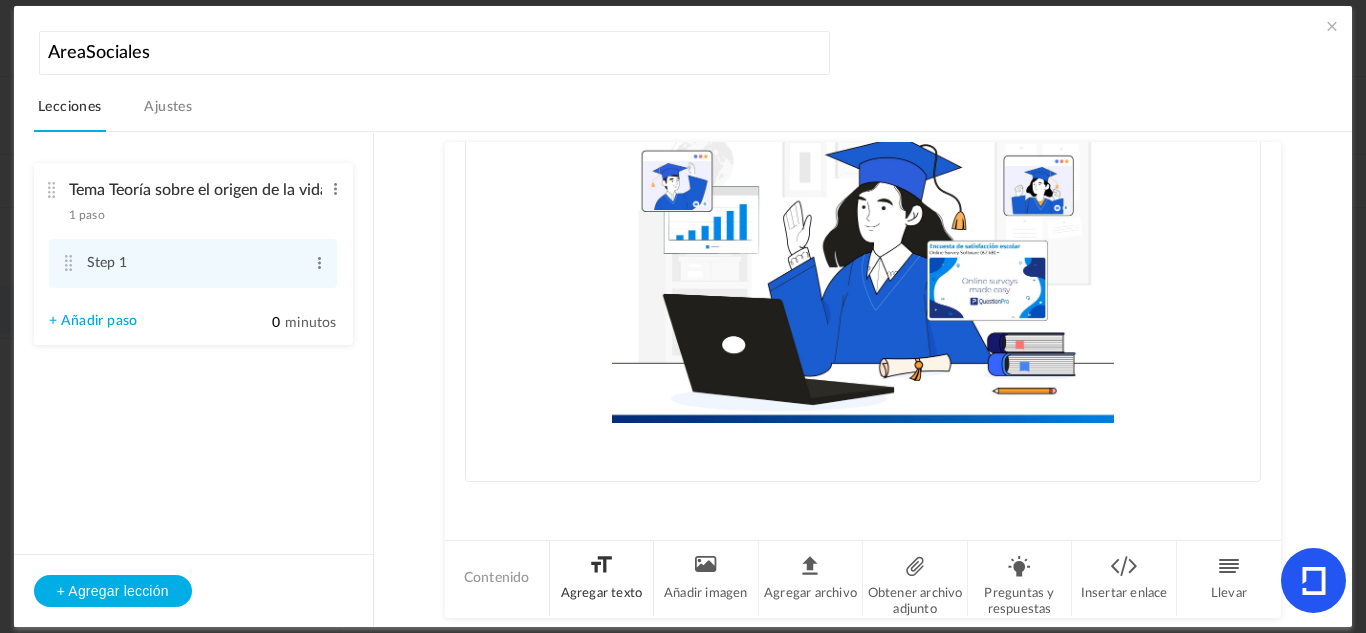 click on "Agregar texto" 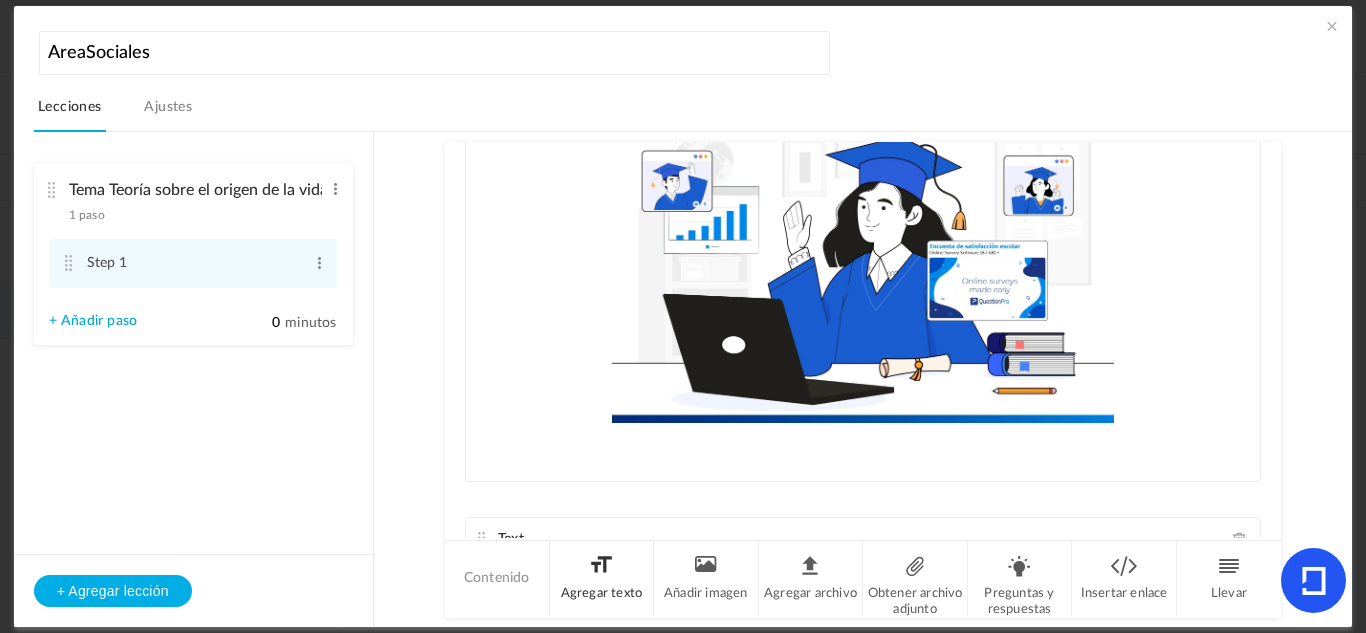 scroll, scrollTop: 343, scrollLeft: 0, axis: vertical 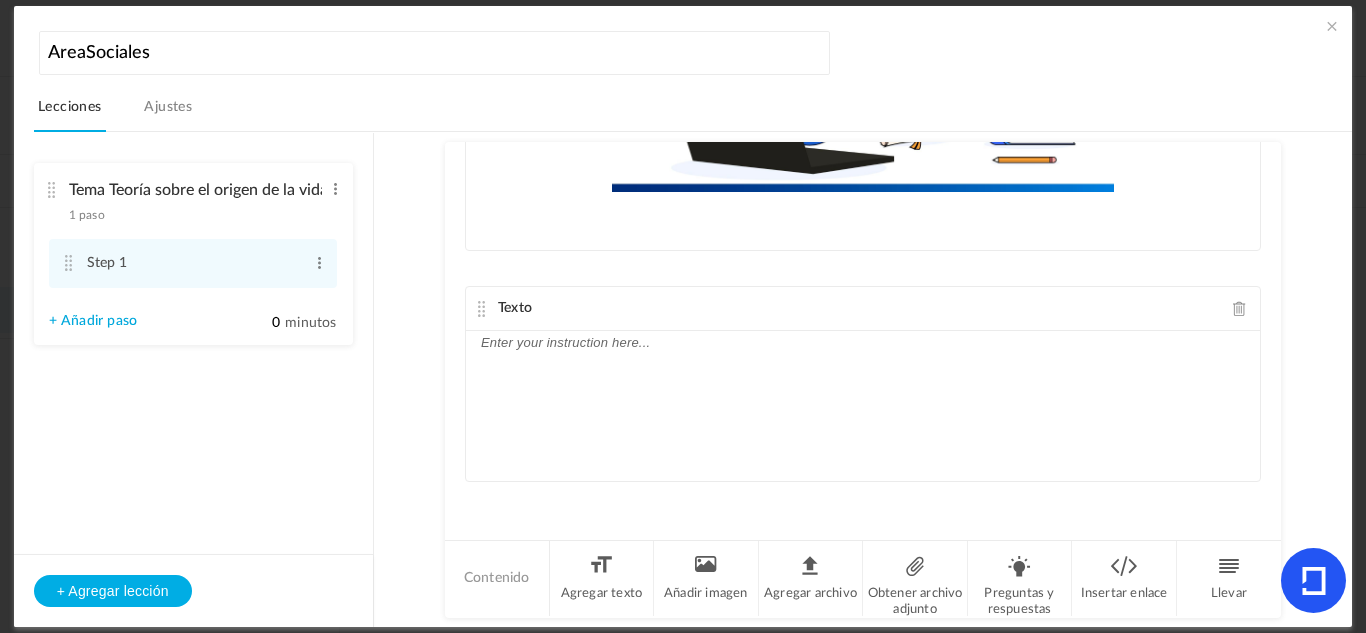 click 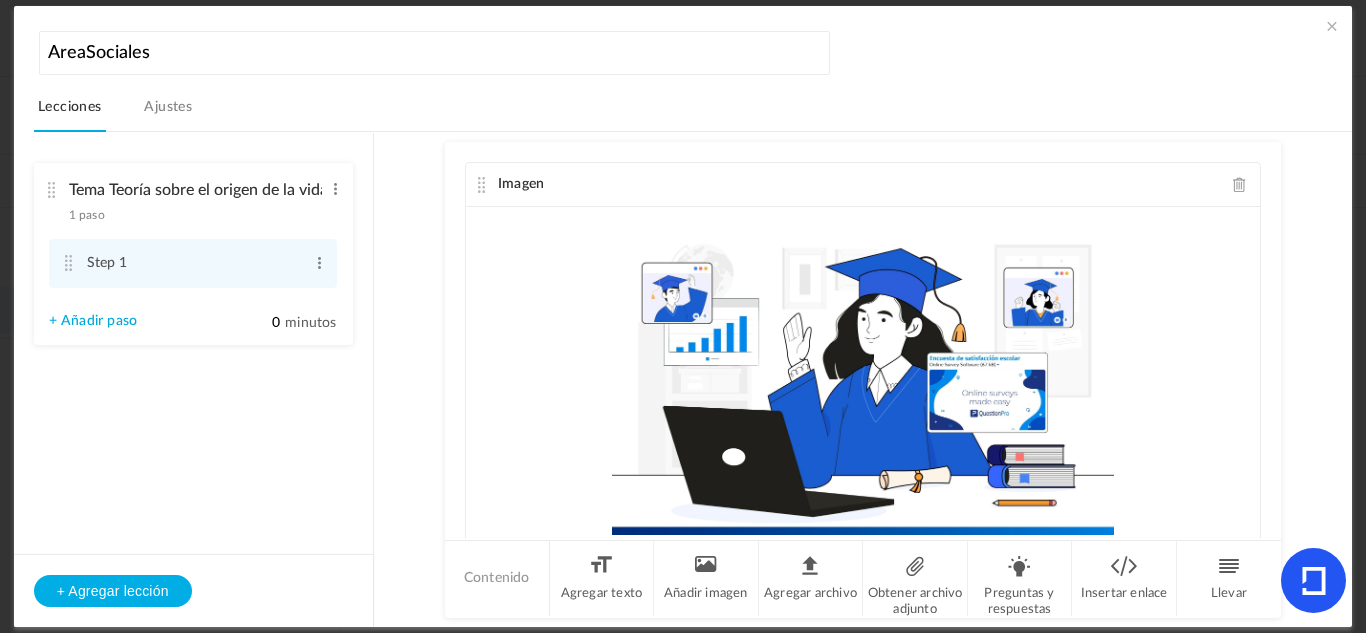 scroll, scrollTop: 342, scrollLeft: 0, axis: vertical 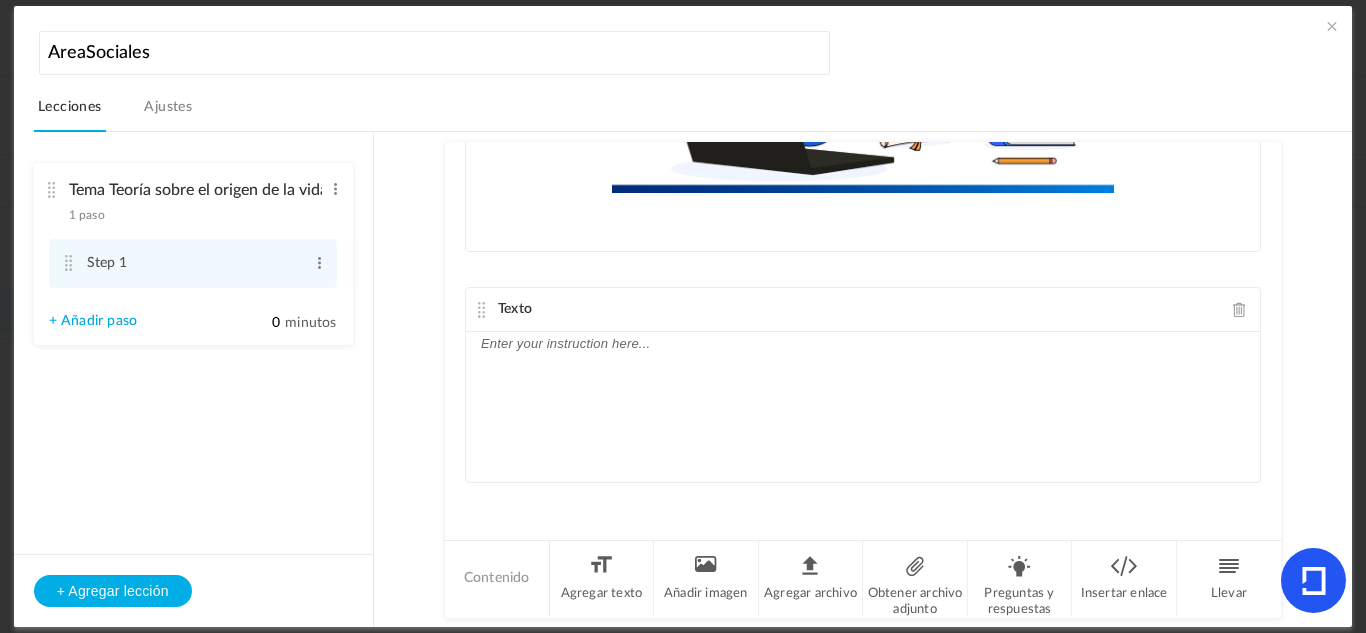 click on "Imagen
Texto
Contenido
Agregar texto
Añadir imagen
Agregar archivo
Obtener archivo adjunto
Preguntas y respuestas
Insertar enlace
Llevar" 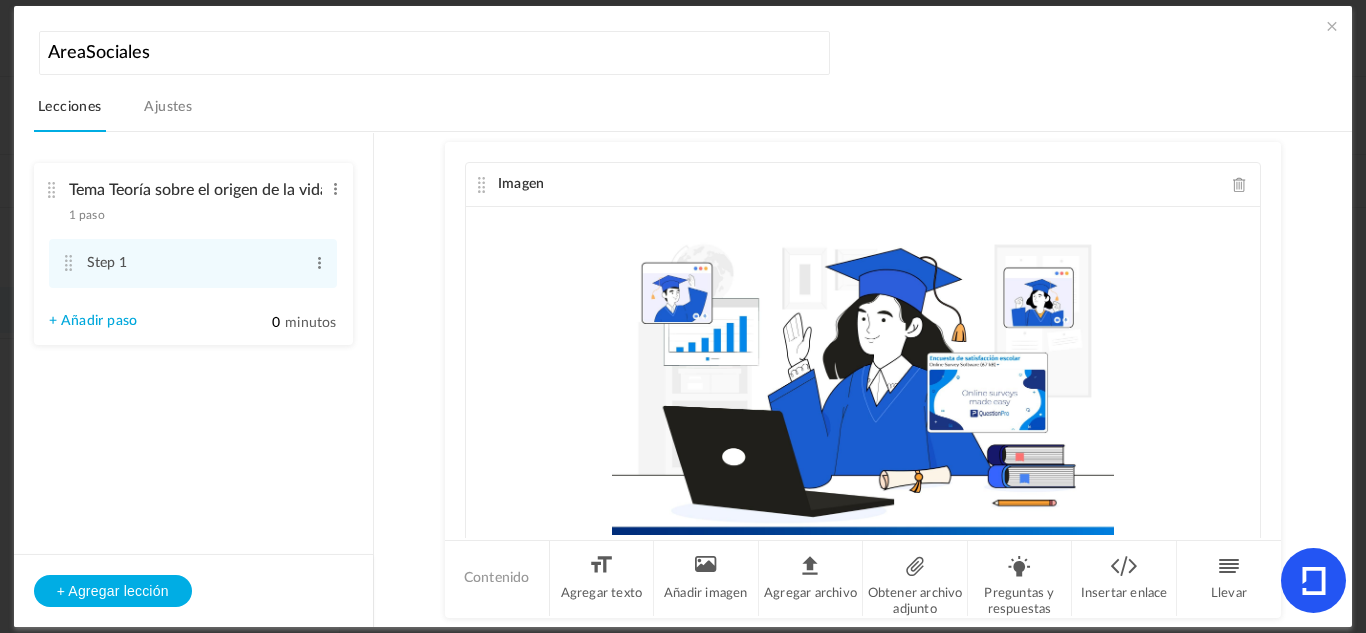 click on "Ajustes" at bounding box center [168, 107] 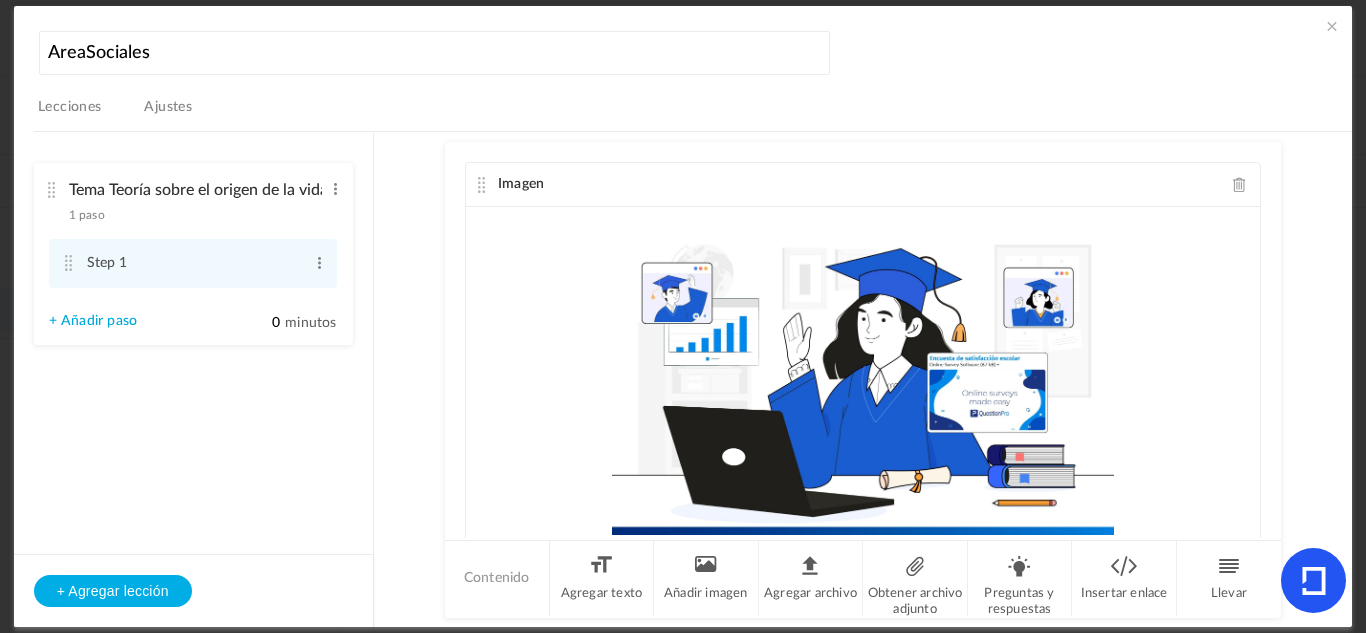 click on "Ajustes" at bounding box center [168, 113] 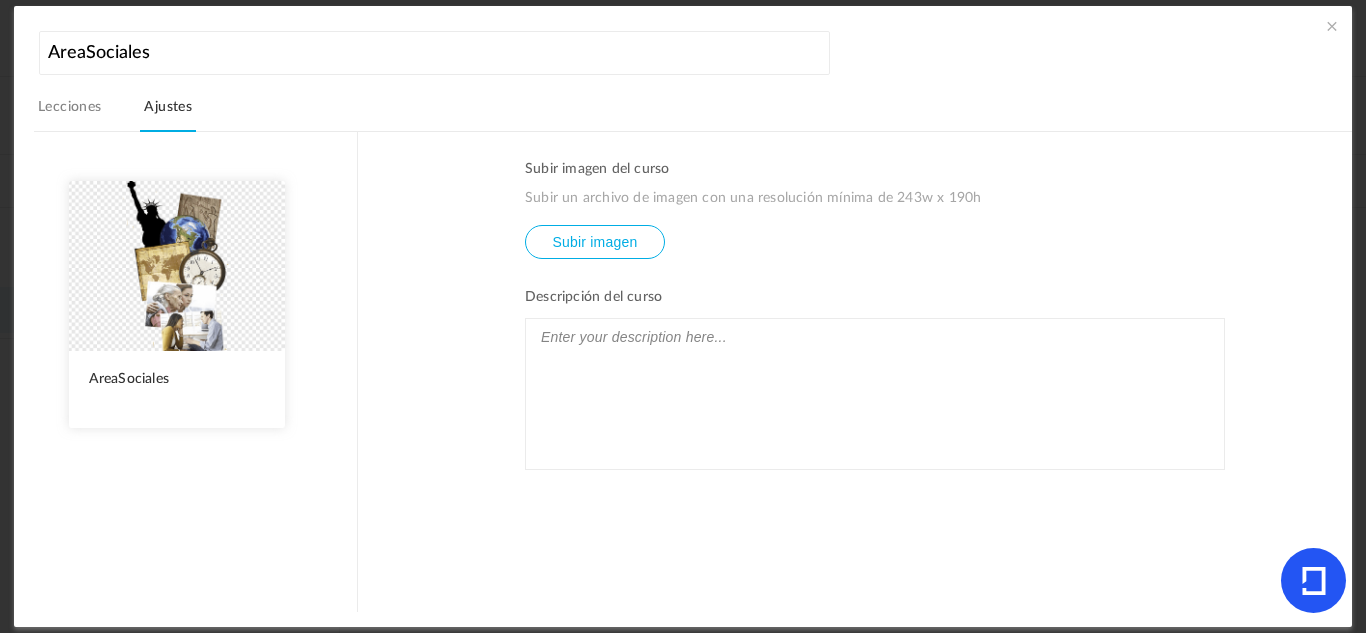 click at bounding box center (875, 394) 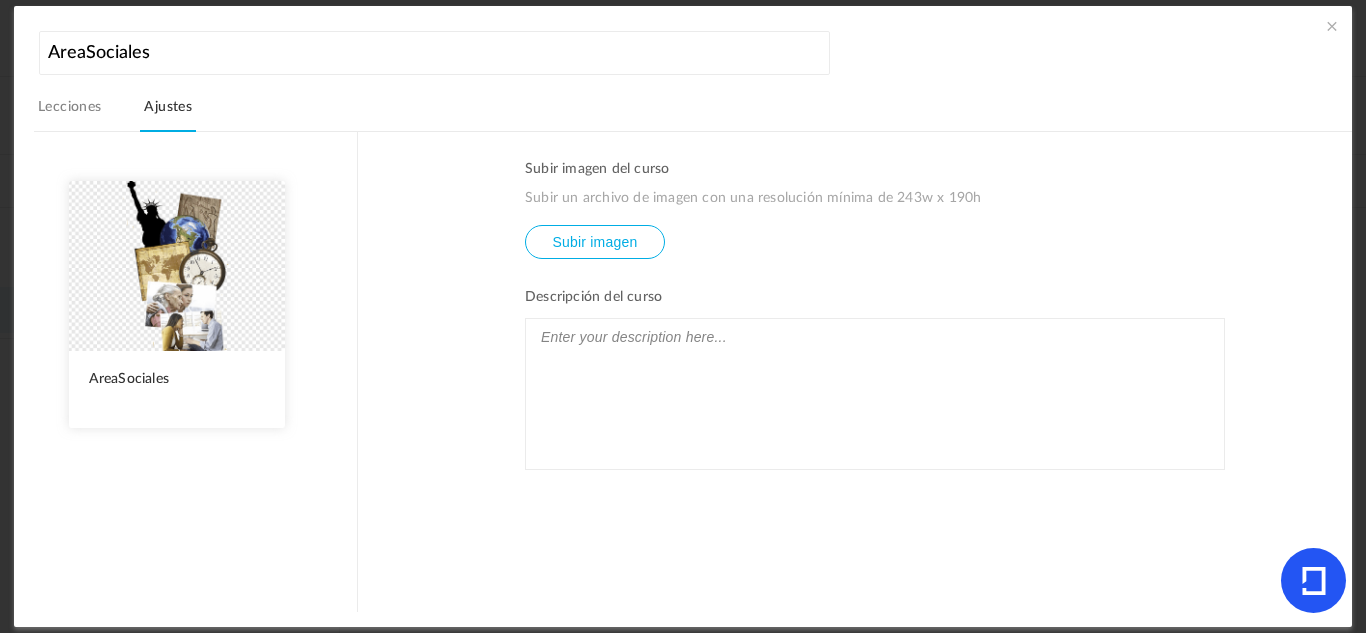click on "Lecciones" at bounding box center (70, 107) 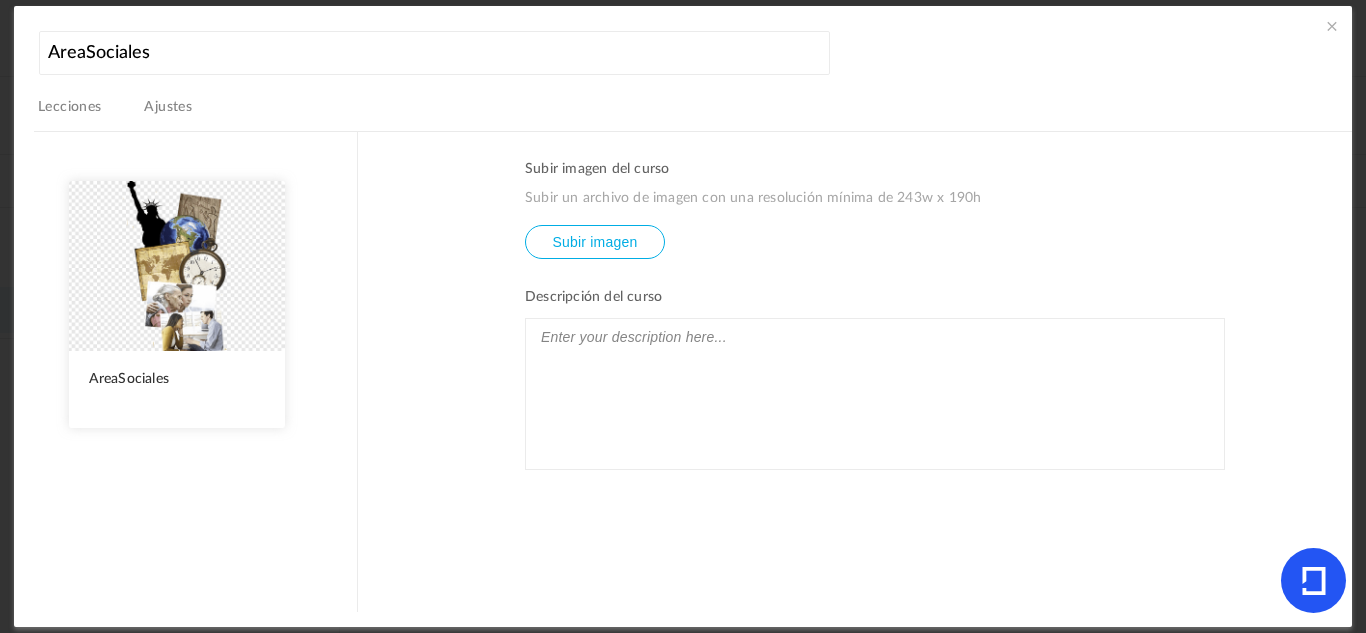 click on "Lecciones" at bounding box center [70, 107] 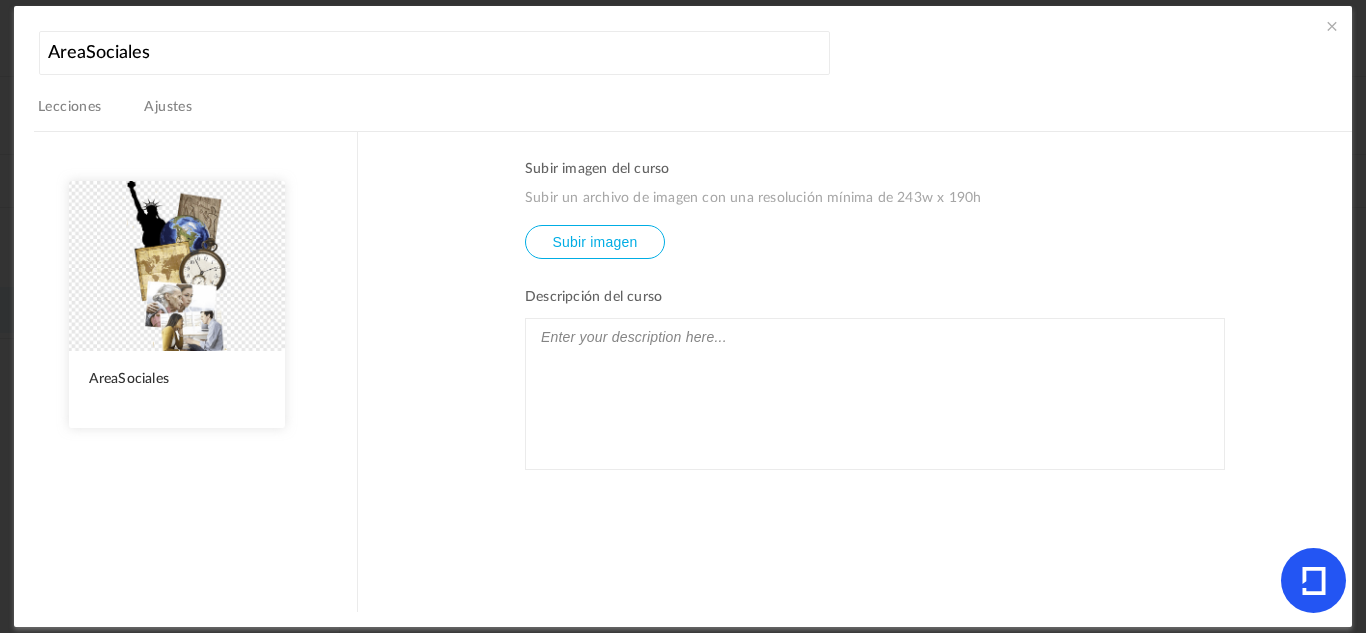 click on "Lecciones" at bounding box center (70, 107) 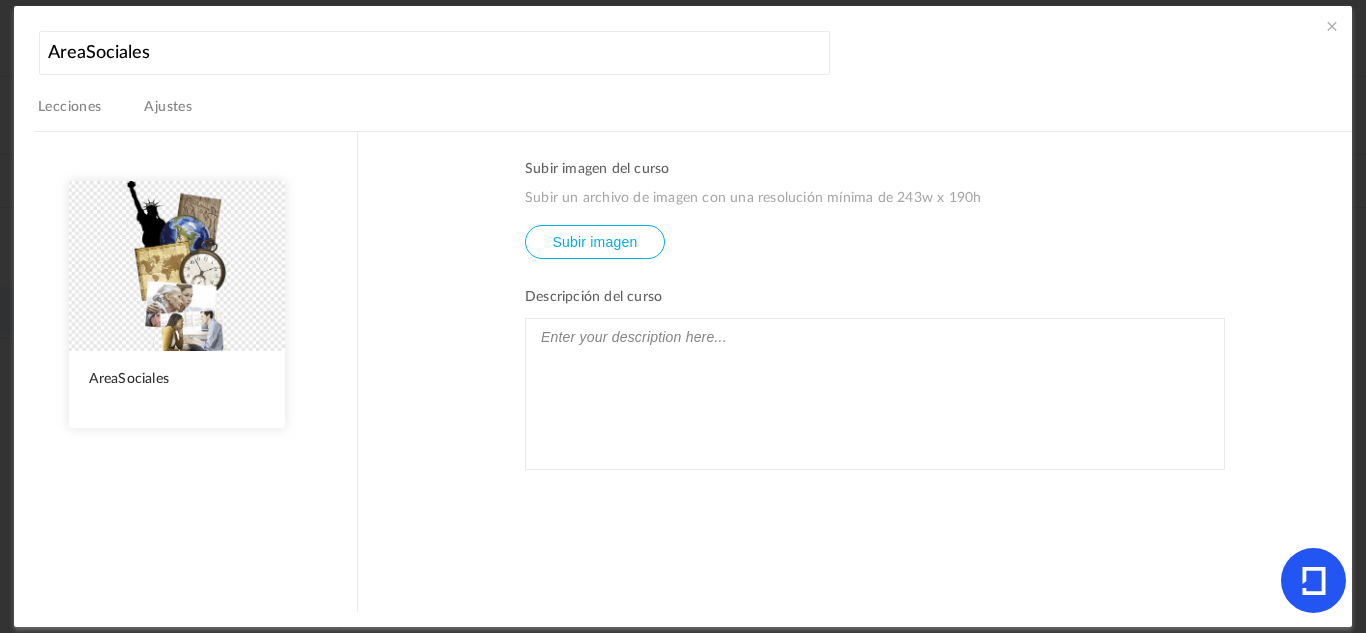 click on "Lecciones" at bounding box center [70, 113] 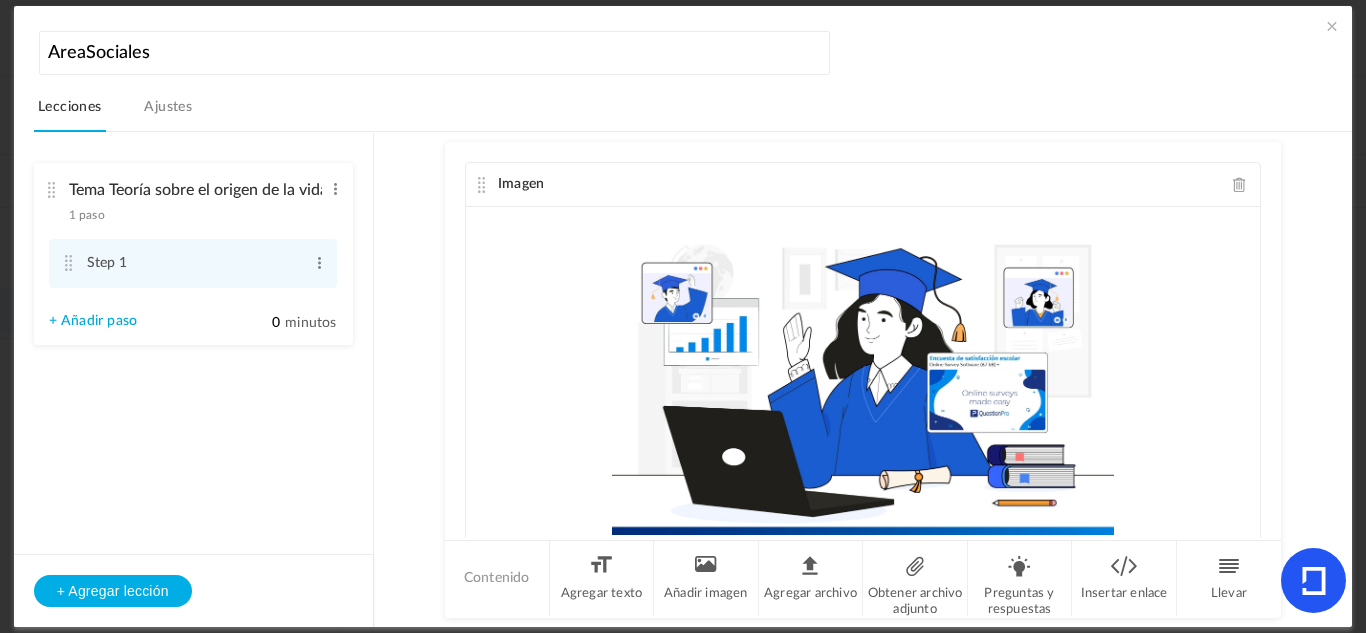 scroll, scrollTop: 111, scrollLeft: 0, axis: vertical 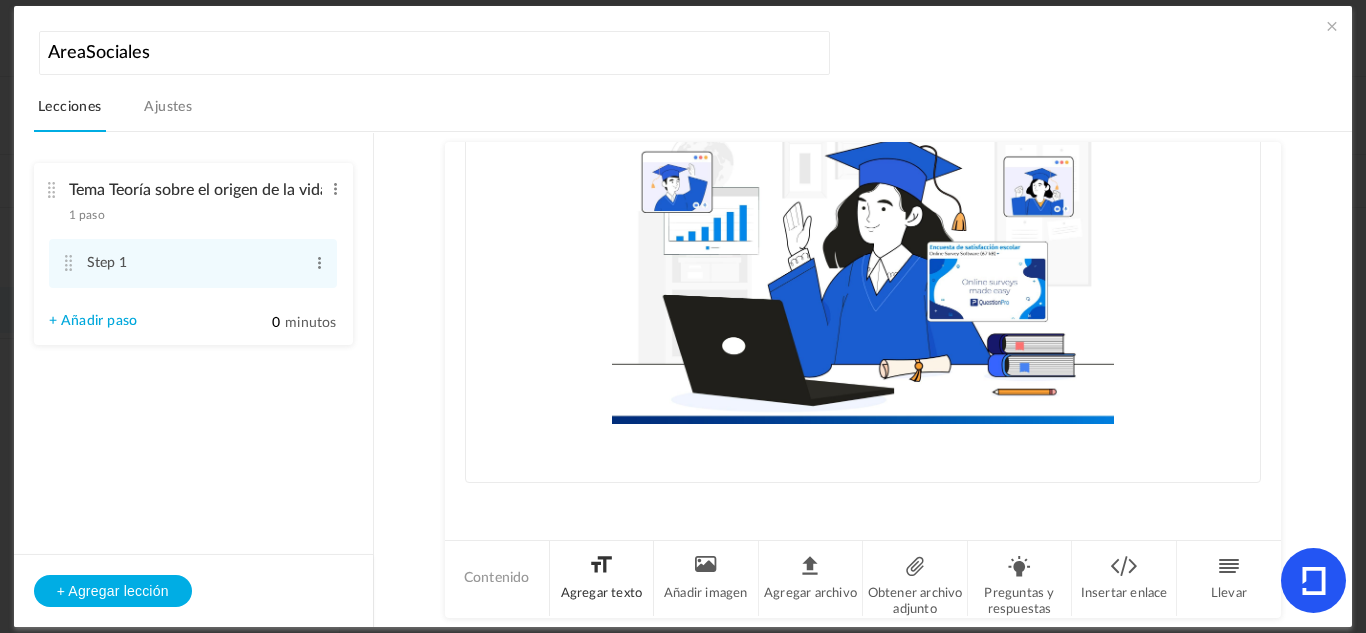 click on "Agregar texto" 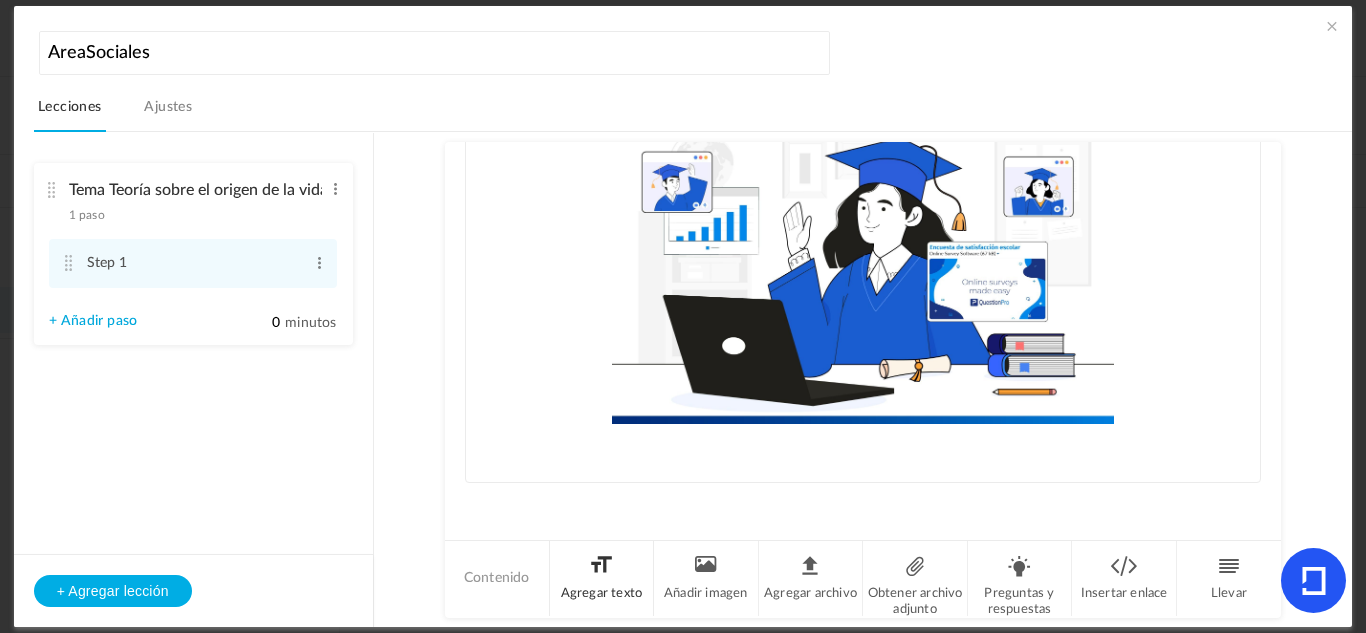 scroll, scrollTop: 343, scrollLeft: 0, axis: vertical 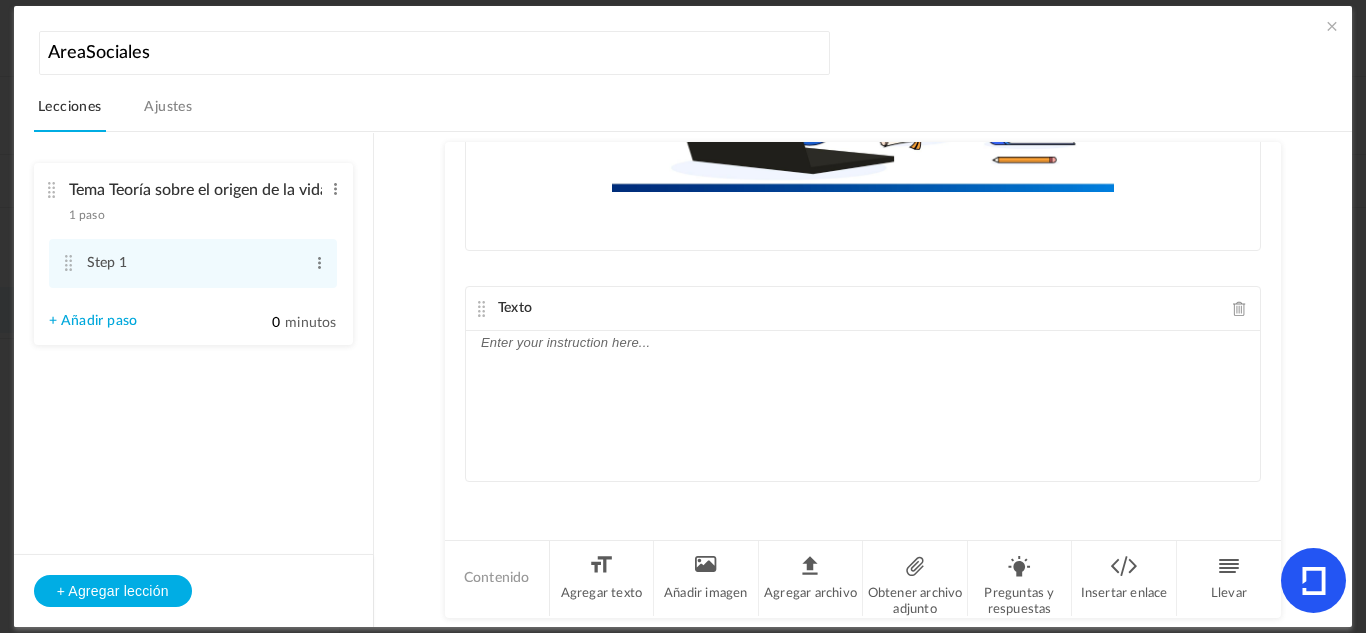 click 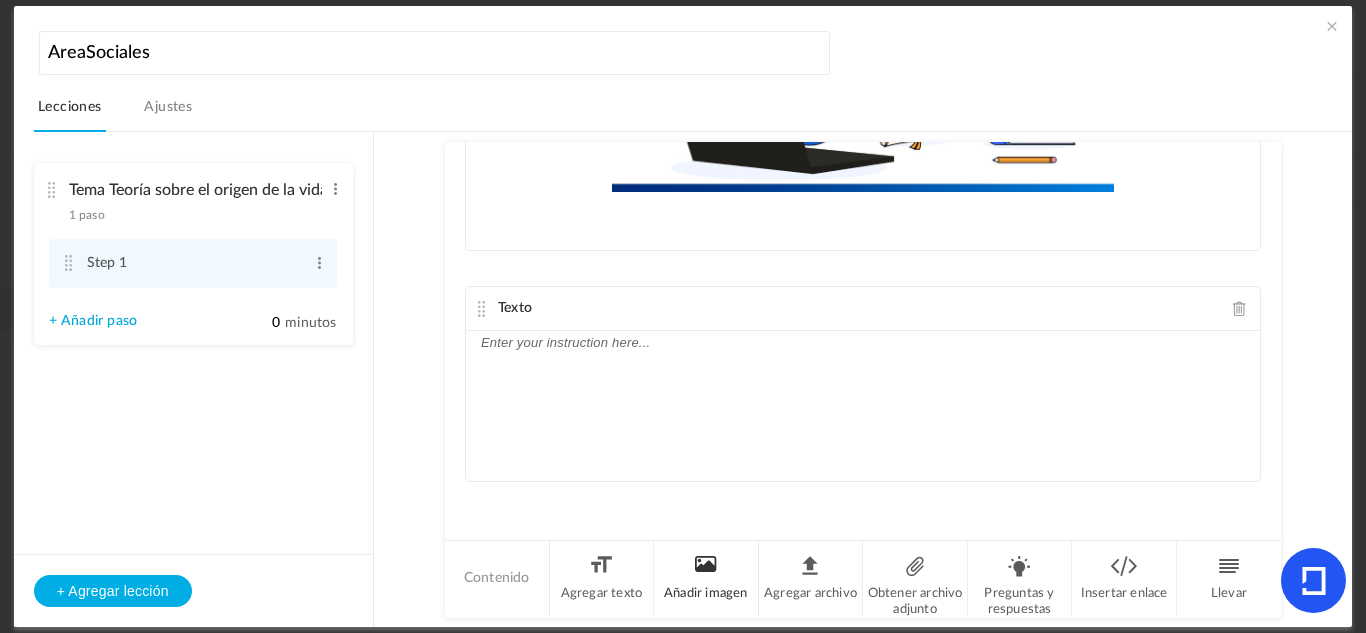 click on "Añadir imagen" 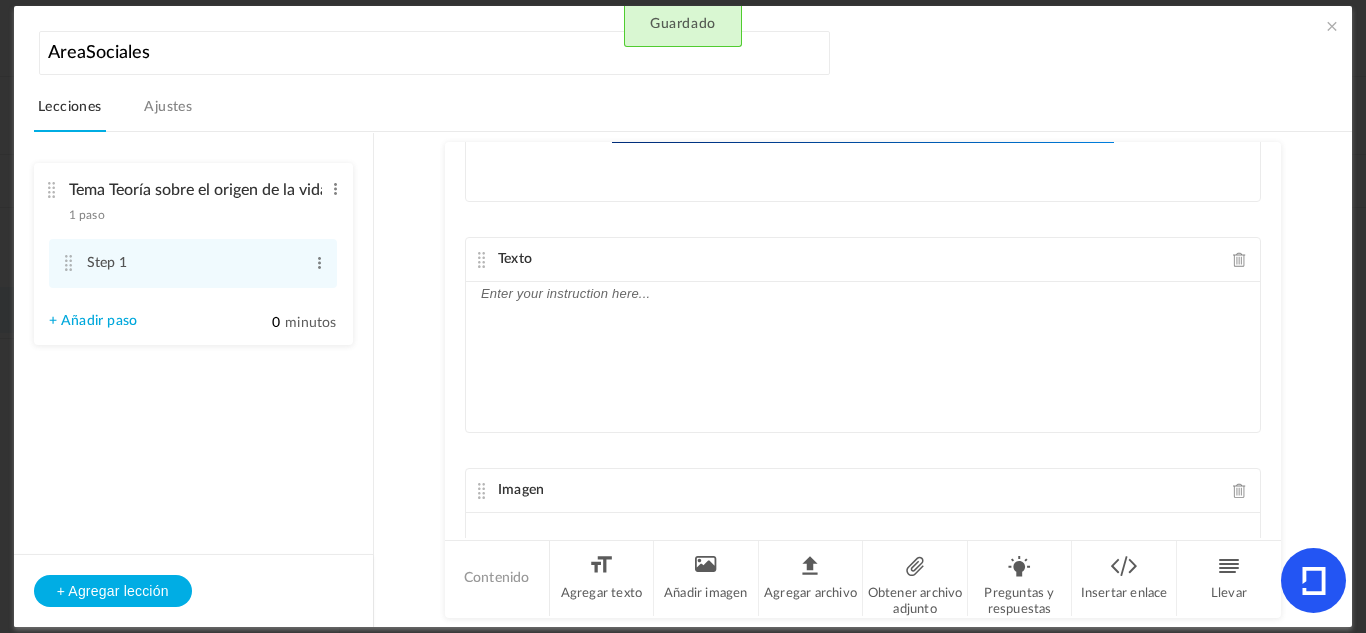 scroll, scrollTop: 386, scrollLeft: 0, axis: vertical 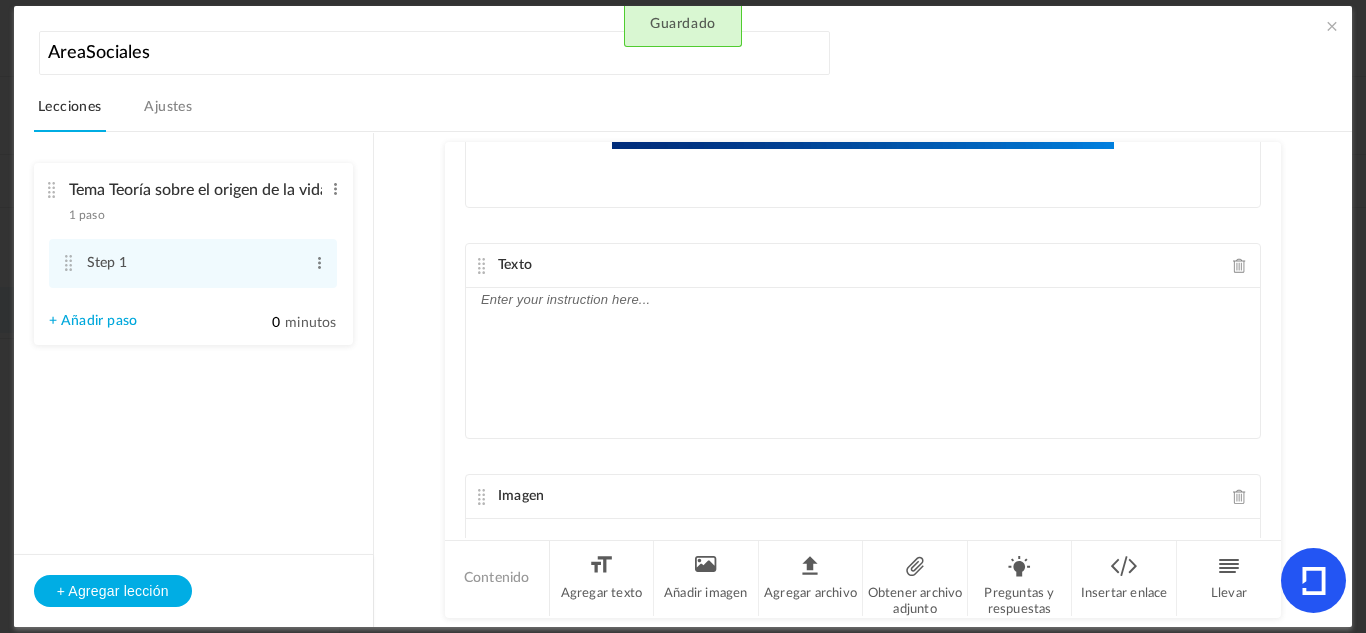 click 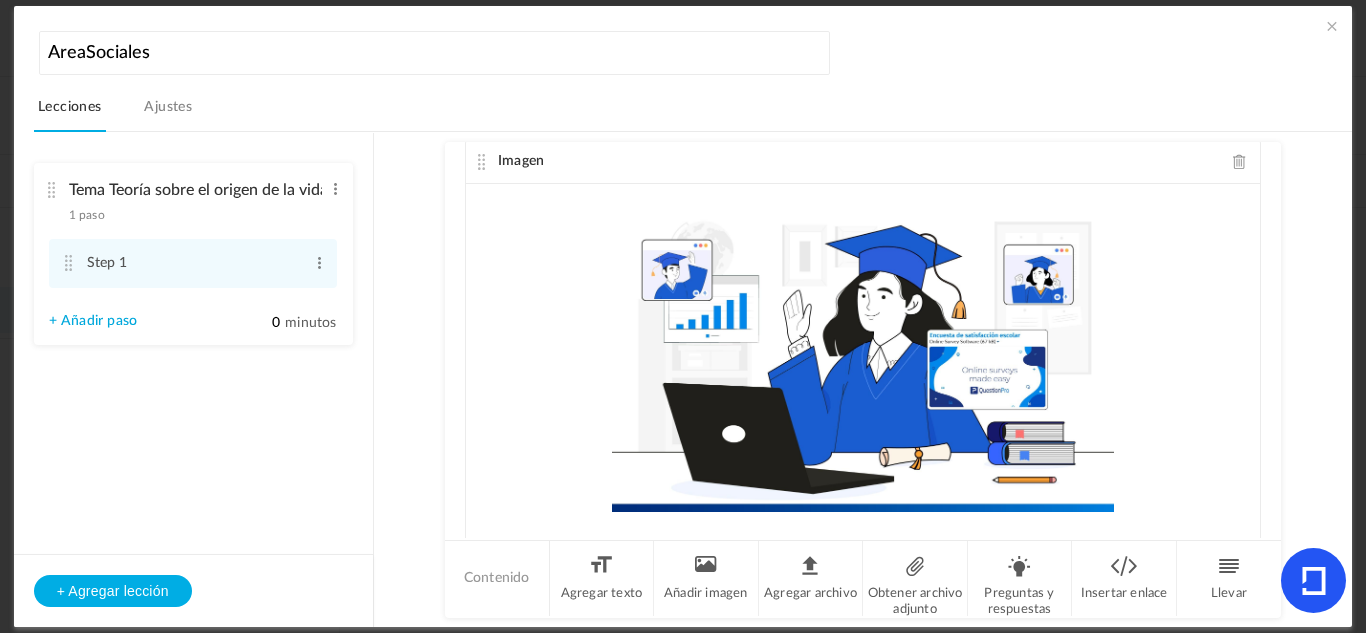 scroll, scrollTop: 0, scrollLeft: 0, axis: both 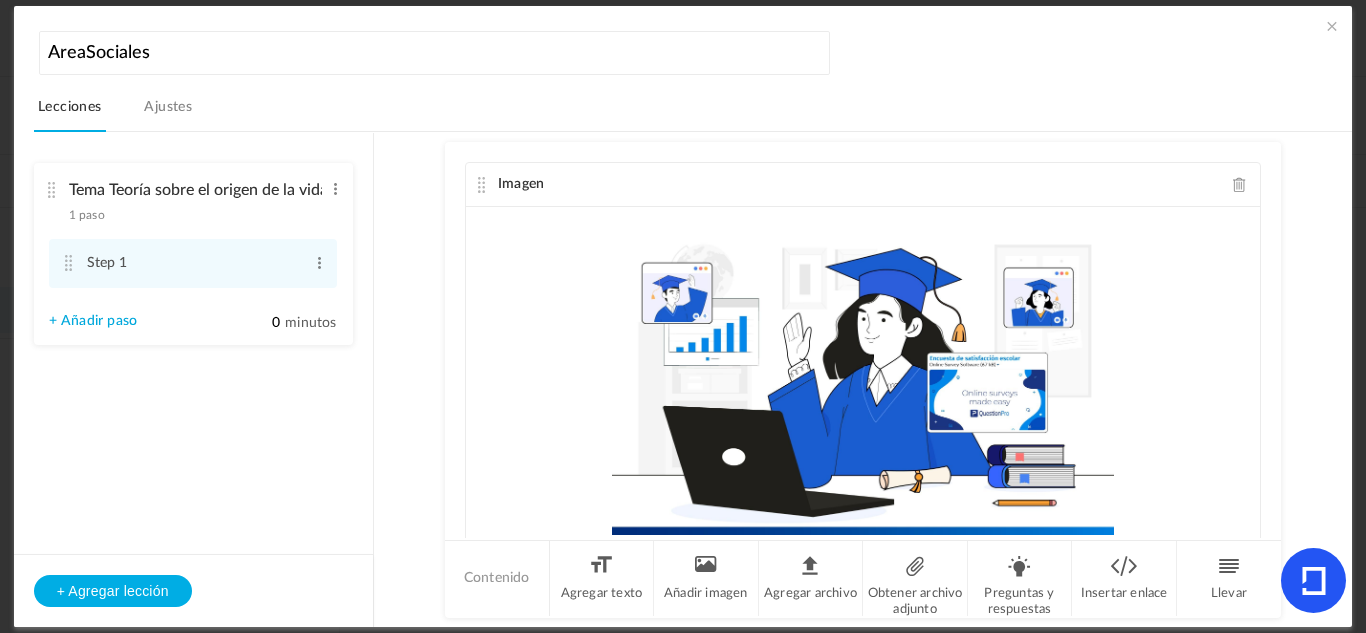 click at bounding box center [1332, 26] 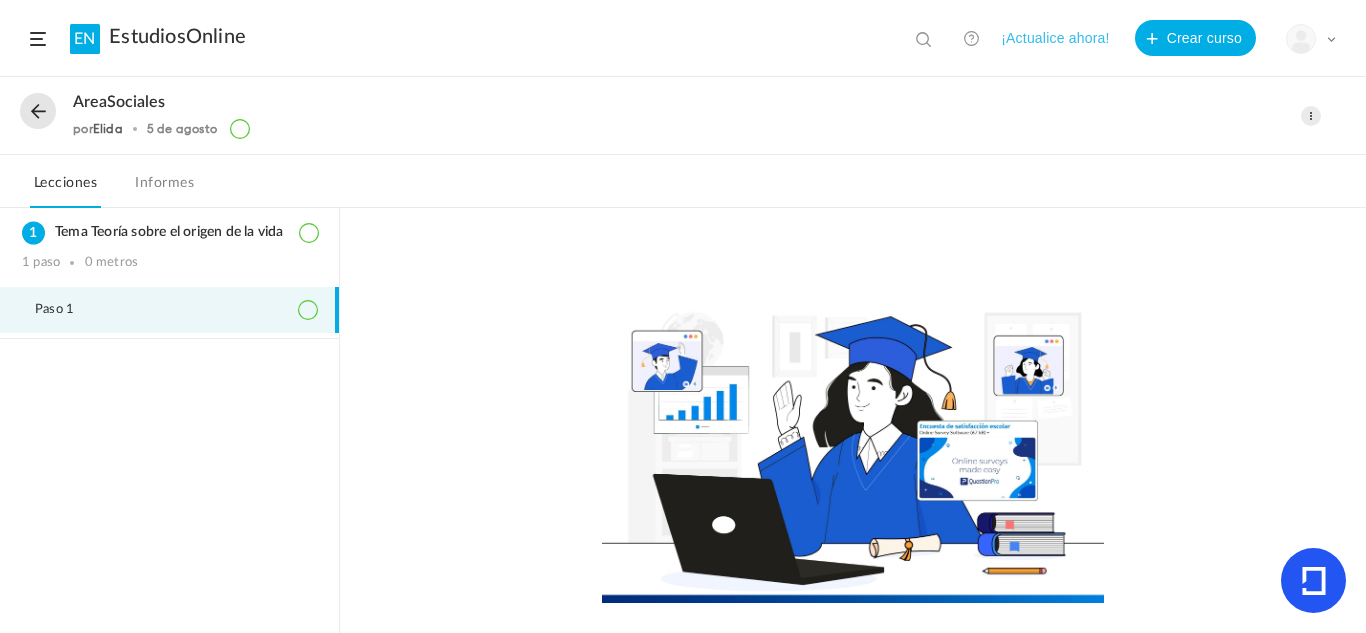 click on "EstudiosOnline" 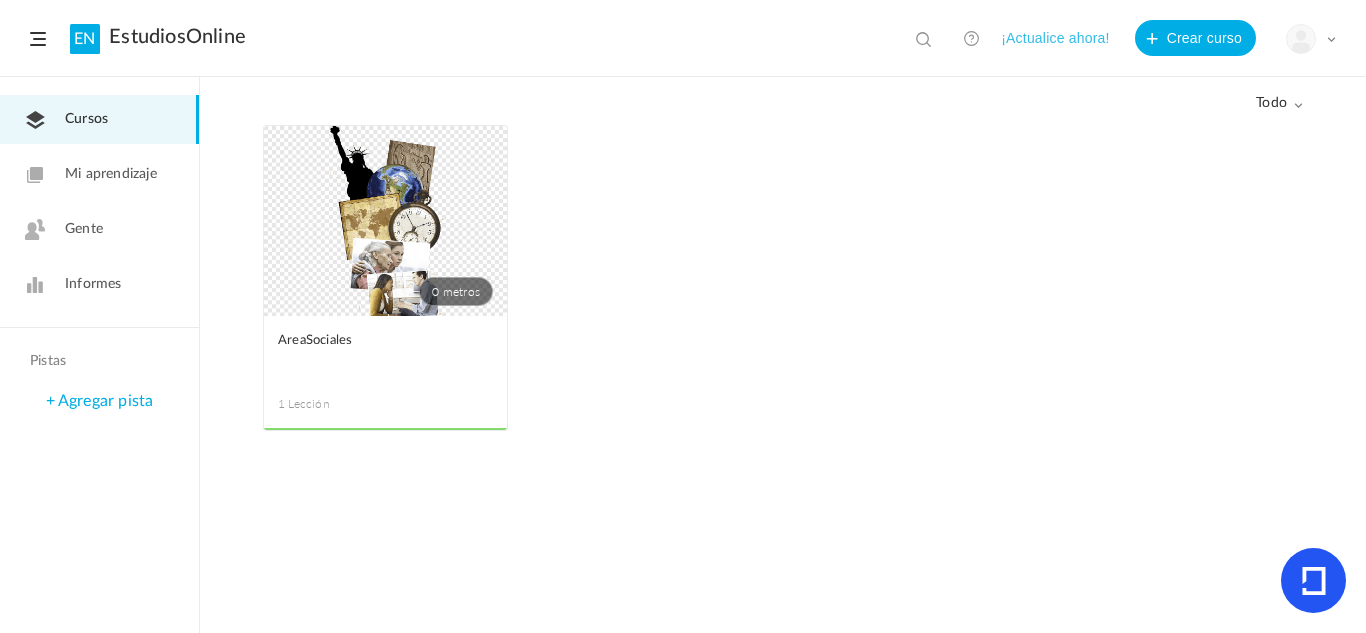 click on "0 metros" 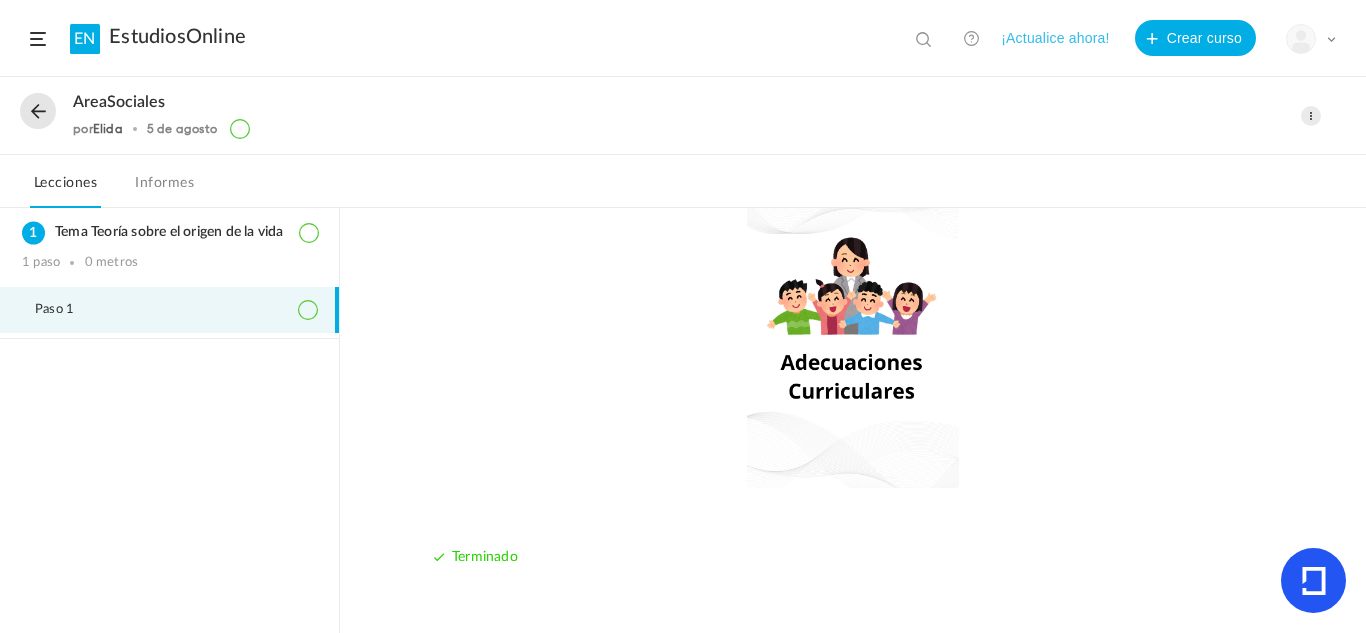 scroll, scrollTop: 463, scrollLeft: 0, axis: vertical 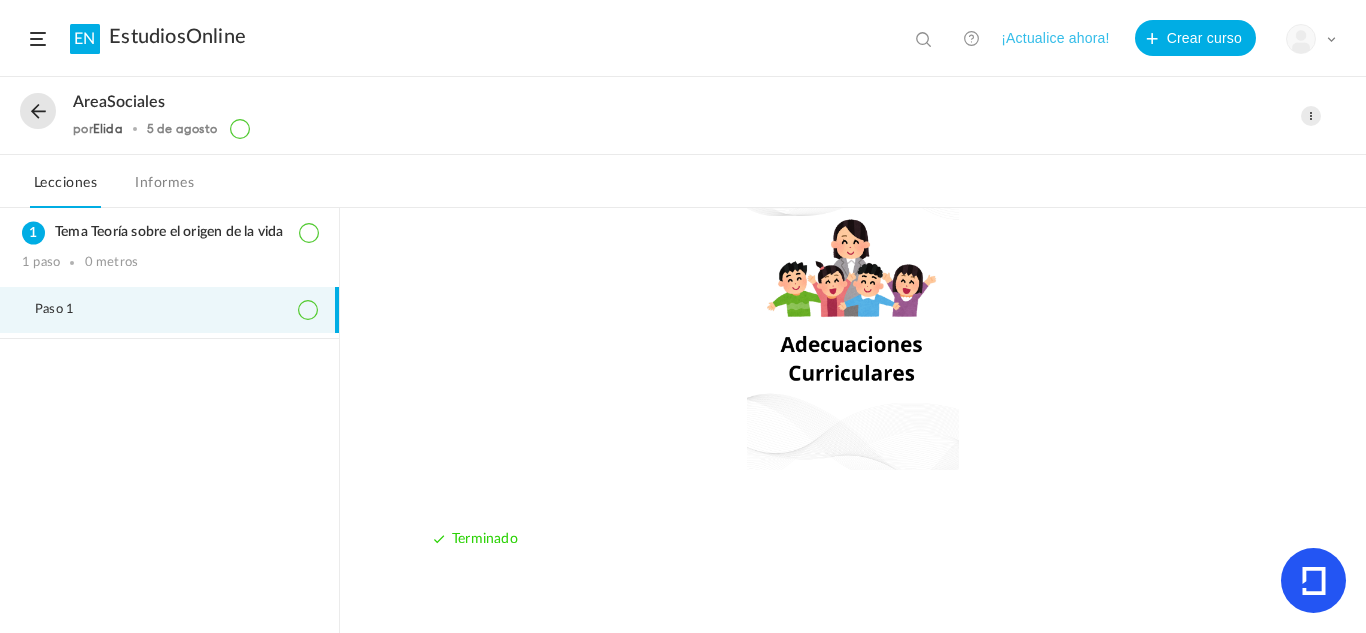 click on "Terminado" 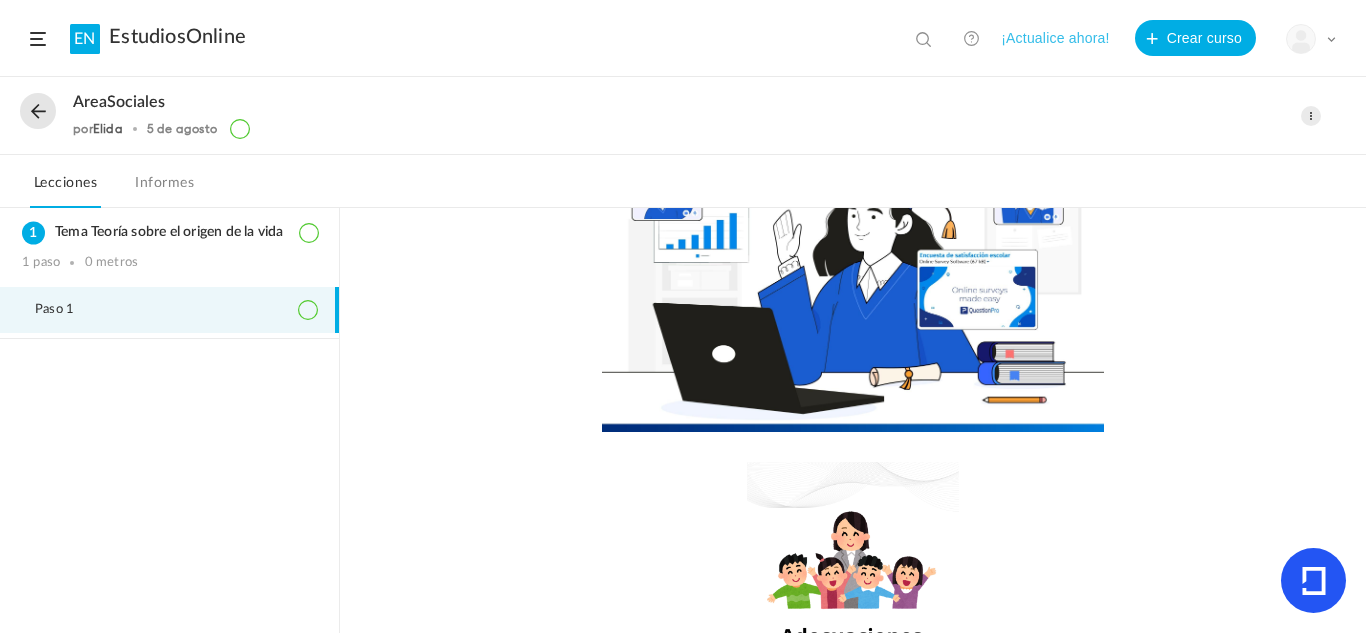 scroll, scrollTop: 0, scrollLeft: 0, axis: both 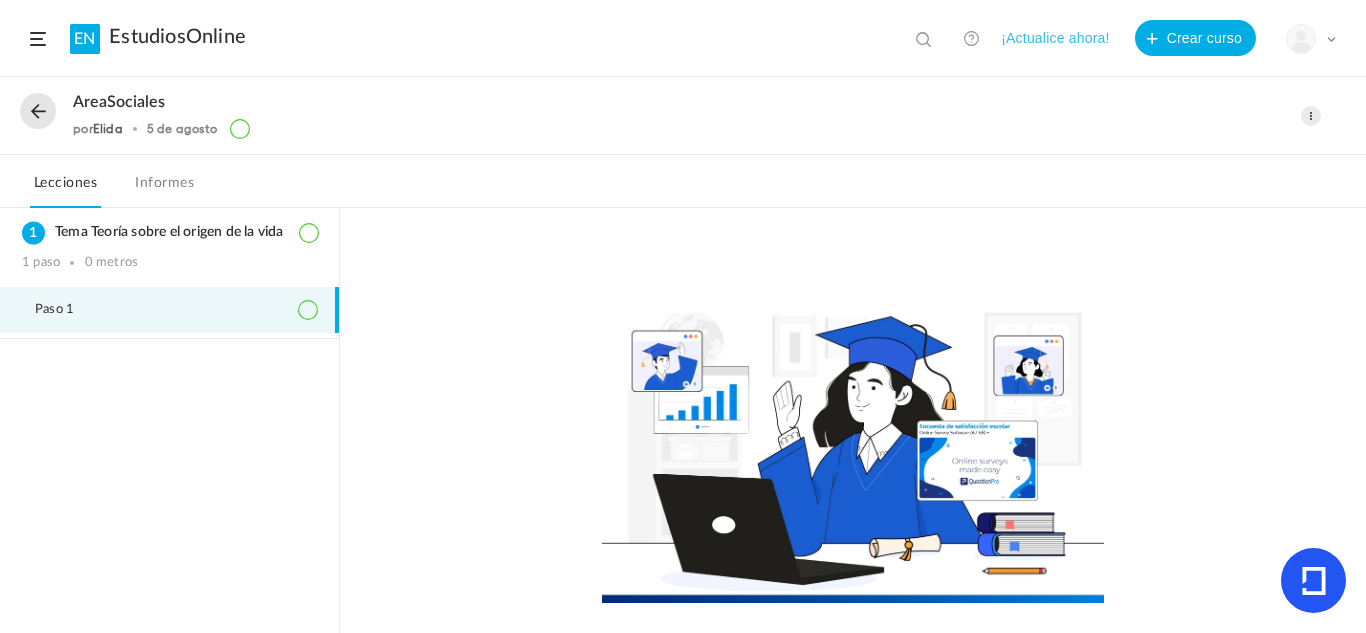 click 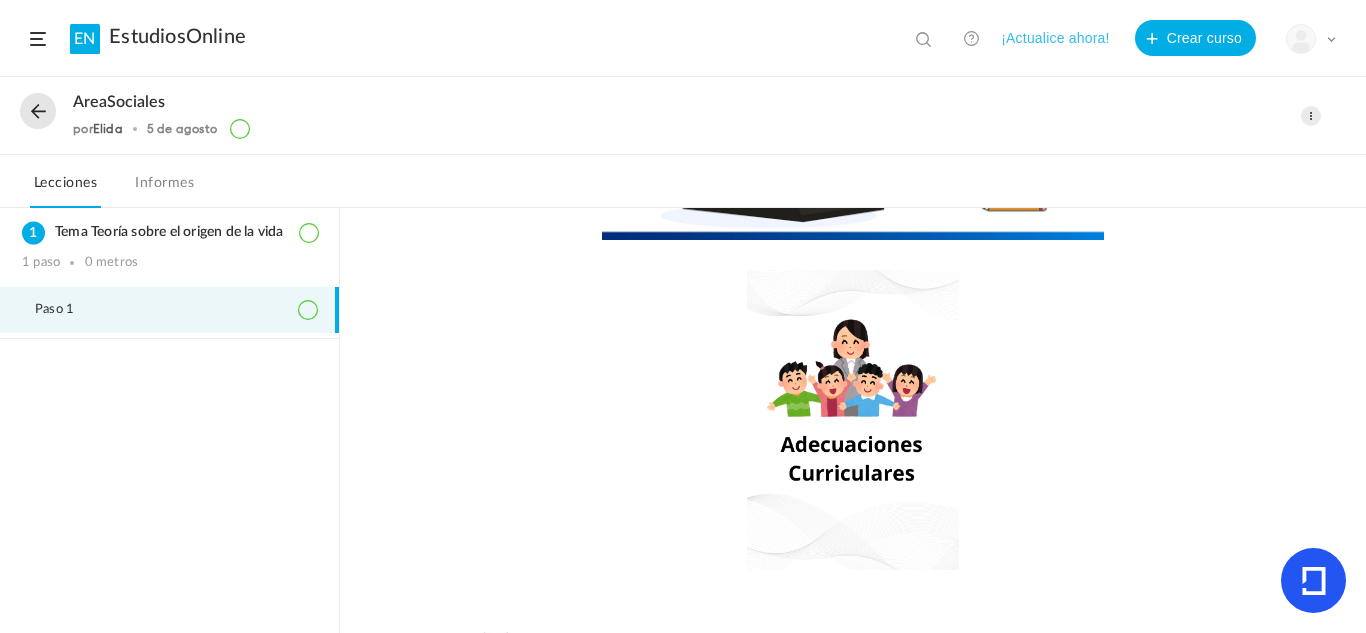 scroll, scrollTop: 364, scrollLeft: 0, axis: vertical 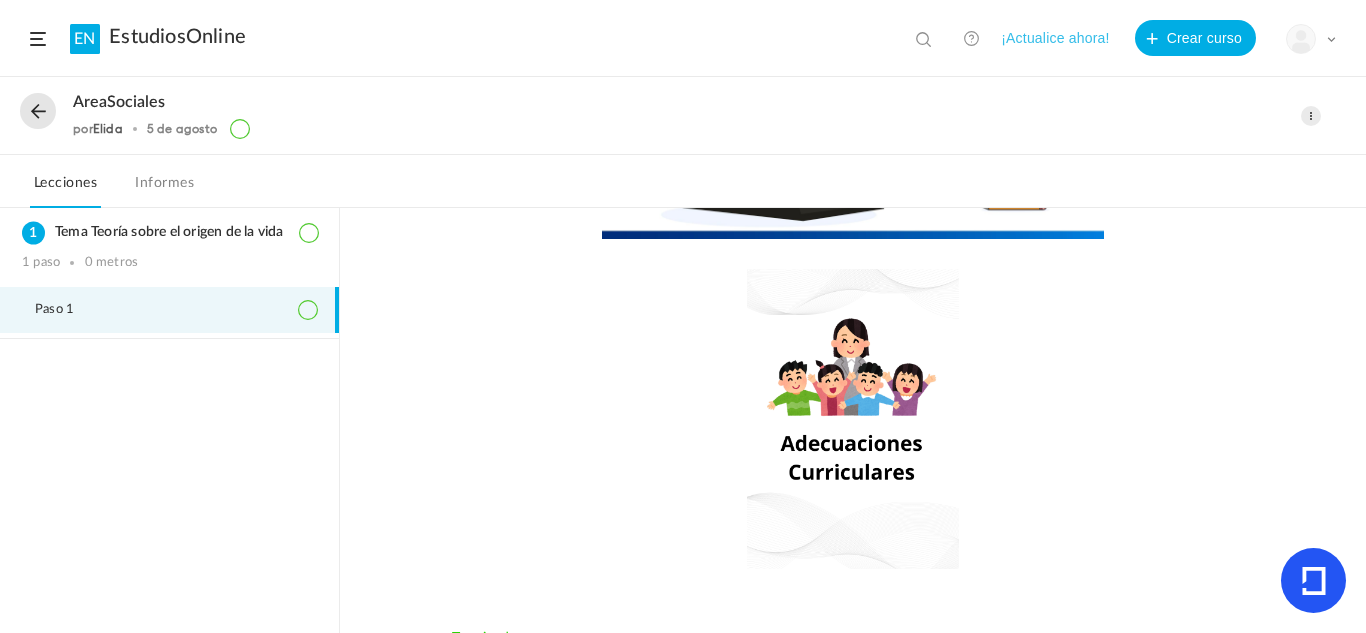 click 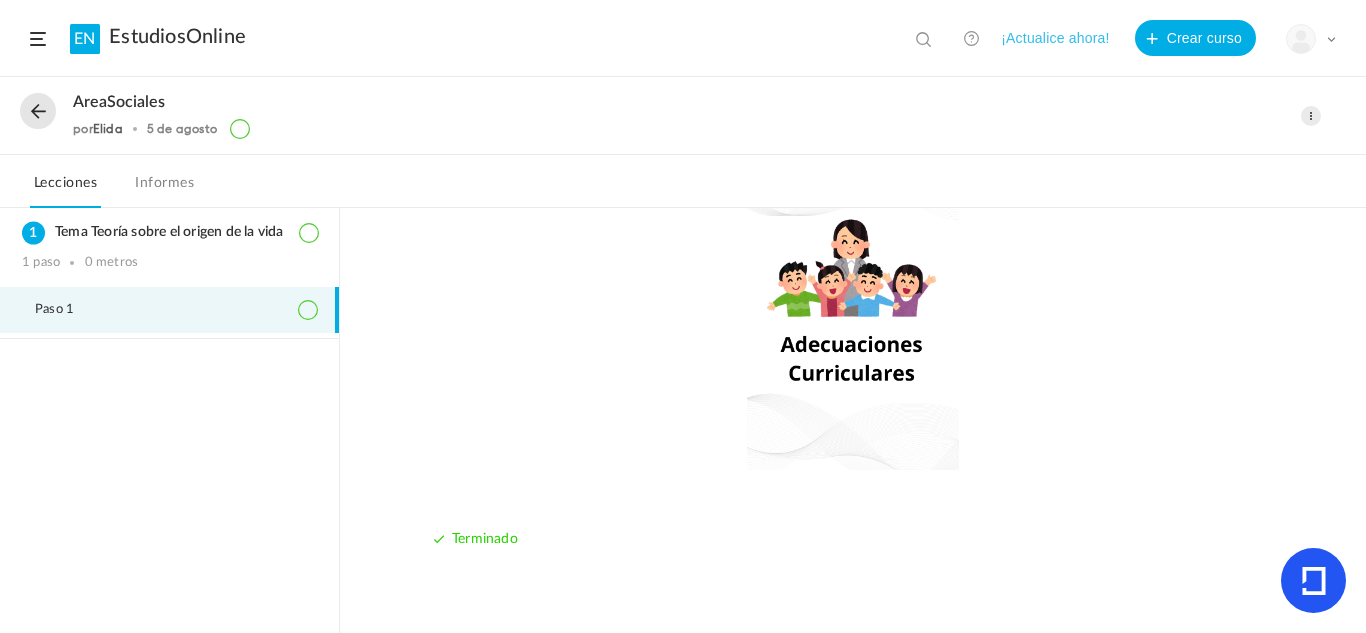 click on "Mi perfil
Configuración universitaria
Plan actual
Cerrar sesión" 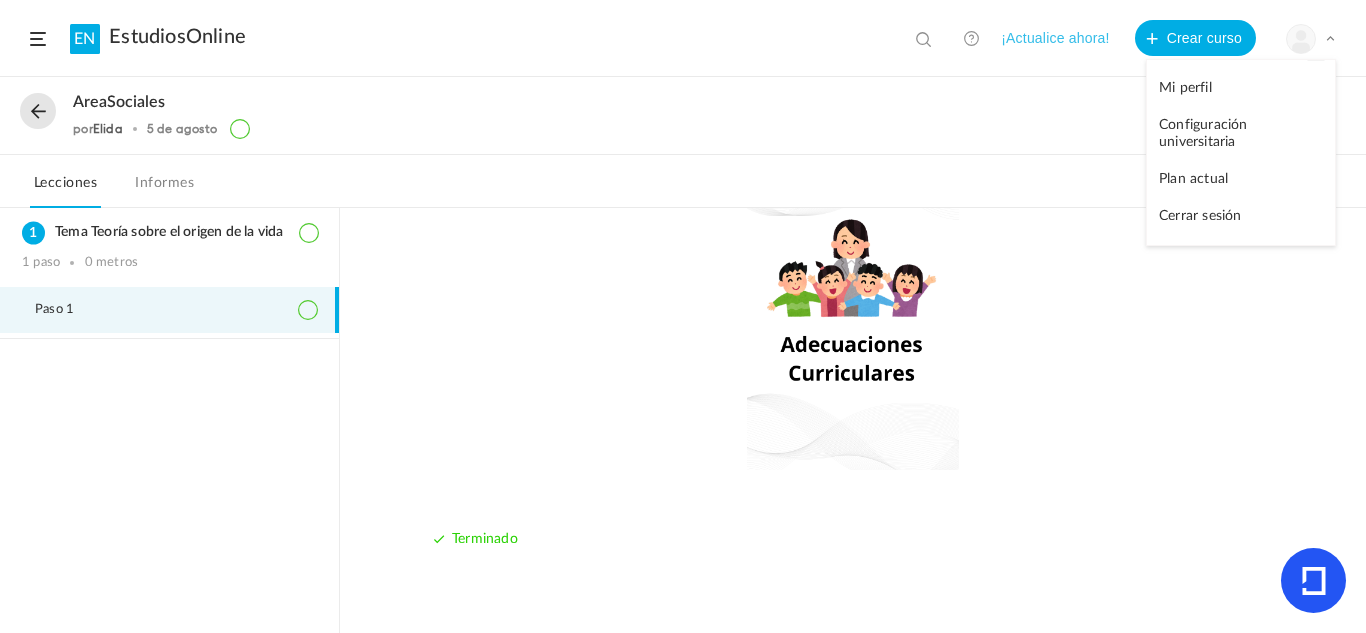 click on "Mi perfil" 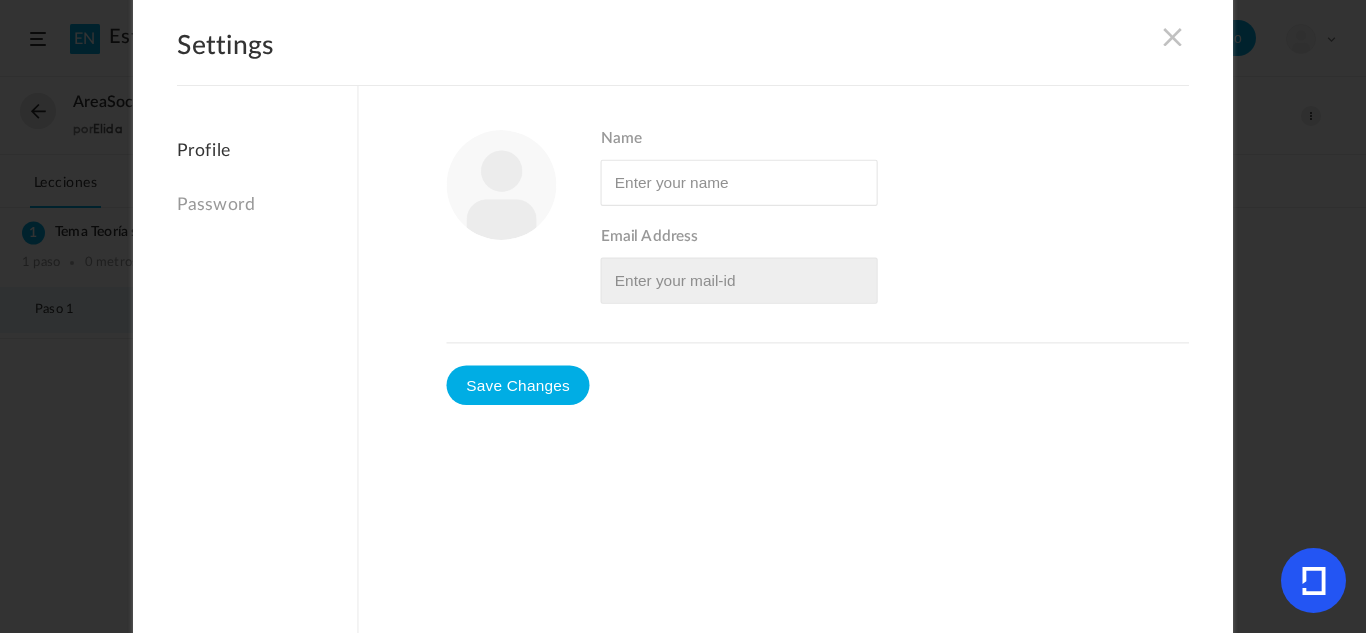 type on "Elida" 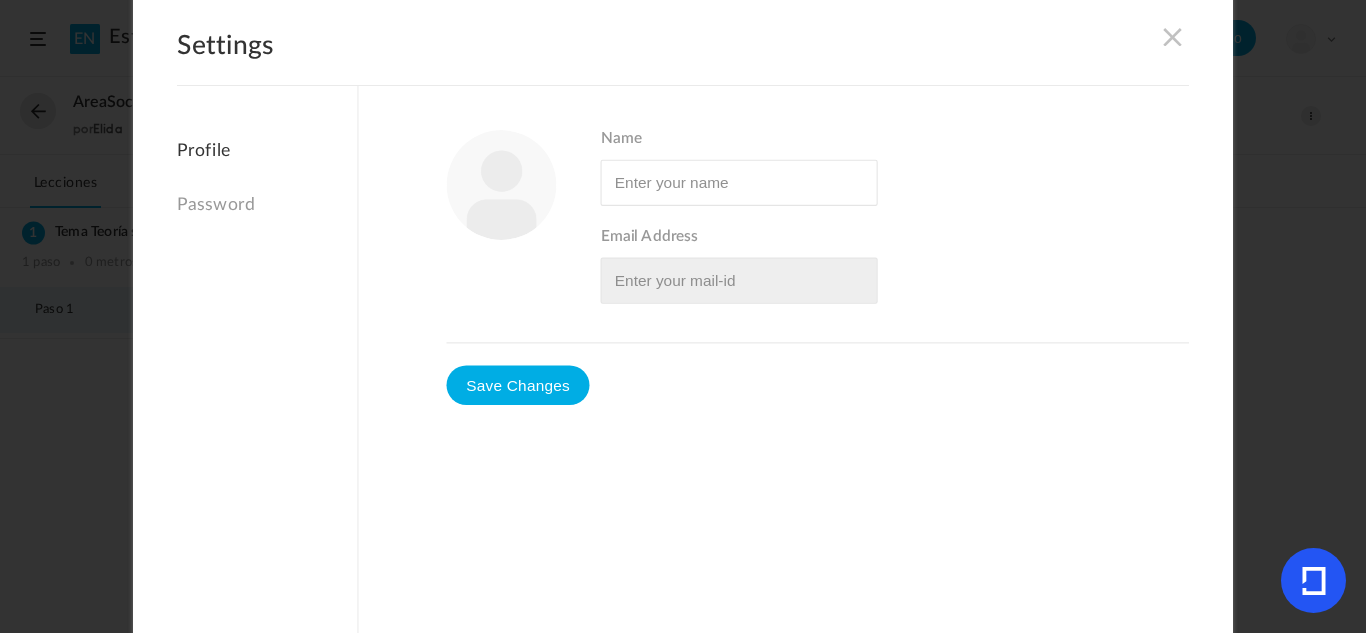 type on "eramirezd10@[EMAIL]" 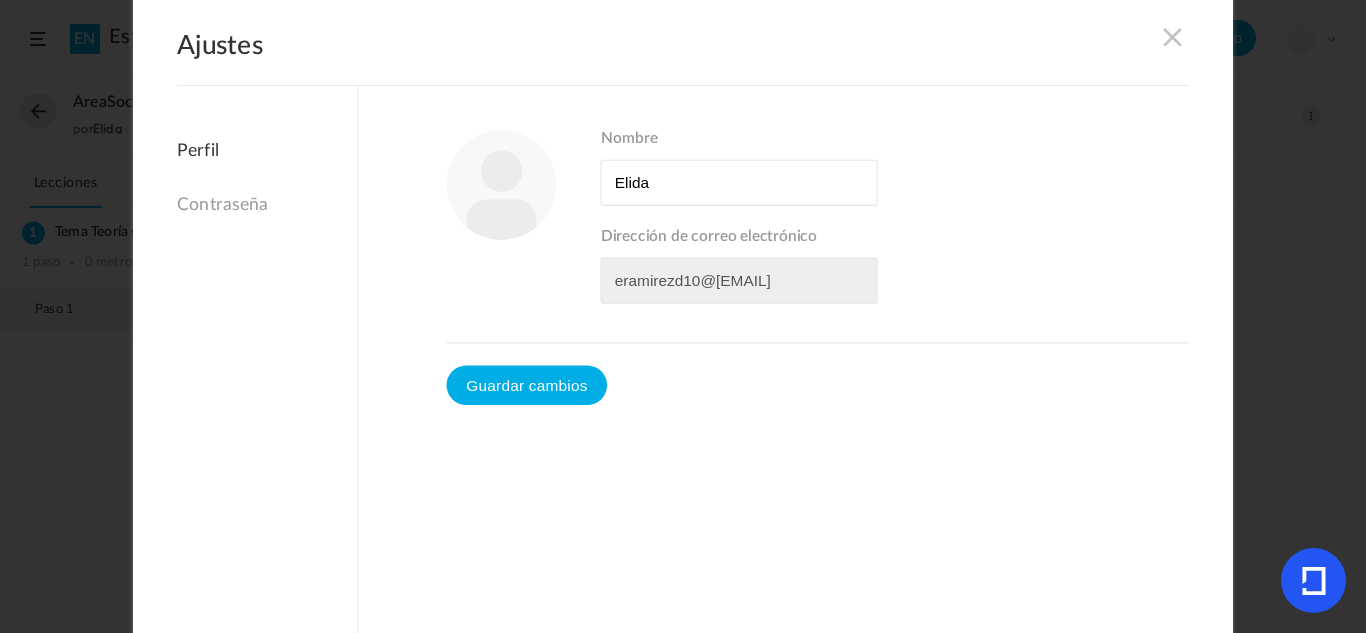 click on "Contraseña" at bounding box center [267, 204] 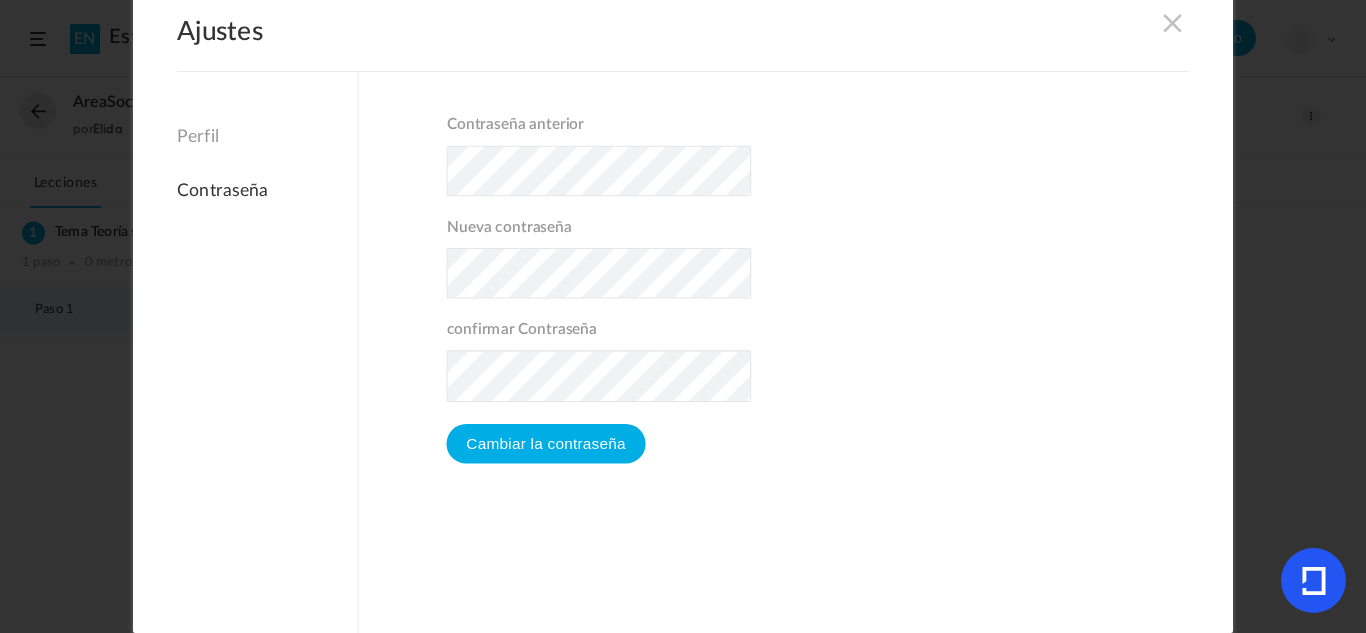 scroll, scrollTop: 0, scrollLeft: 0, axis: both 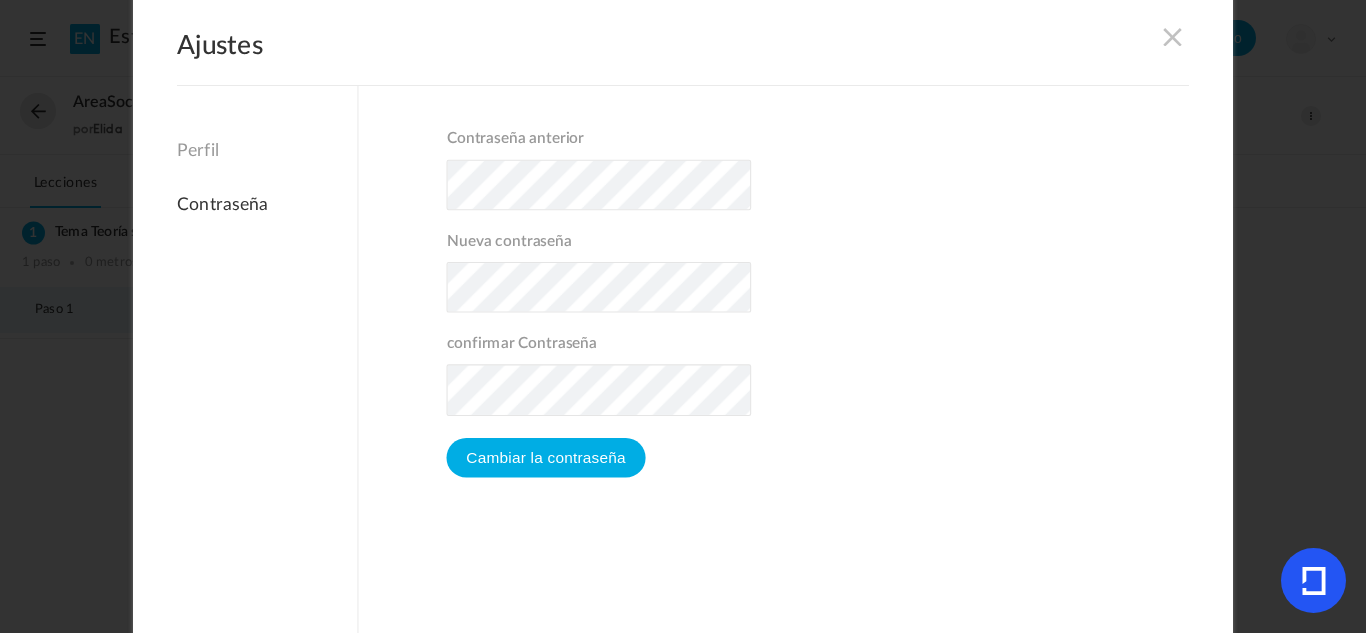 click on "Ajustes
Perfil
Contraseña
Contraseña anterior
Nueva contraseña
confirmar Contraseña
Cambiar la contraseña" at bounding box center [683, 317] 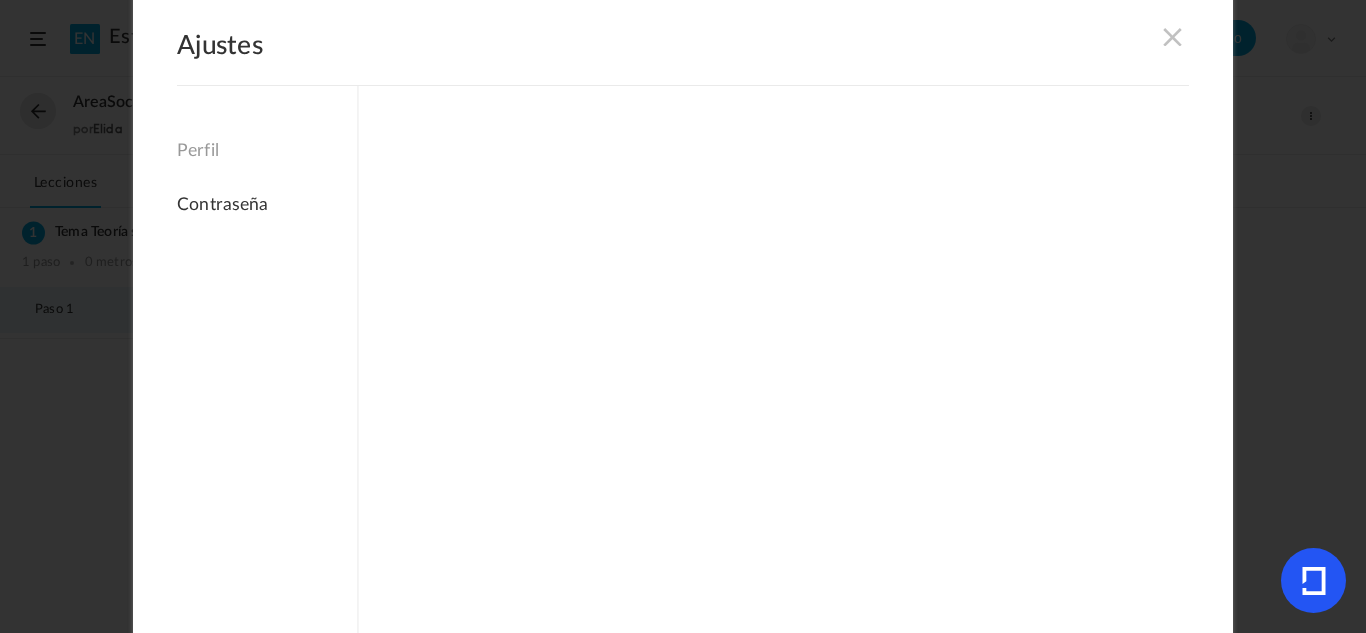 click on "Perfil" at bounding box center [198, 151] 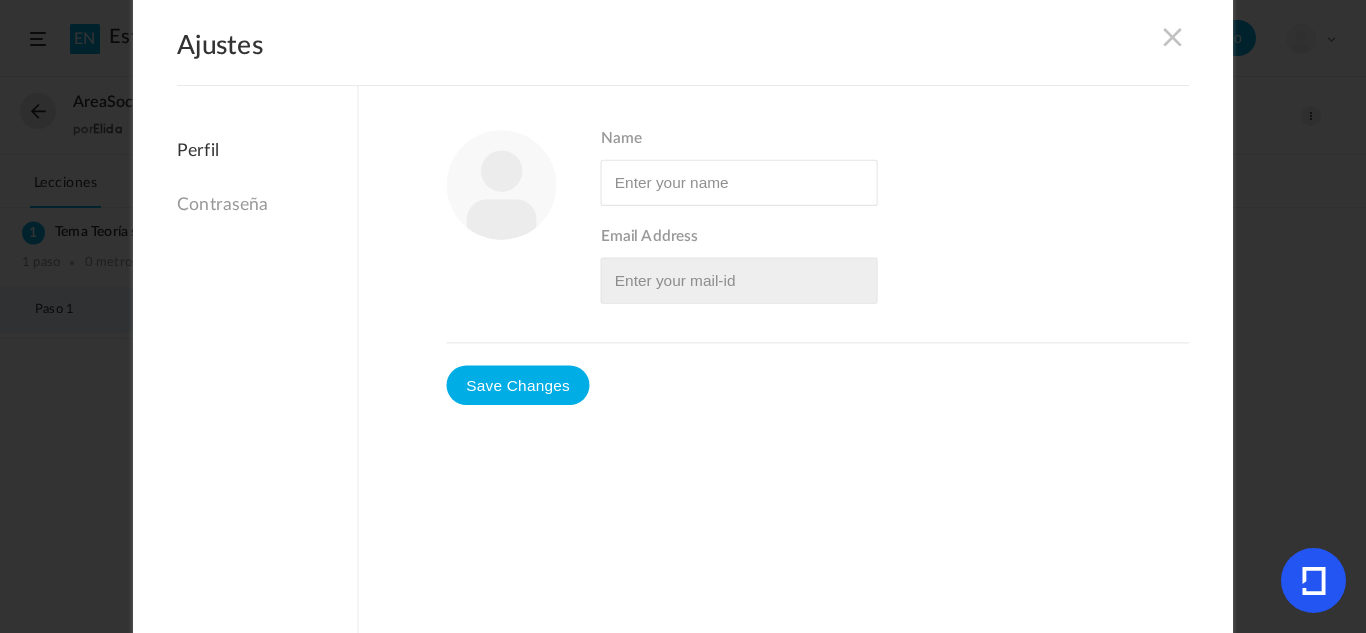 click on "Perfil" at bounding box center [267, 157] 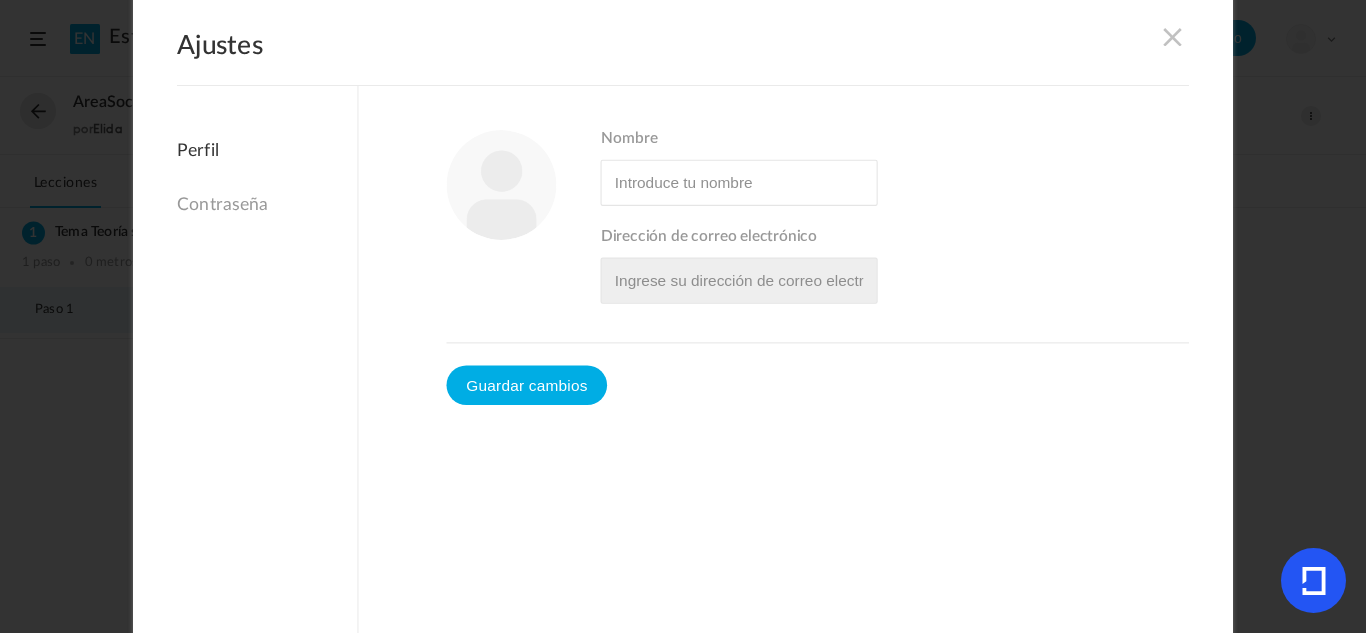 type on "Elida" 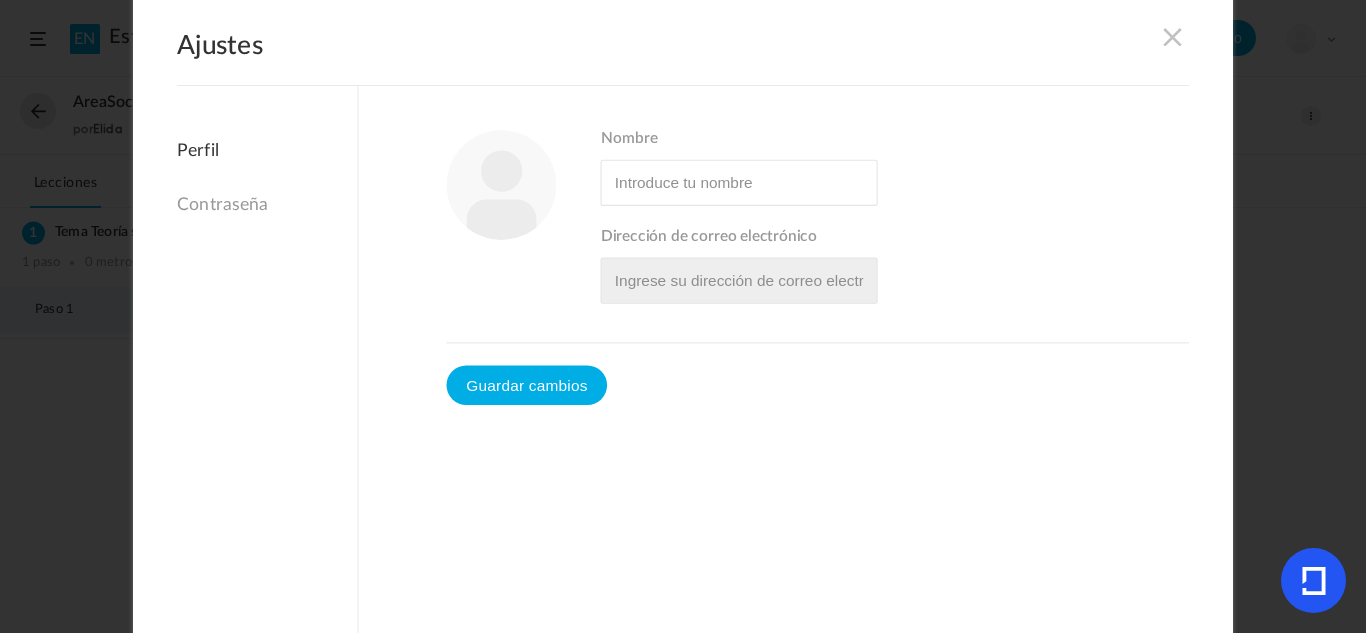 type on "eramirezd10@[EMAIL]" 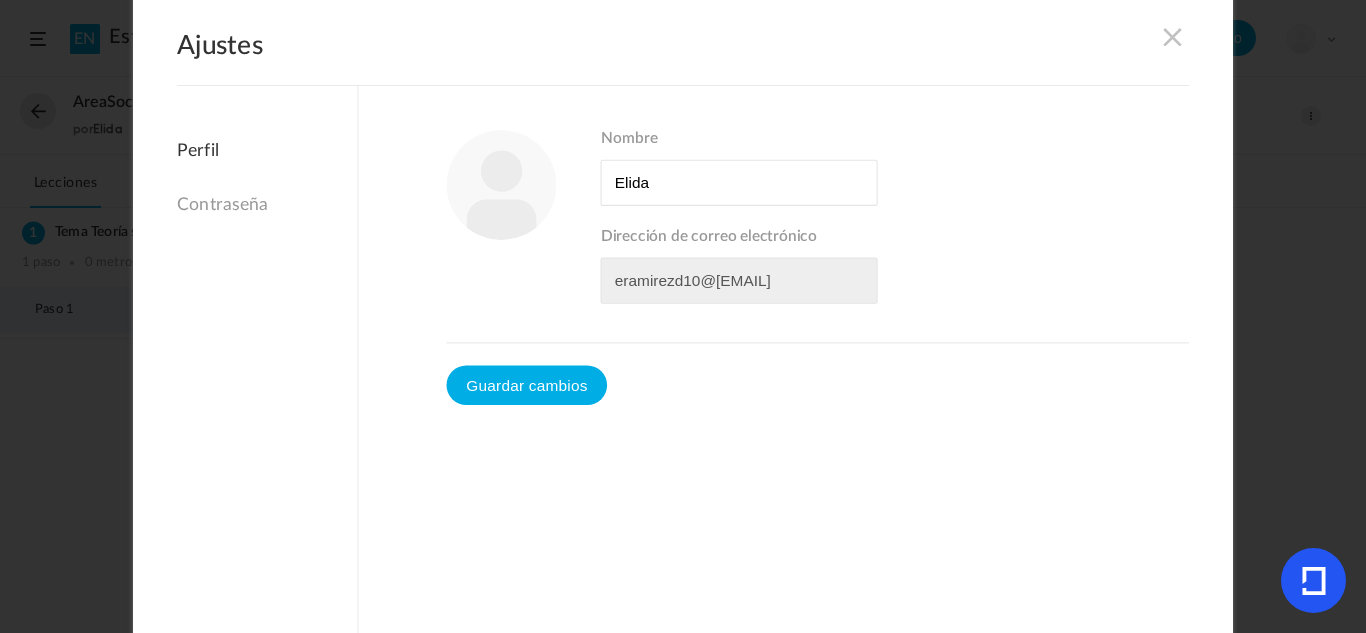 click on "Perfil" at bounding box center [267, 157] 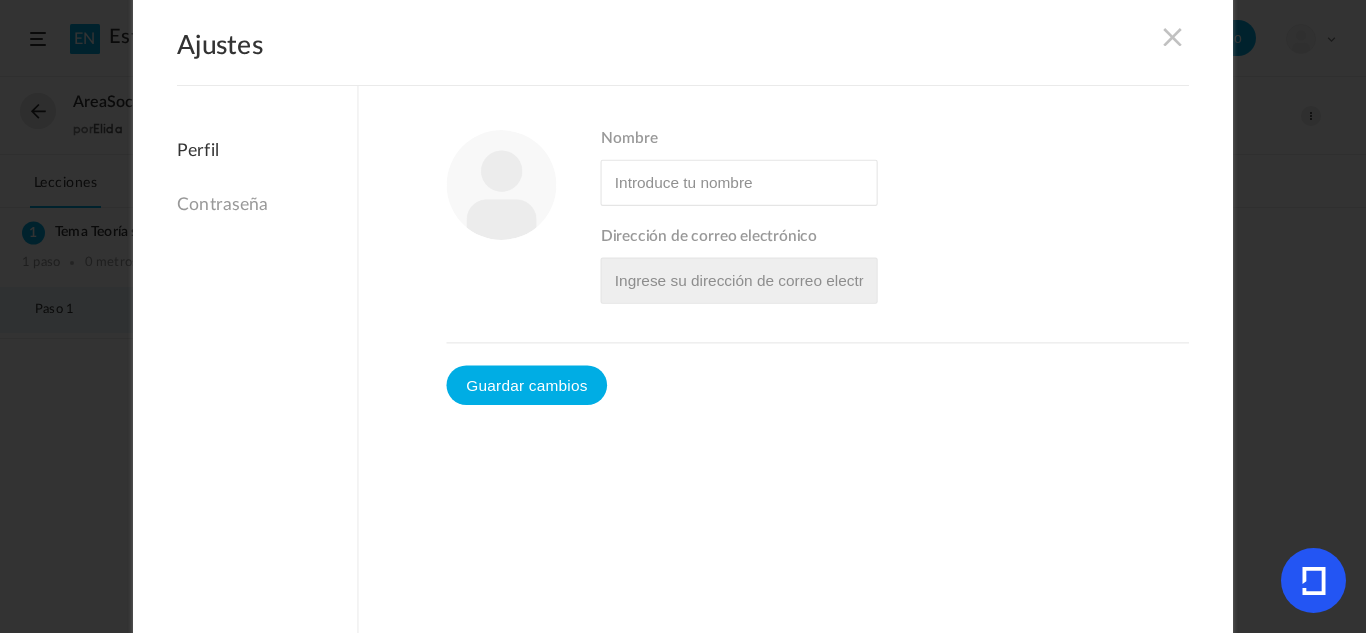 type on "Elida" 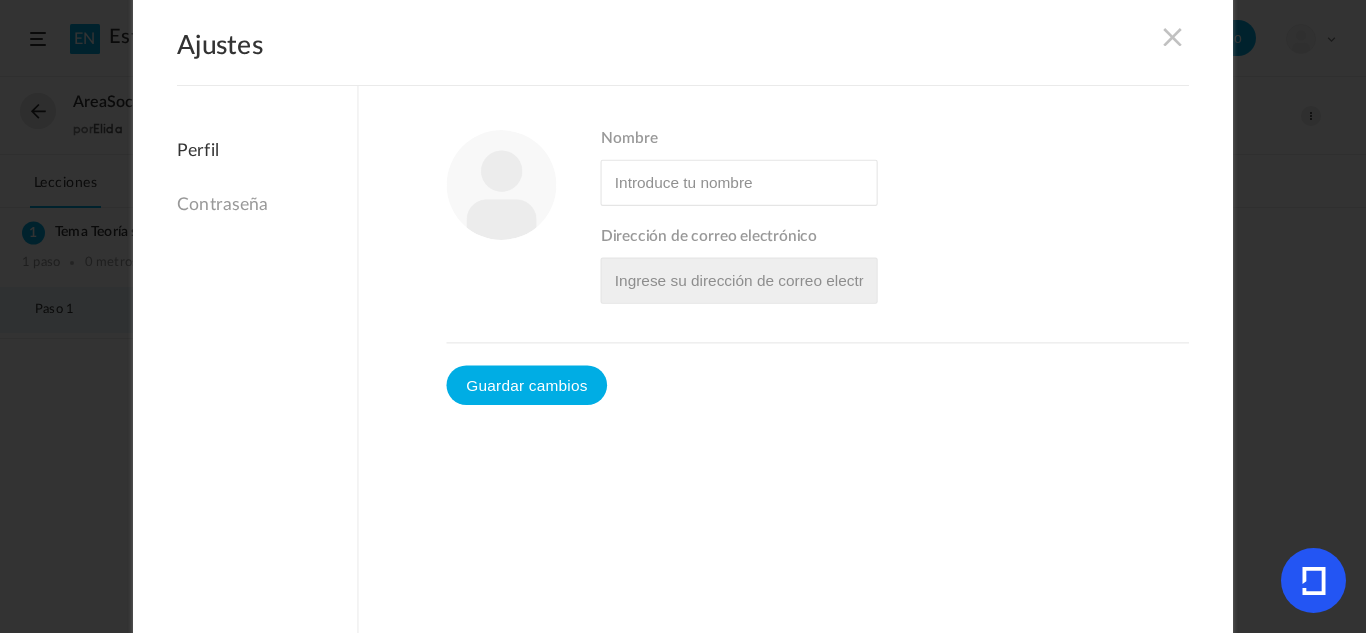 type on "eramirezd10@[EMAIL]" 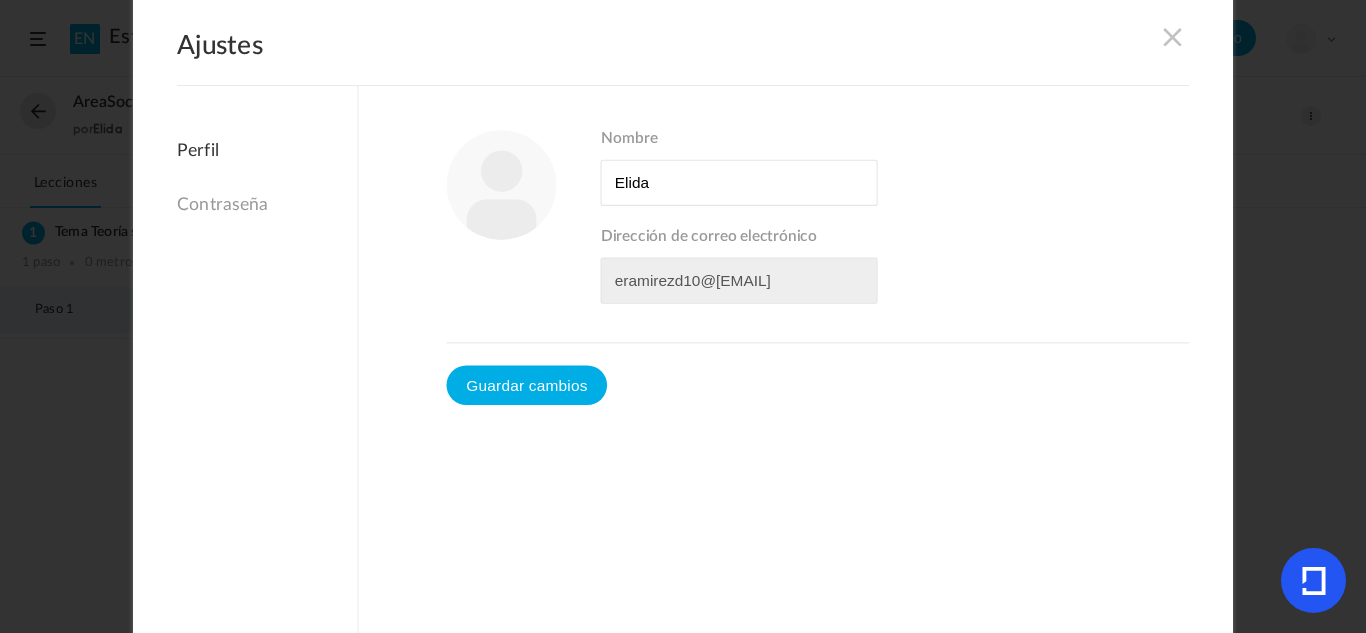click on "Ajustes
Perfil
Contraseña
Nombre
Guardar cambios" at bounding box center (683, 317) 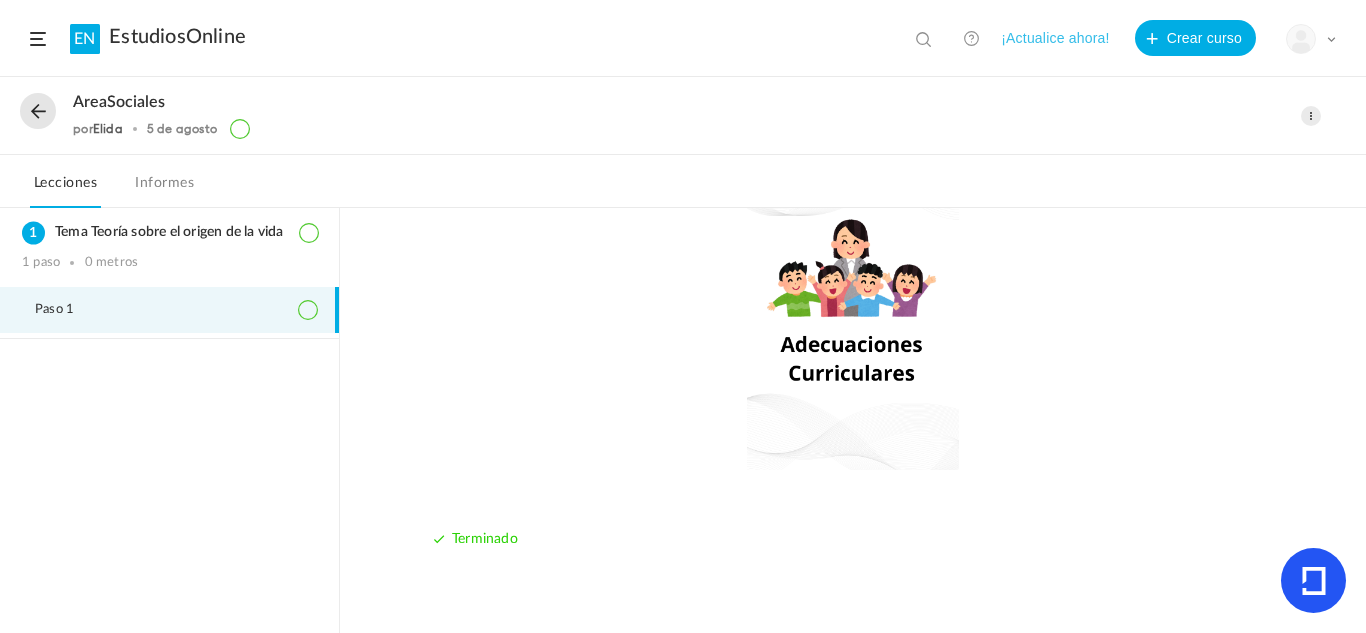 click on "Mi perfil
Configuración universitaria
Plan actual
Cerrar sesión" 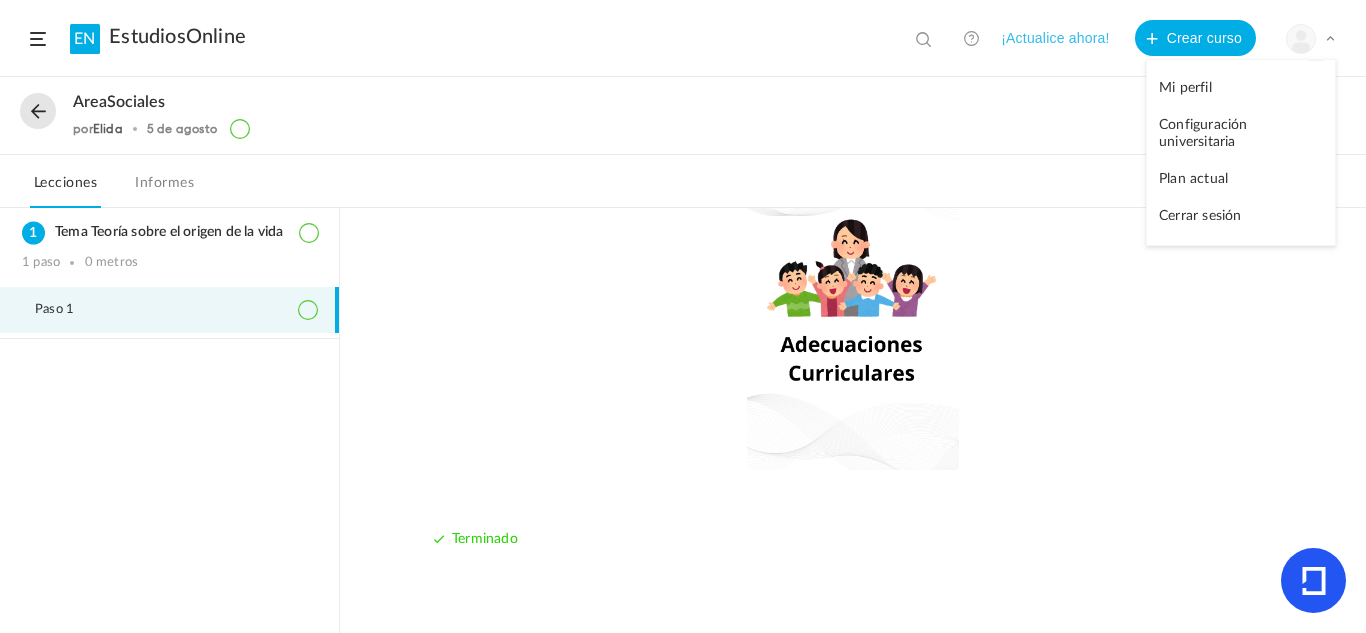 click on "Configuración universitaria" 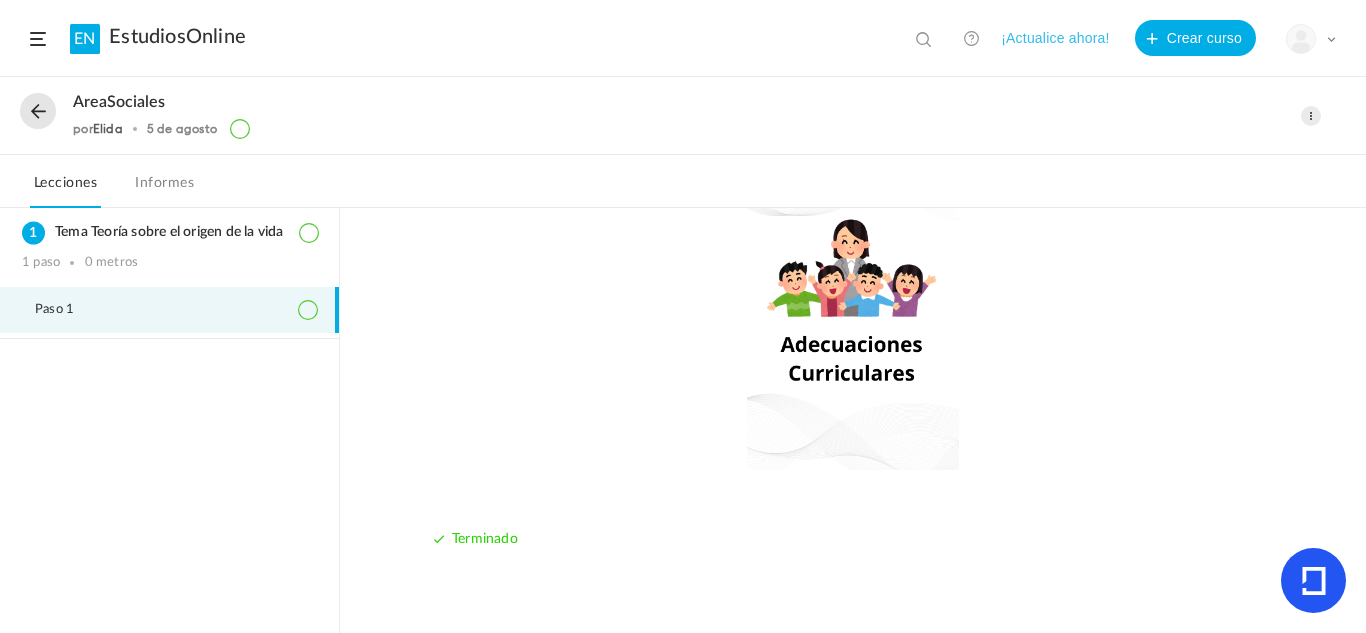 click on "AreaSociales" 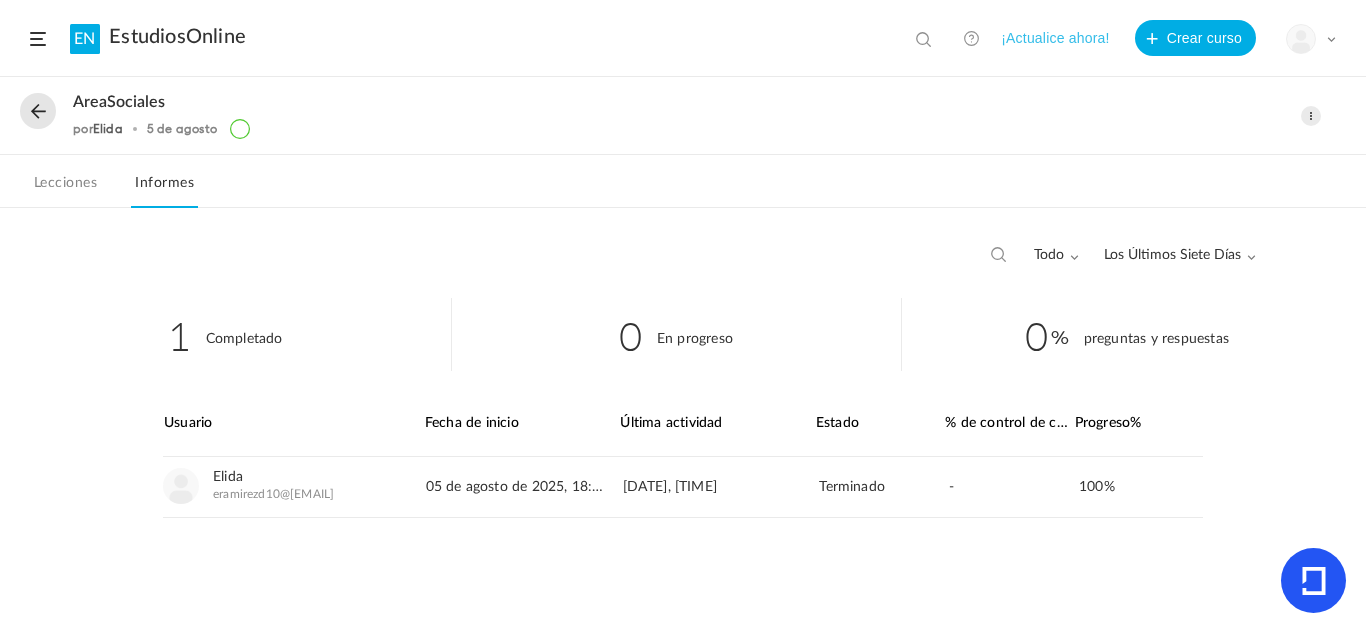 click on "Lecciones" 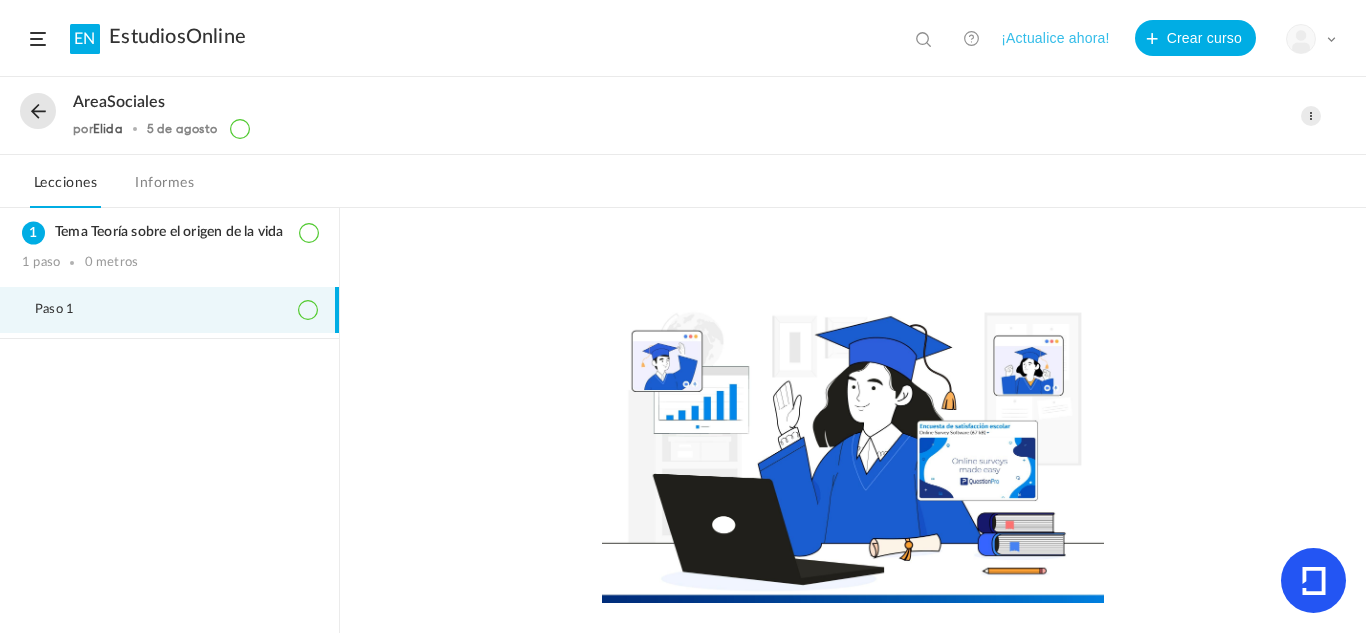 scroll, scrollTop: 463, scrollLeft: 0, axis: vertical 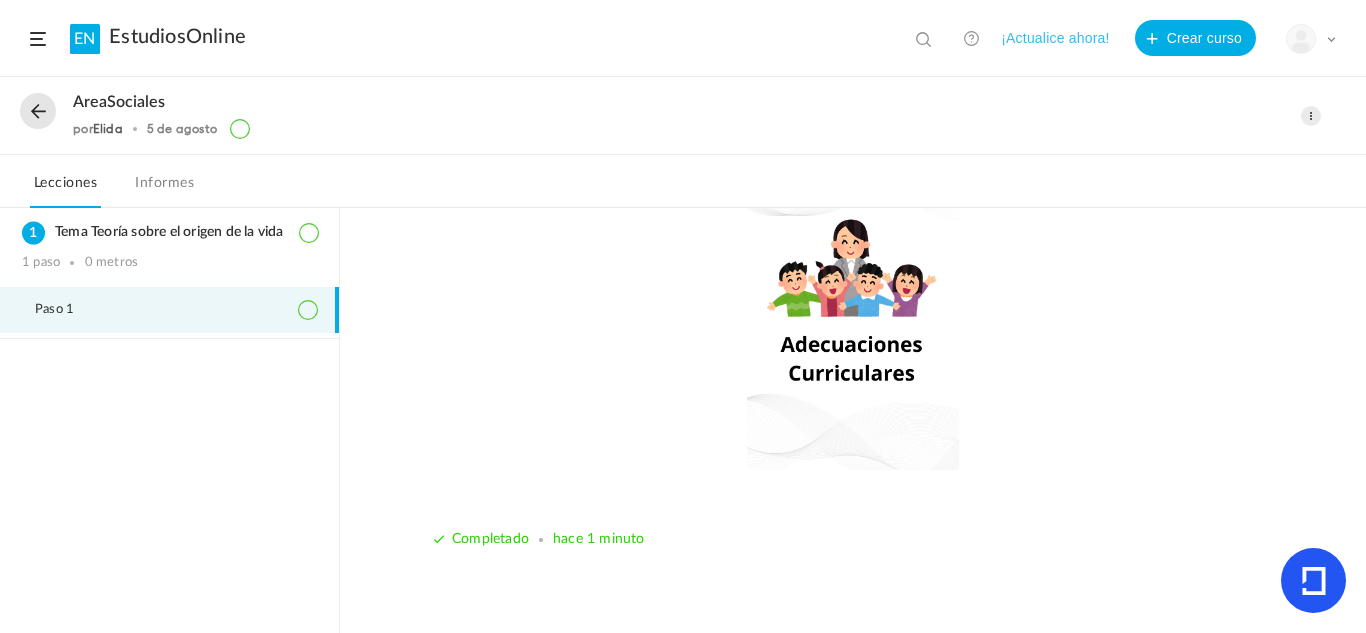 click on "hace 1 minuto" 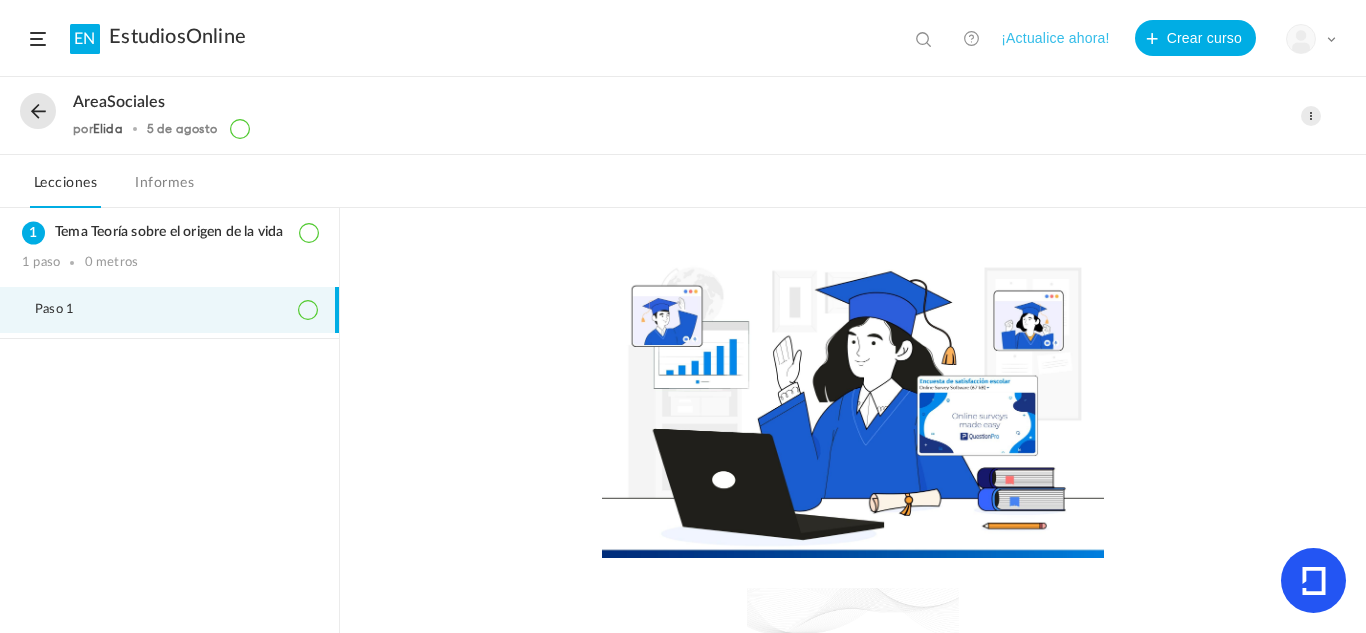 scroll, scrollTop: 0, scrollLeft: 0, axis: both 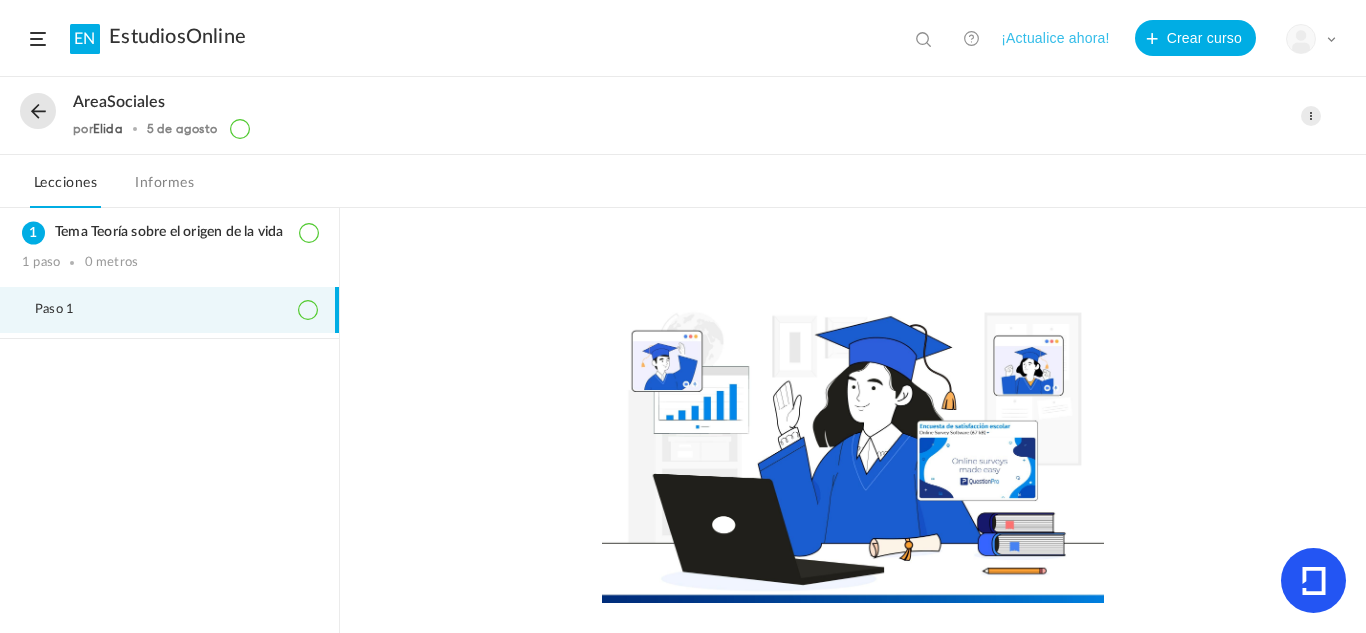 click on "AreaSociales
por  [FIRST] [LAST]
[DATE]
Editar
Borrar Mover al borrador" 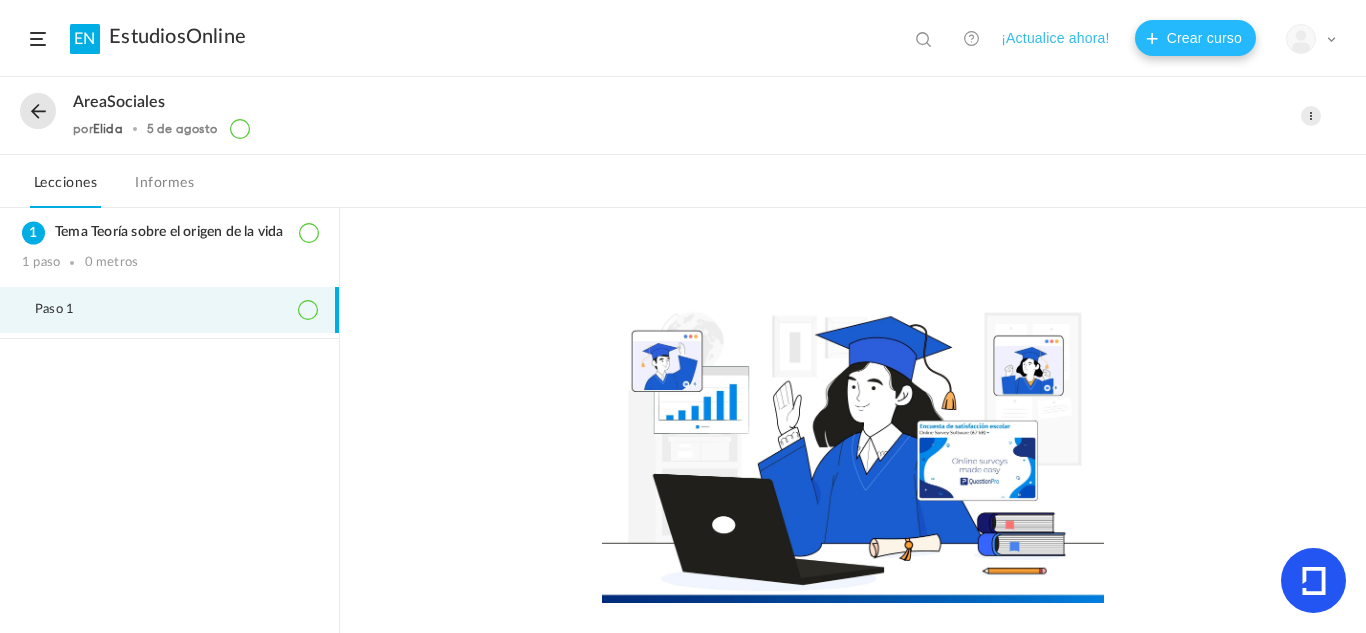 click on "Crear curso" 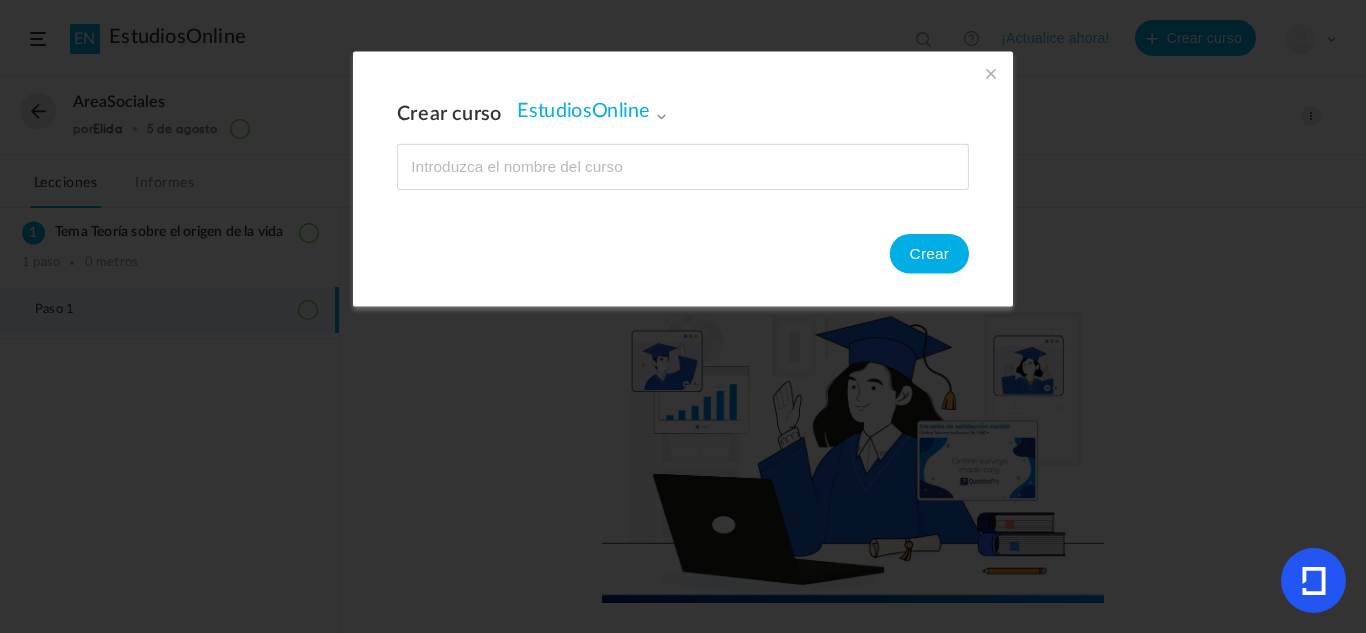 click at bounding box center (991, 74) 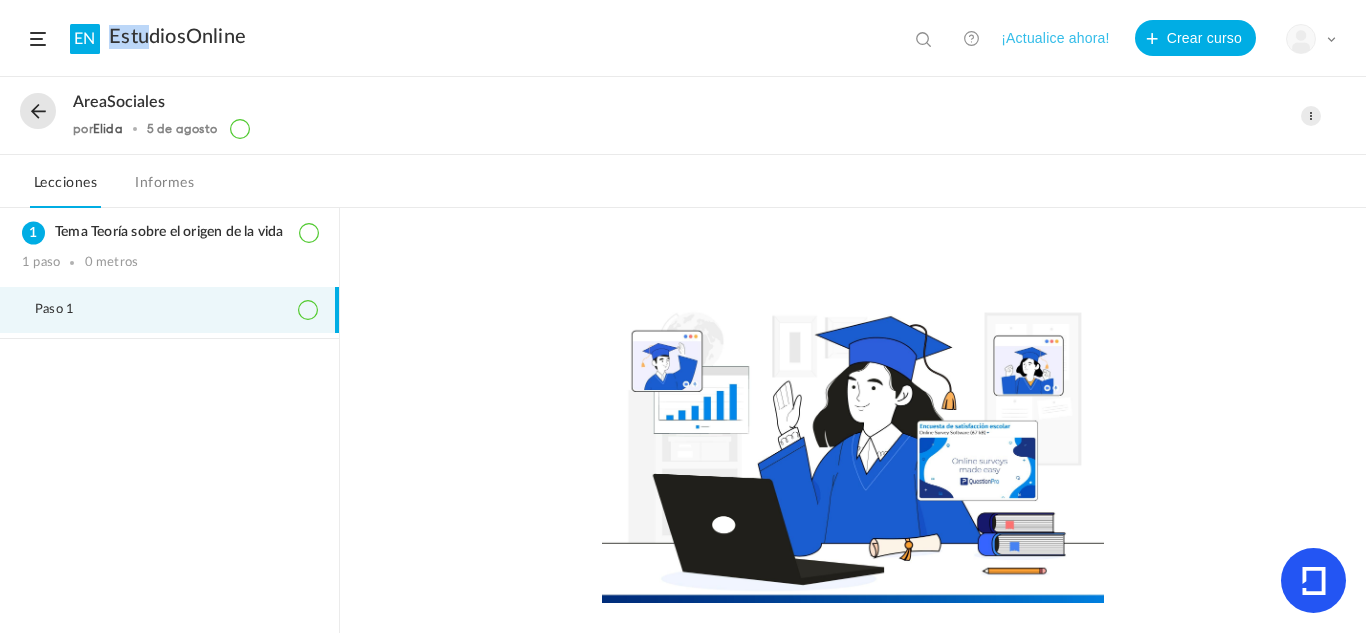 drag, startPoint x: 167, startPoint y: 22, endPoint x: 147, endPoint y: 37, distance: 25 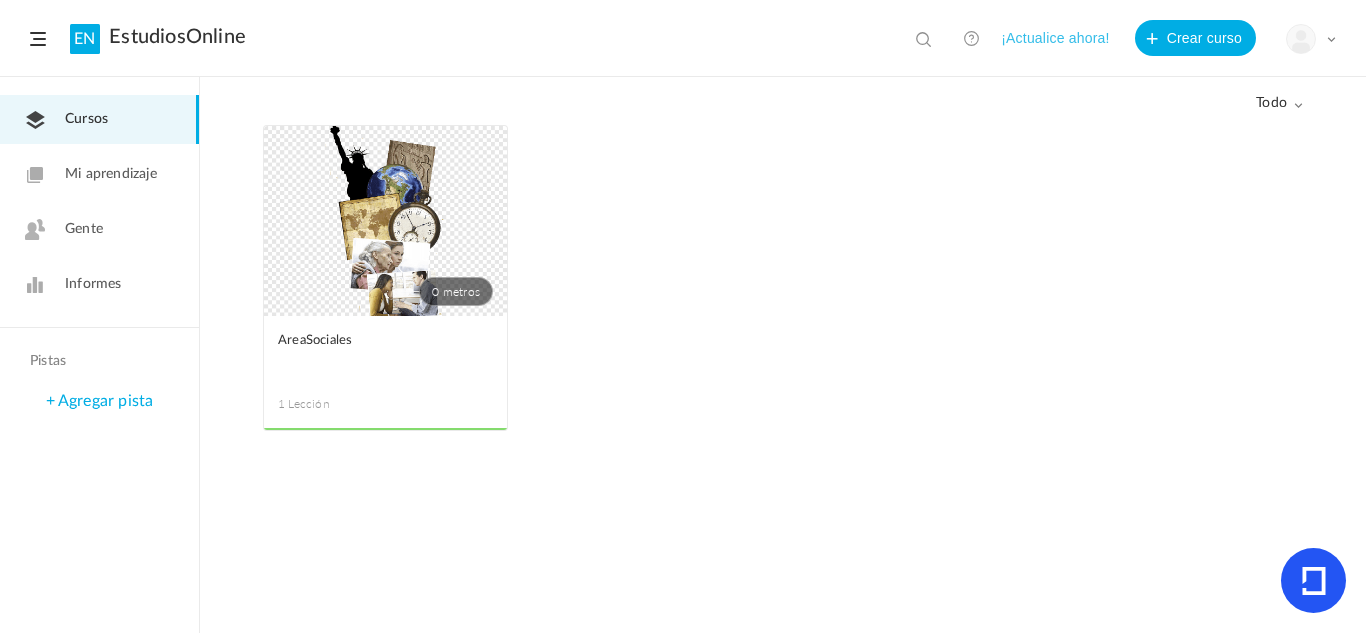 click on "0 metros" 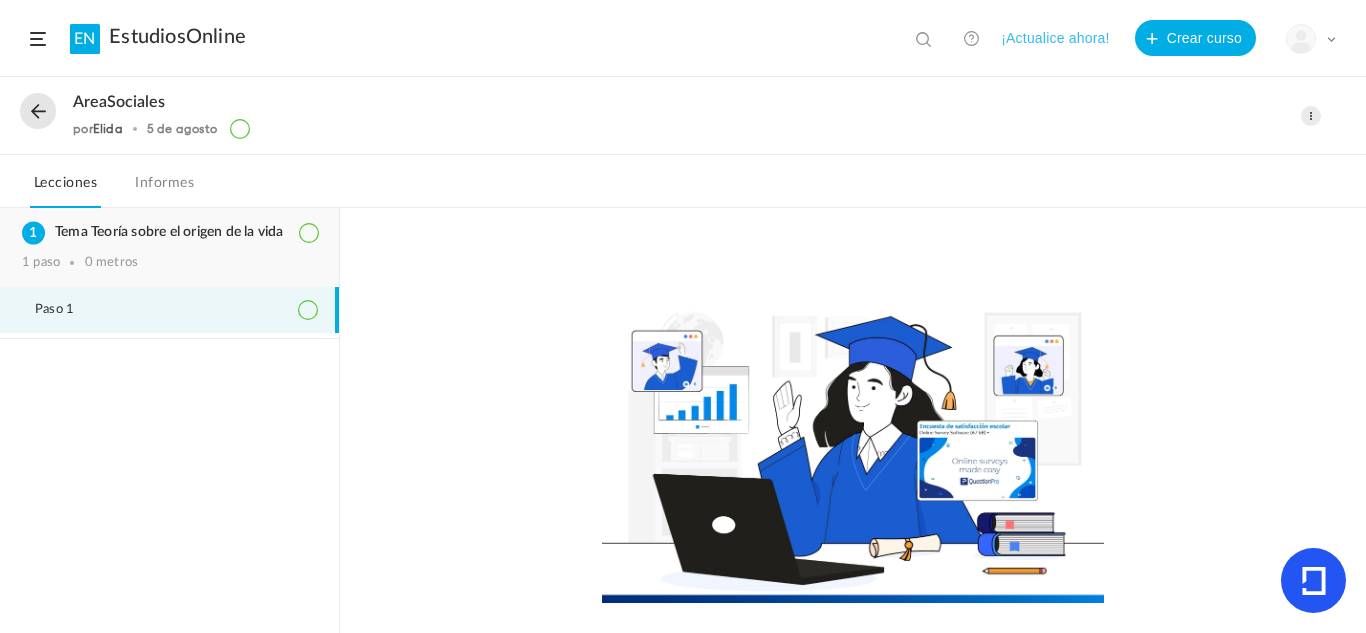 click on "Tema Teoría sobre el origen de la vida" at bounding box center (169, 232) 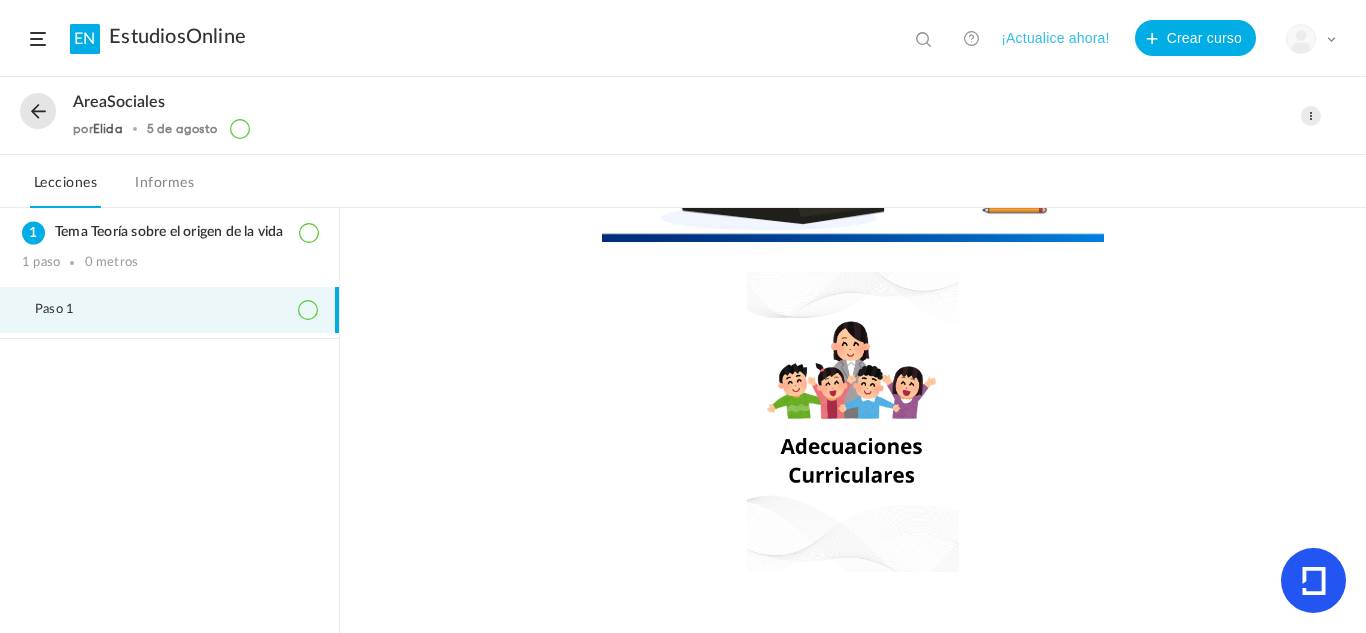 scroll, scrollTop: 463, scrollLeft: 0, axis: vertical 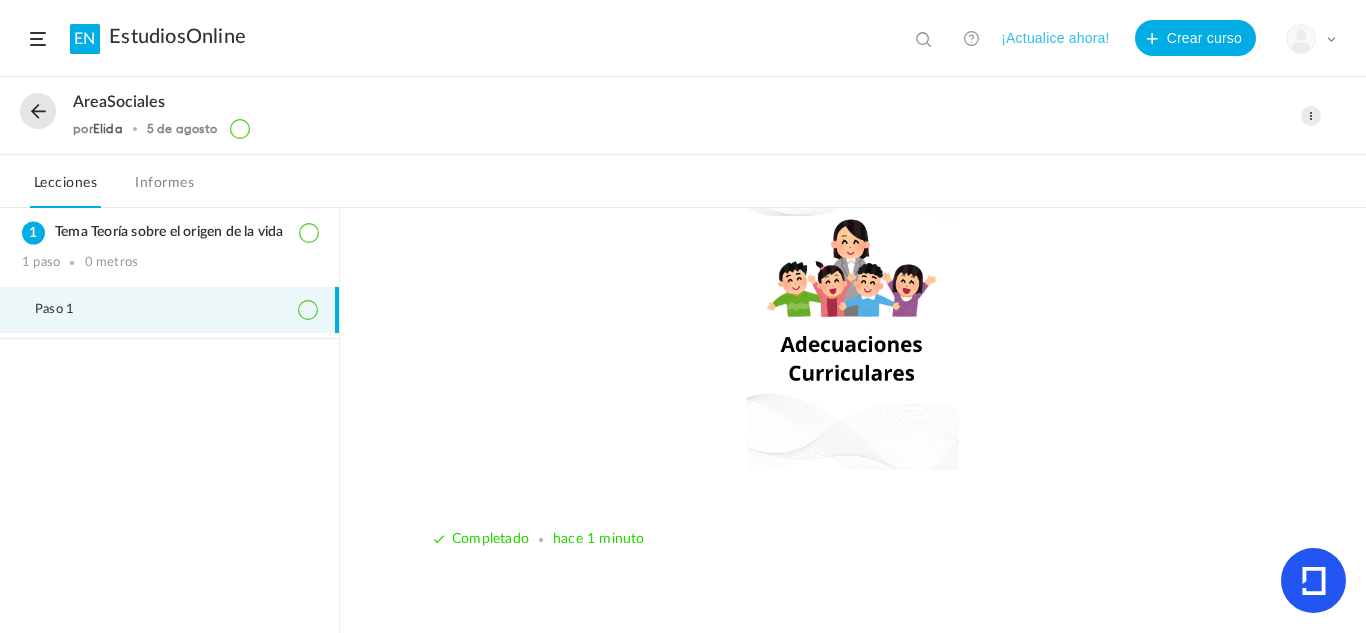 click on "Completado  hace 1 minuto" 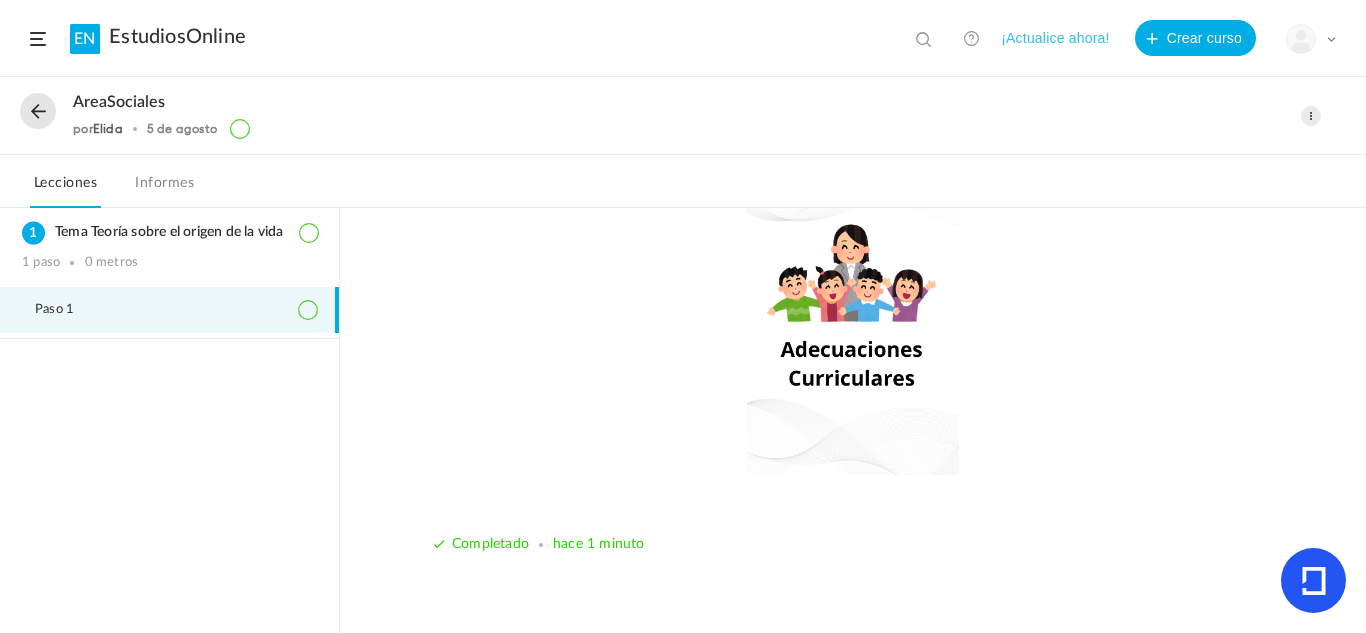 scroll, scrollTop: 463, scrollLeft: 0, axis: vertical 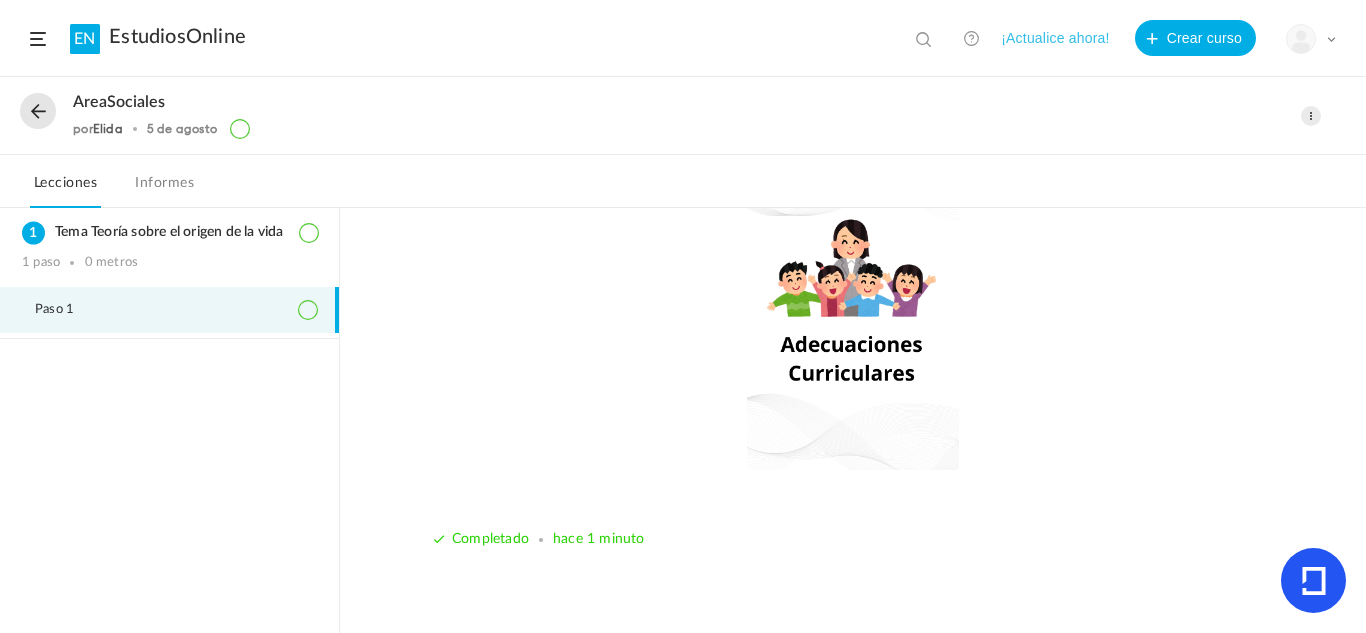 click on "Completado  hace 1 minuto" 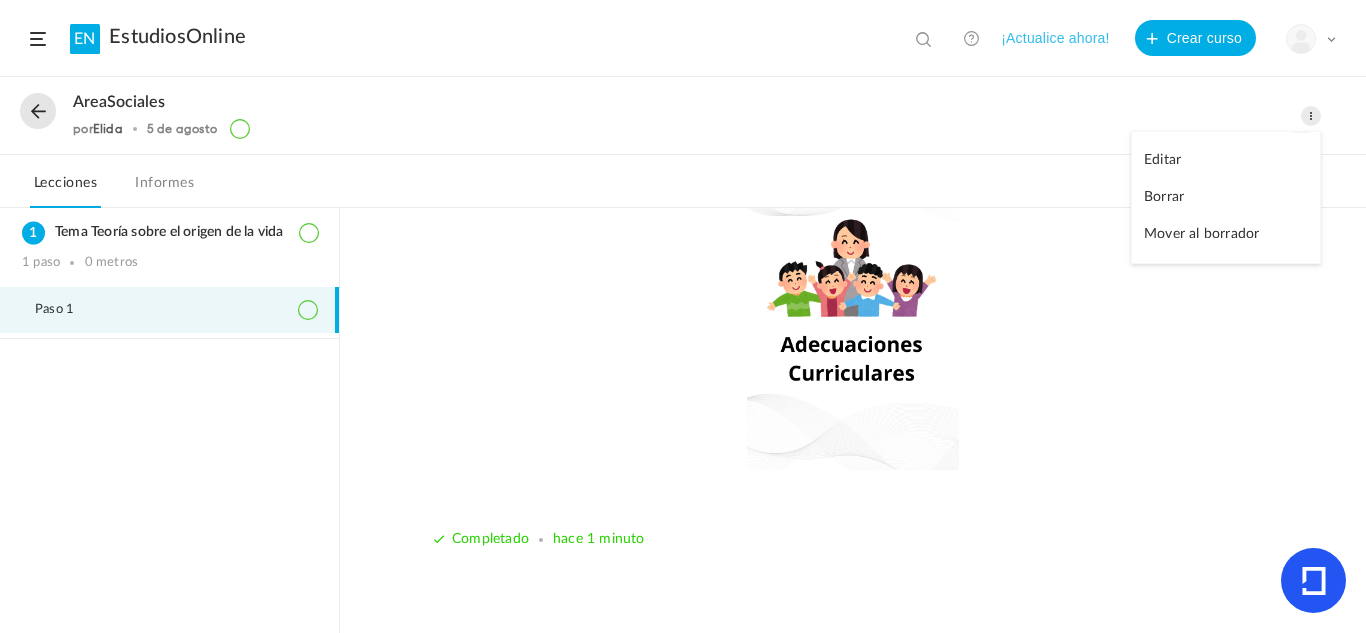 click on "Editar" 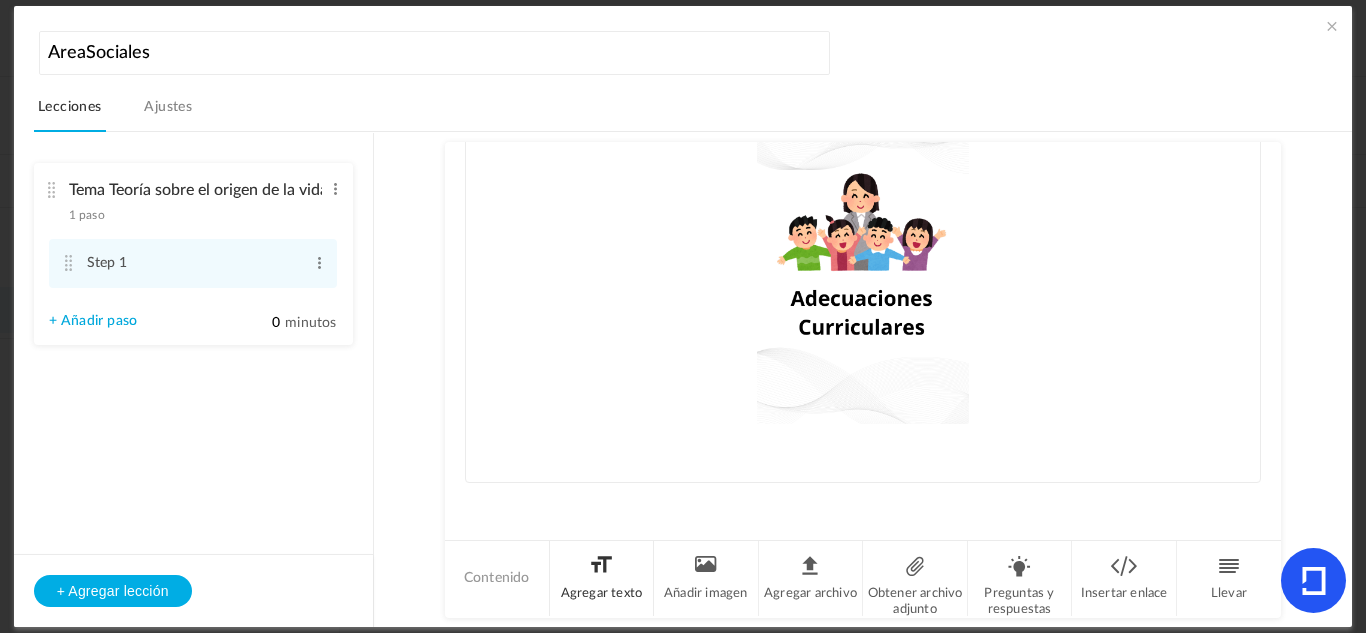 click on "Agregar texto" 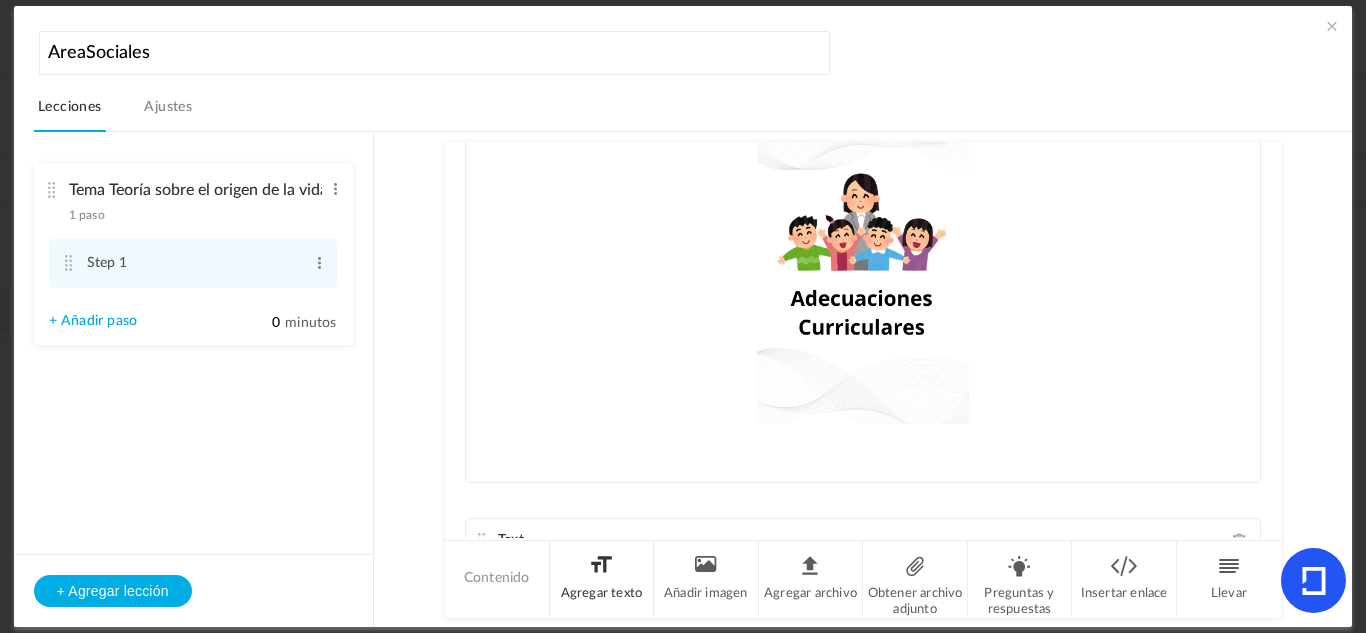 scroll, scrollTop: 810, scrollLeft: 0, axis: vertical 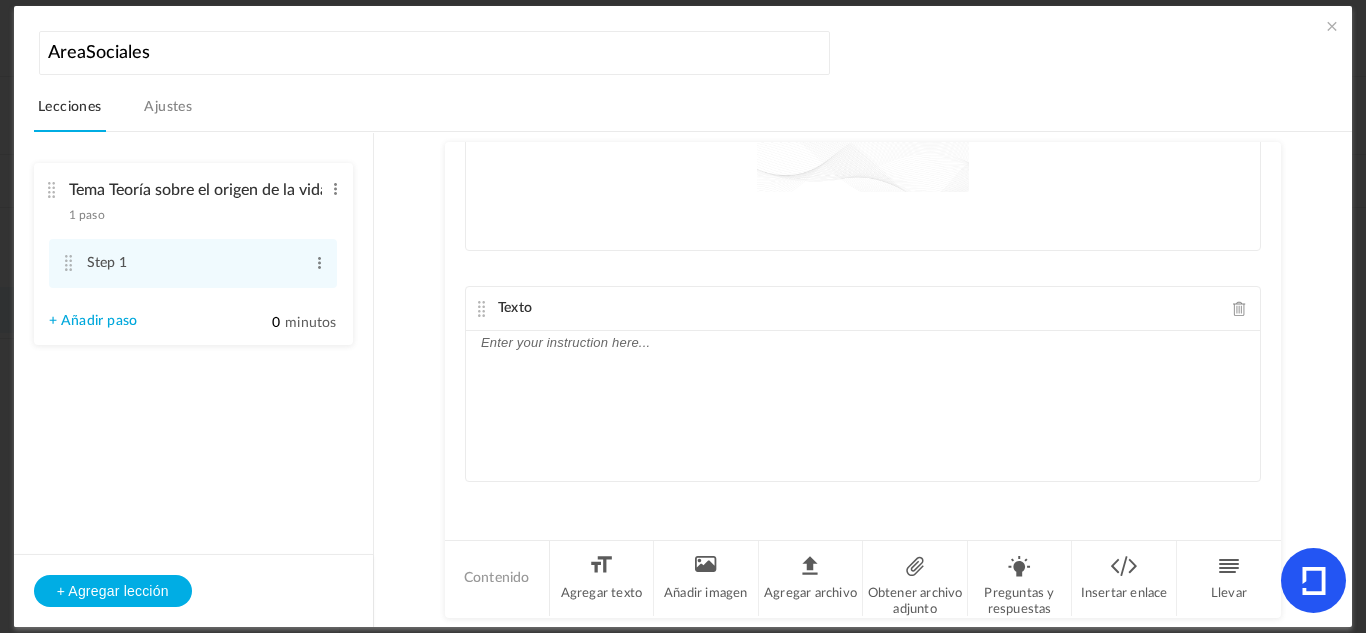 click 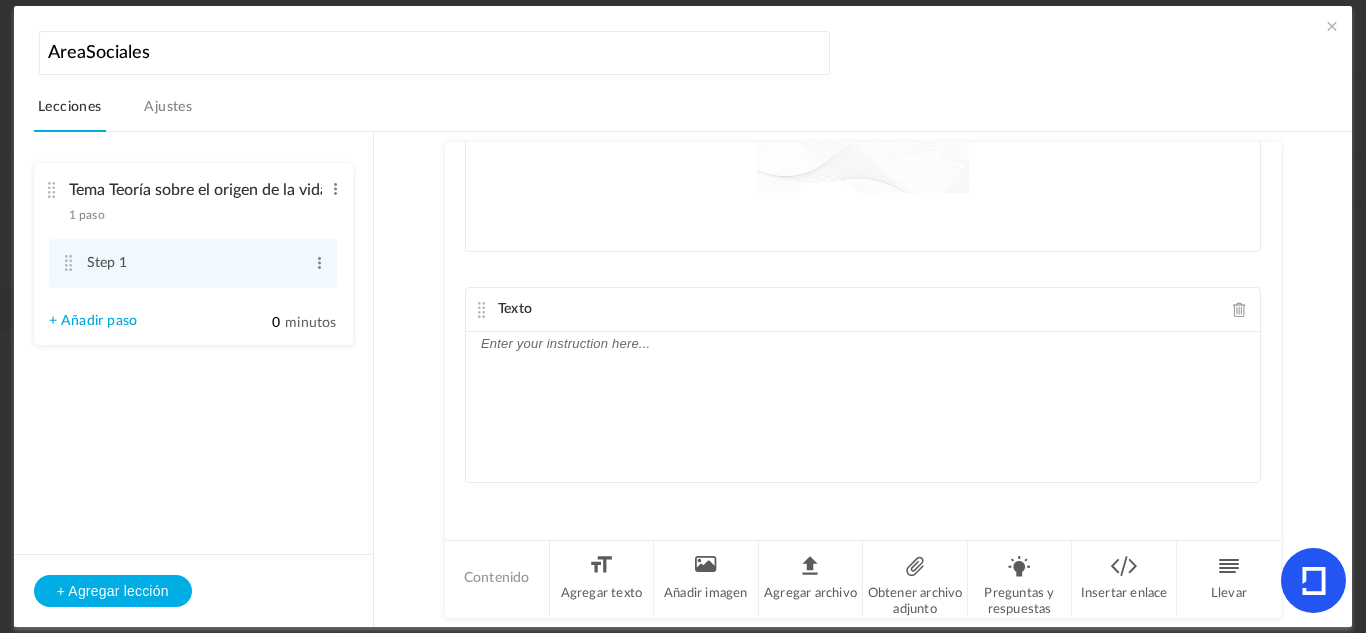 scroll, scrollTop: 809, scrollLeft: 0, axis: vertical 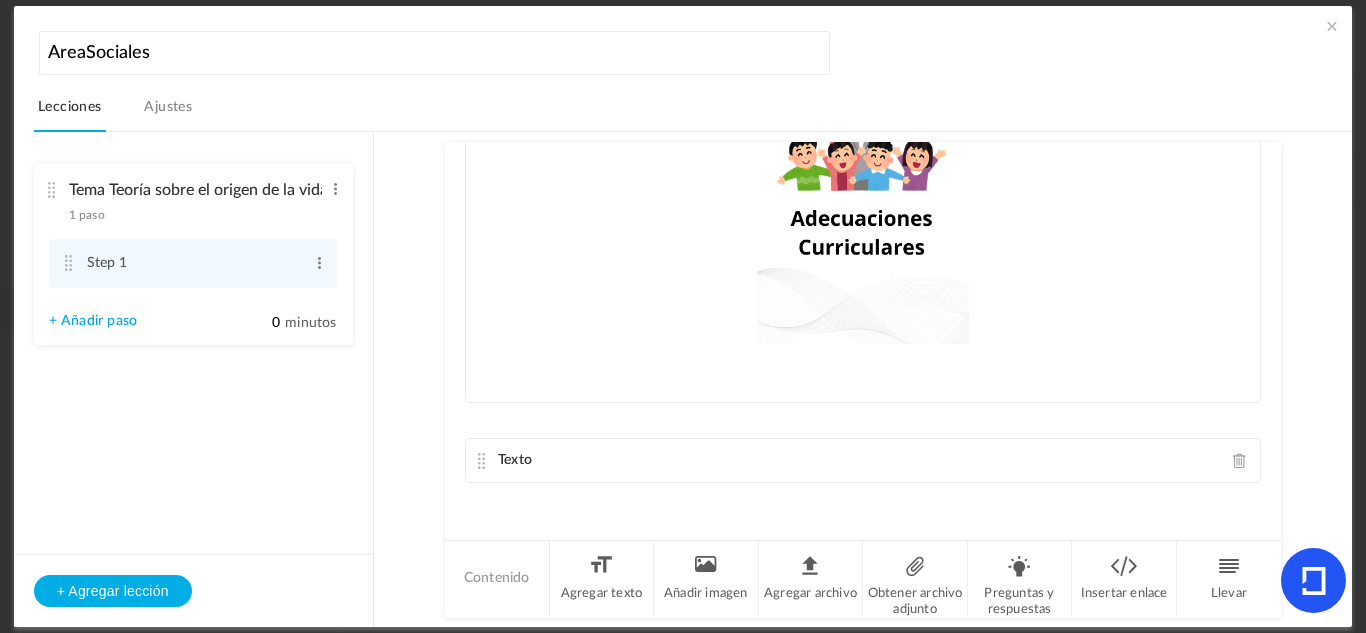 click on "Texto" 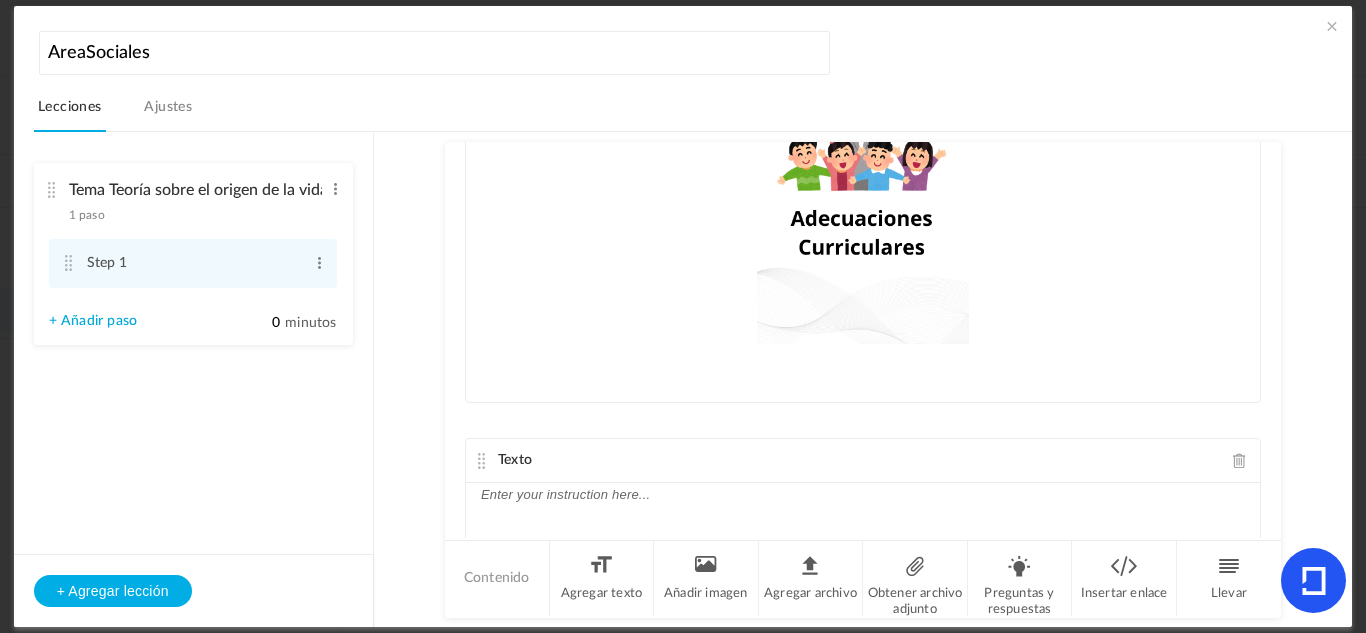 scroll, scrollTop: 809, scrollLeft: 0, axis: vertical 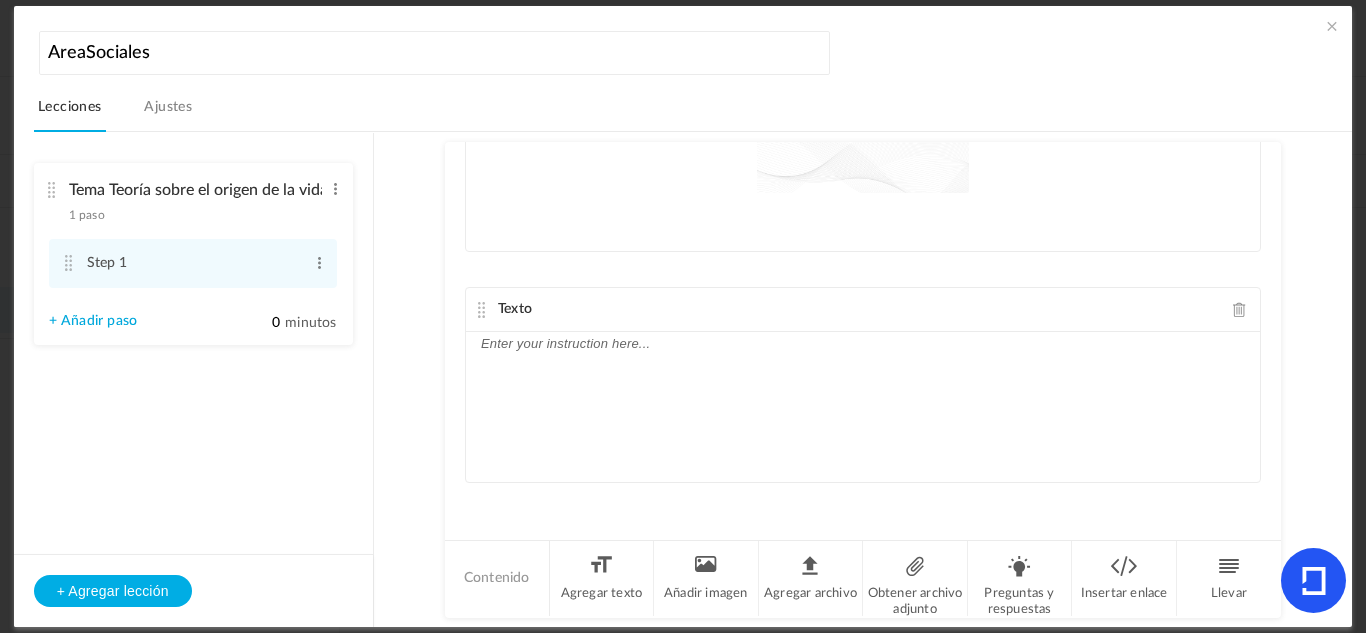 click 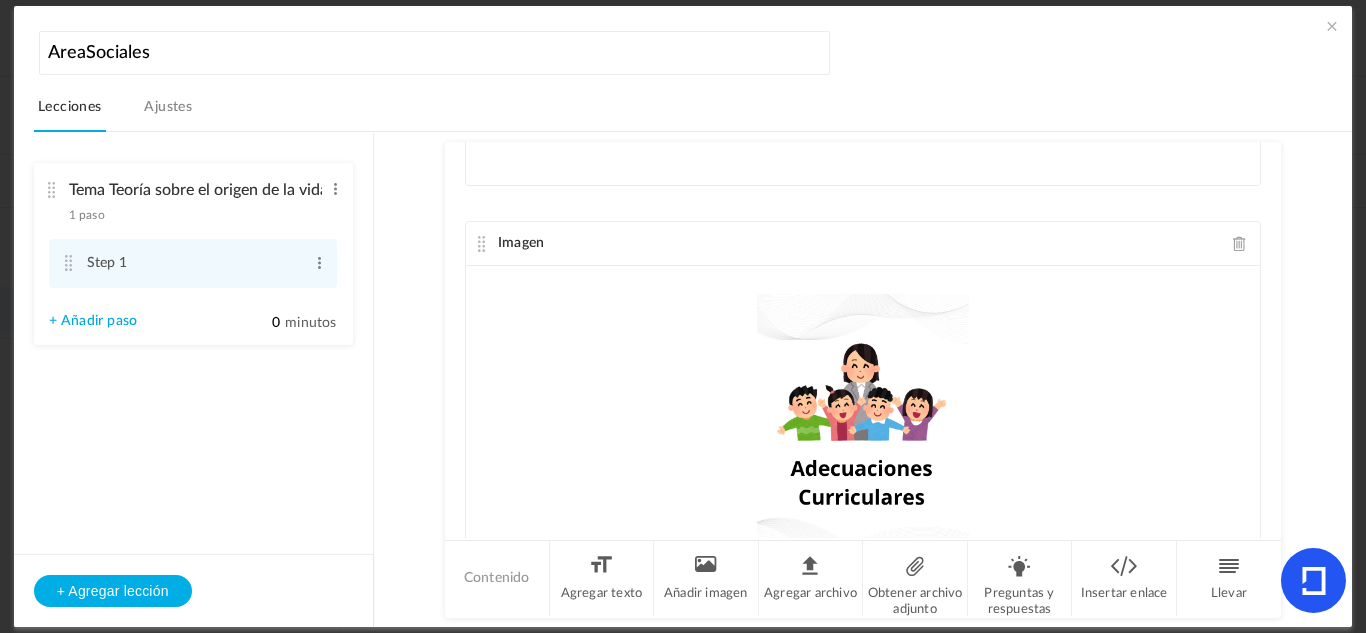 scroll, scrollTop: 0, scrollLeft: 0, axis: both 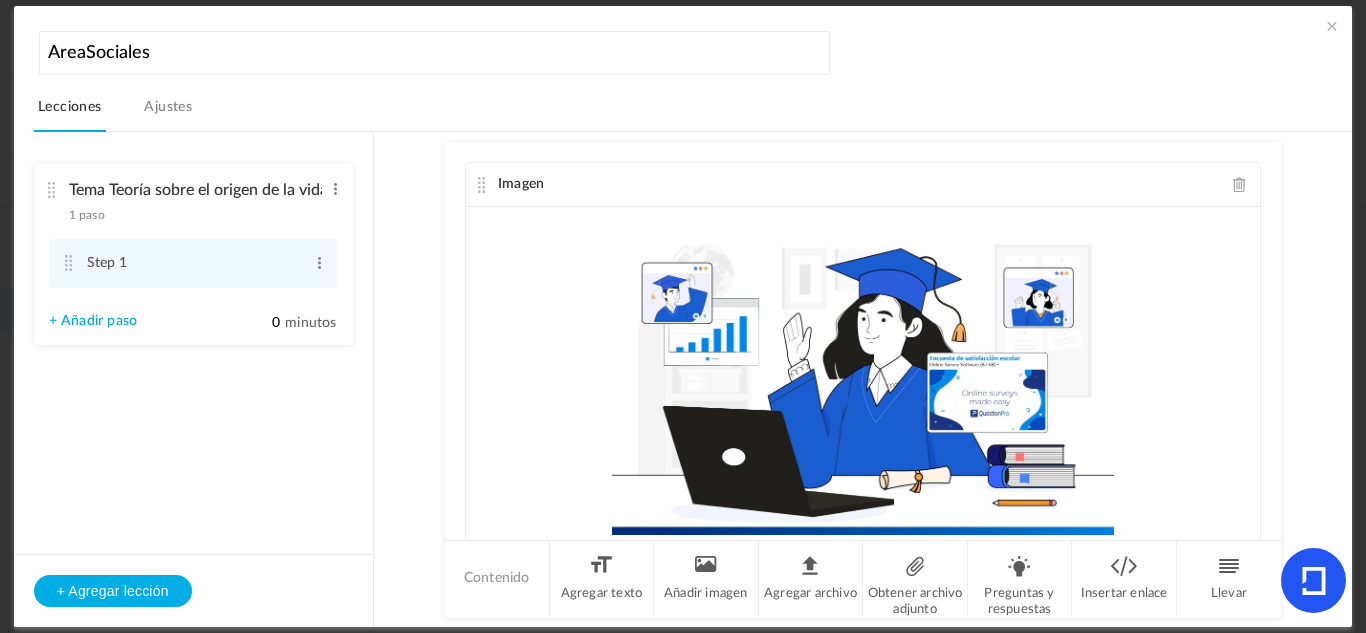click 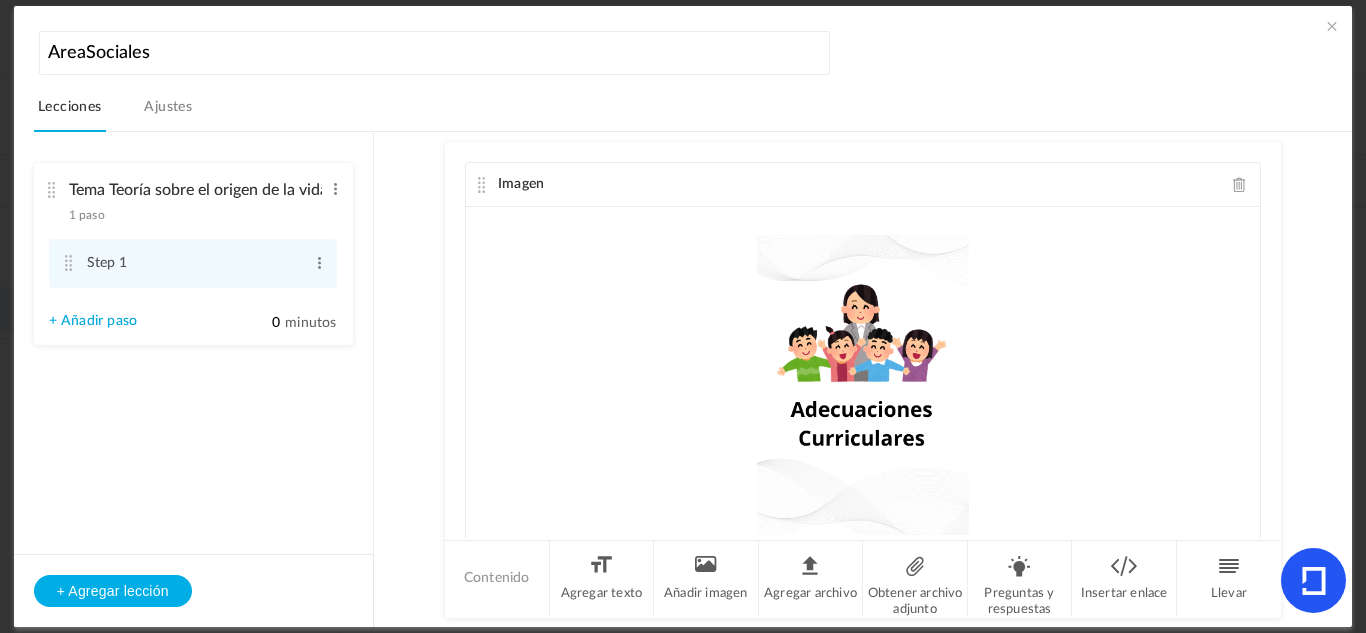 click 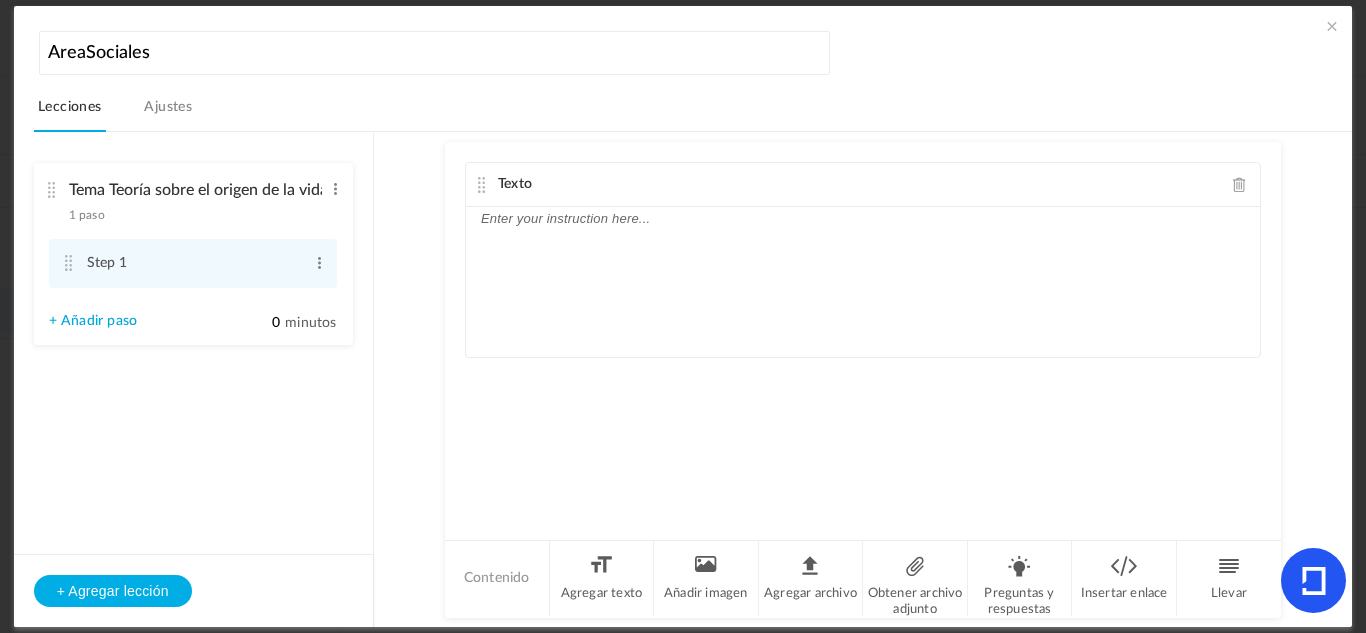 click 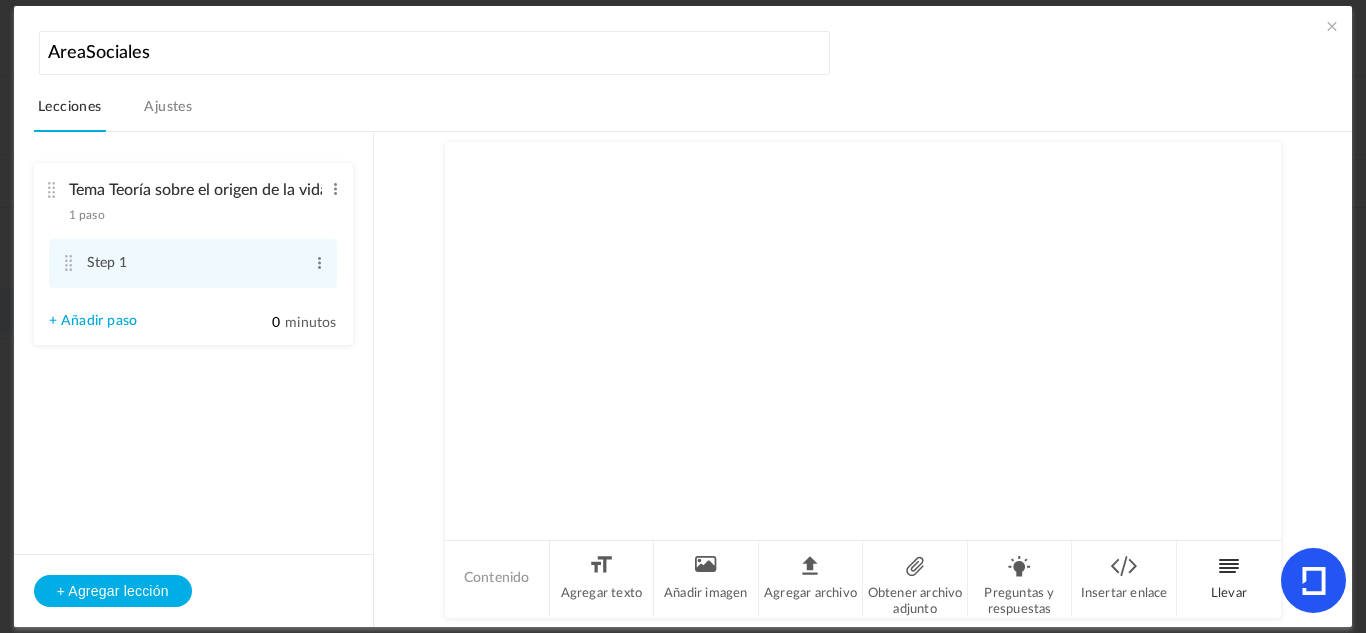 click on "Llevar" 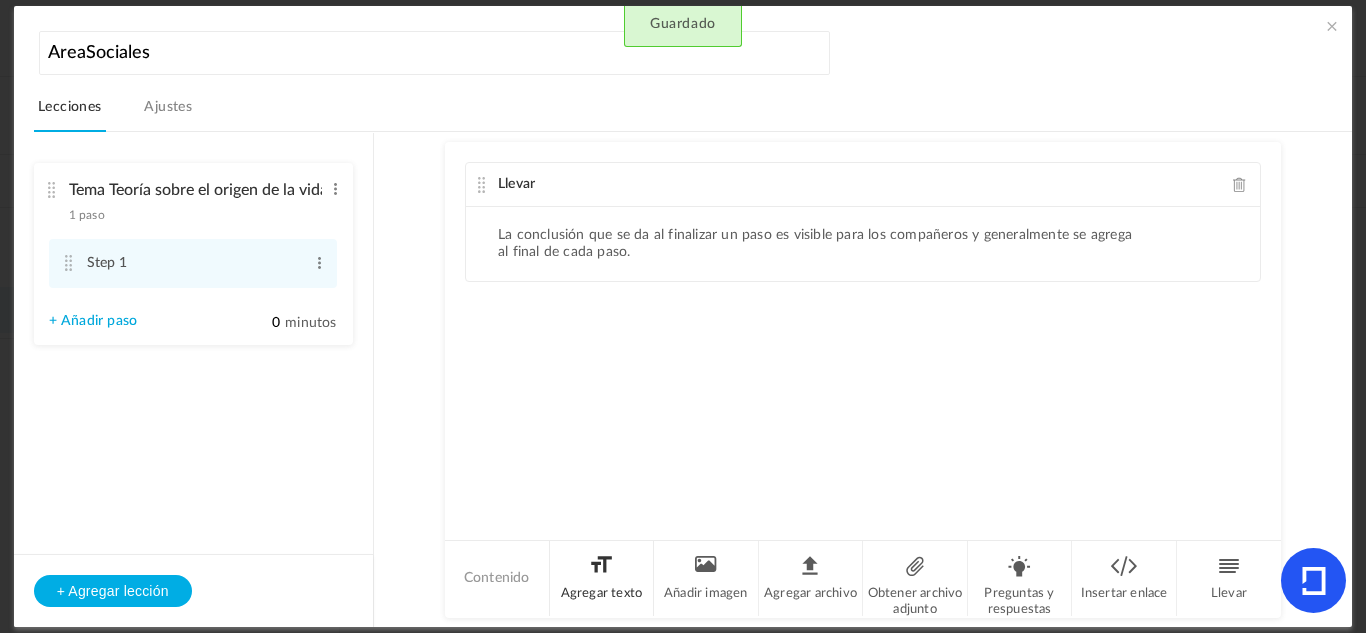 click on "Agregar texto" 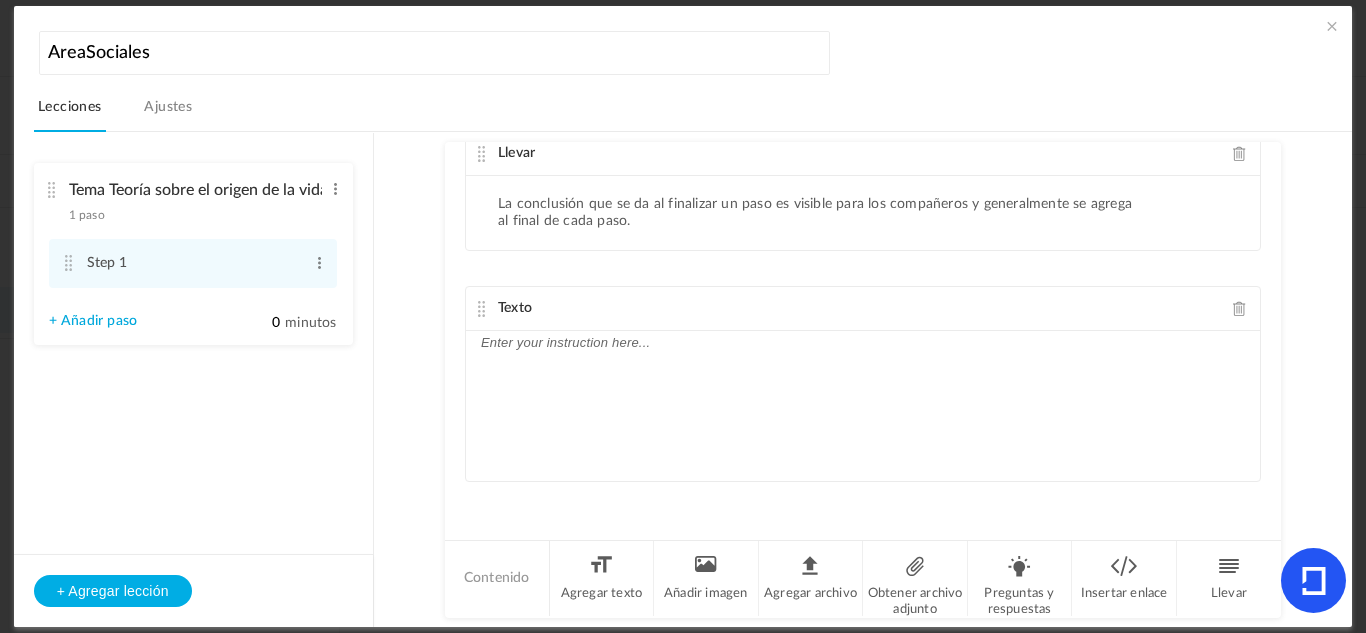 click 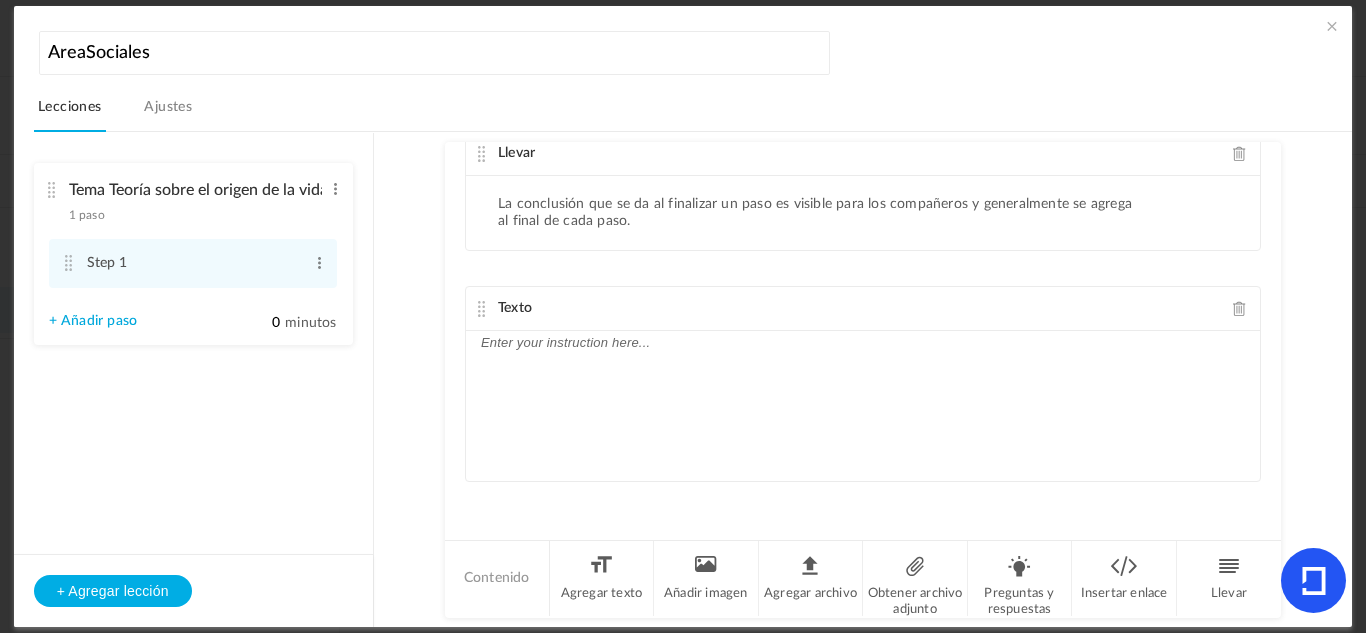 scroll, scrollTop: 24, scrollLeft: 0, axis: vertical 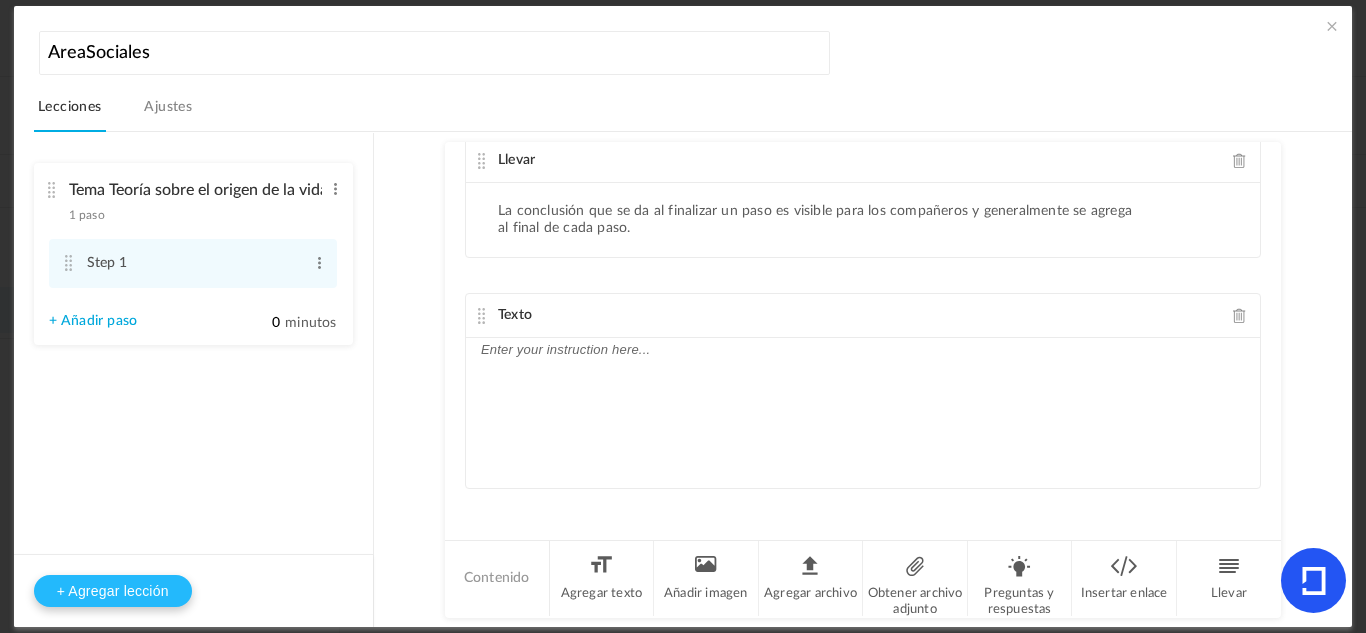 click on "+ Agregar lección" at bounding box center (113, 591) 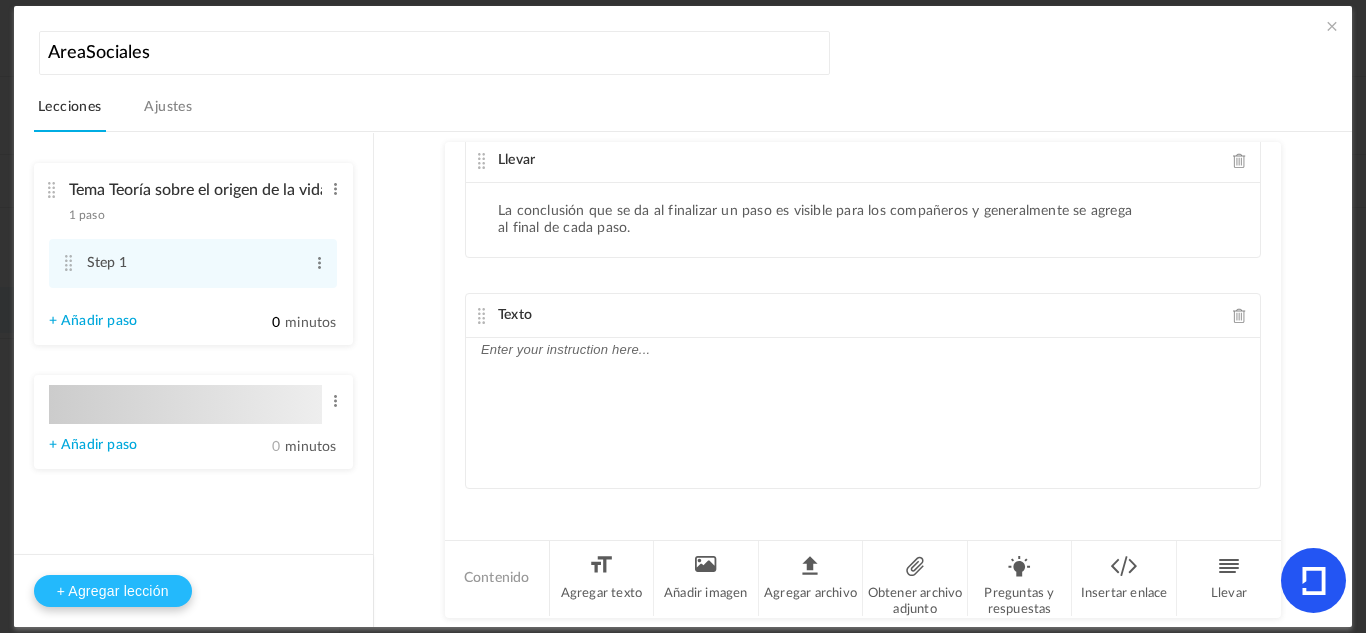 type on "Lesson 2" 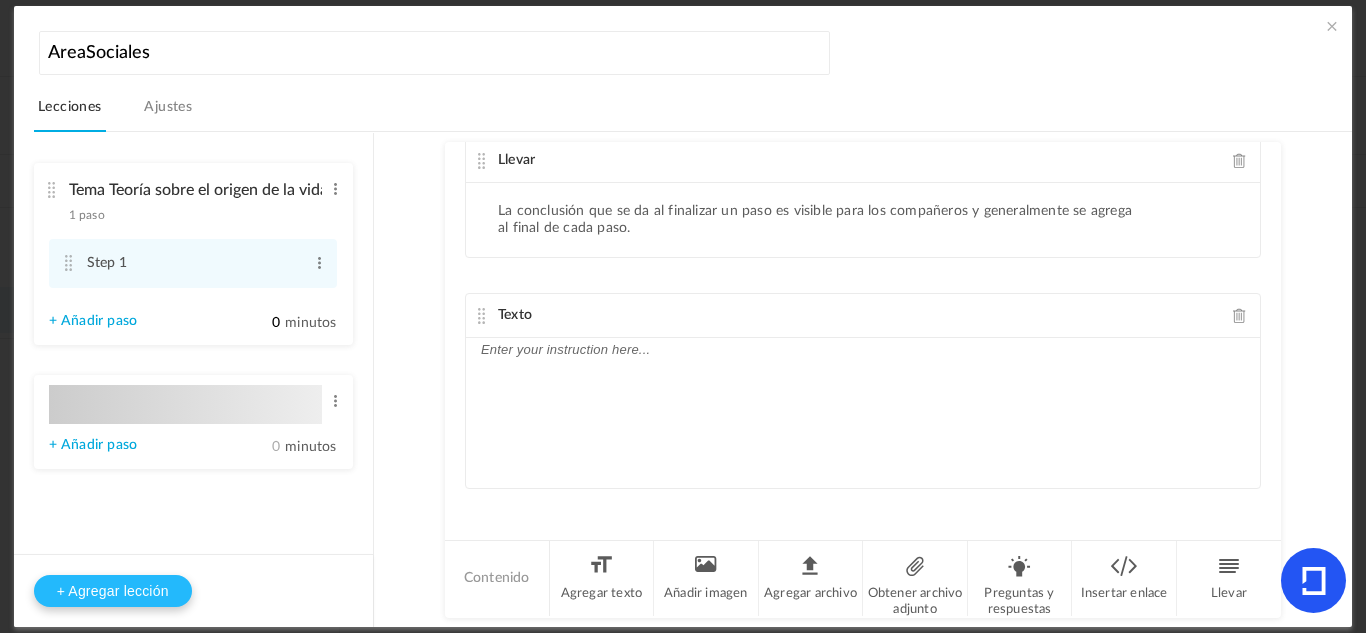 type on "0" 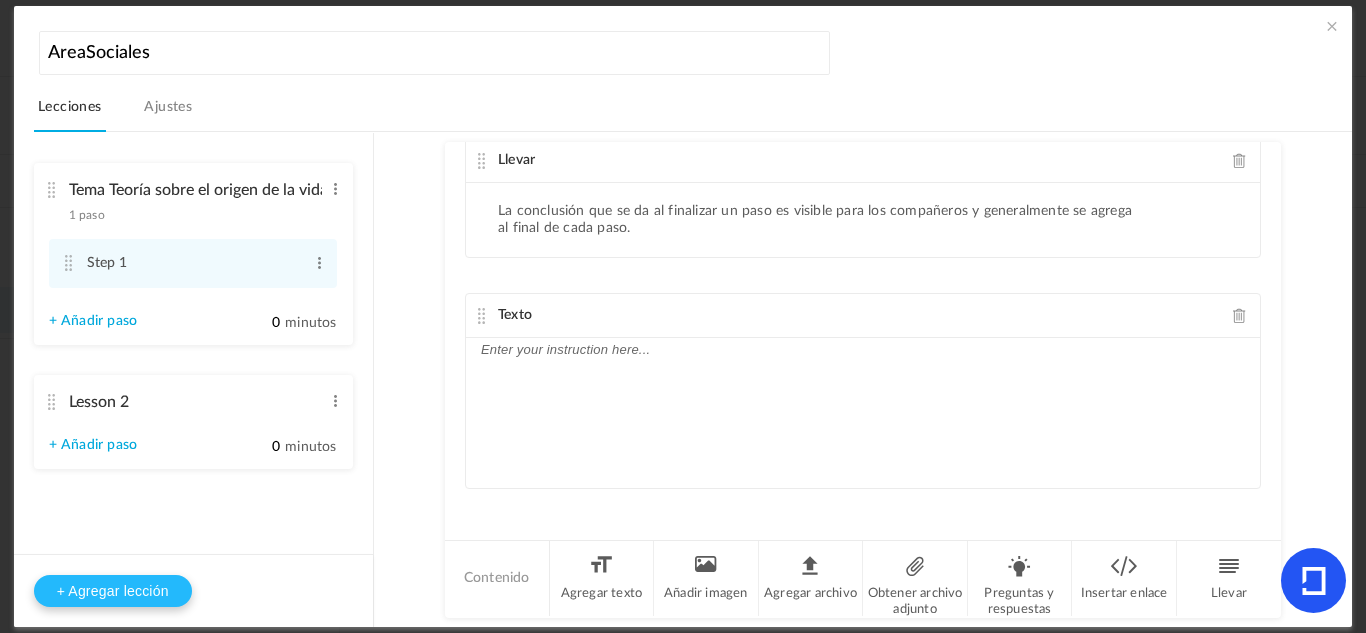 type on "Step 1" 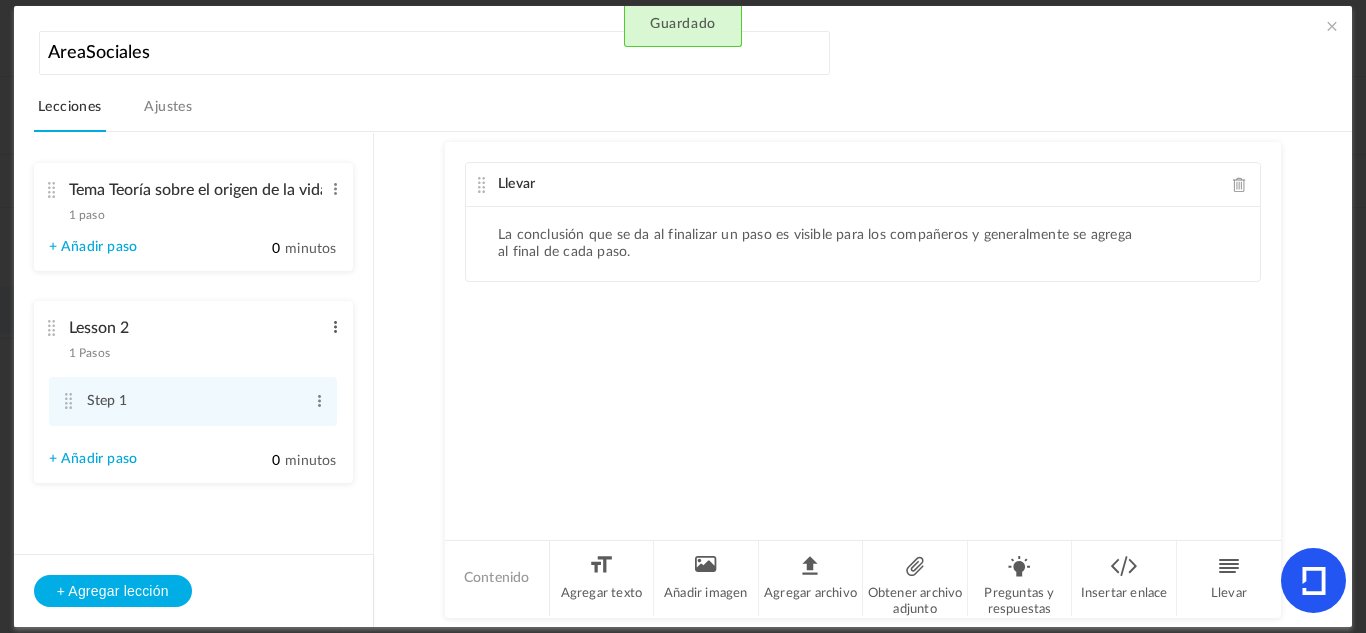 click at bounding box center [335, 327] 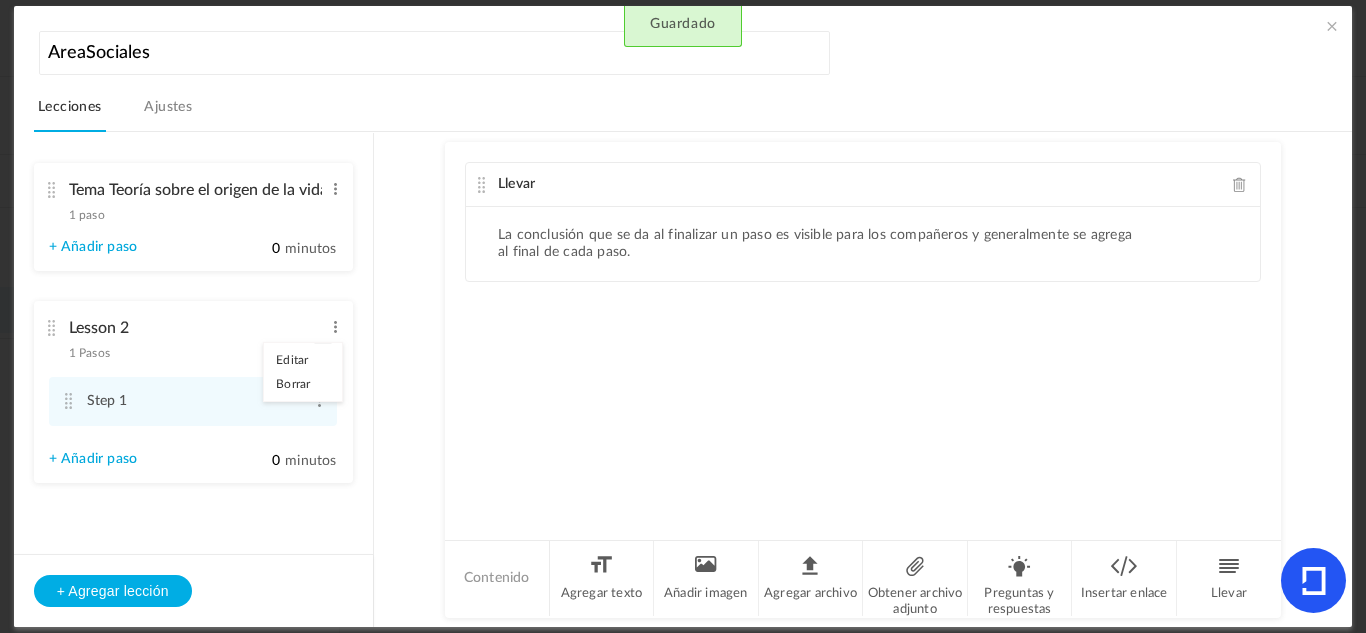 click on "Borrar" at bounding box center (303, 384) 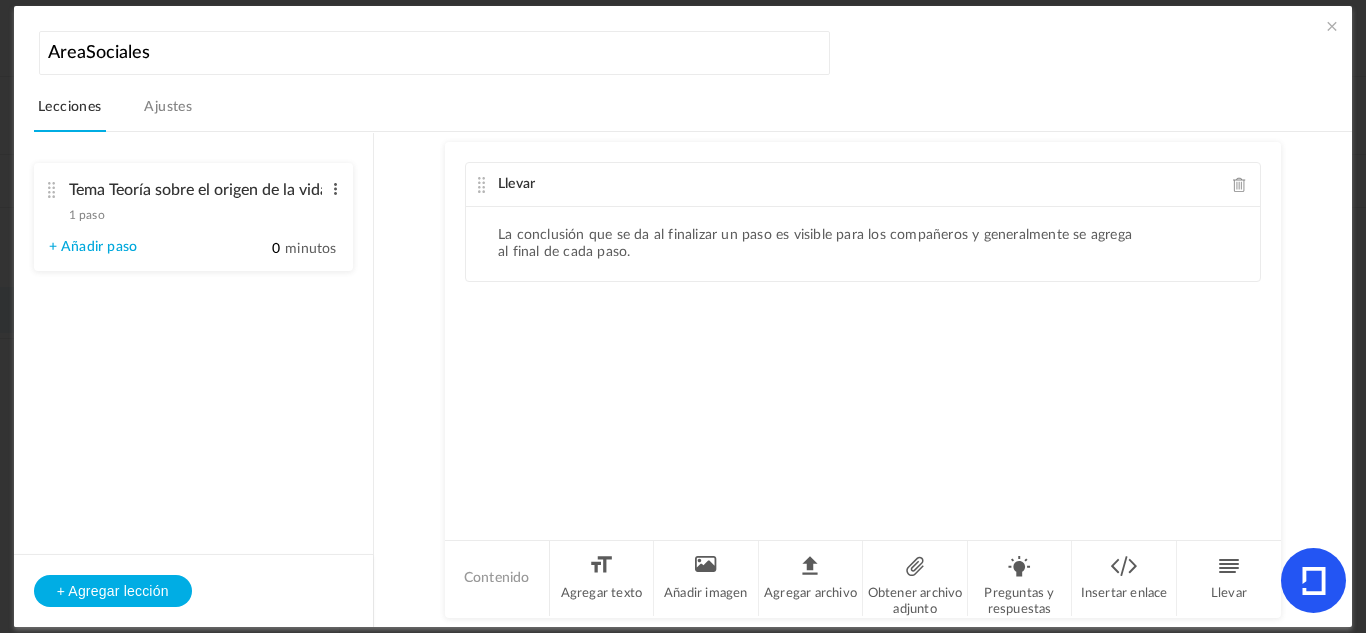 click at bounding box center (335, 189) 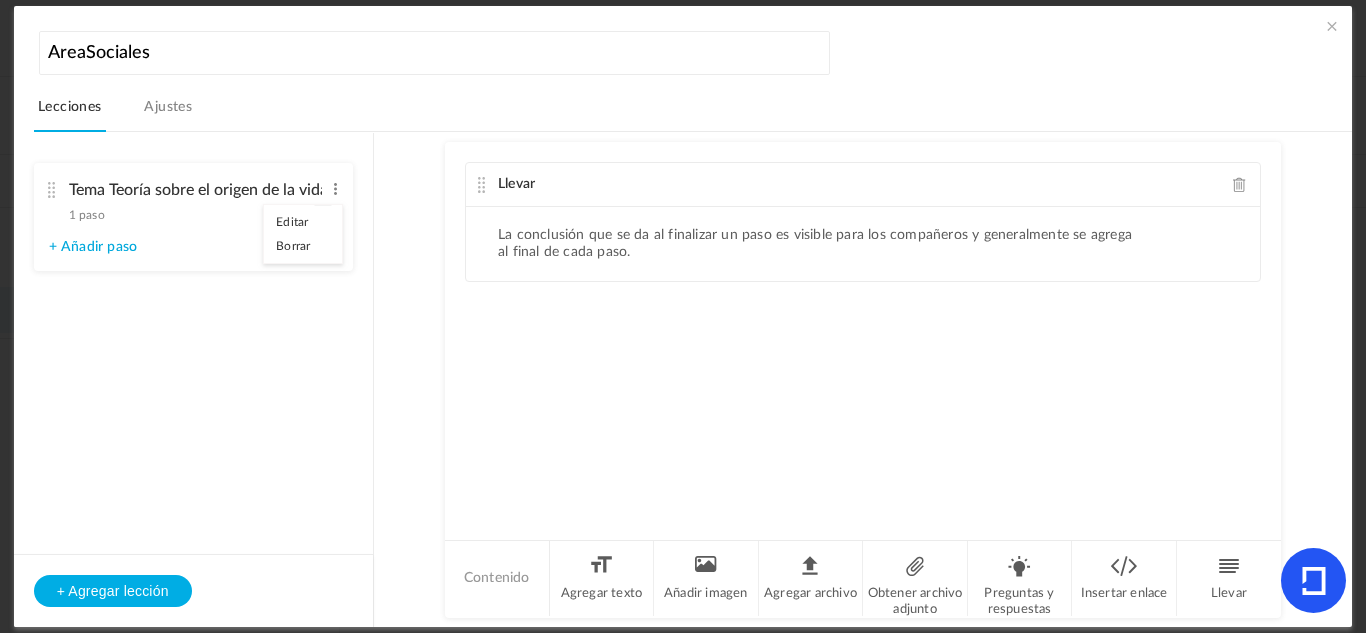 click on "+ Añadir paso" at bounding box center [93, 247] 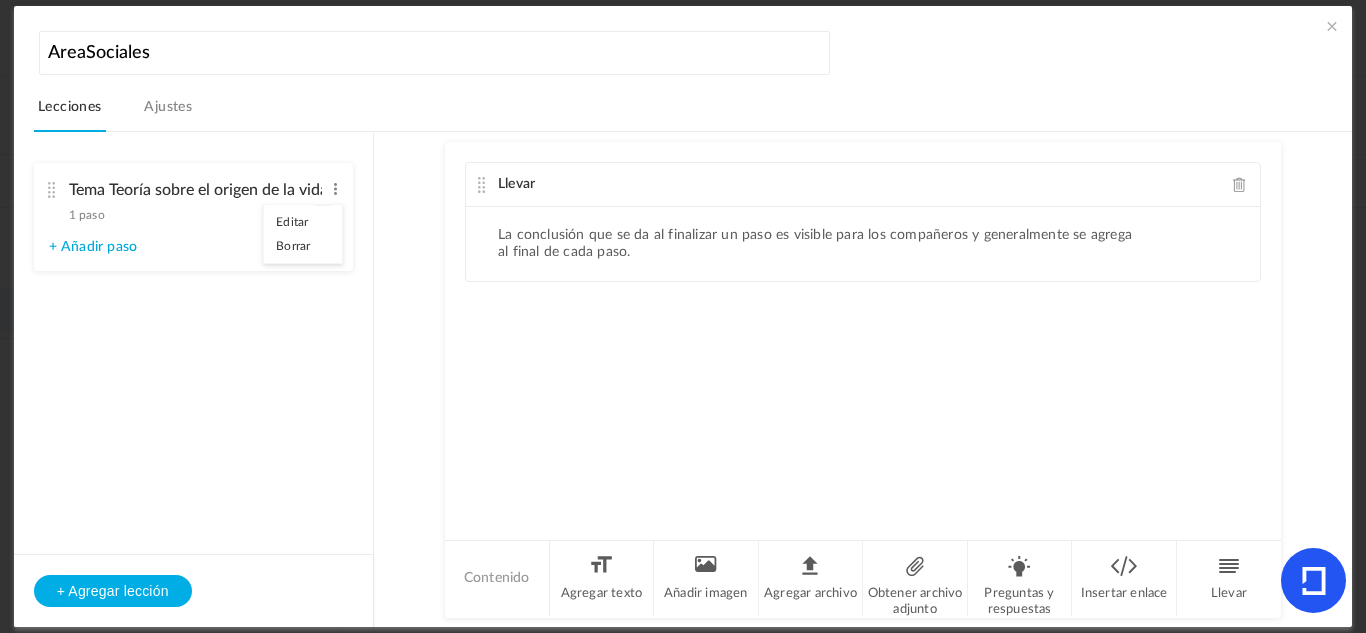 type on "Step 2" 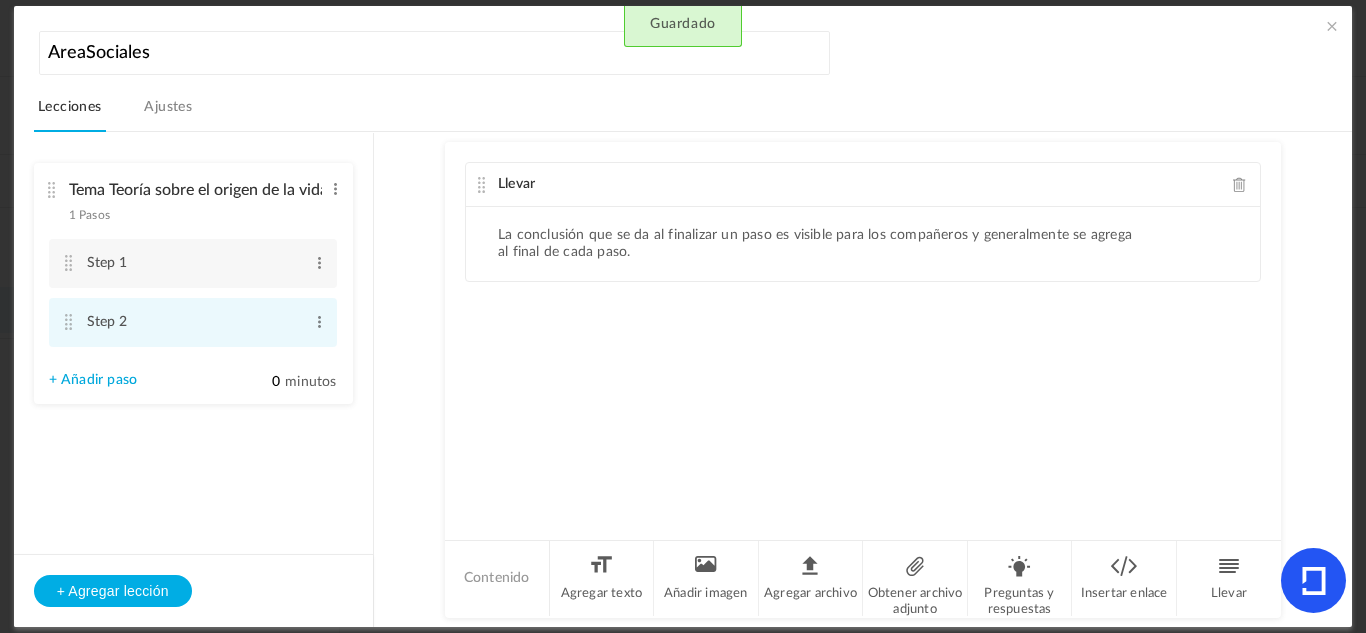 click on "Step 2
Editar
Borrar" at bounding box center [193, 322] 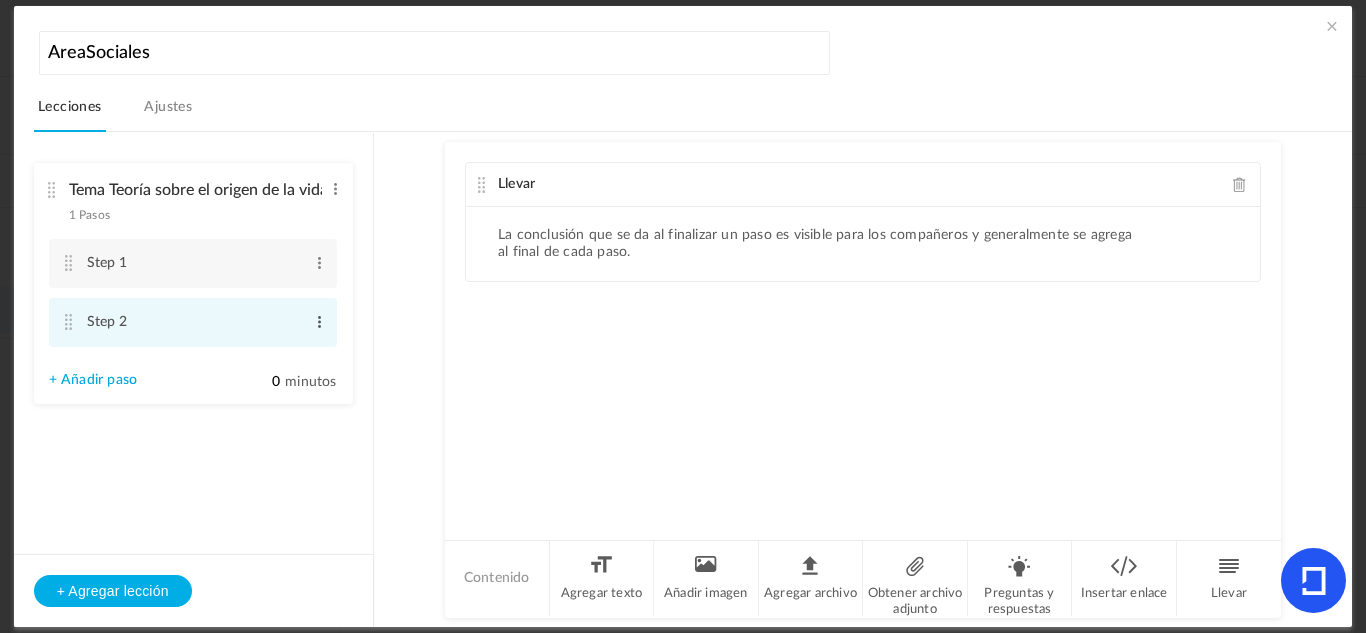 click at bounding box center (319, 322) 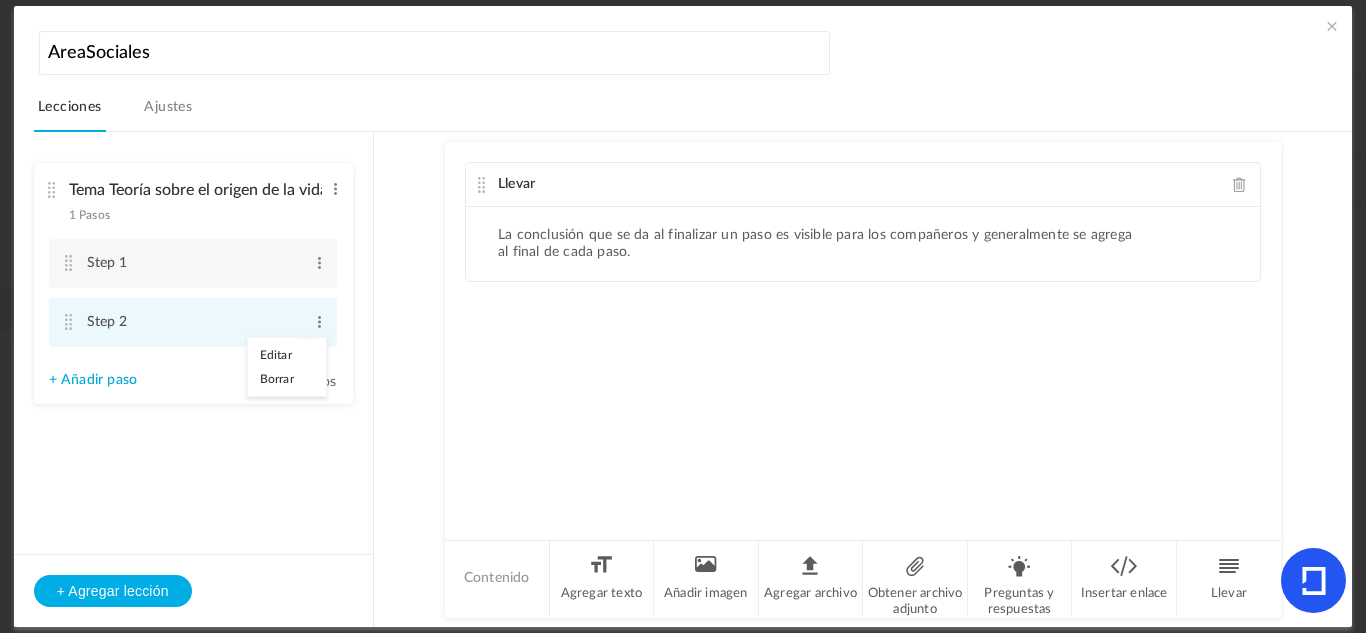 click on "Borrar" at bounding box center (277, 379) 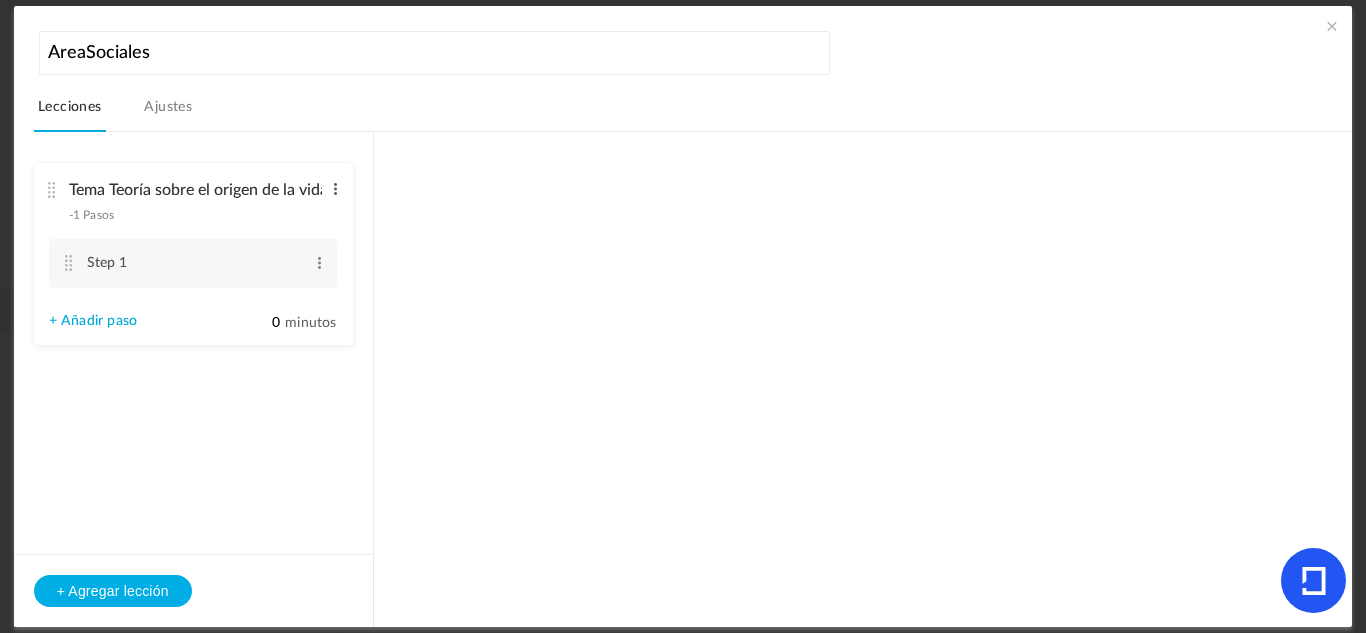 click at bounding box center [335, 189] 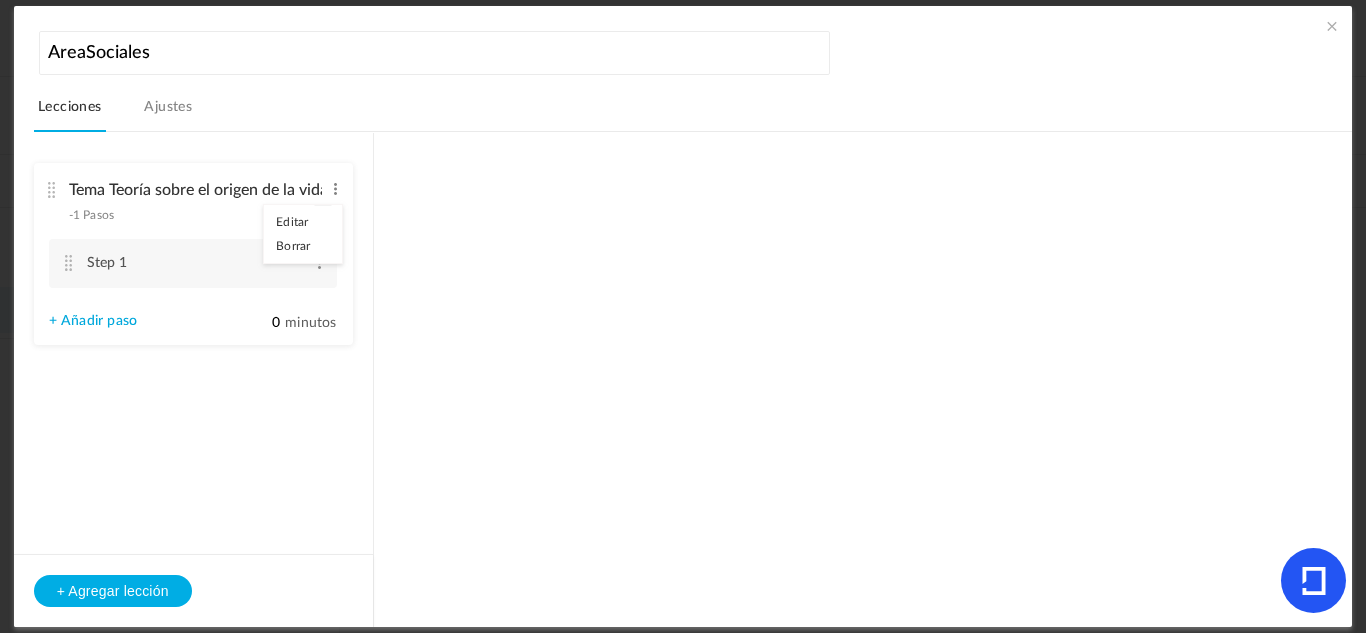 click at bounding box center (52, 190) 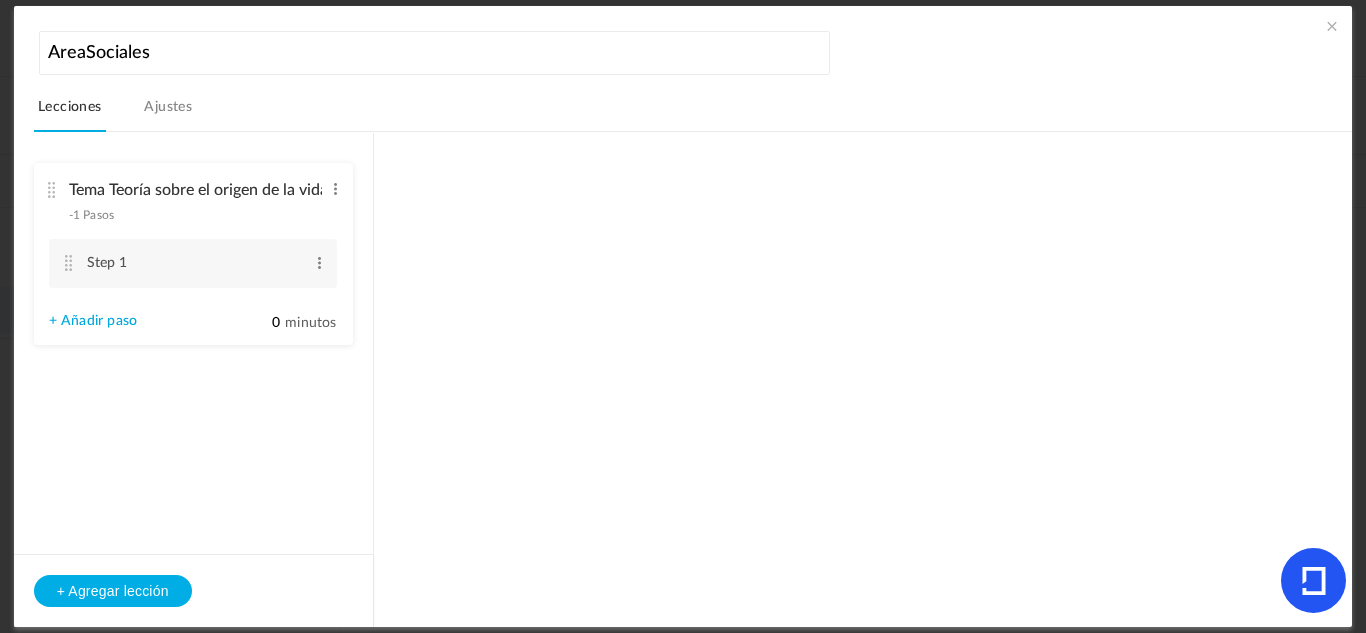 click on "Tema Teoría sobre el origen de la vida
-1 Pasos
Editar
Borrar" at bounding box center (186, 197) 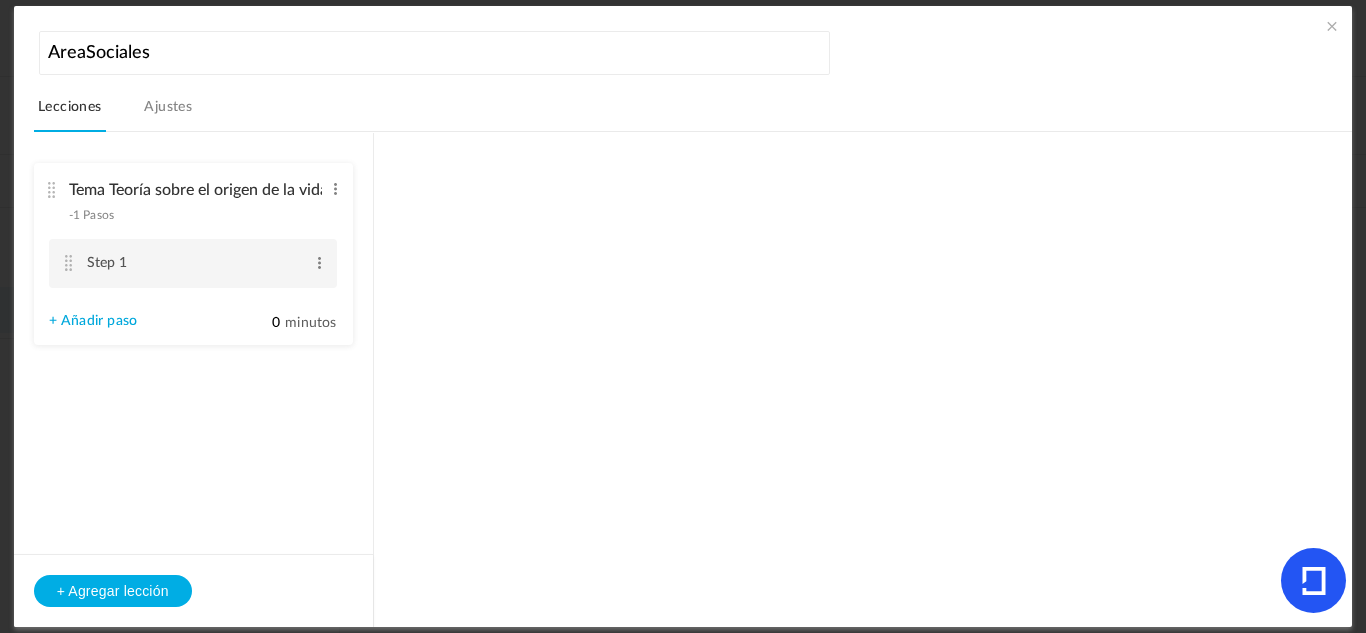 click on "Step 1
Editar
Borrar" at bounding box center (193, 263) 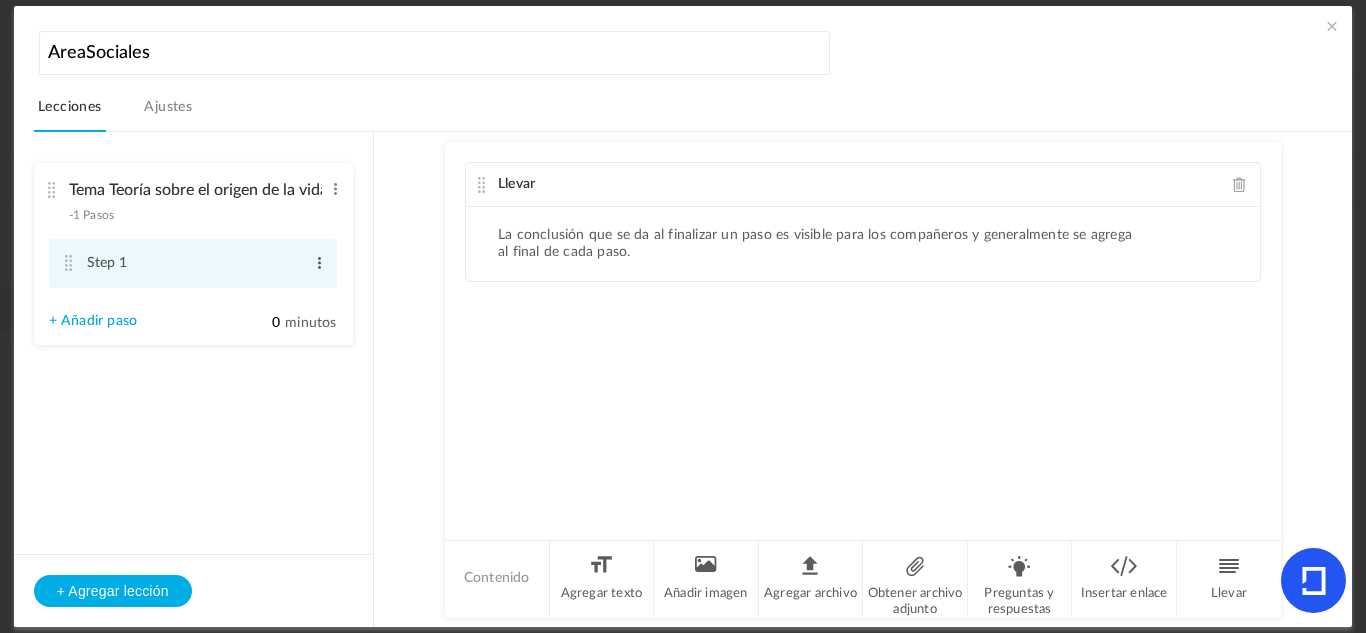 click at bounding box center [319, 263] 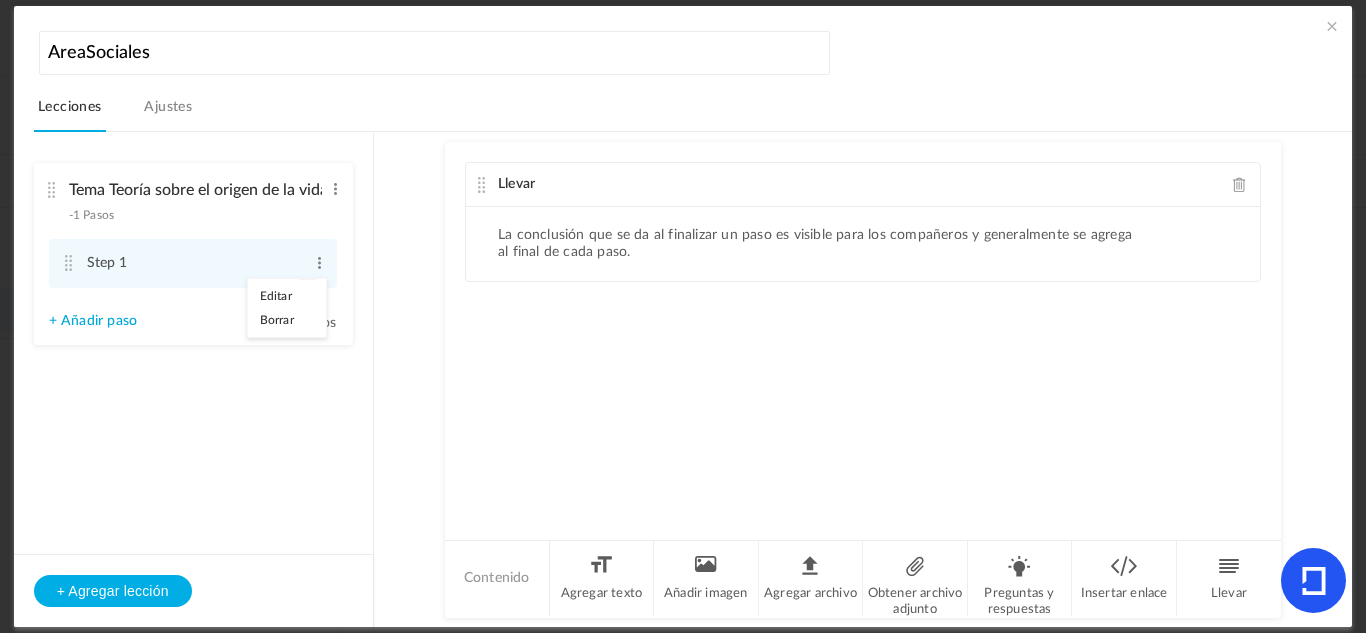 click on "Llevar
La conclusión que se da al finalizar un paso es visible para los compañeros y generalmente se agrega al final de cada paso." 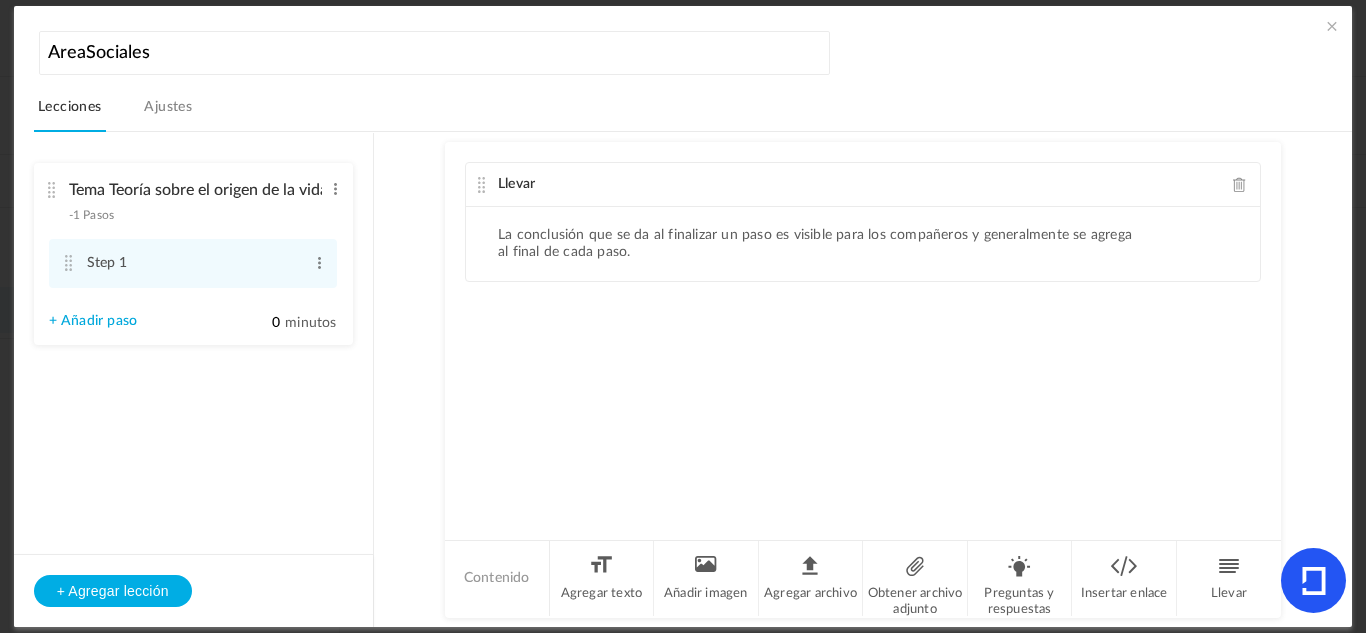 click on "Tema Teoría sobre el origen de la vida
-1 Pasos
Editar
Borrar
Step 1
Editar
Borrar
+ Añadir paso 0" at bounding box center (193, 254) 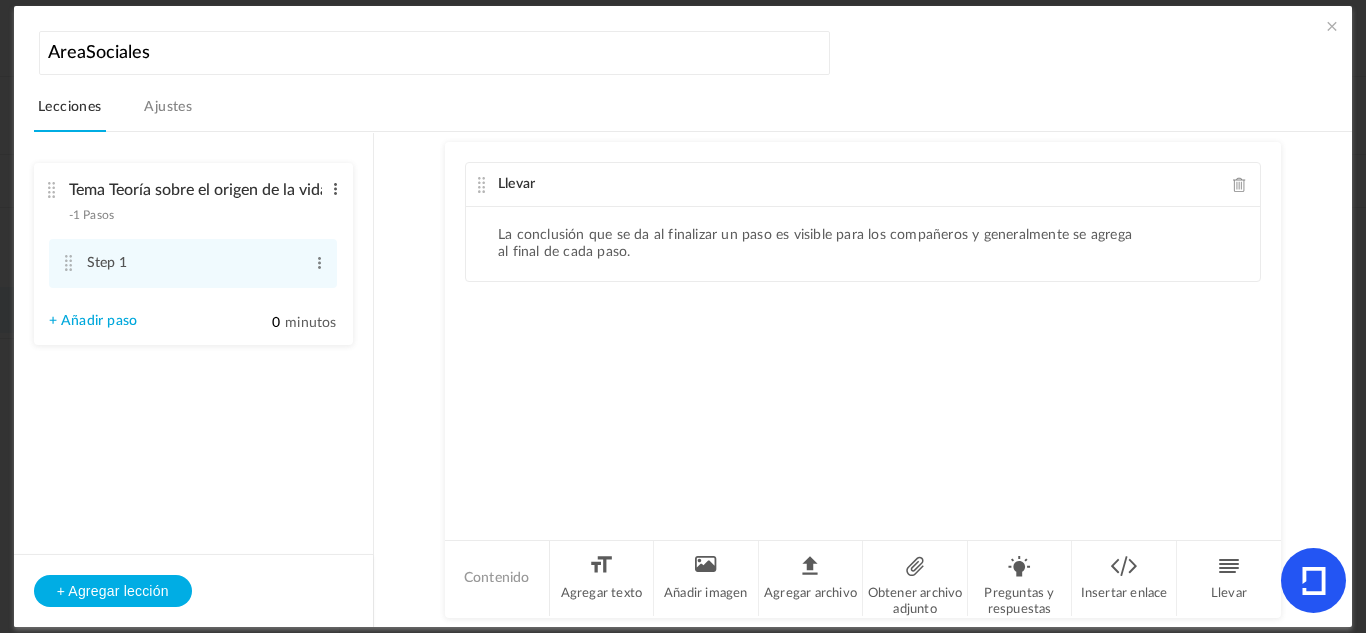click at bounding box center (335, 189) 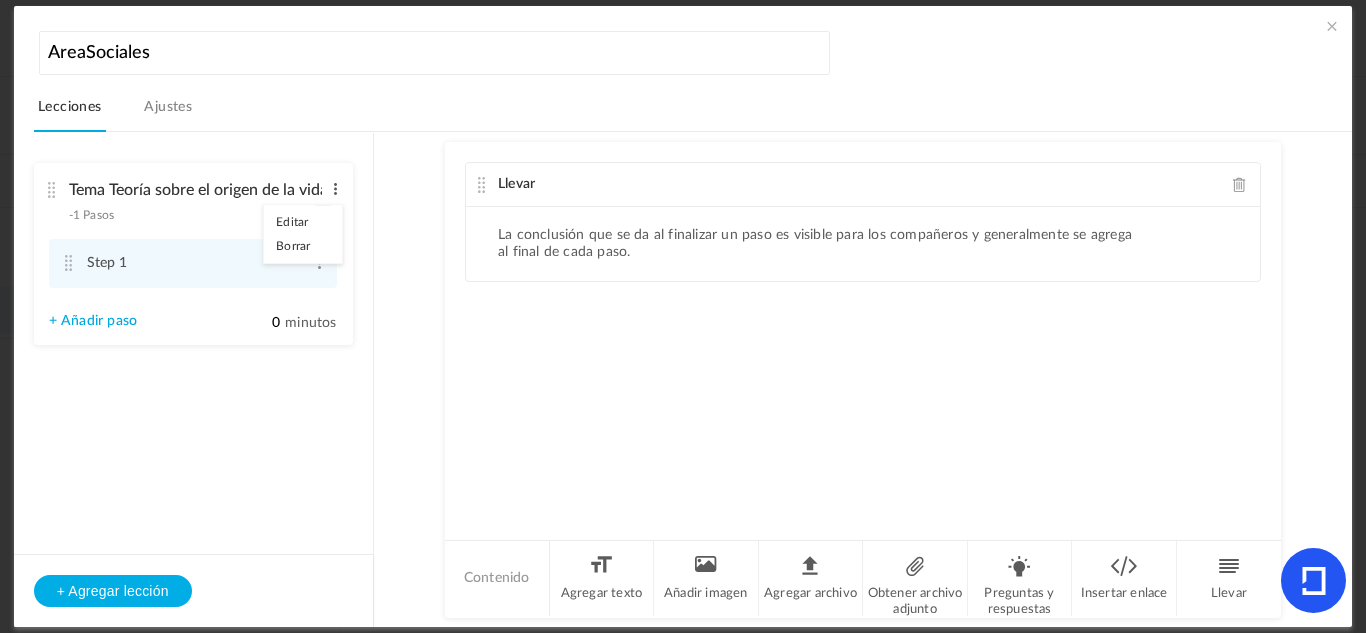 click at bounding box center [335, 189] 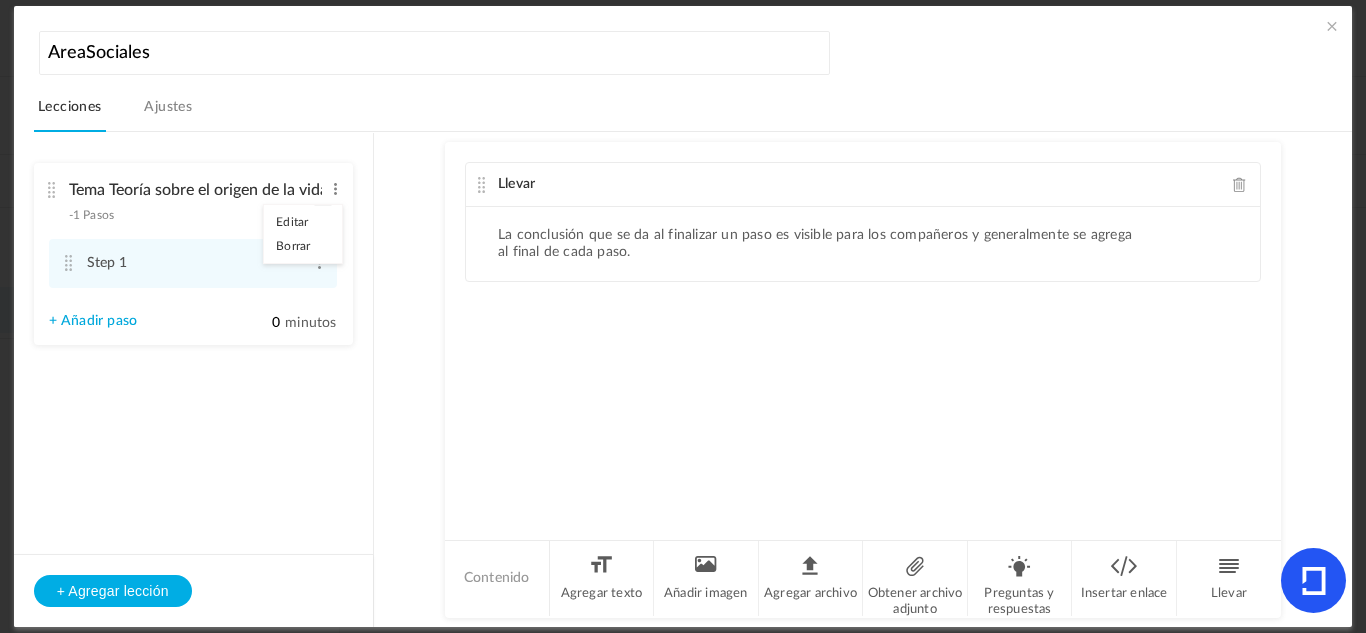 click on "Editar
Borrar" at bounding box center (303, 234) 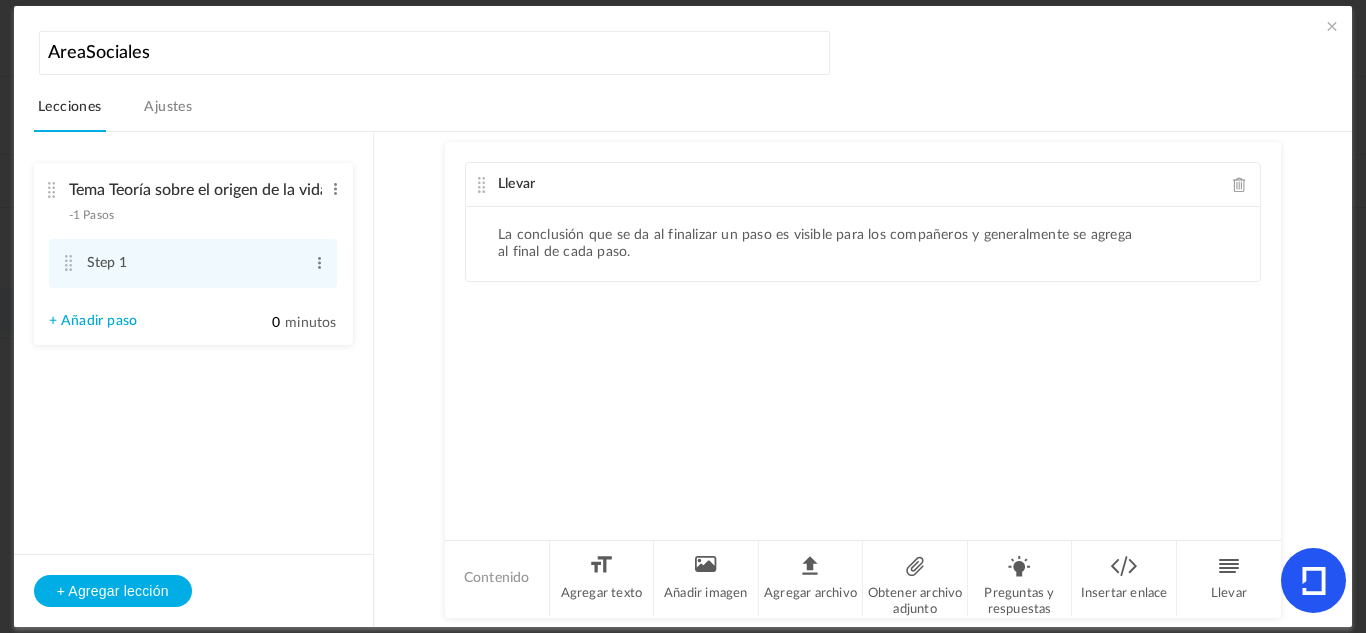 click on "Llevar
La conclusión que se da al finalizar un paso es visible para los compañeros y generalmente se agrega al final de cada paso." 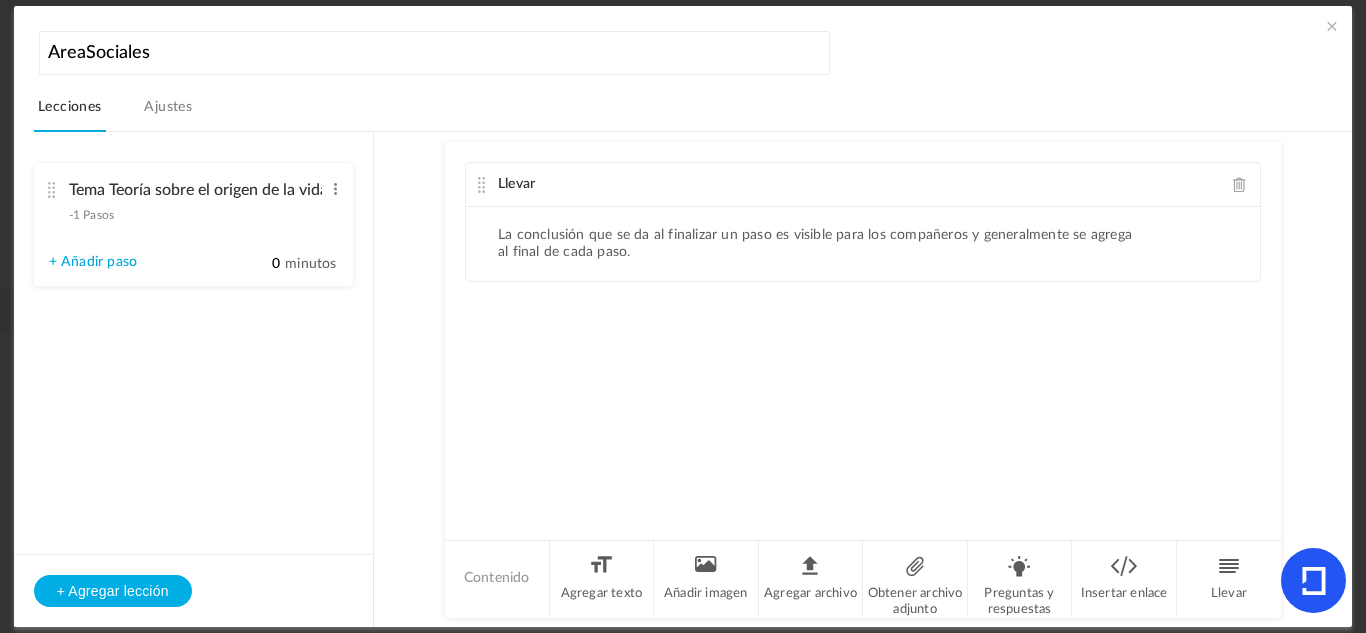 click on "Llevar
La conclusión que se da al finalizar un paso es visible para los compañeros y generalmente se agrega al final de cada paso." 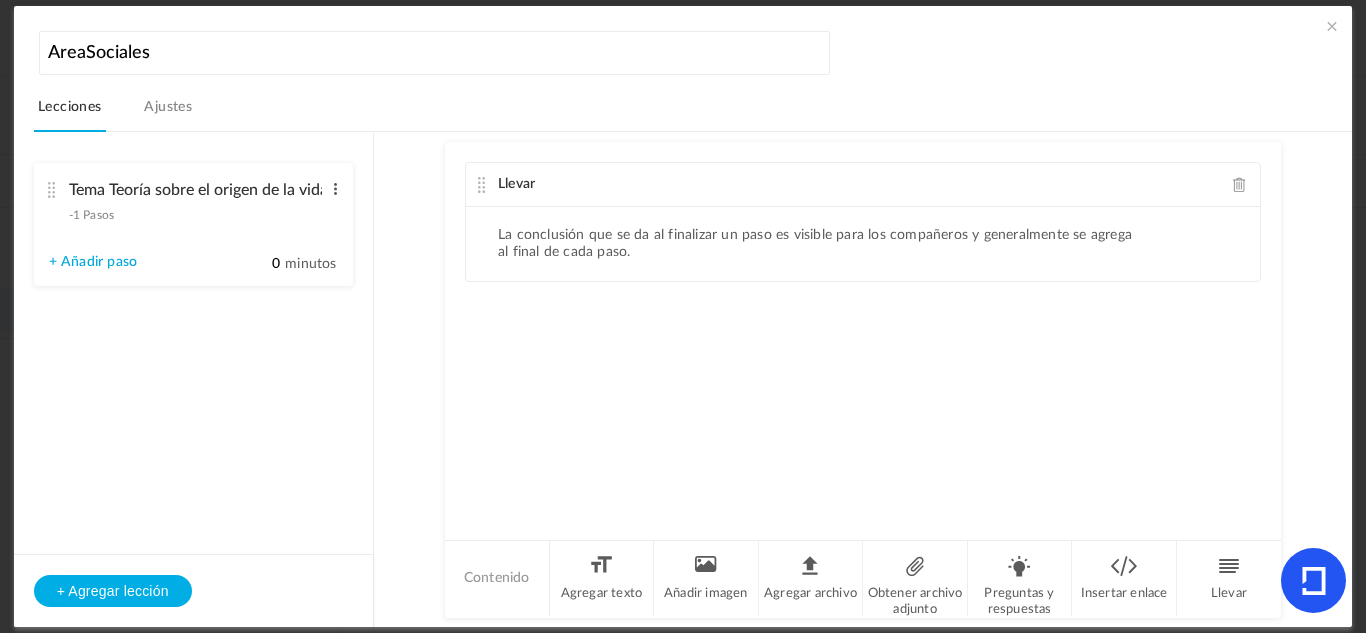 click at bounding box center (335, 189) 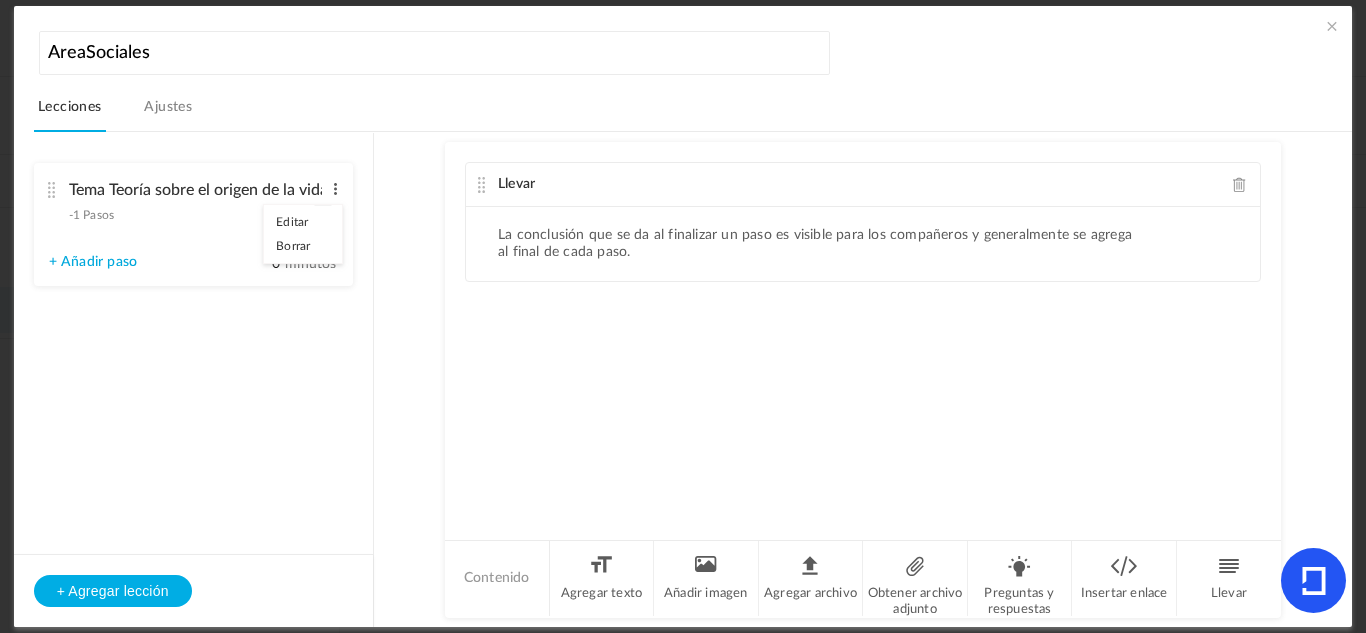 click at bounding box center (335, 189) 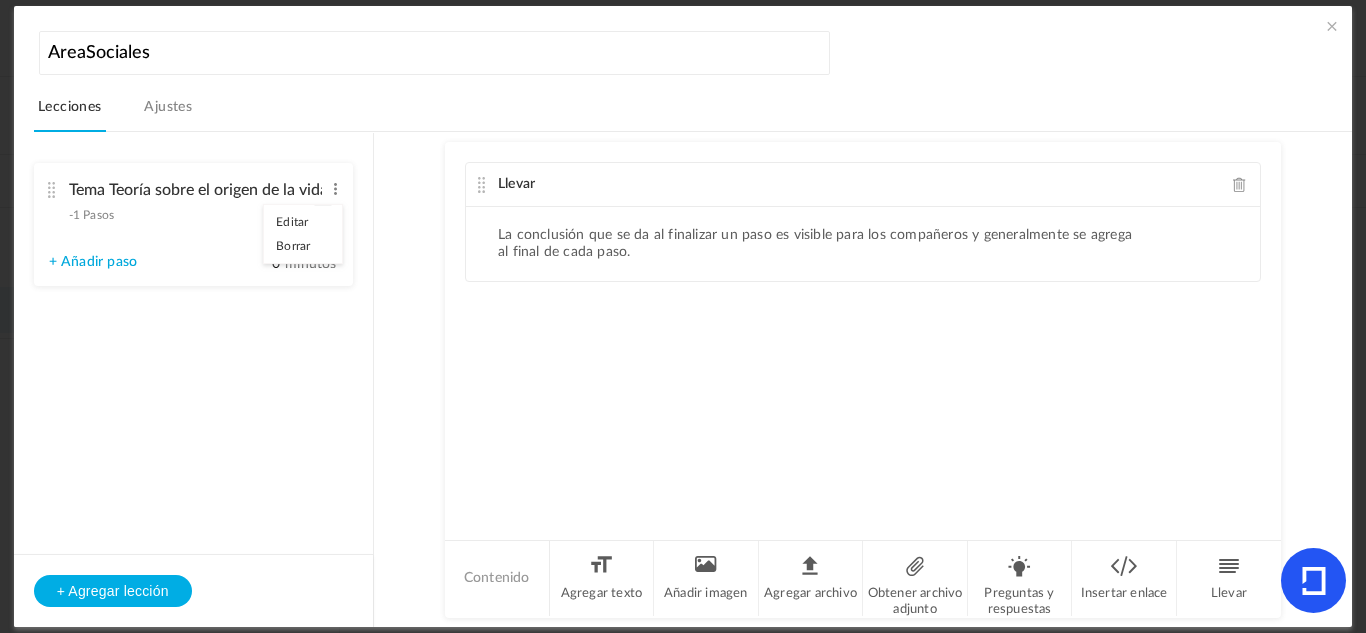 click on "Tema Teoría sobre el origen de la vida
-1 Pasos
Editar
Borrar" at bounding box center [186, 197] 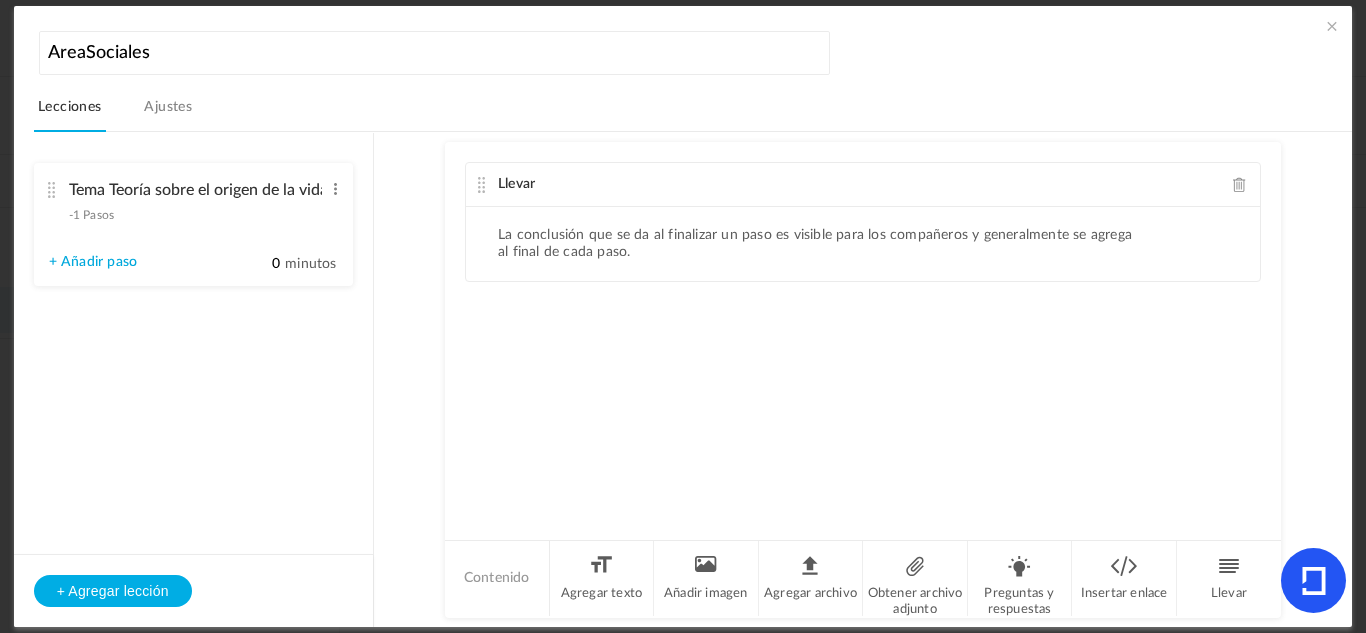 click on "+ Añadir paso" at bounding box center (93, 262) 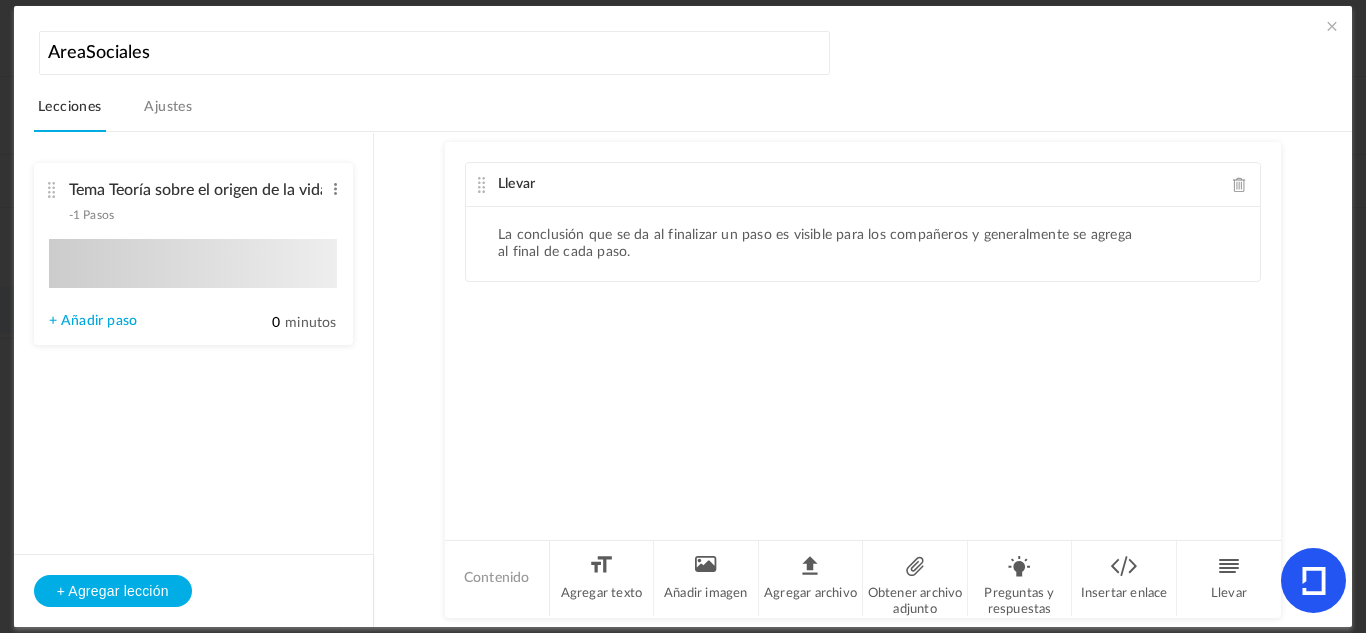 type on "Step 2" 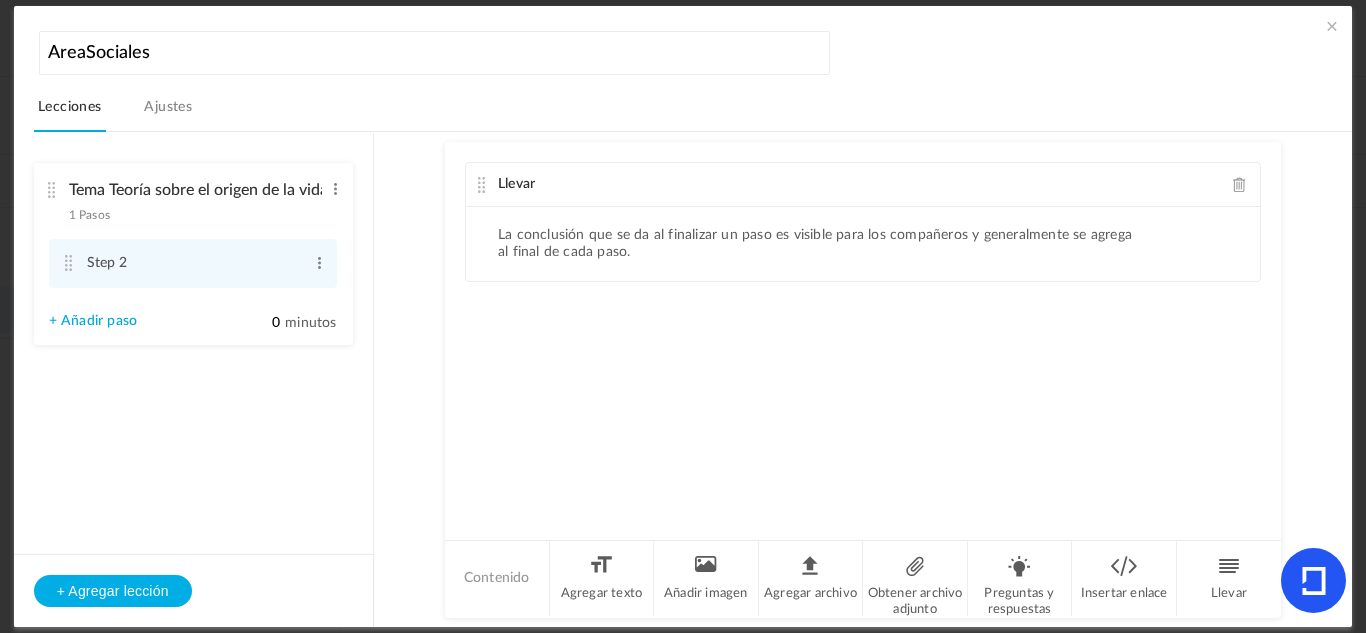 click on "Llevar" 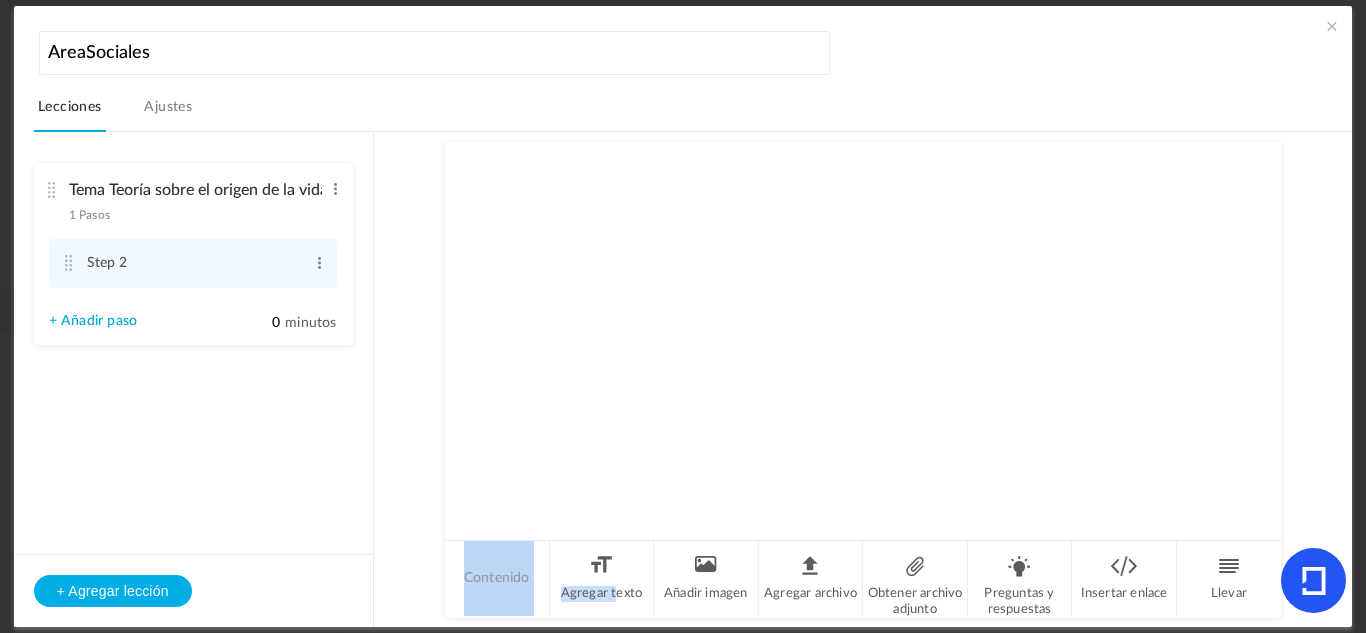 drag, startPoint x: 613, startPoint y: 576, endPoint x: 761, endPoint y: 298, distance: 314.94125 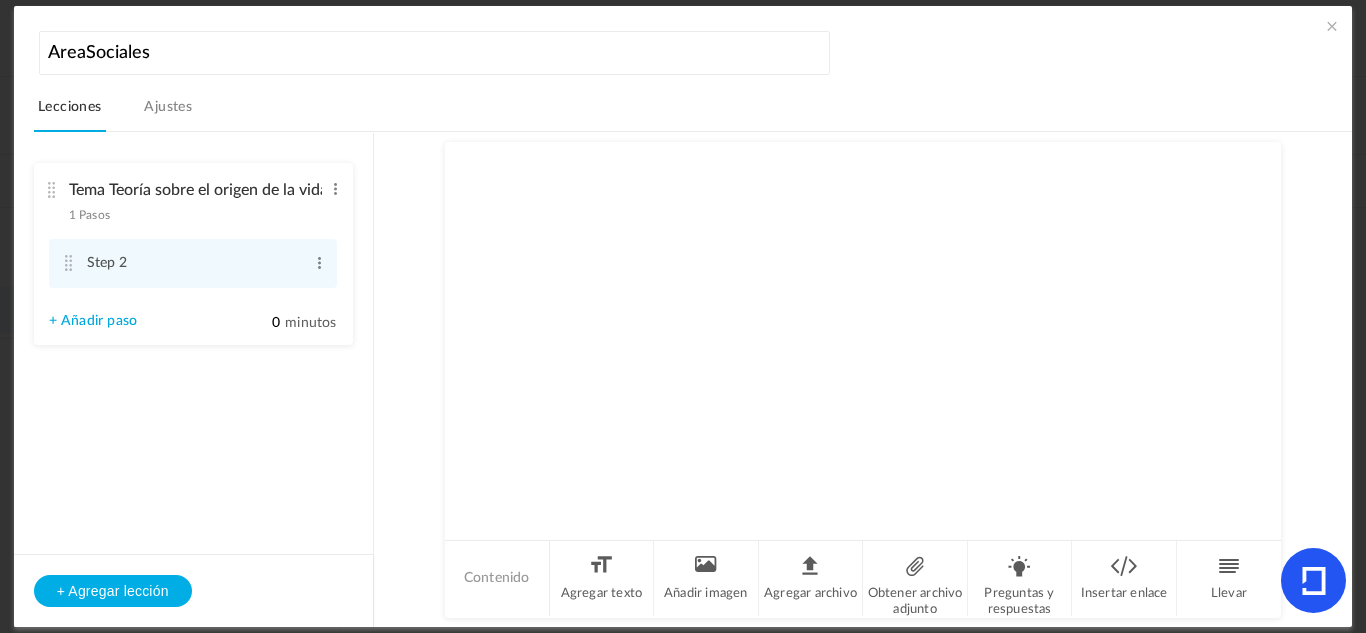 click on "Contenido" 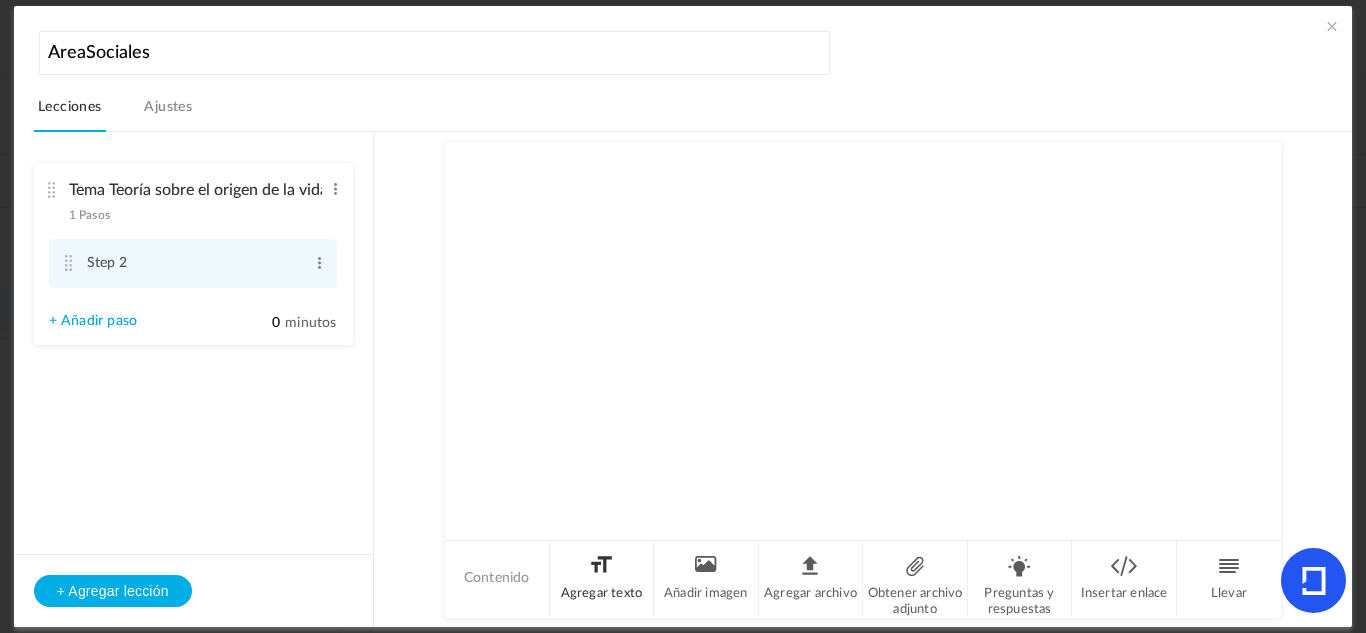 click on "Agregar texto" 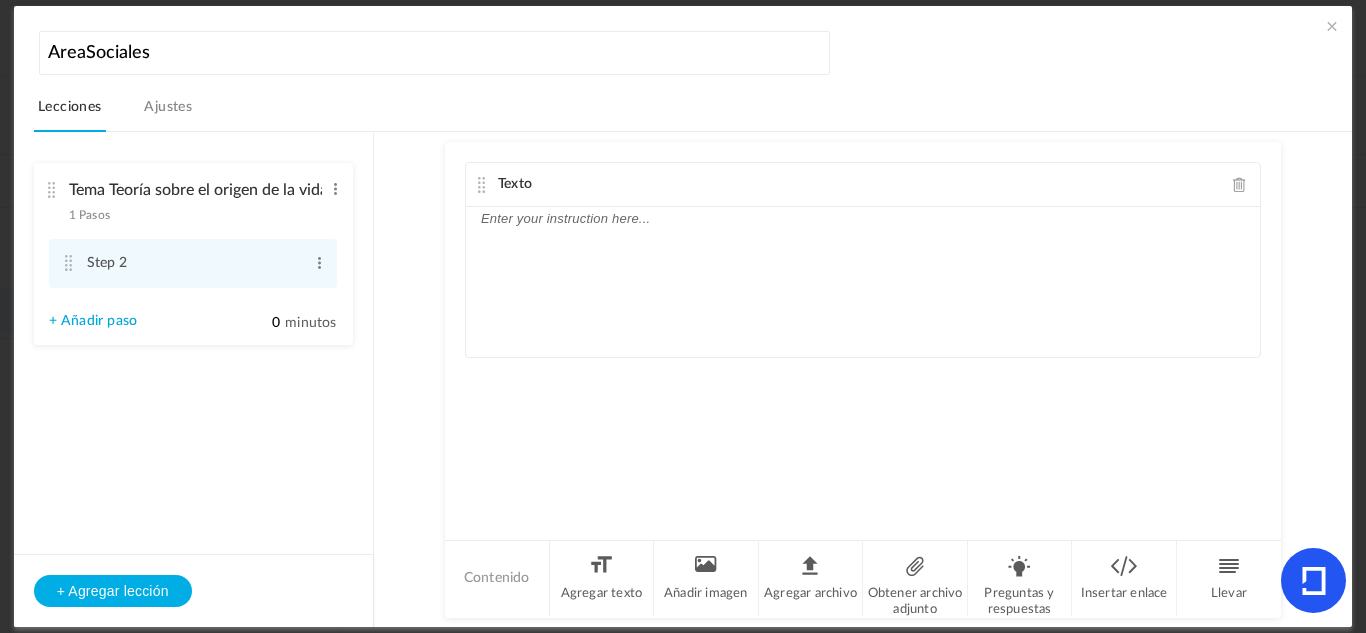 click 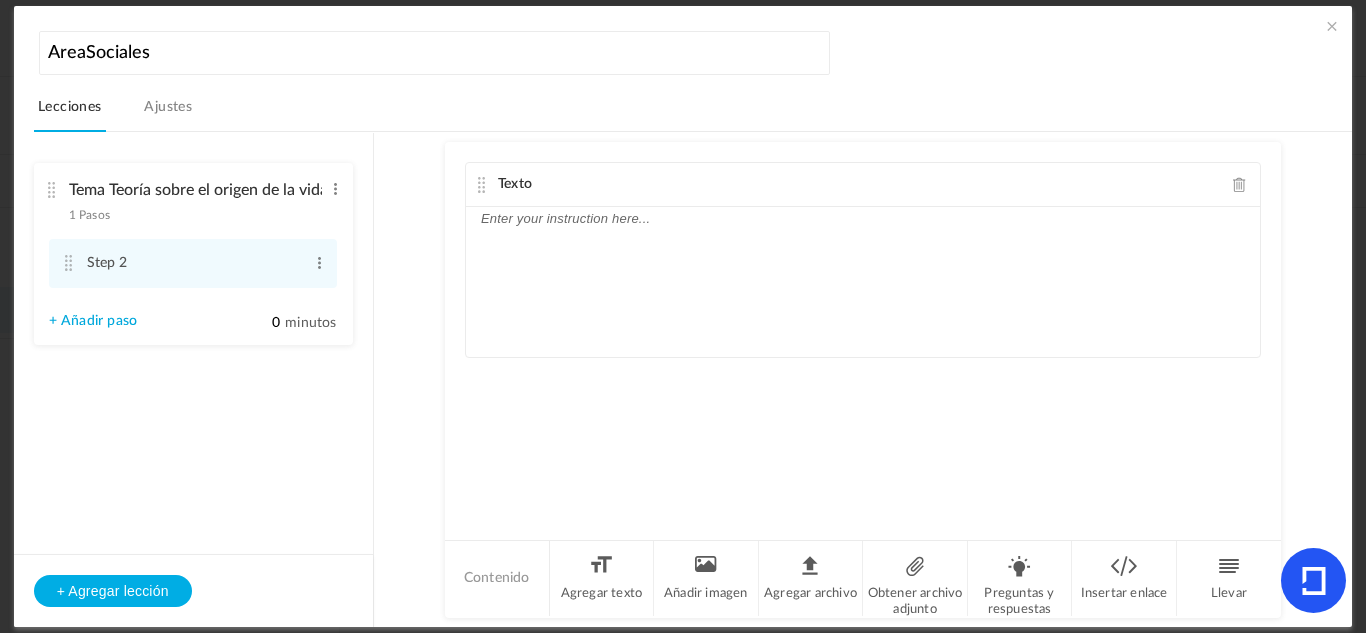 click on "Texto" 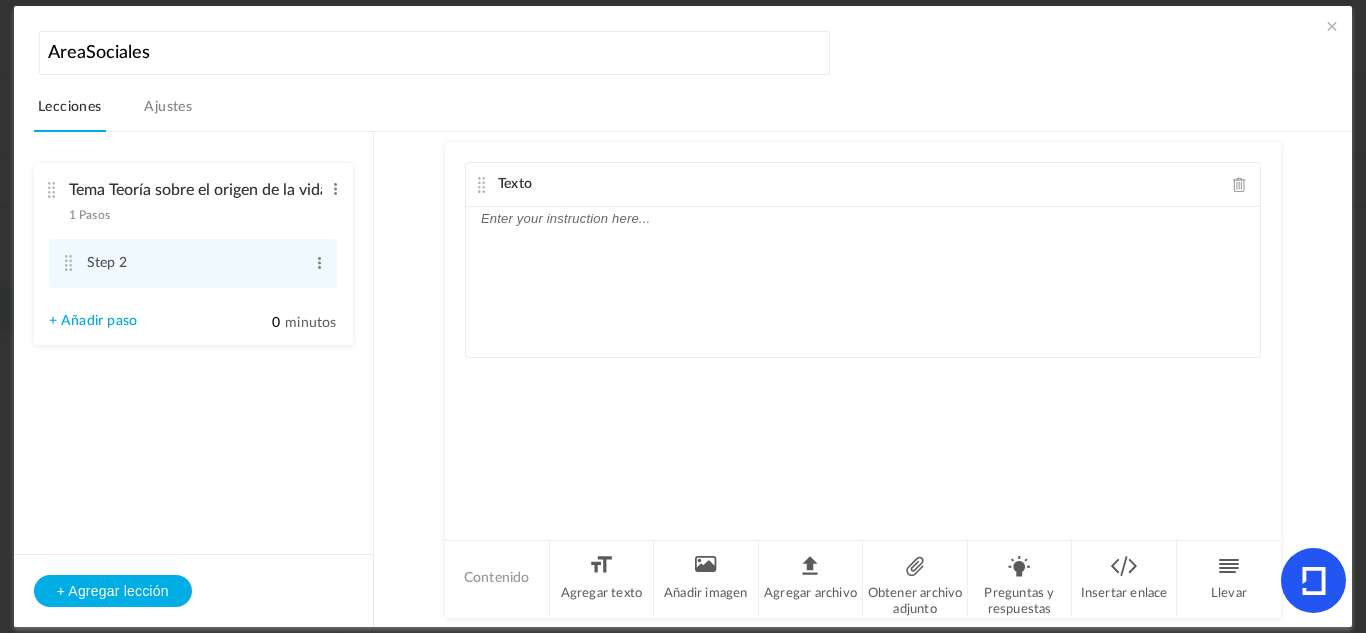 click 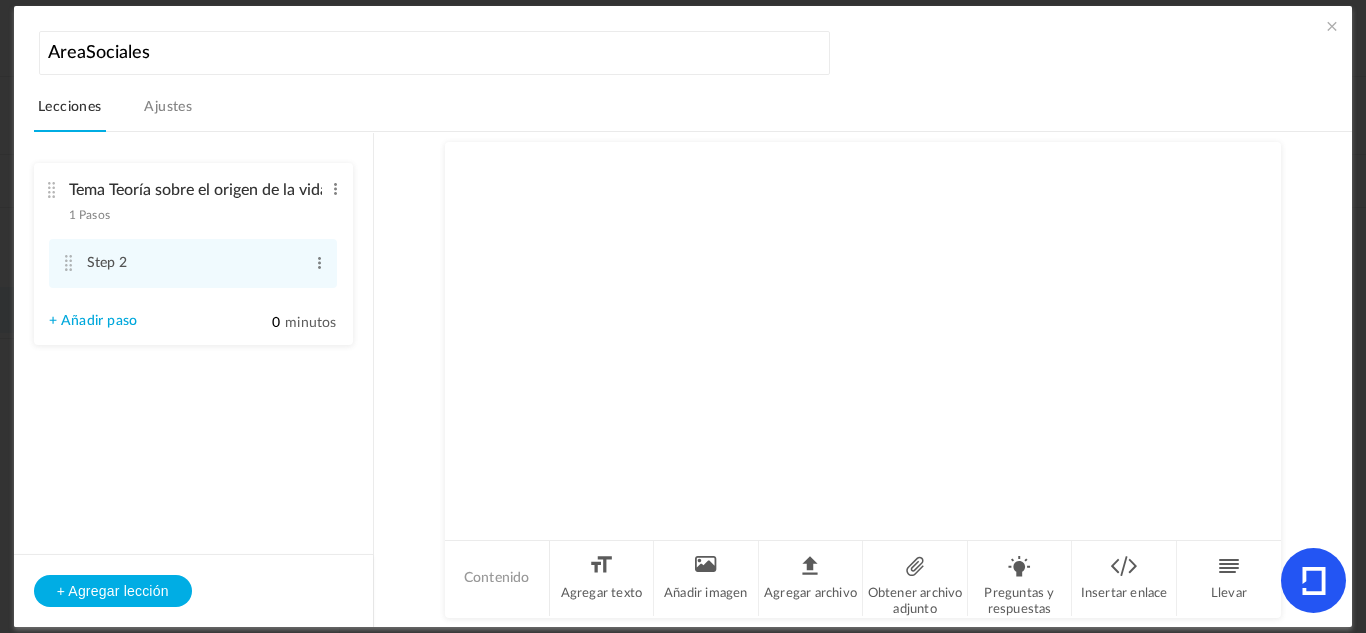 click at bounding box center [1332, 26] 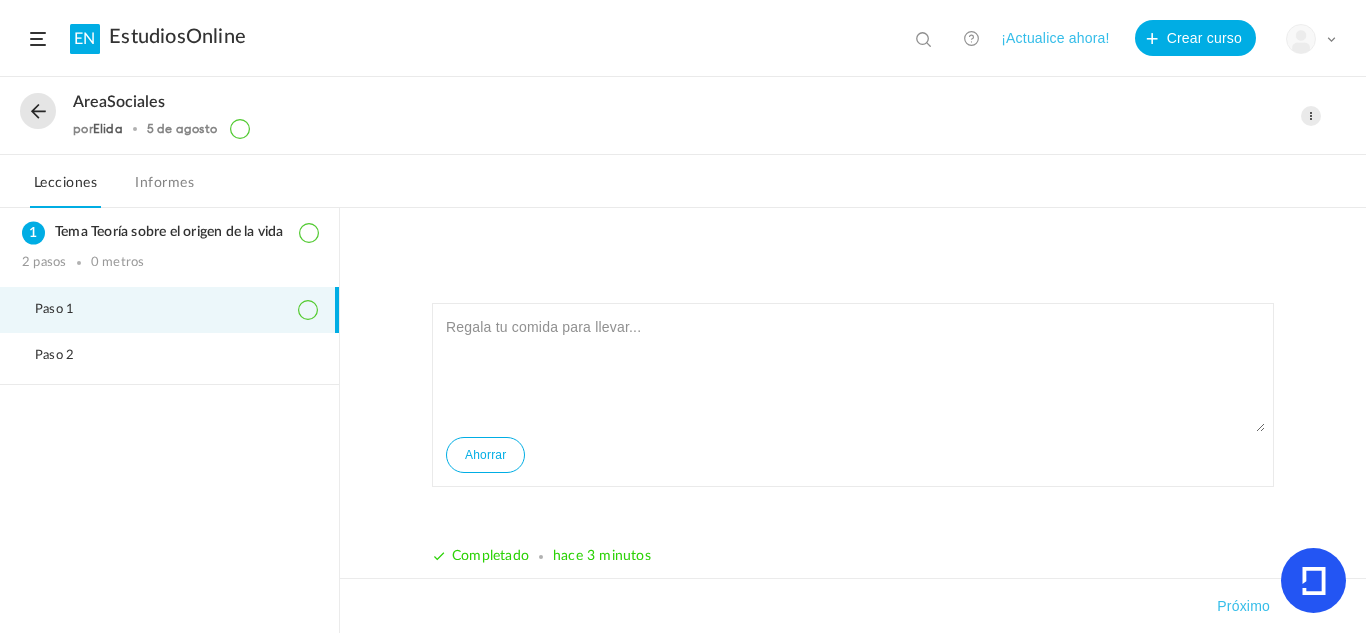 scroll, scrollTop: 17, scrollLeft: 0, axis: vertical 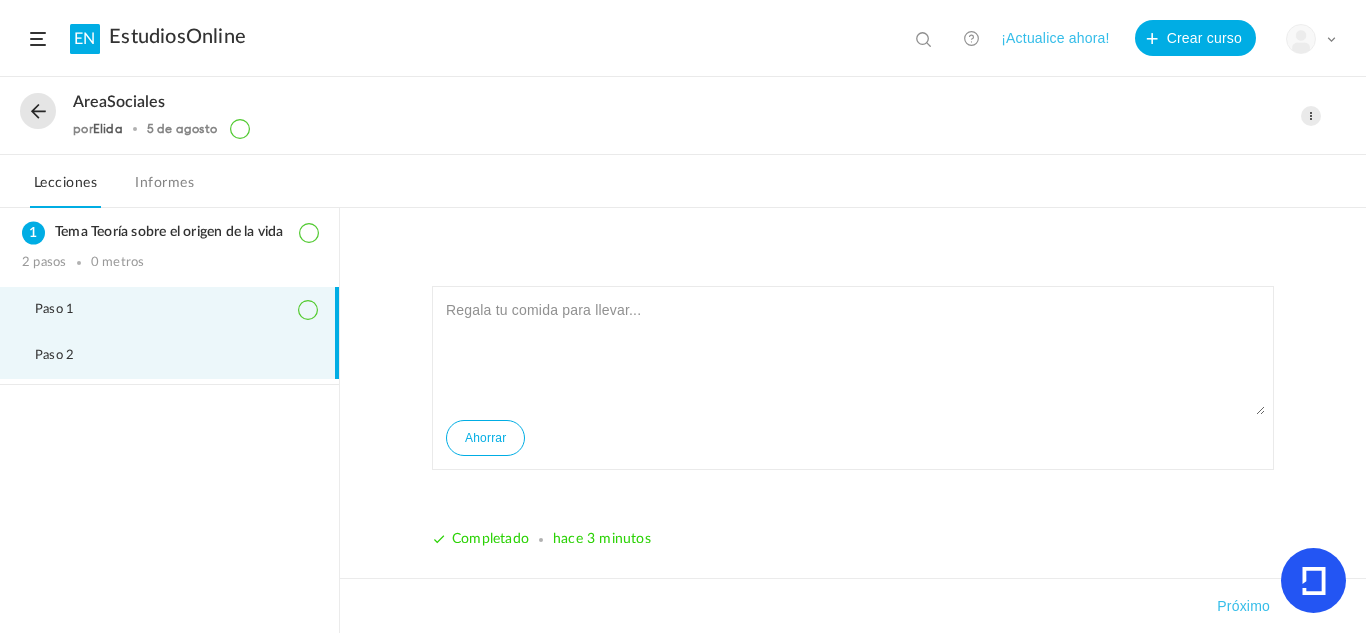 click on "Paso 2" at bounding box center (169, 356) 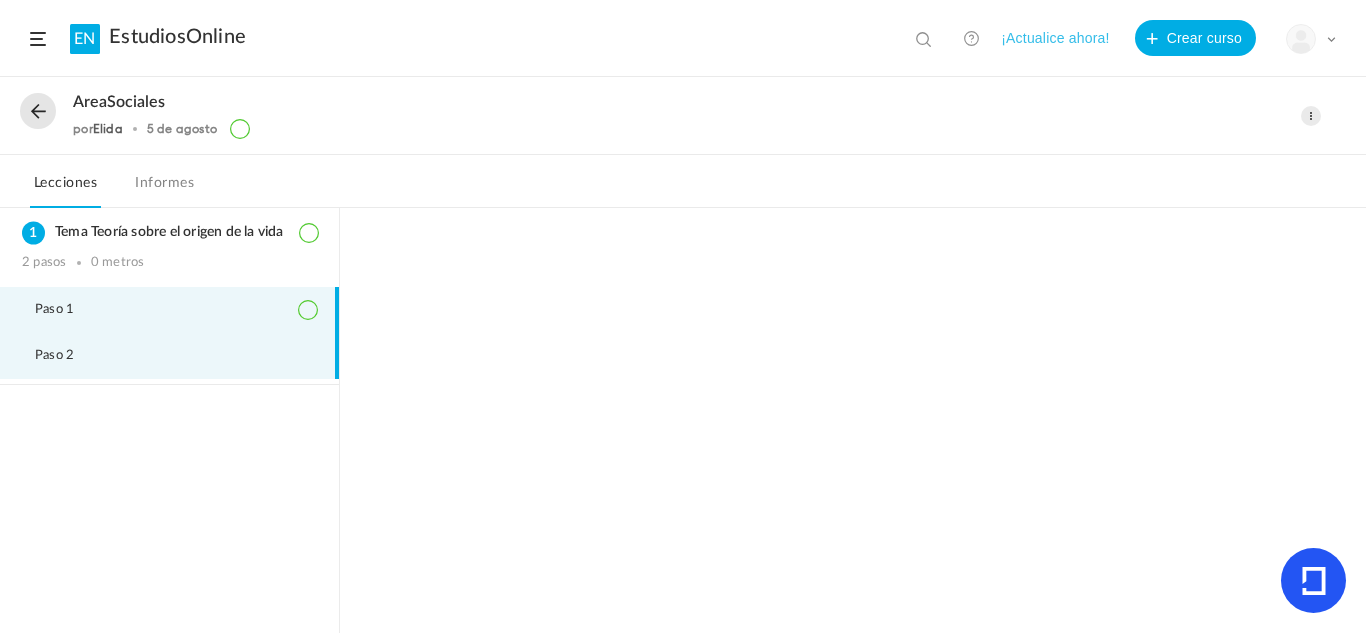 click on "Paso 1" at bounding box center (169, 310) 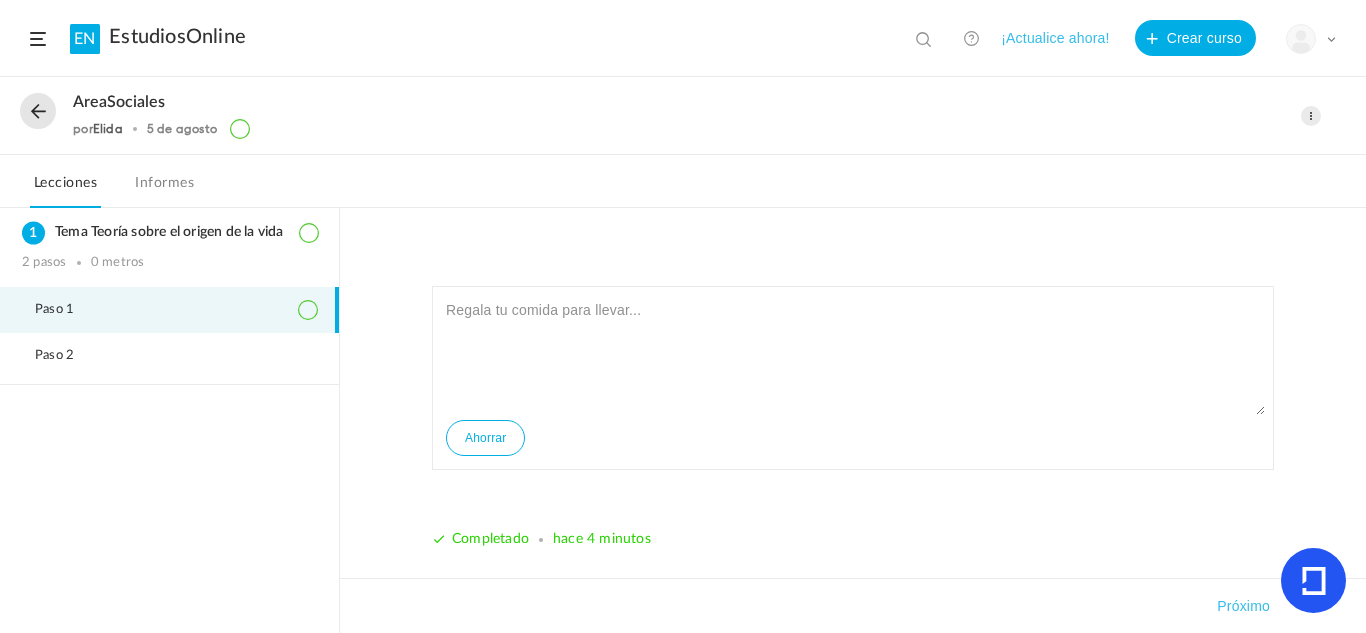 scroll, scrollTop: 0, scrollLeft: 0, axis: both 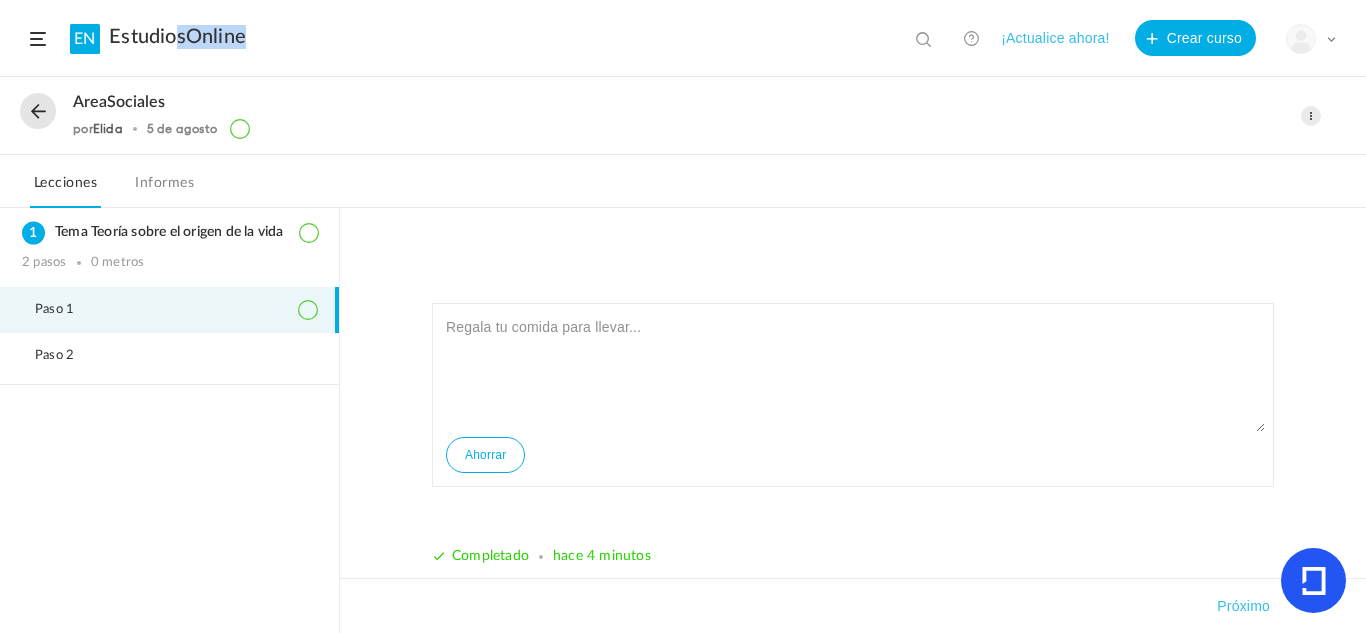 drag, startPoint x: 196, startPoint y: 53, endPoint x: 172, endPoint y: 36, distance: 29.410883 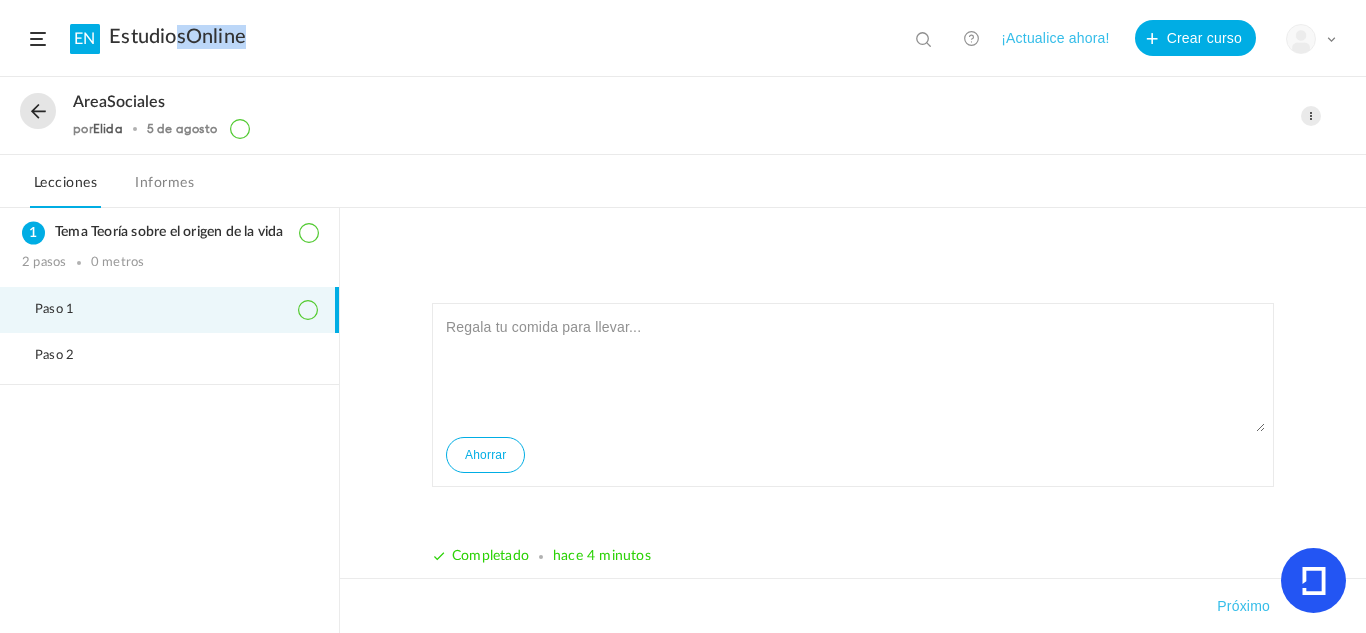 click on "EN
EstudiosOnline
Ver todo
No hay resultados
¡Actualice ahora!
Crear curso
Mi perfil
Configuración universitaria
Plan actual
Cerrar sesión" 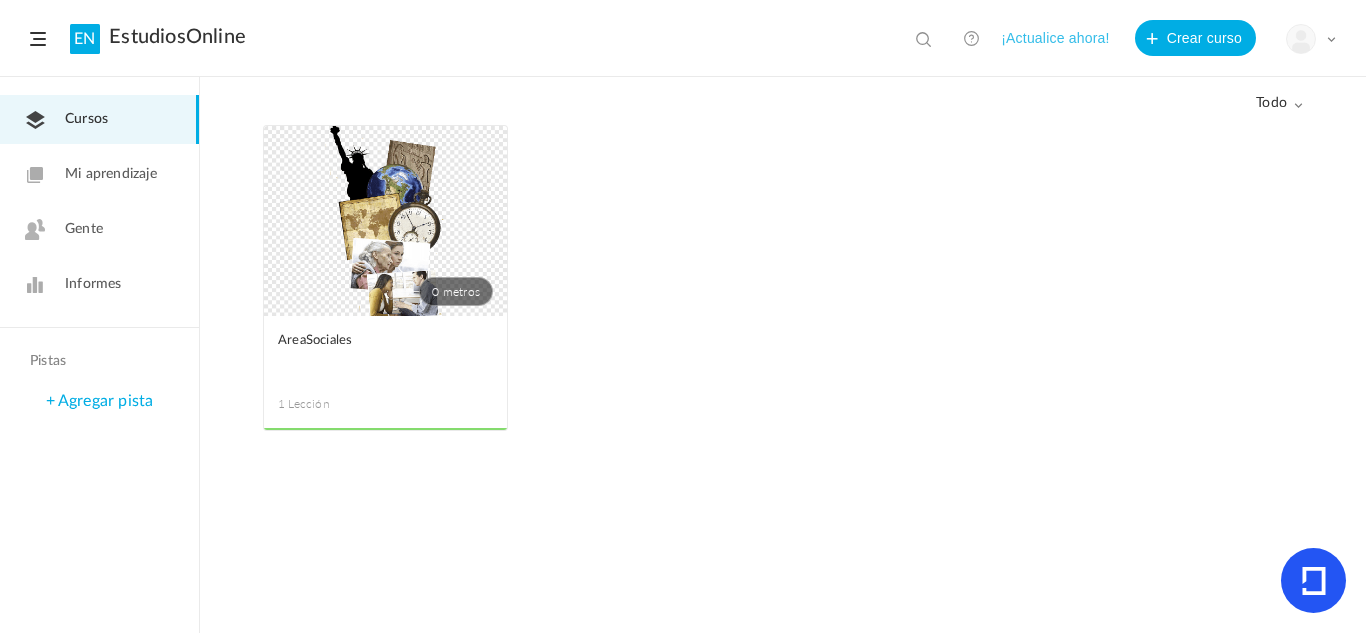 click 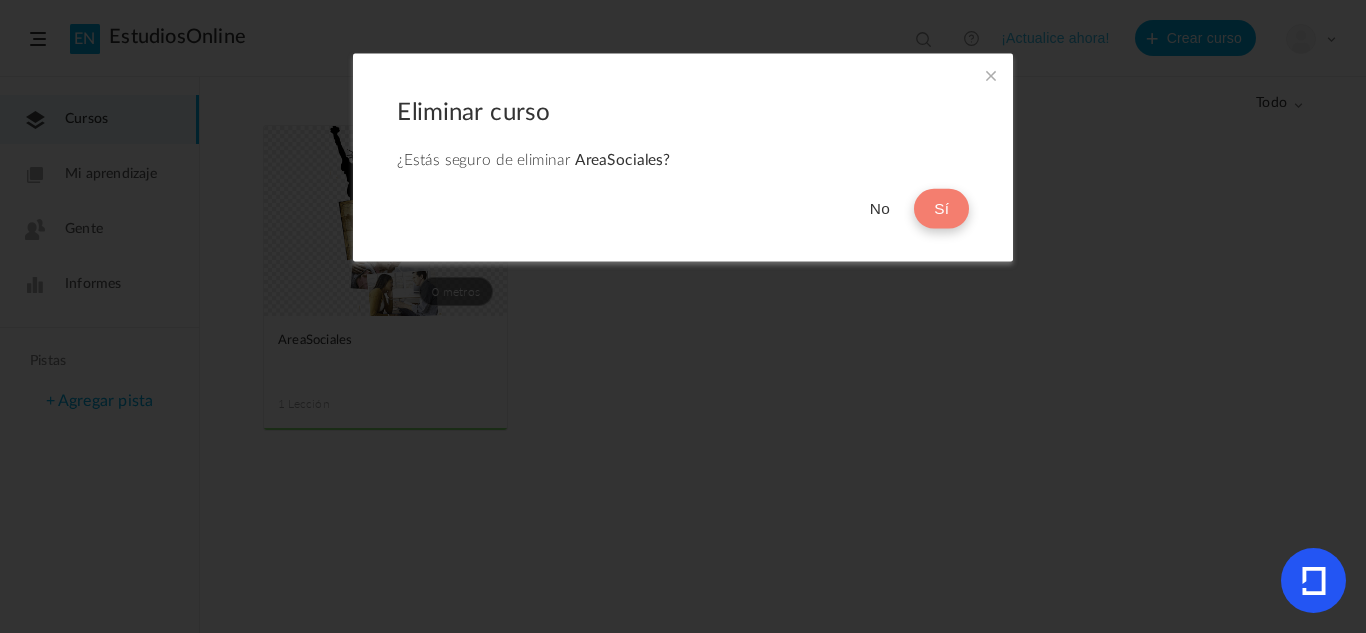 click on "Sí" at bounding box center (941, 210) 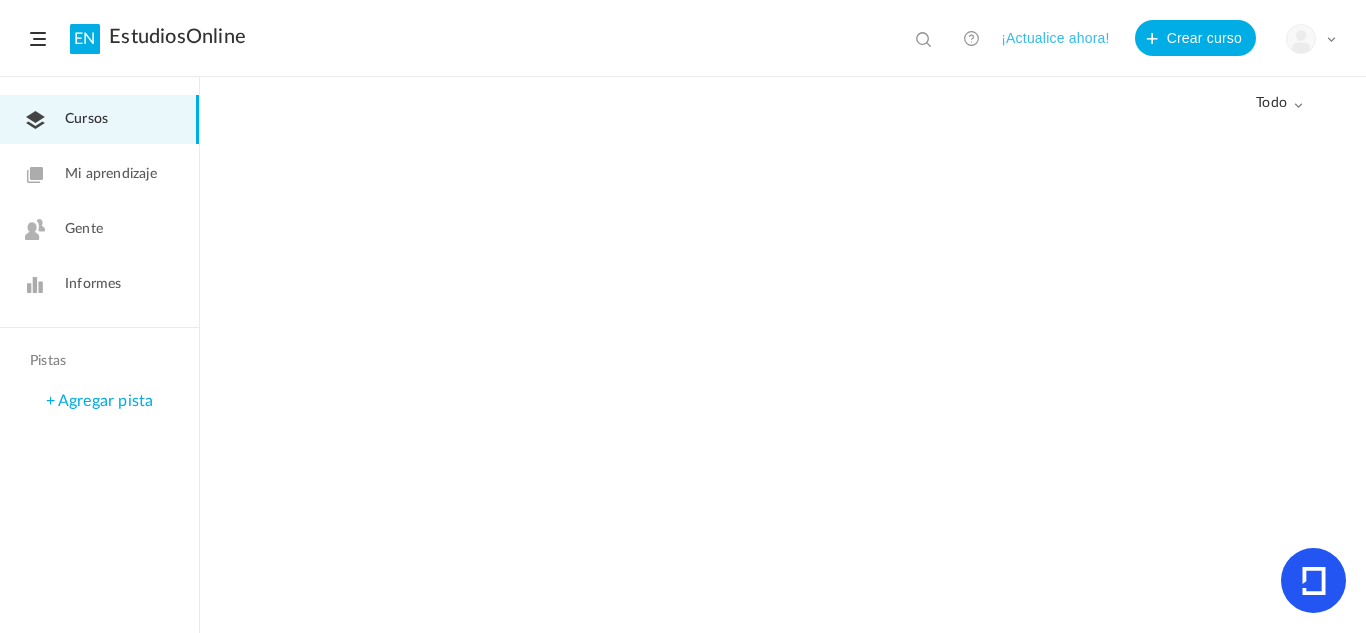 click on "Mi aprendizaje" 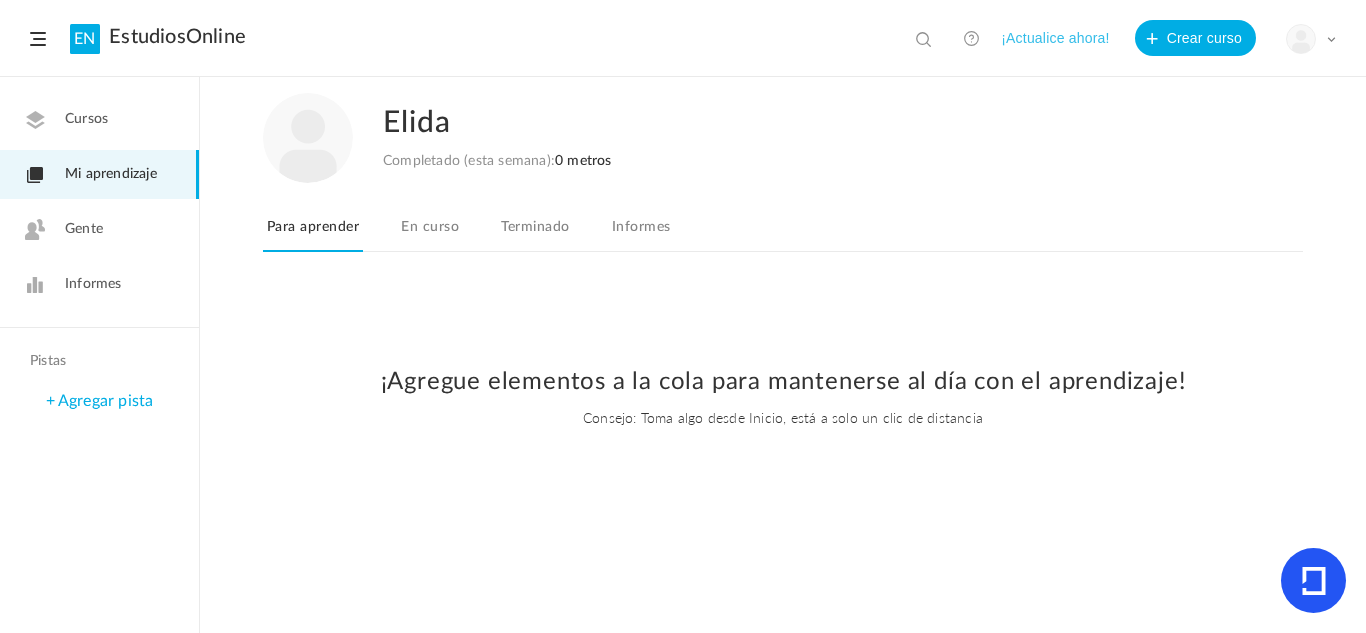 click on "En curso" 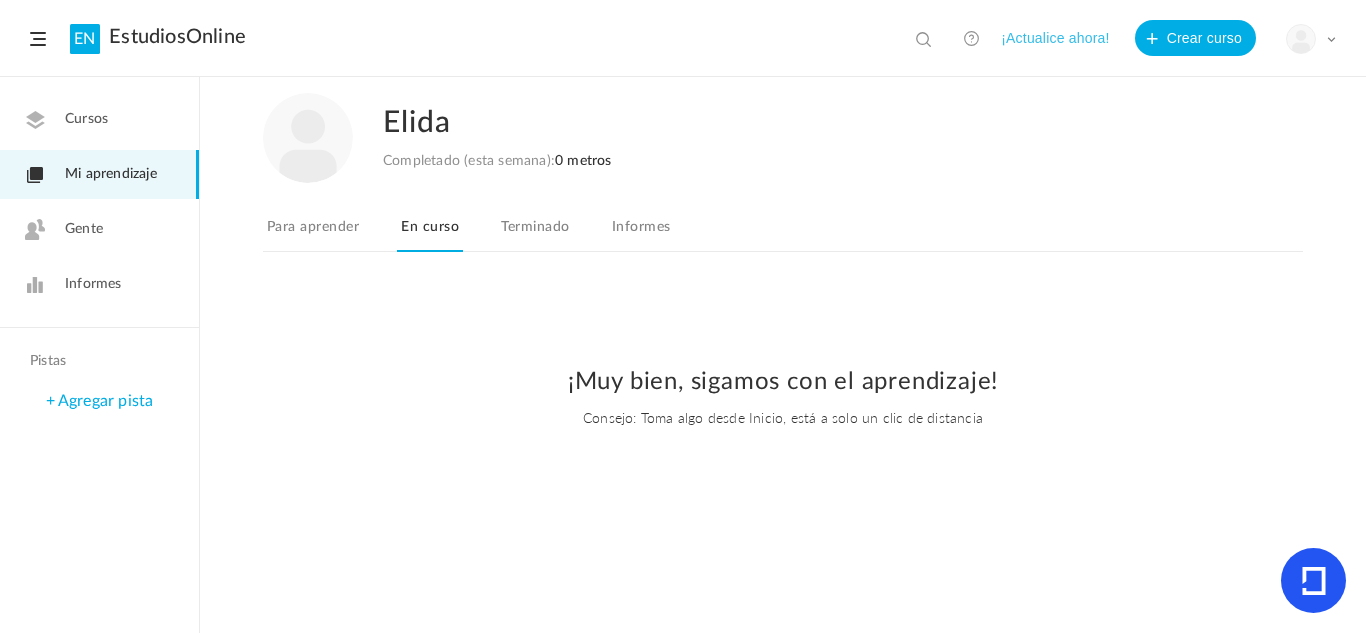 click on "Terminado" 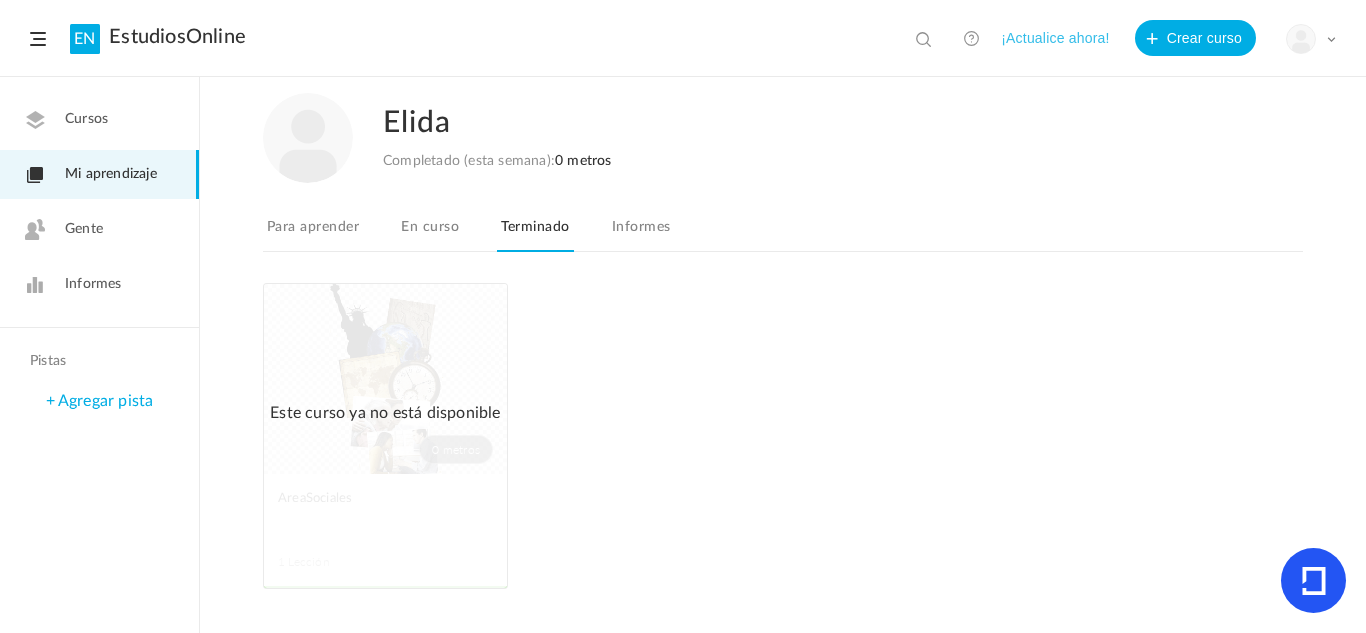 click on "Informes" 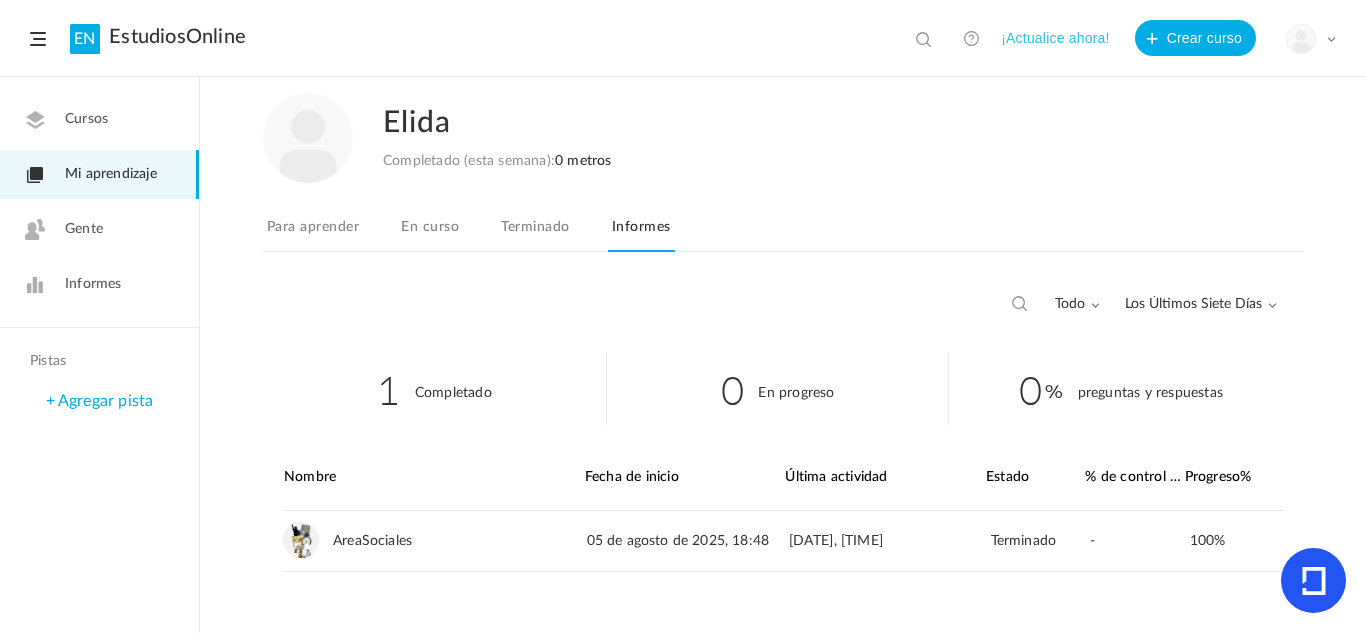 click on "Para aprender" 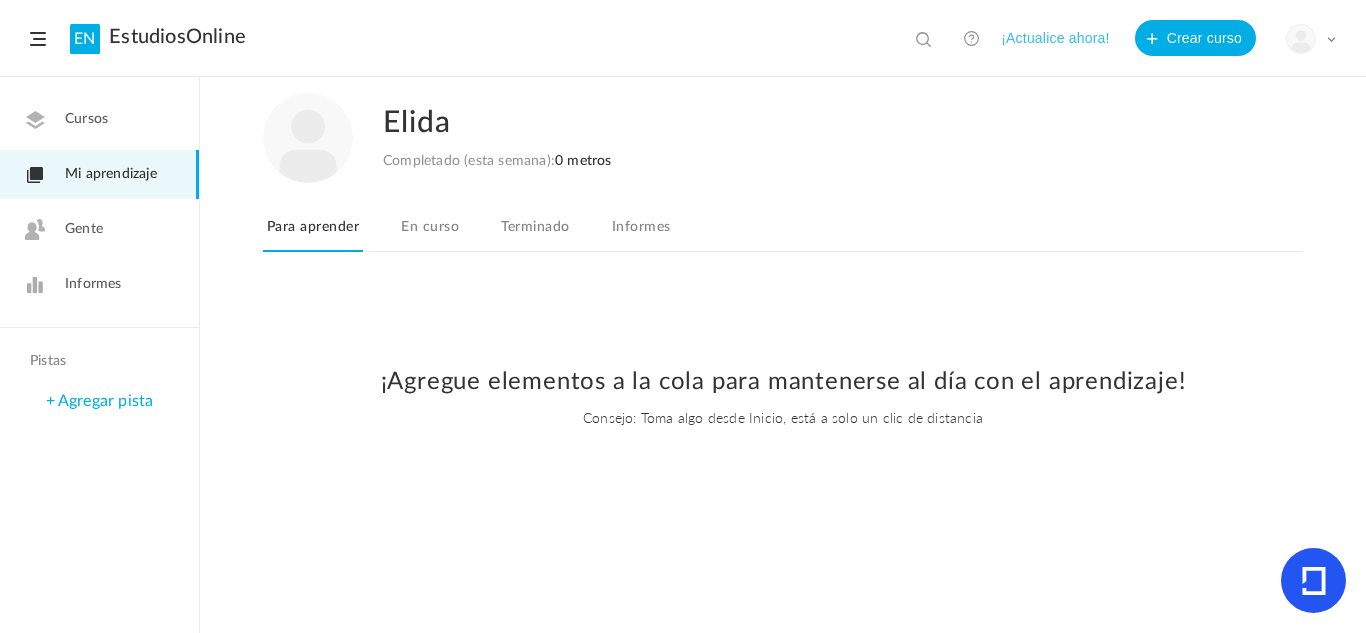 click on "Gente" 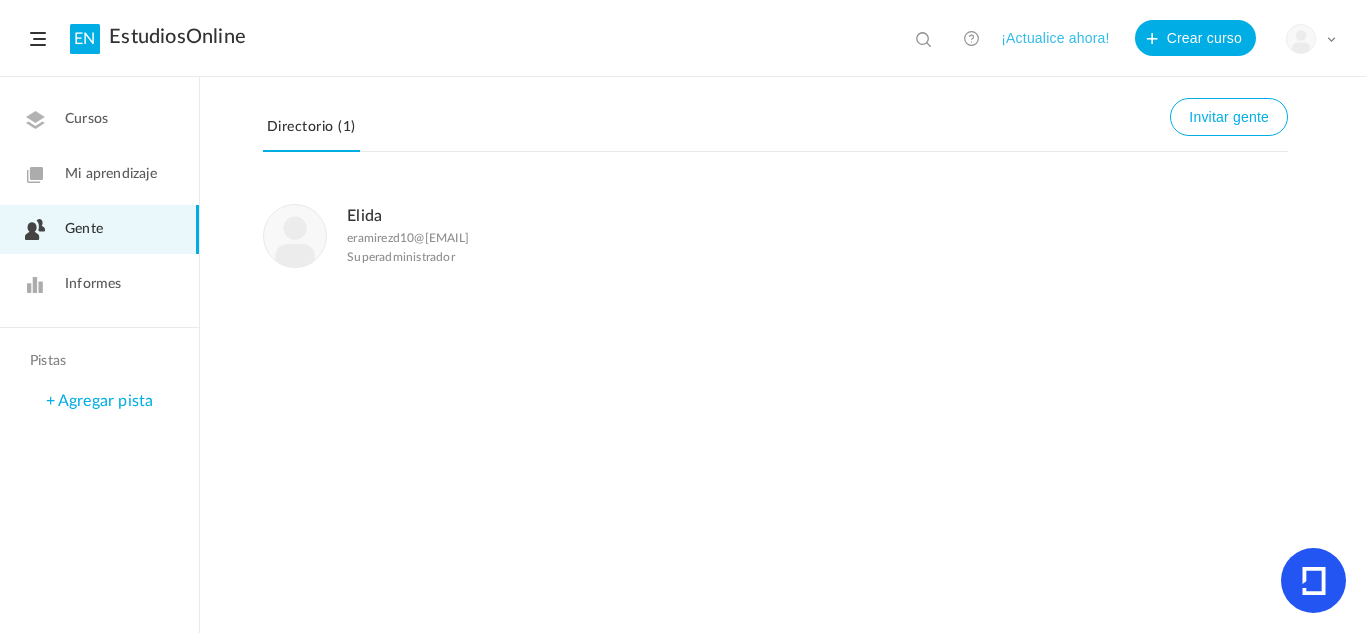 click on "Mi aprendizaje" 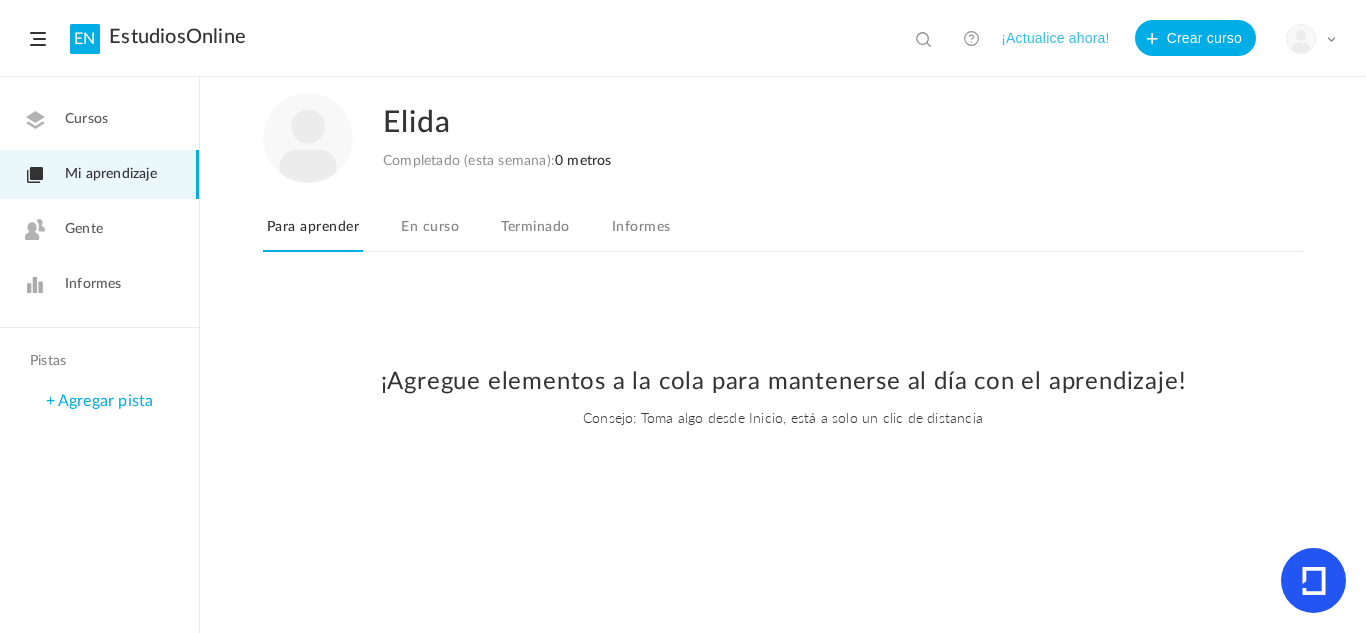click on "Cursos" 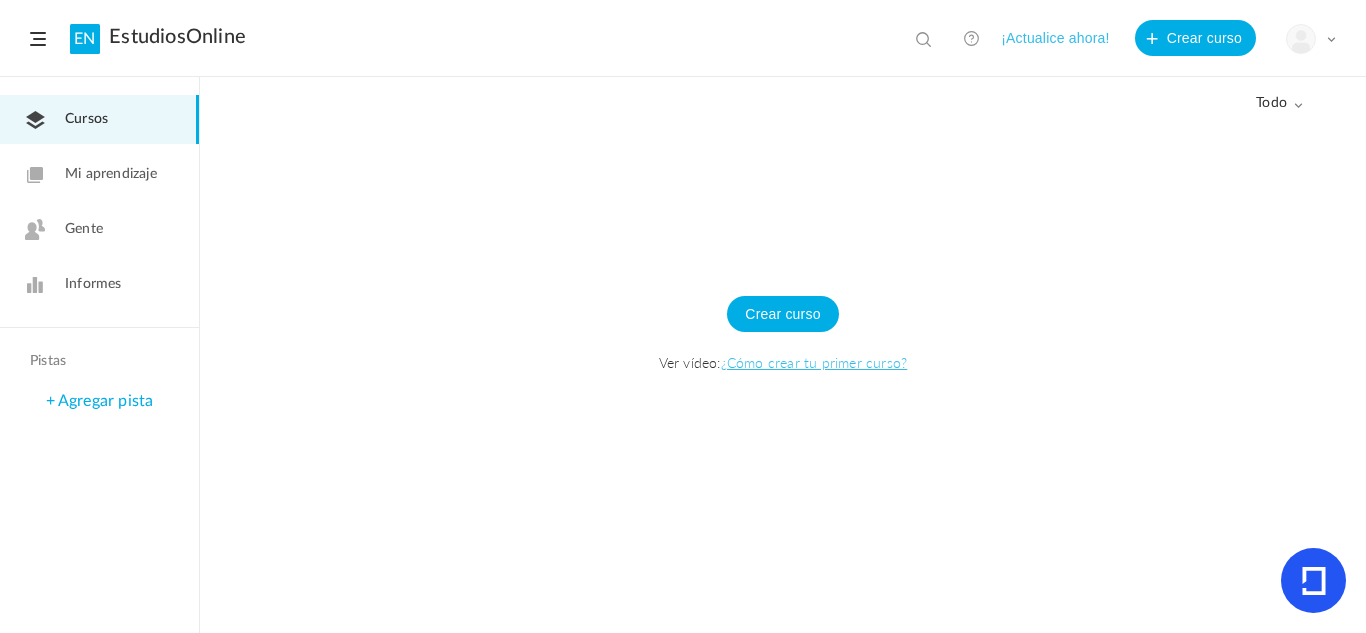 click on "Mi aprendizaje" 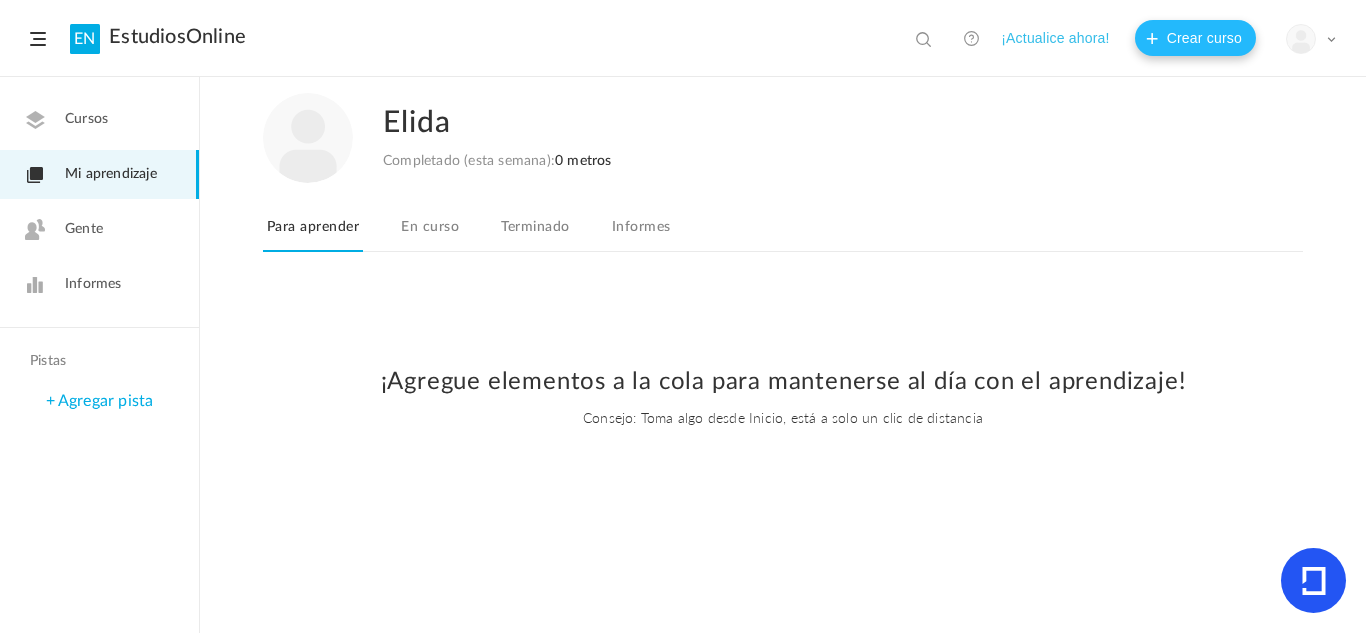 click on "Crear curso" 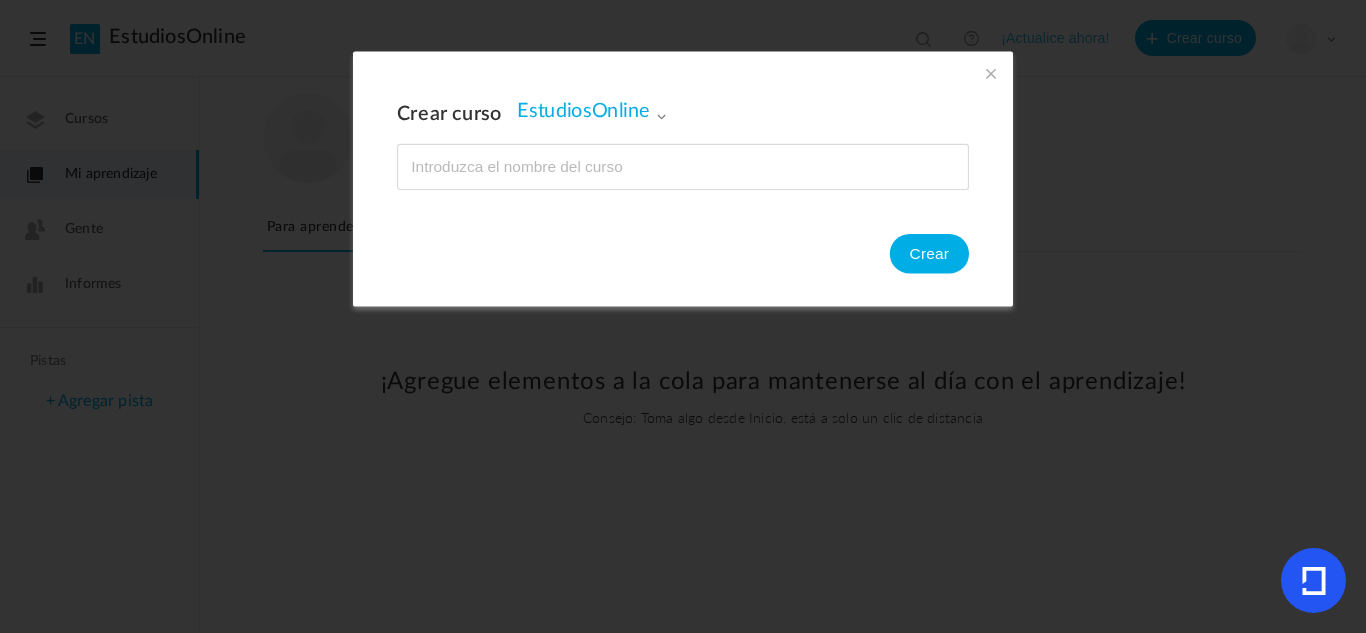 click at bounding box center [683, 167] 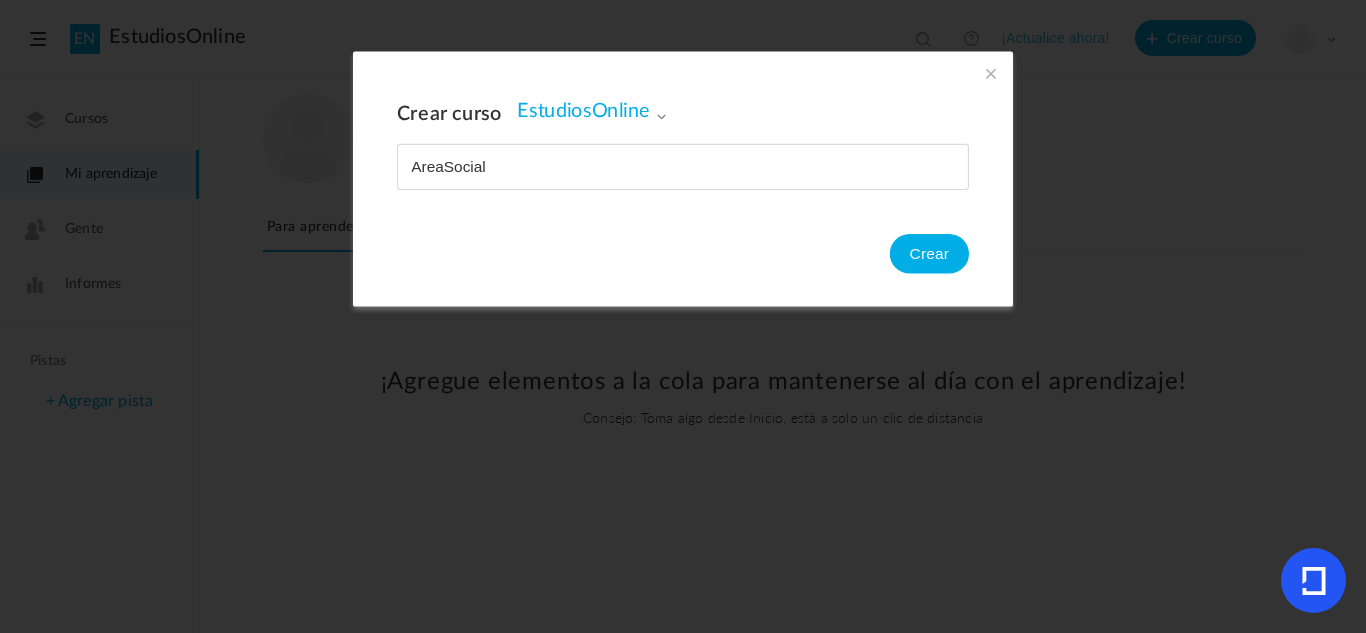 type on "AreaSocial" 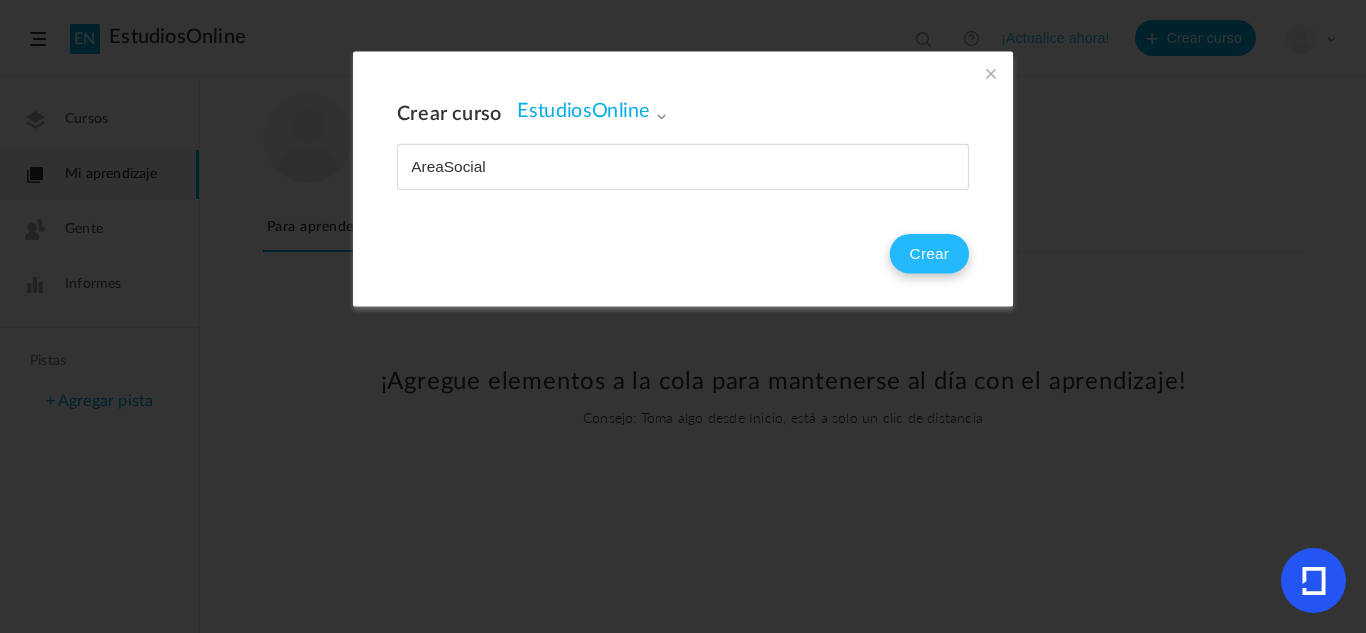 click on "Crear" at bounding box center (930, 254) 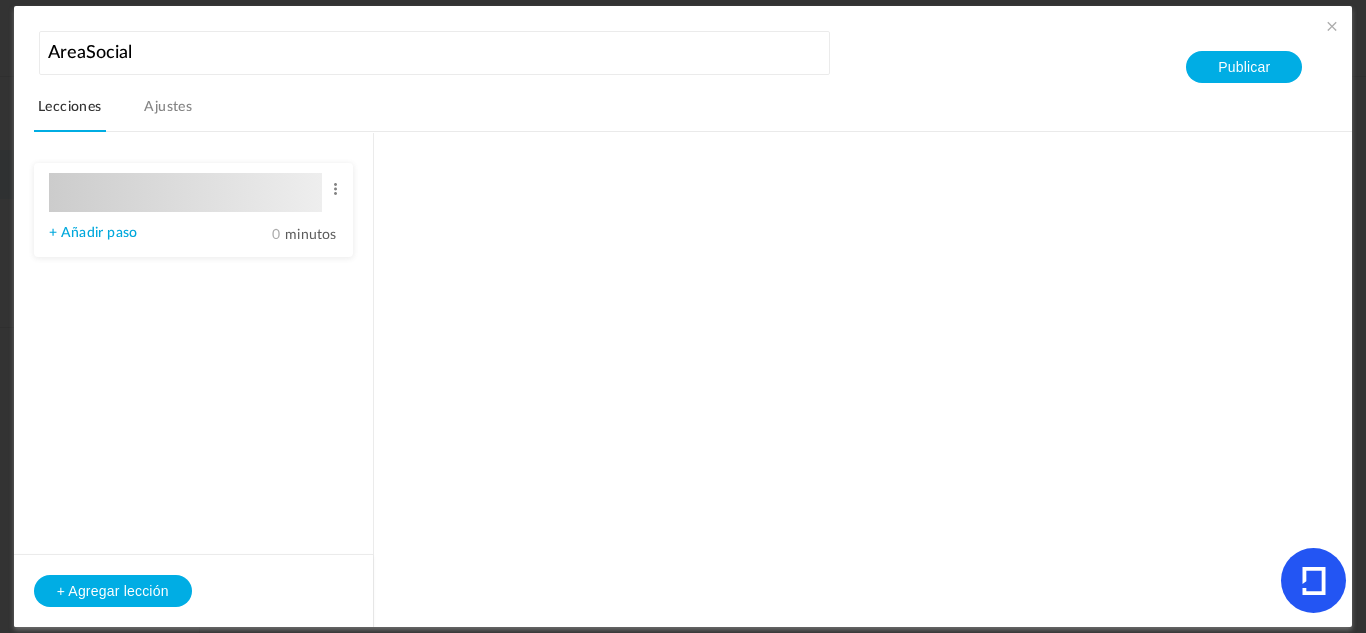 type on "Lesson 1" 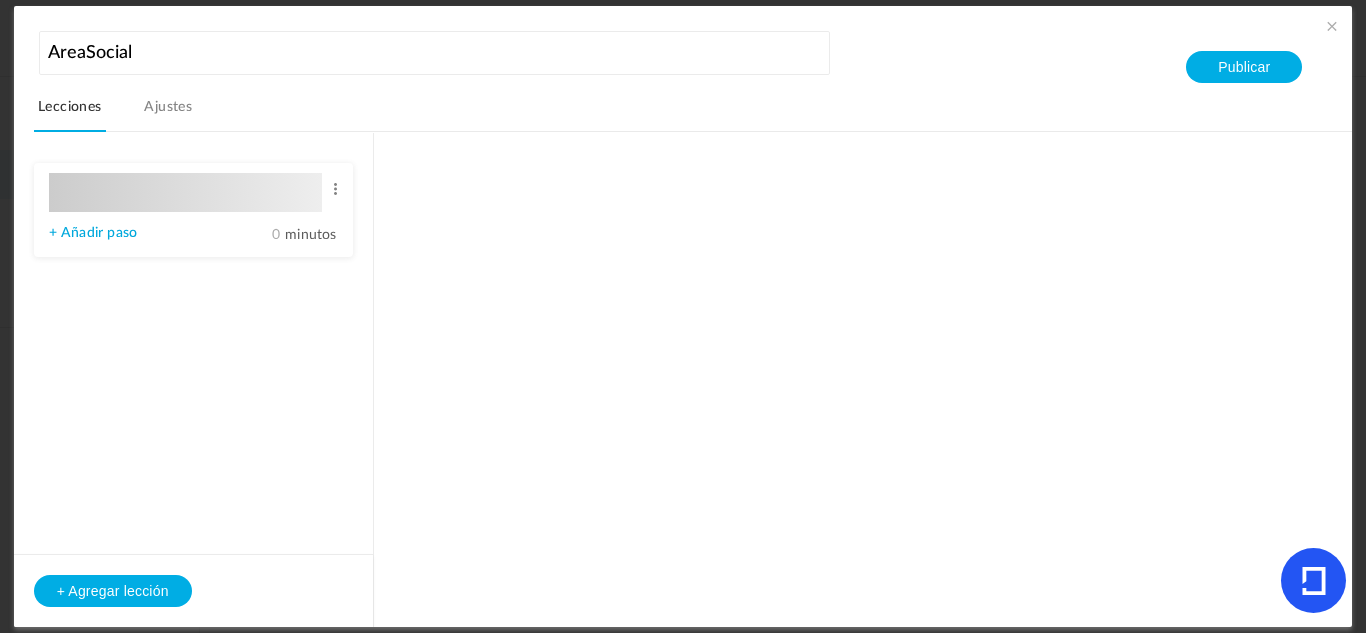 type on "0" 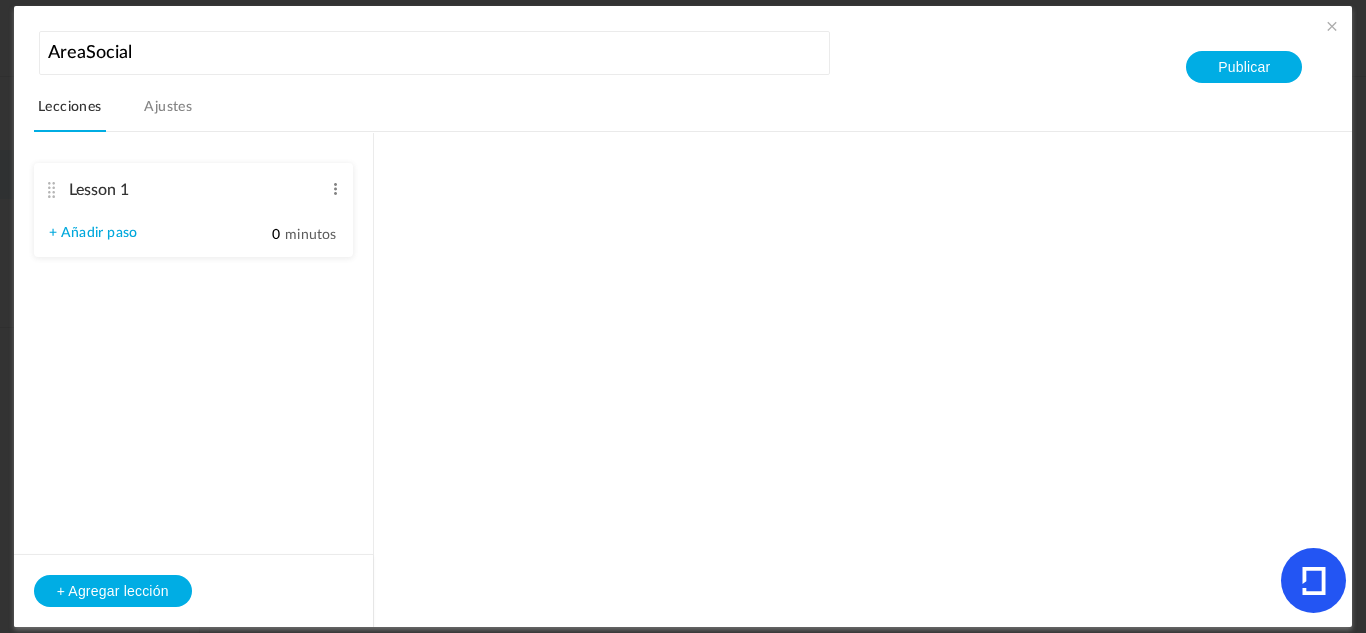 type on "Step 1" 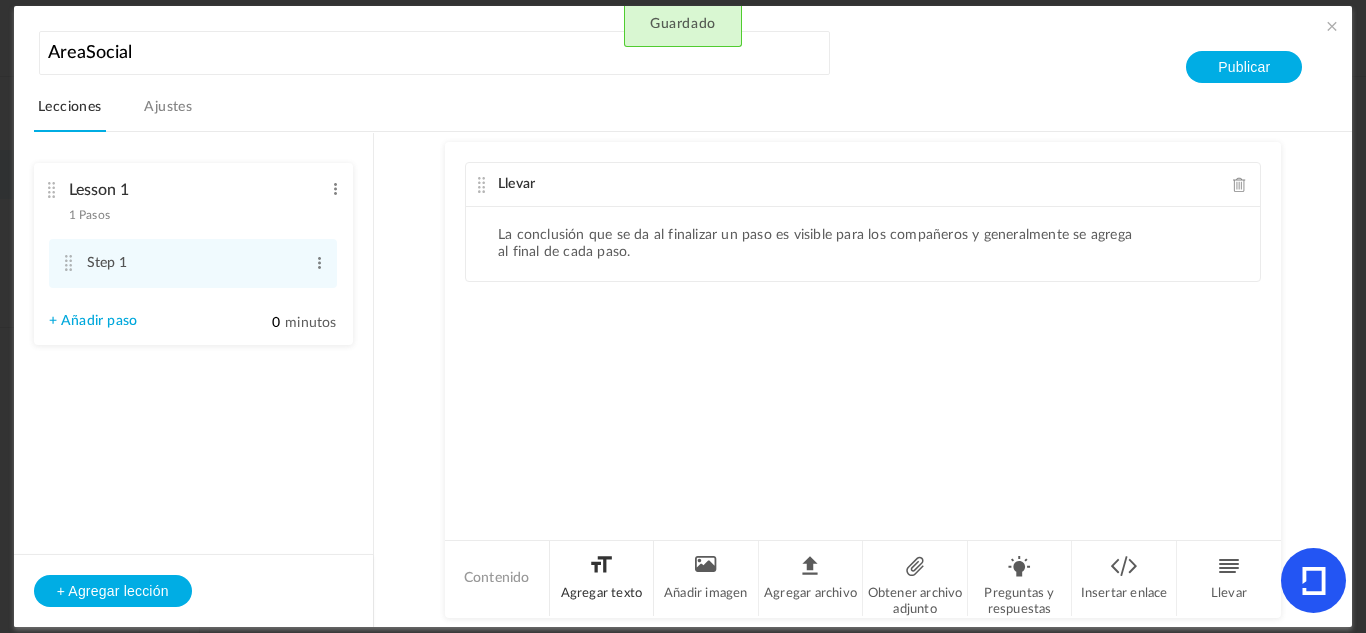 click on "Agregar texto" 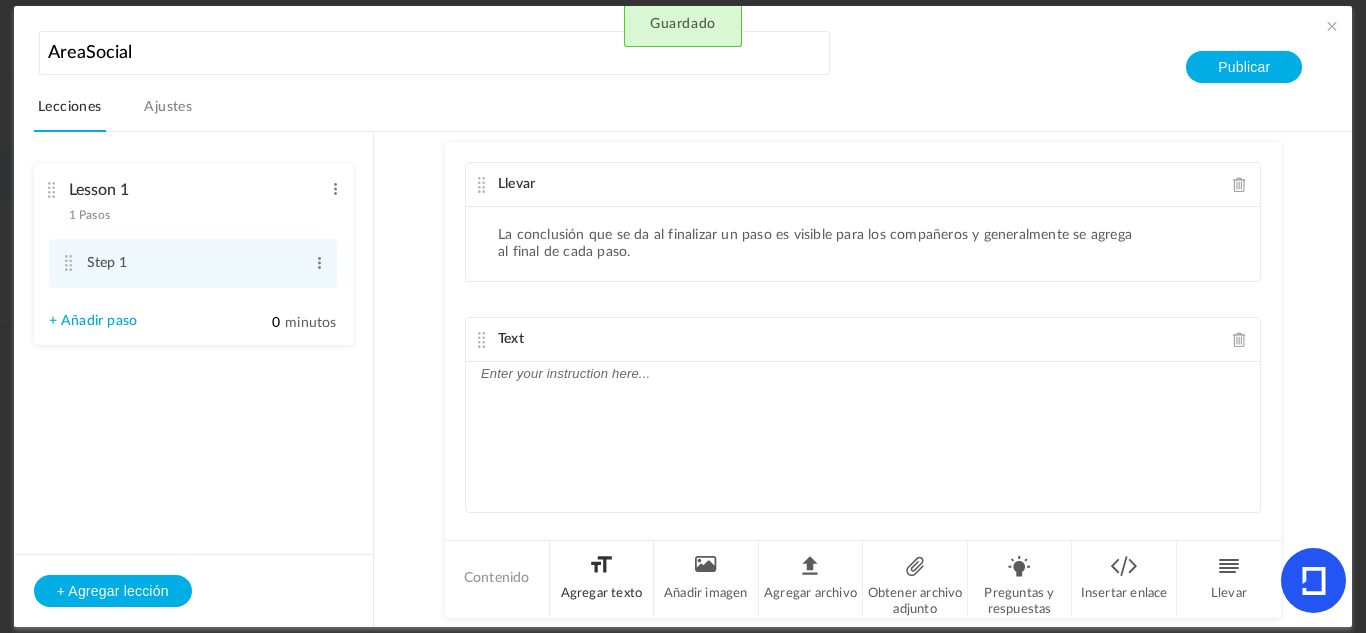 scroll, scrollTop: 31, scrollLeft: 0, axis: vertical 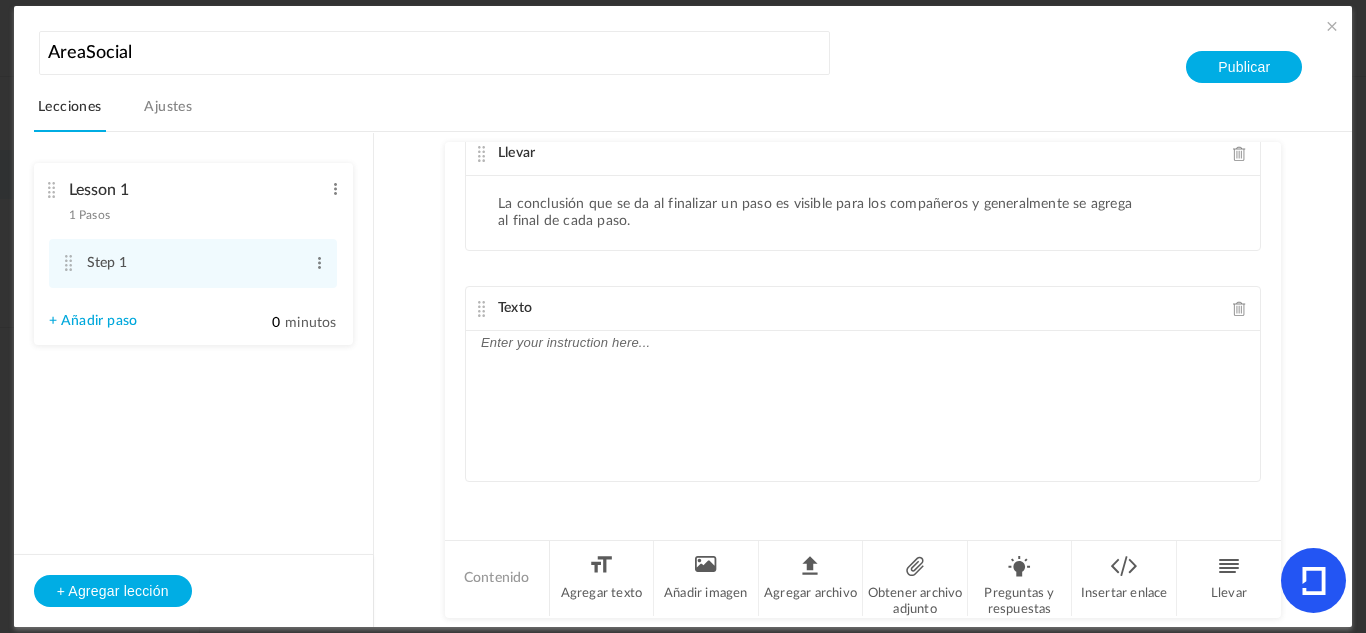 click 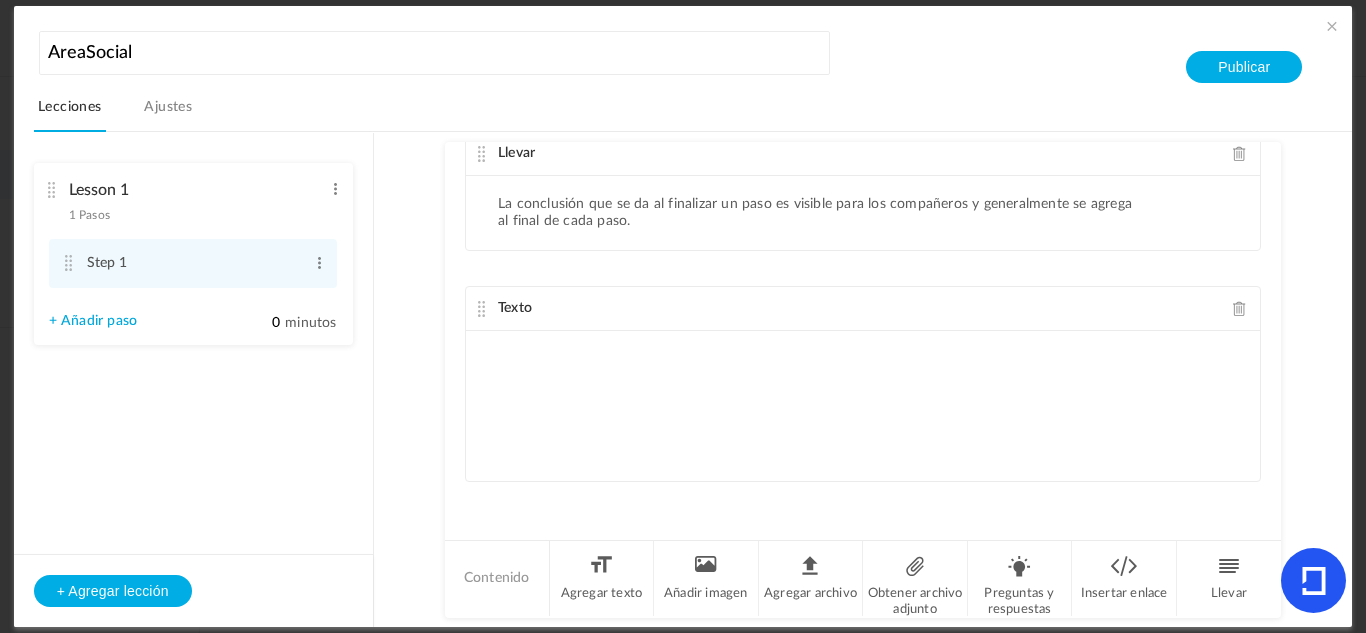 scroll, scrollTop: 30, scrollLeft: 0, axis: vertical 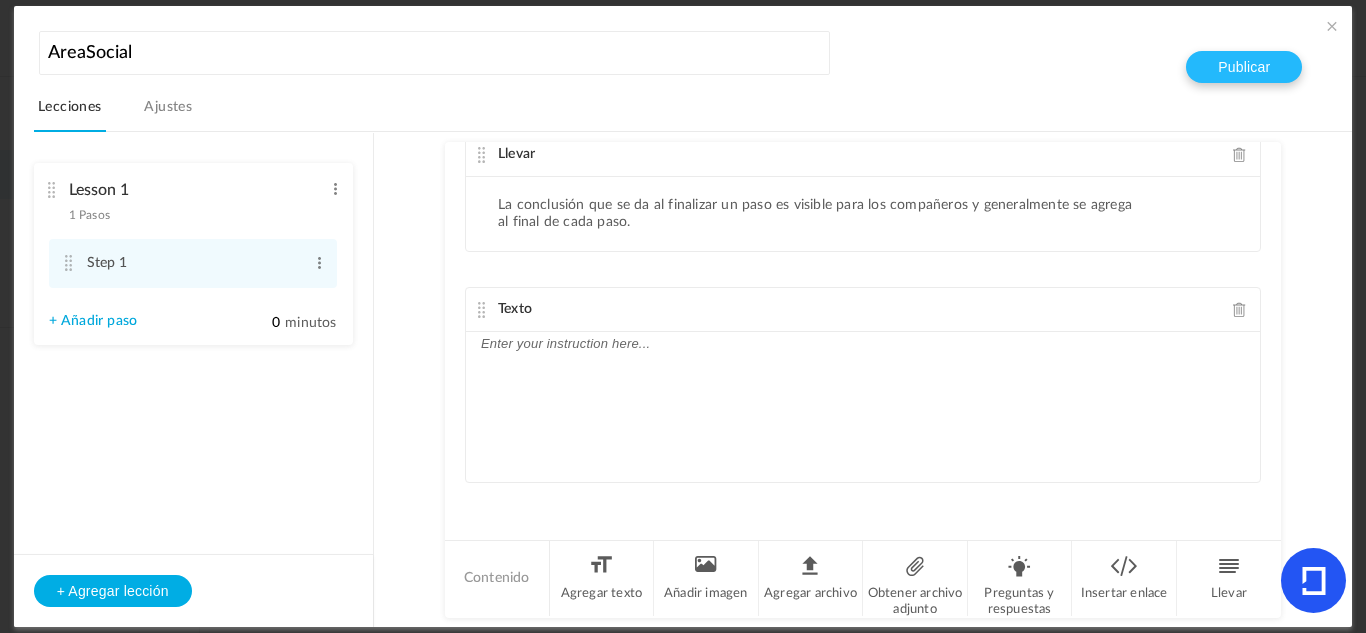 click on "Publicar" at bounding box center (1244, 67) 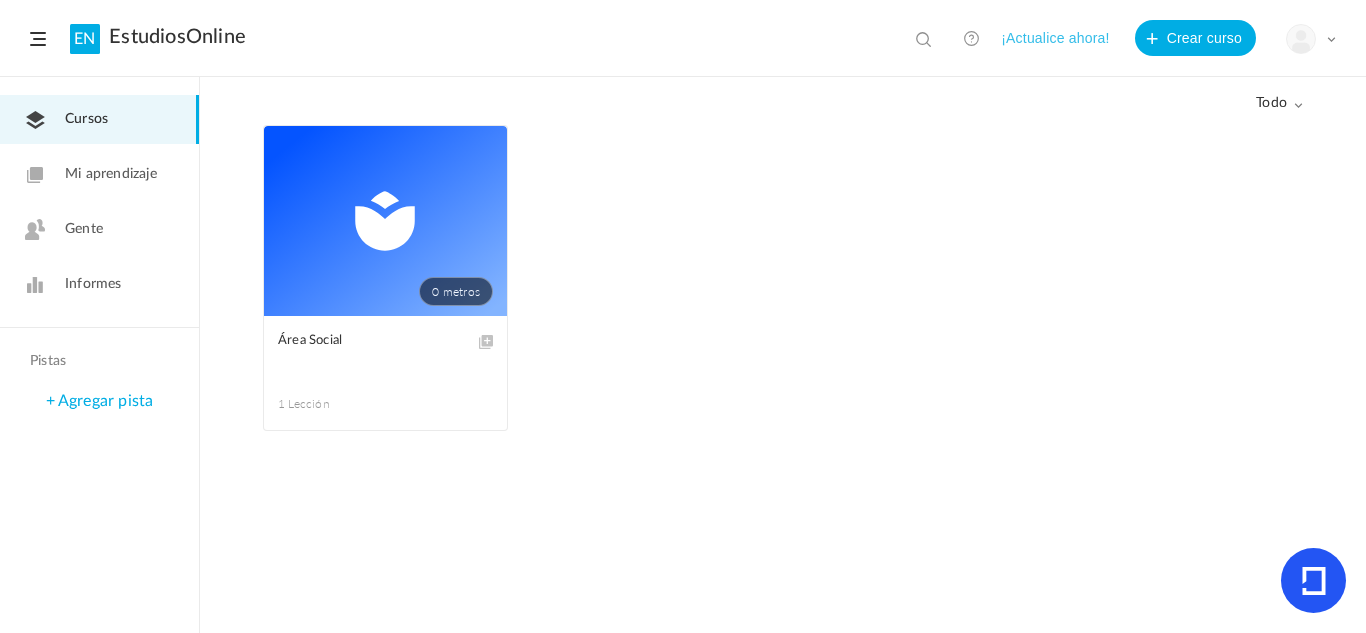 click on "0 metros" 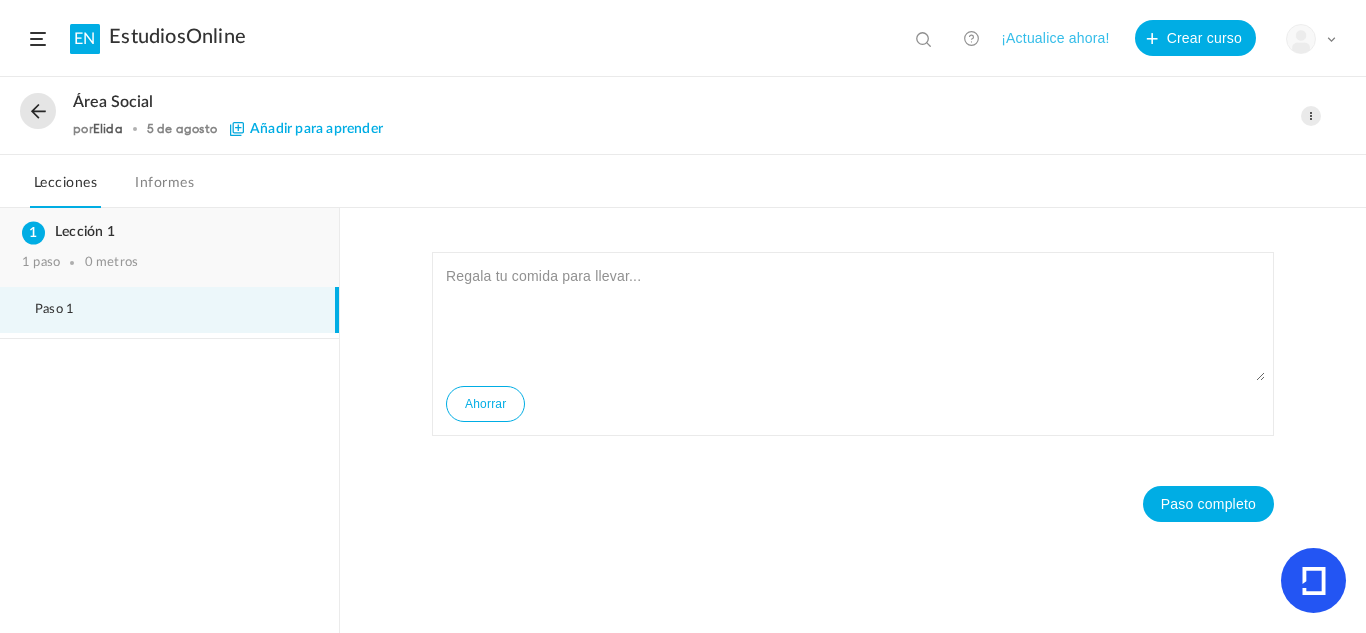 click on "1 paso
0 metros" at bounding box center (169, 263) 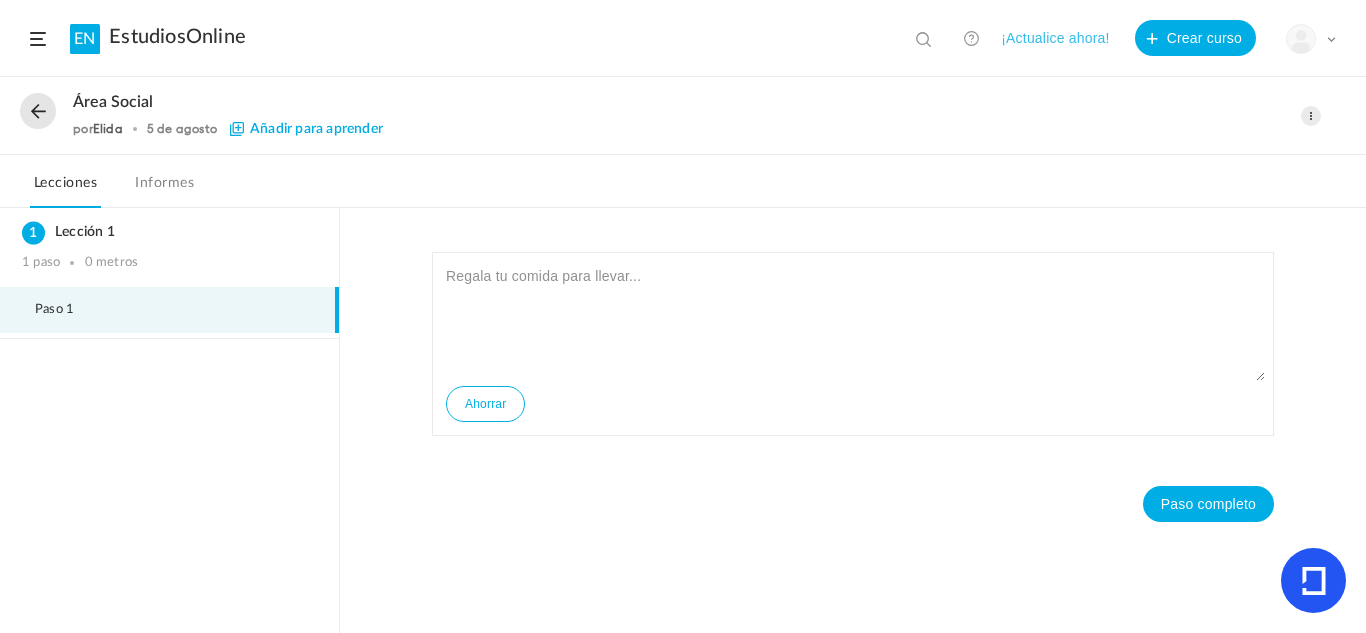 click on "Mi perfil
Configuración universitaria
Plan actual
Cerrar sesión" 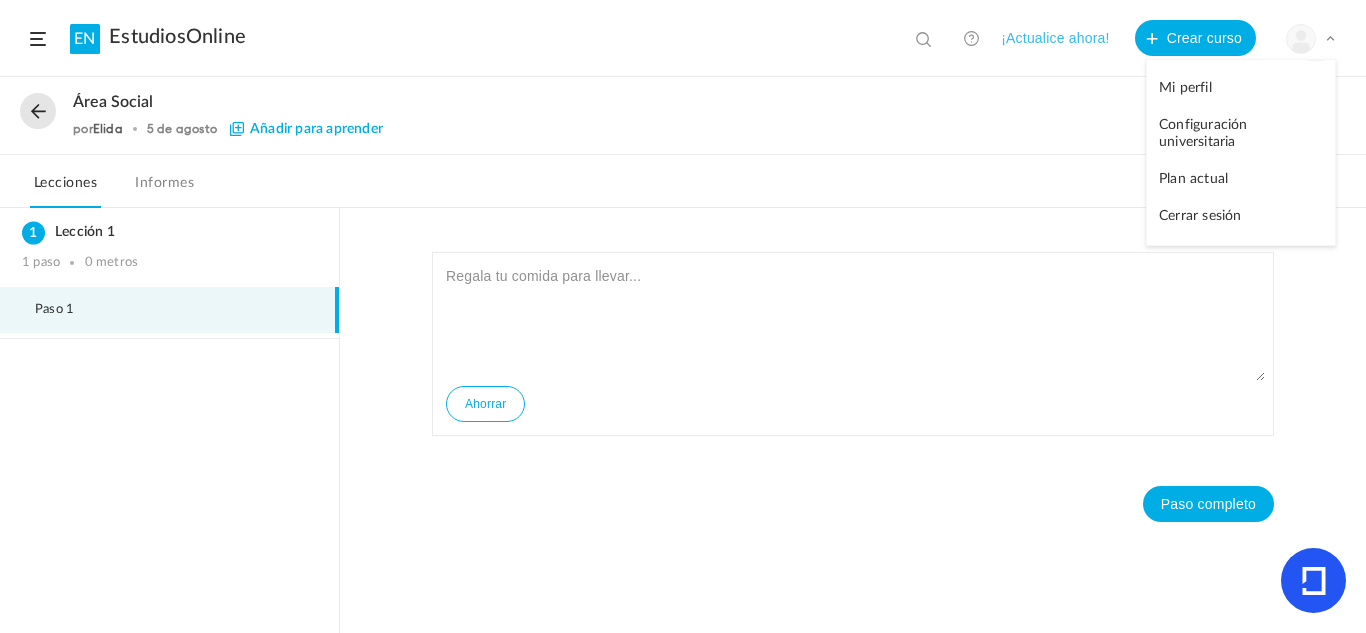 click on "Cerrar sesión" 